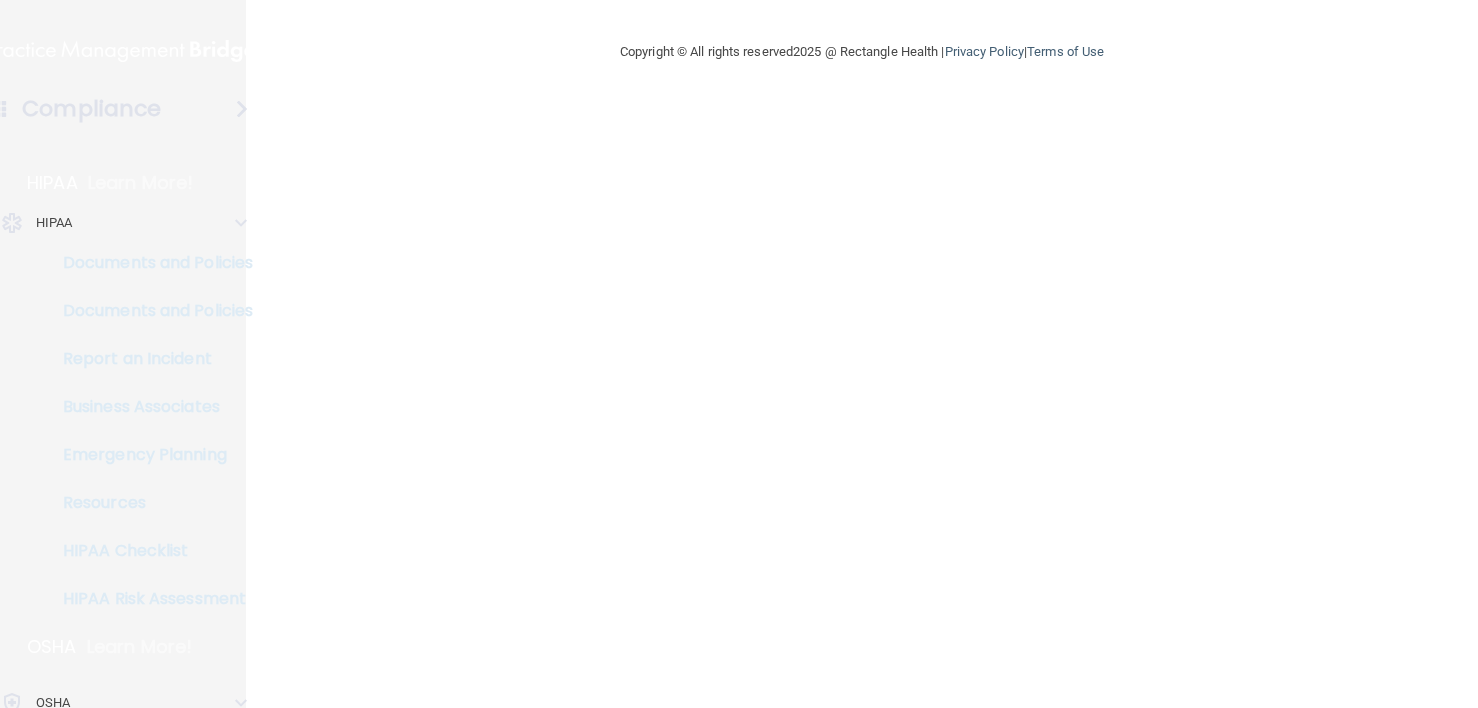 scroll, scrollTop: 0, scrollLeft: 0, axis: both 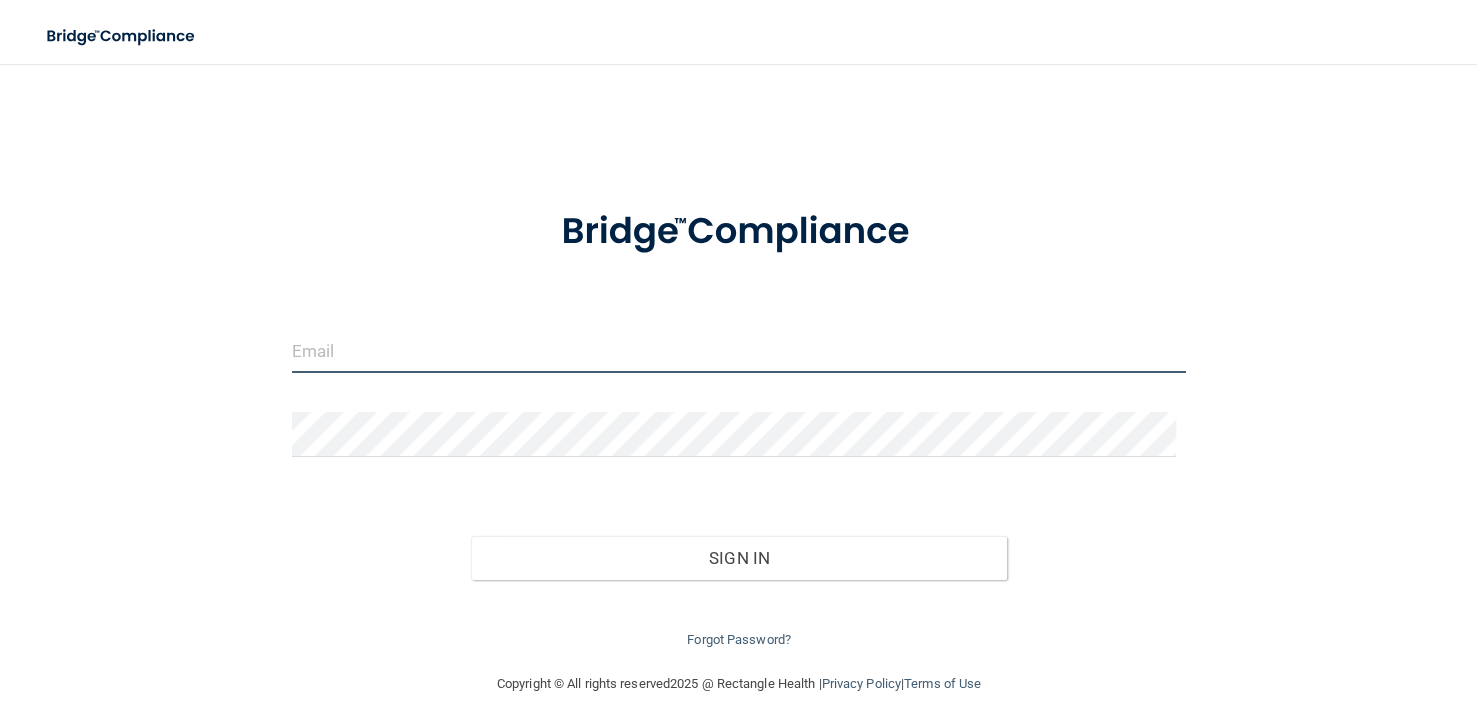 click at bounding box center [739, 350] 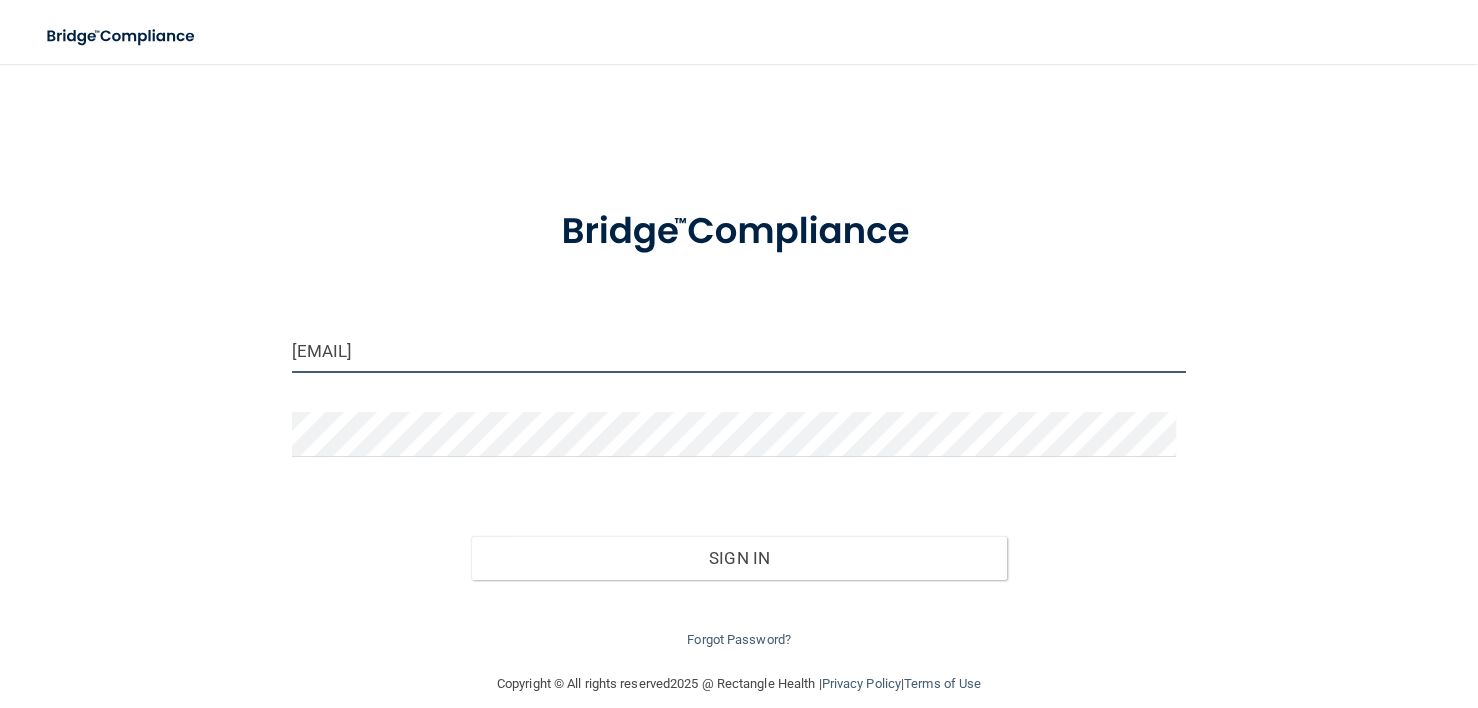 type on "[EMAIL]" 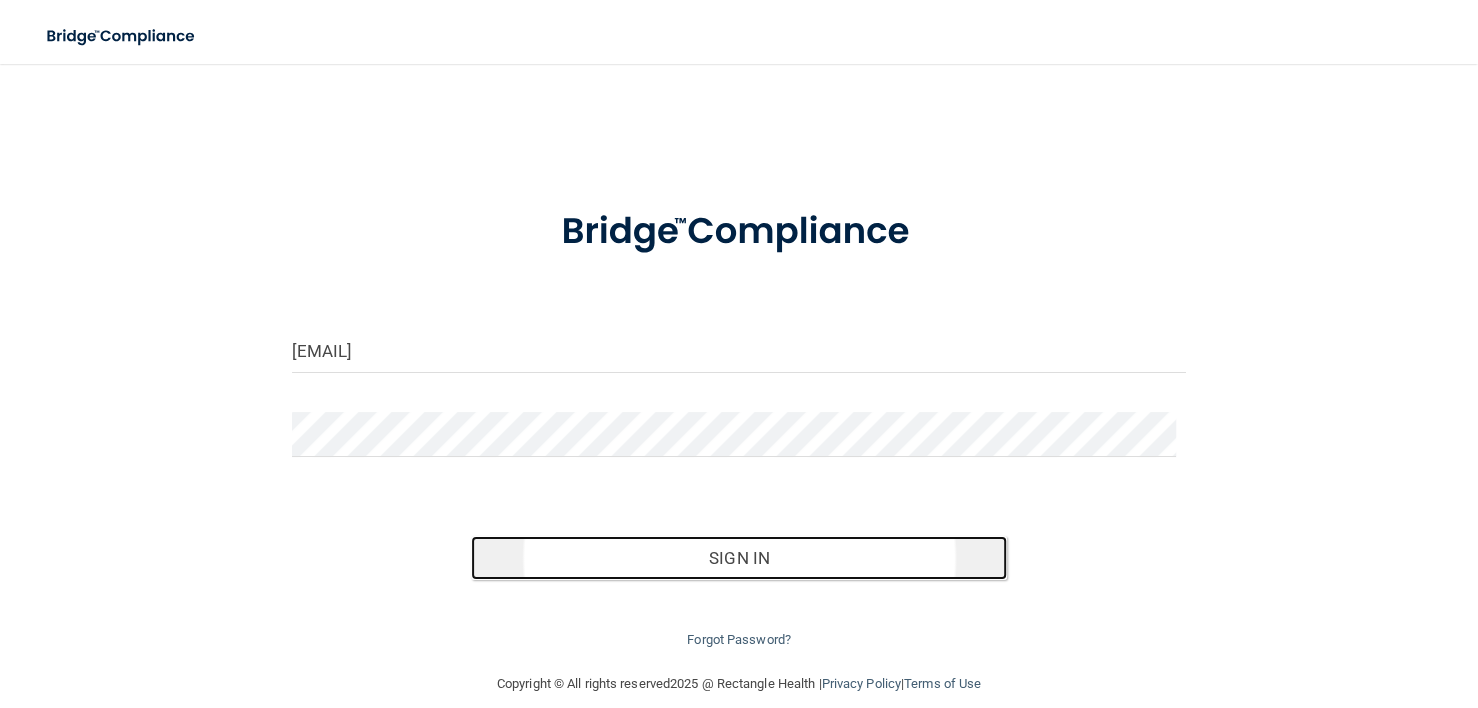 click on "Sign In" at bounding box center (739, 558) 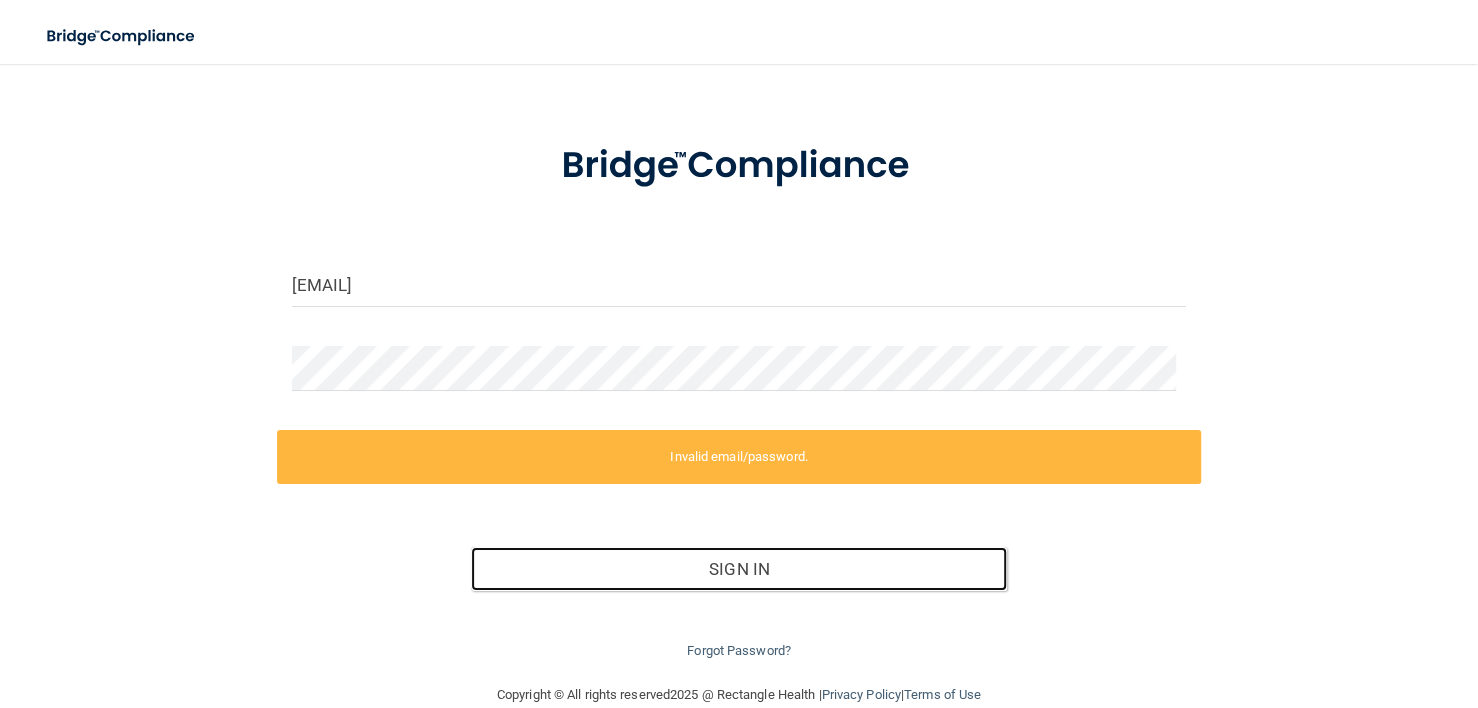 scroll, scrollTop: 100, scrollLeft: 0, axis: vertical 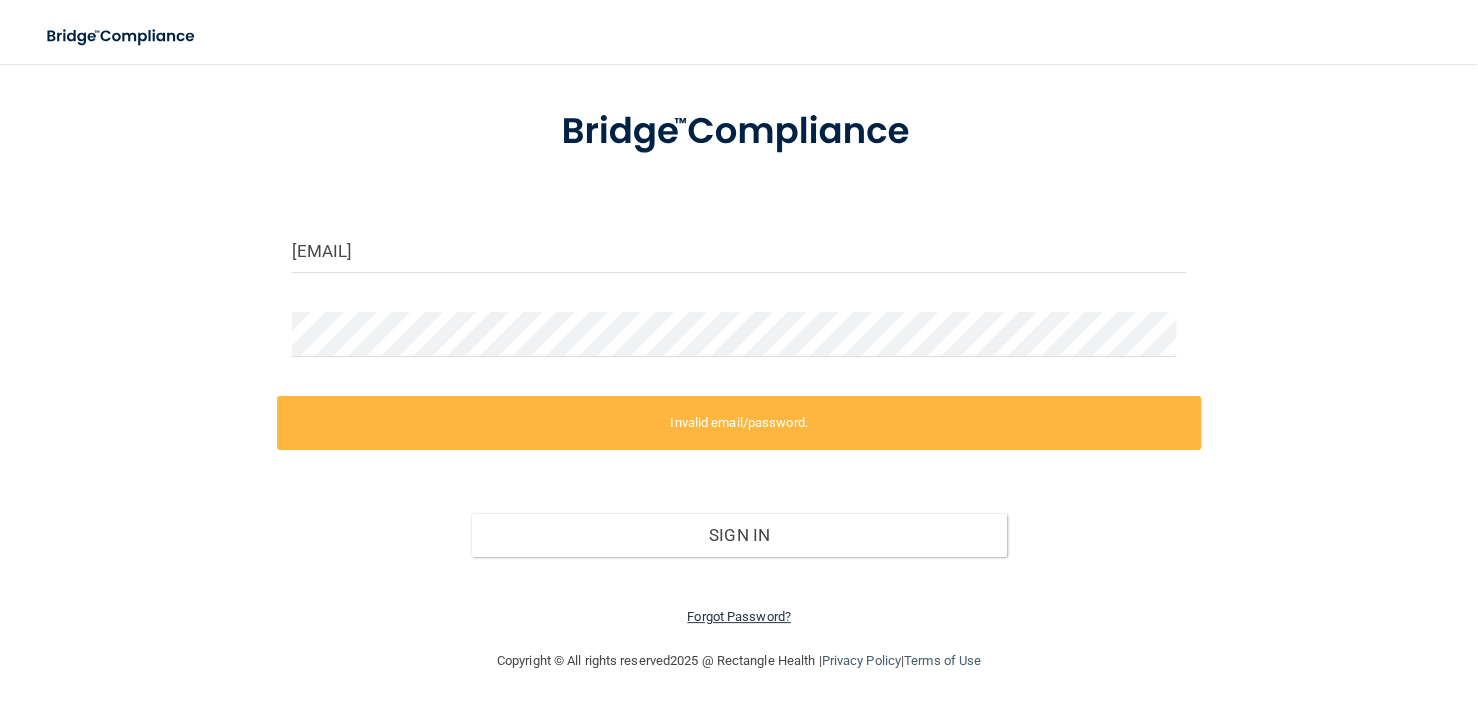 click on "Forgot Password?" at bounding box center (739, 616) 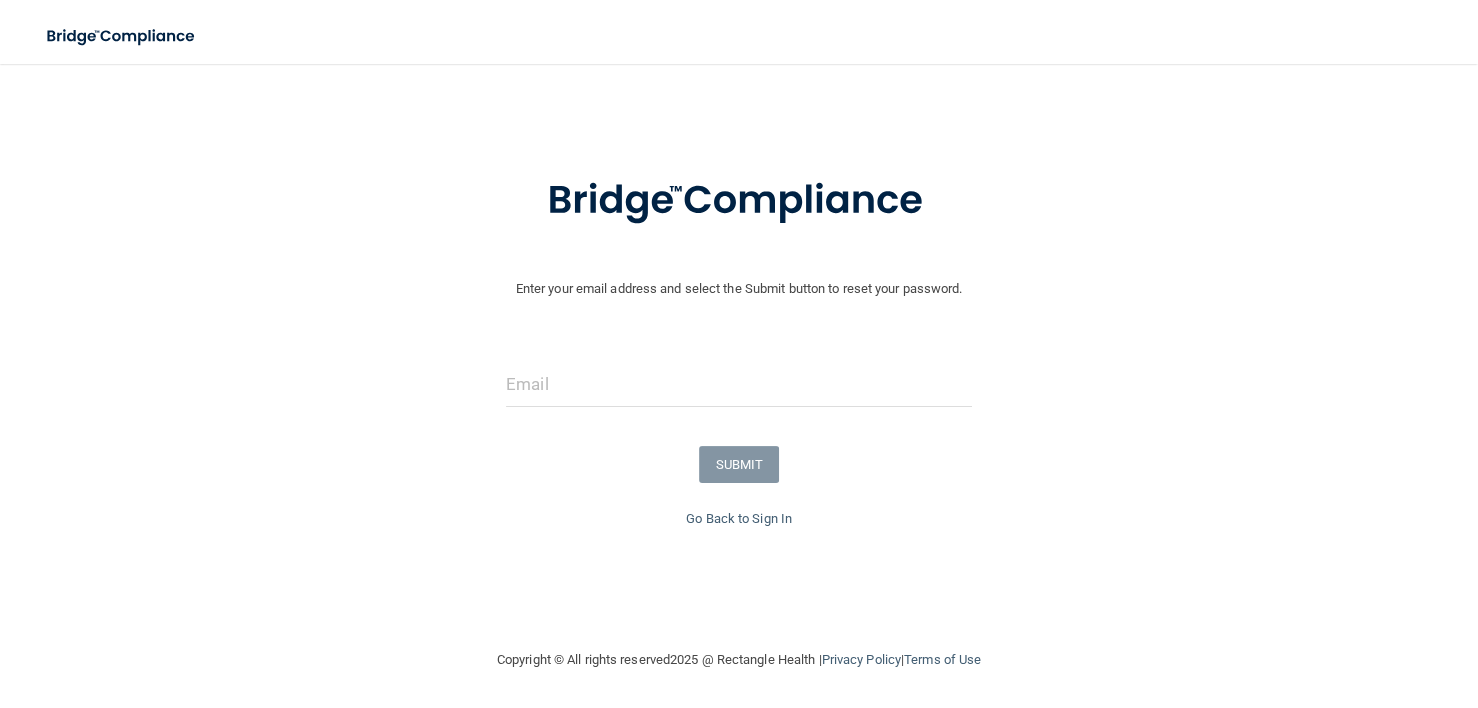 scroll, scrollTop: 34, scrollLeft: 0, axis: vertical 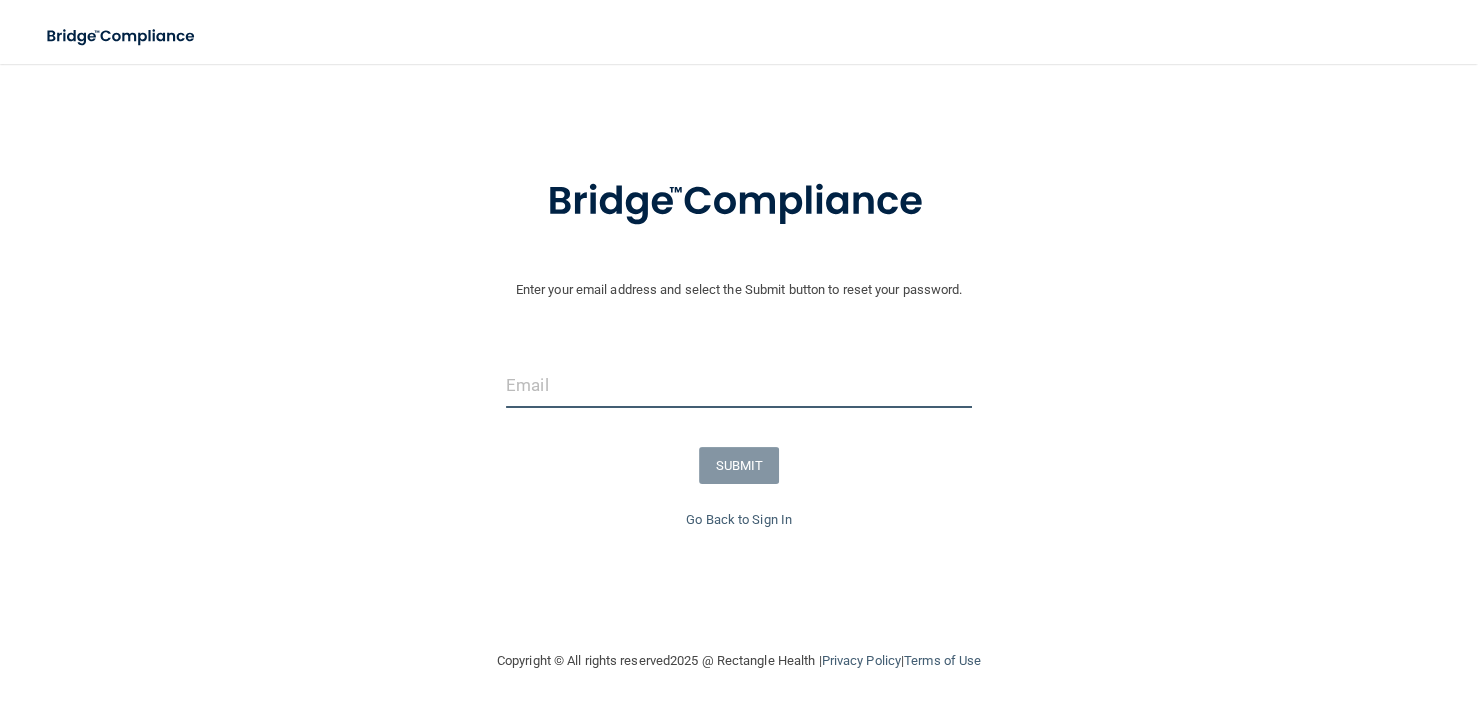 click at bounding box center [739, 385] 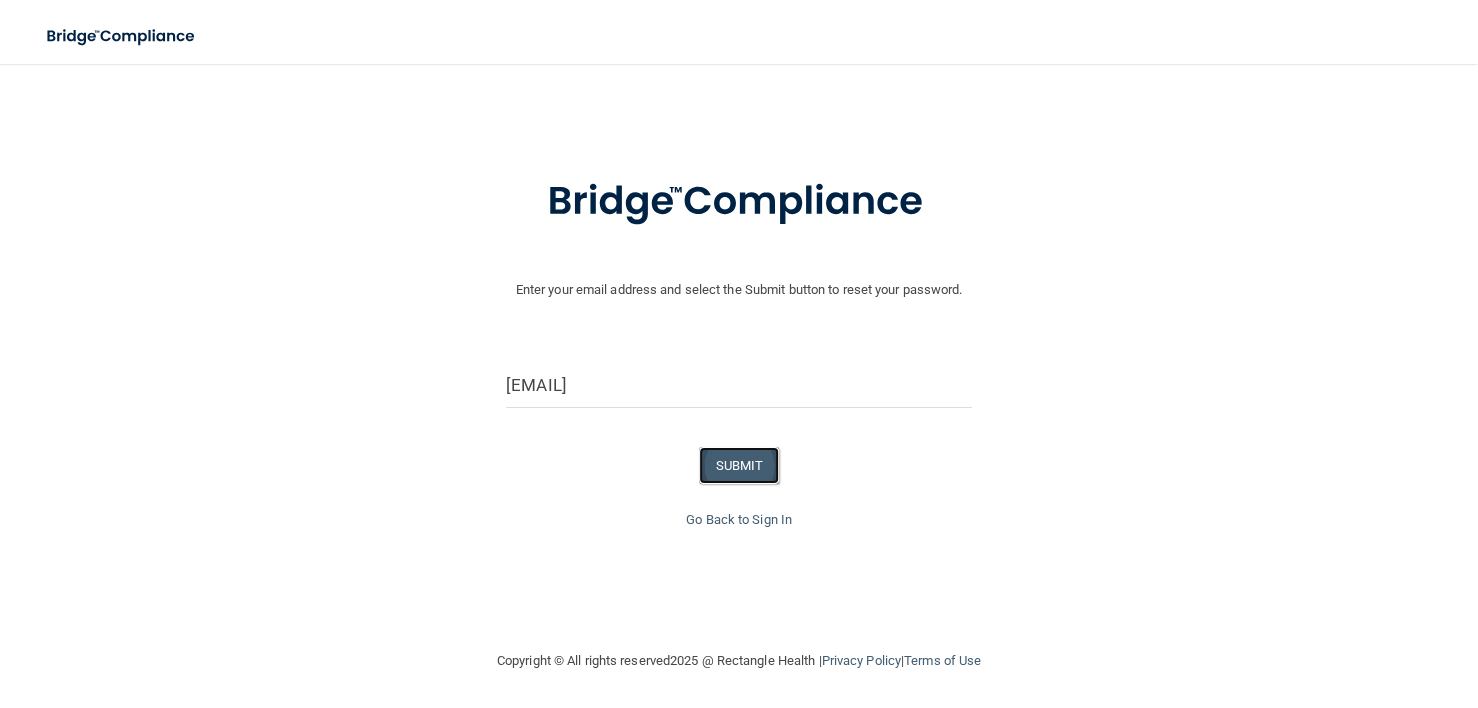 click on "SUBMIT" at bounding box center [739, 465] 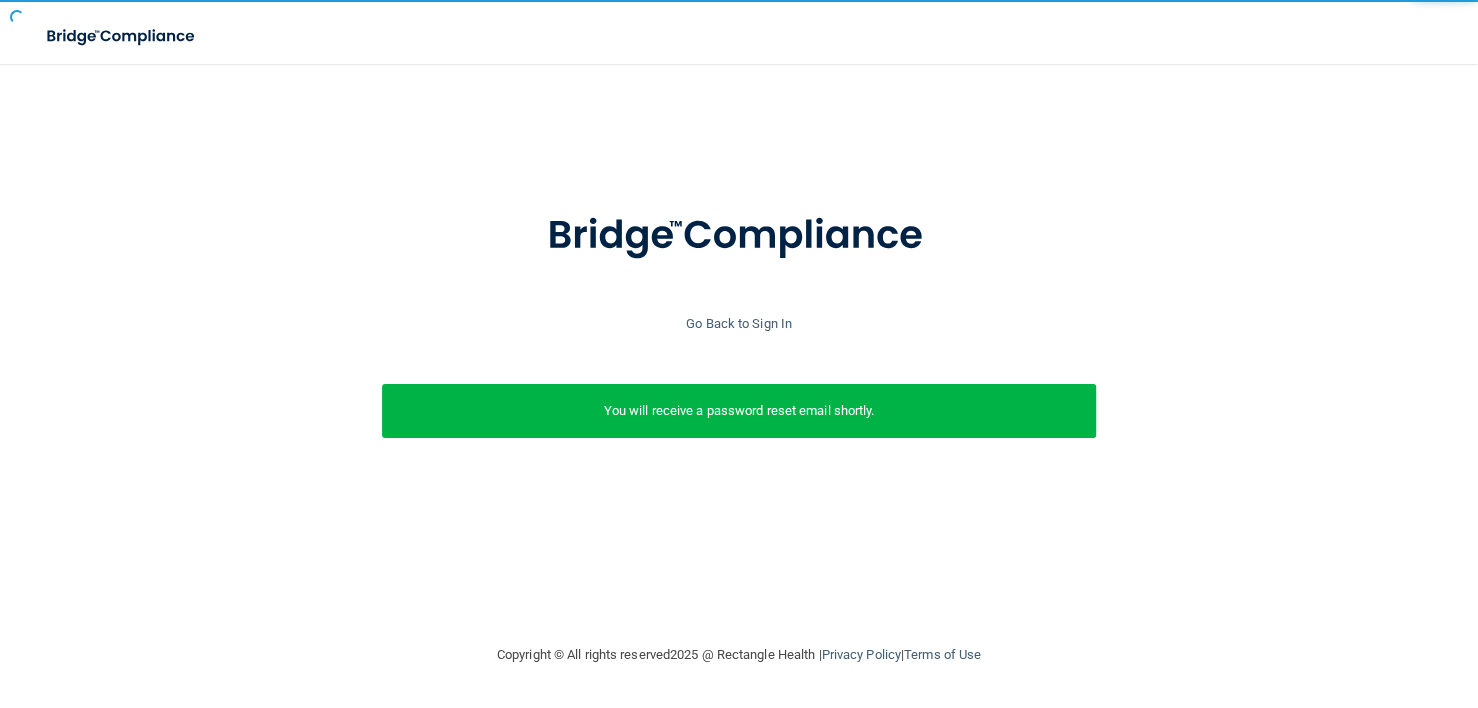 scroll, scrollTop: 0, scrollLeft: 0, axis: both 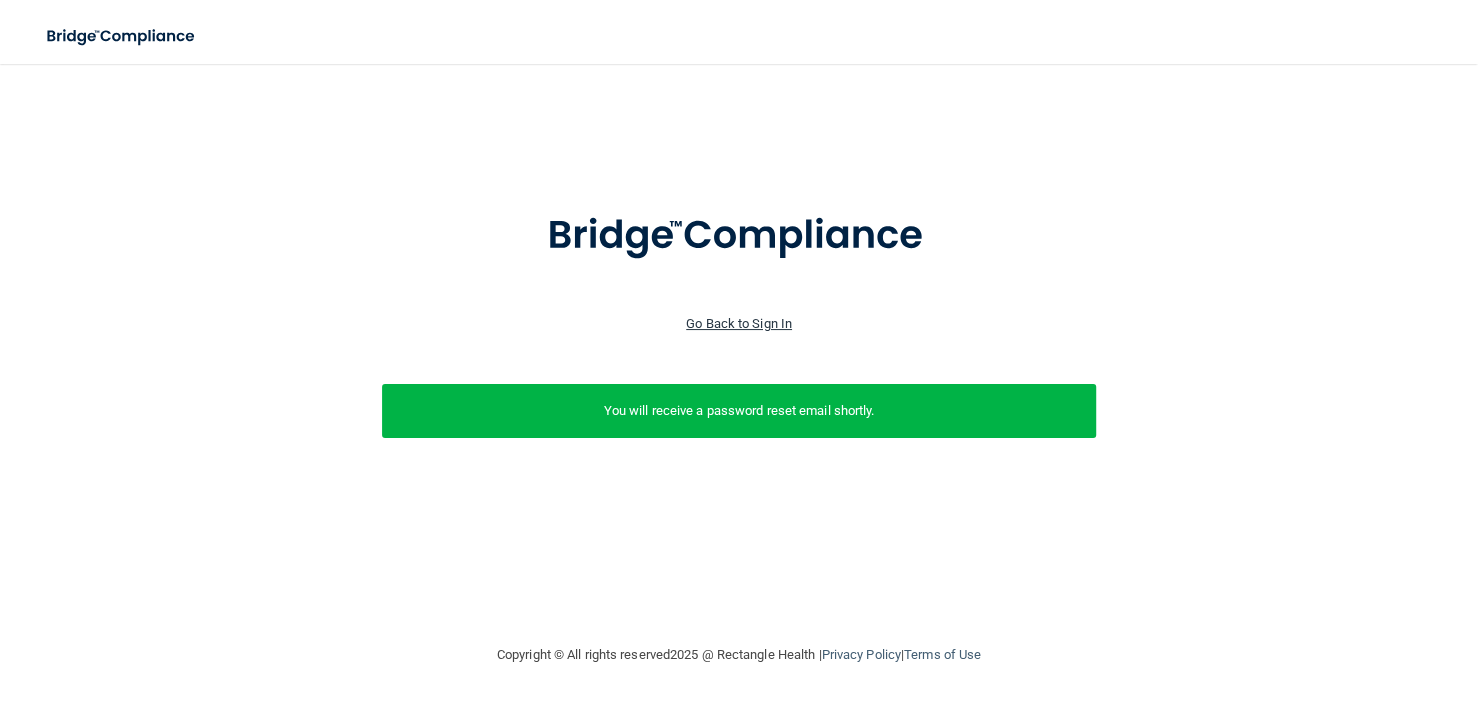 click on "Go Back to Sign In" at bounding box center (739, 323) 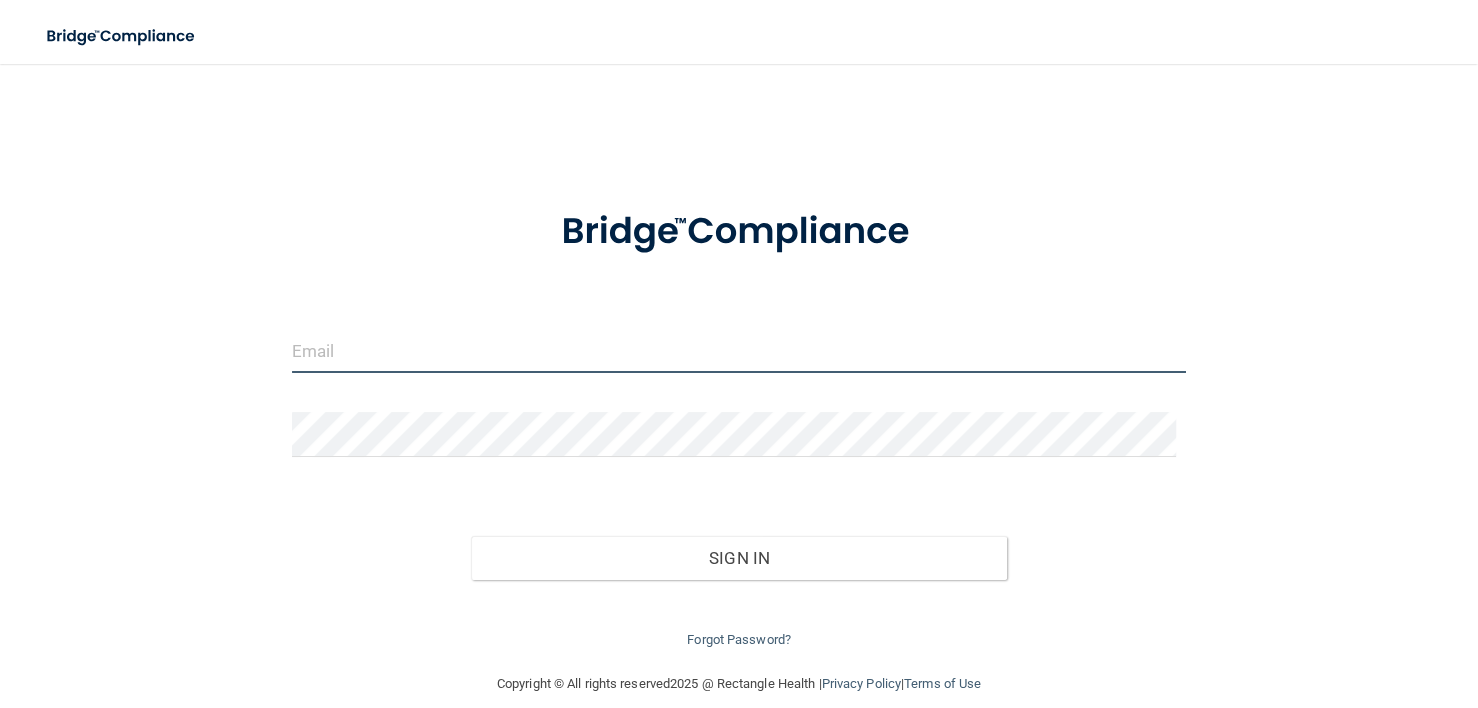 click at bounding box center [739, 350] 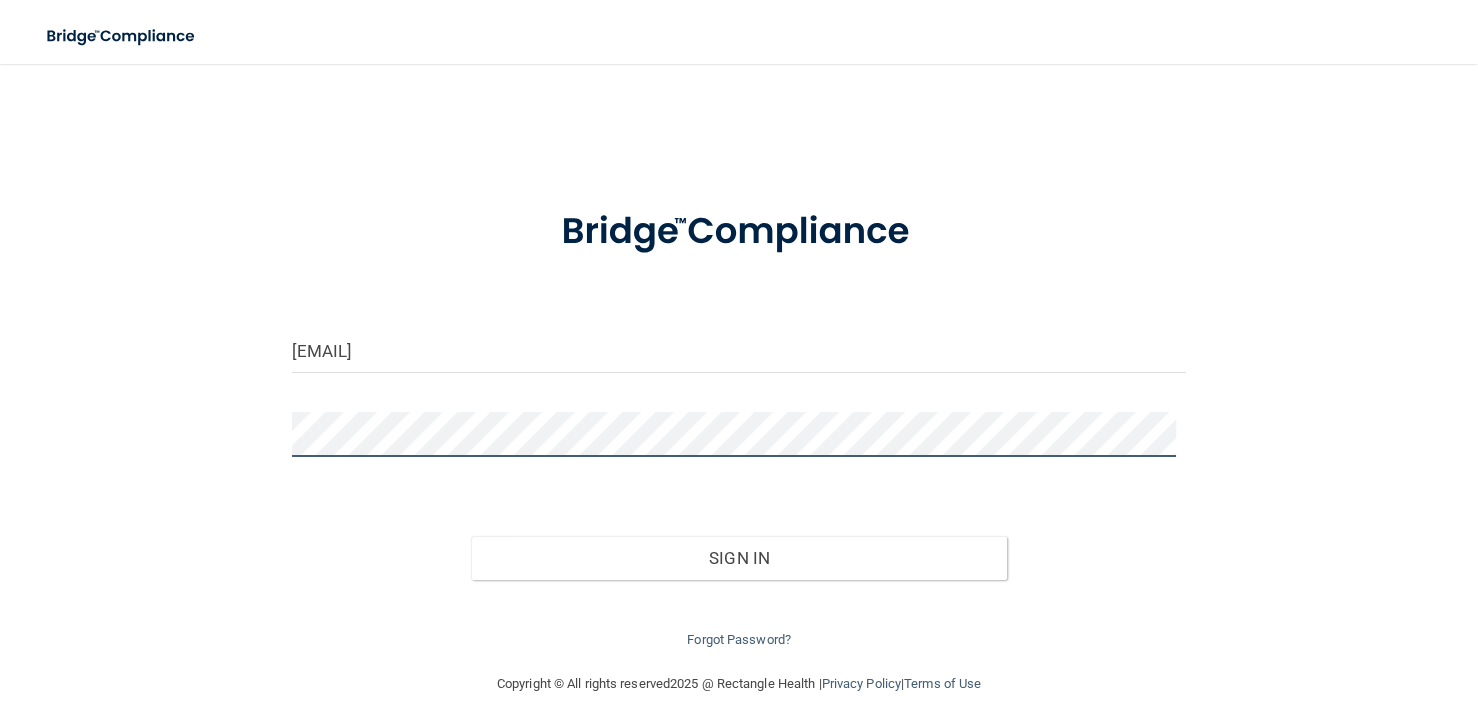 click on "Sign In" at bounding box center [739, 558] 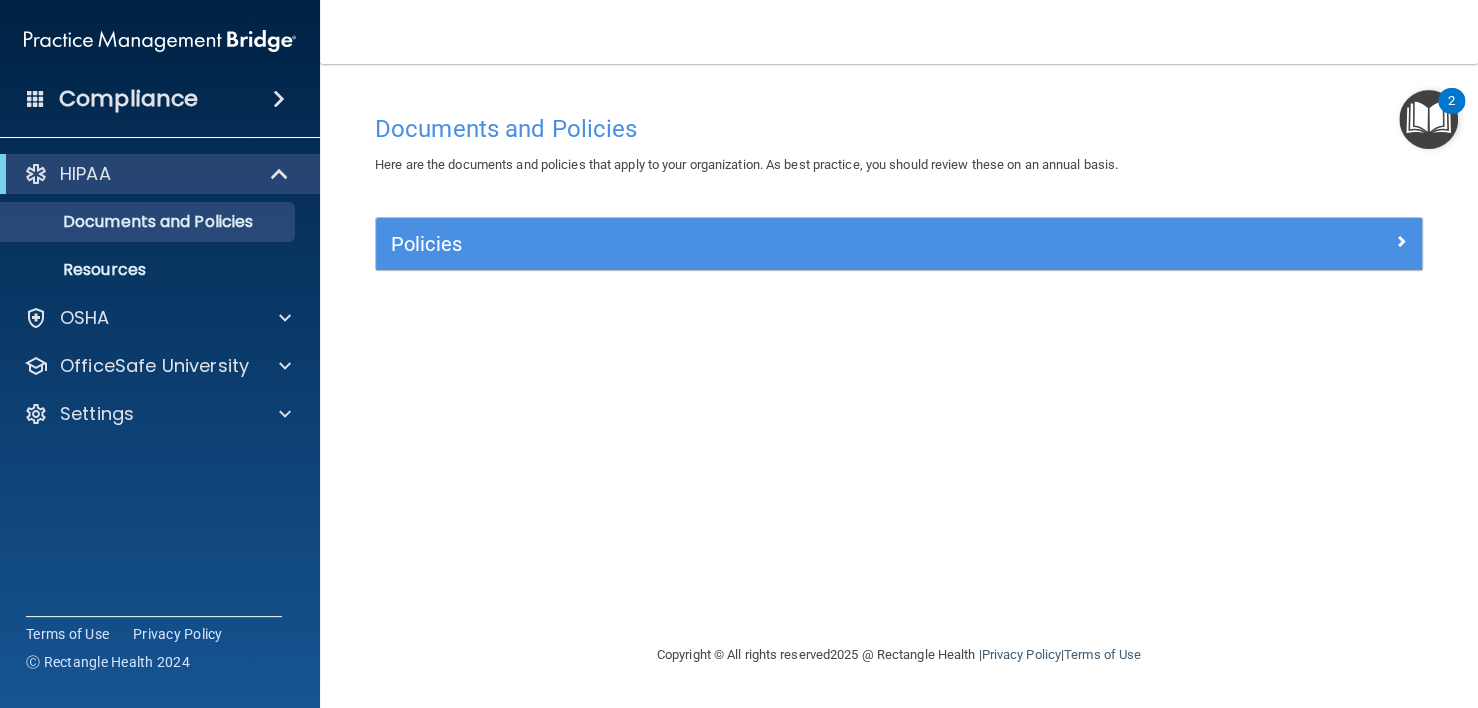 click on "Compliance" at bounding box center (128, 99) 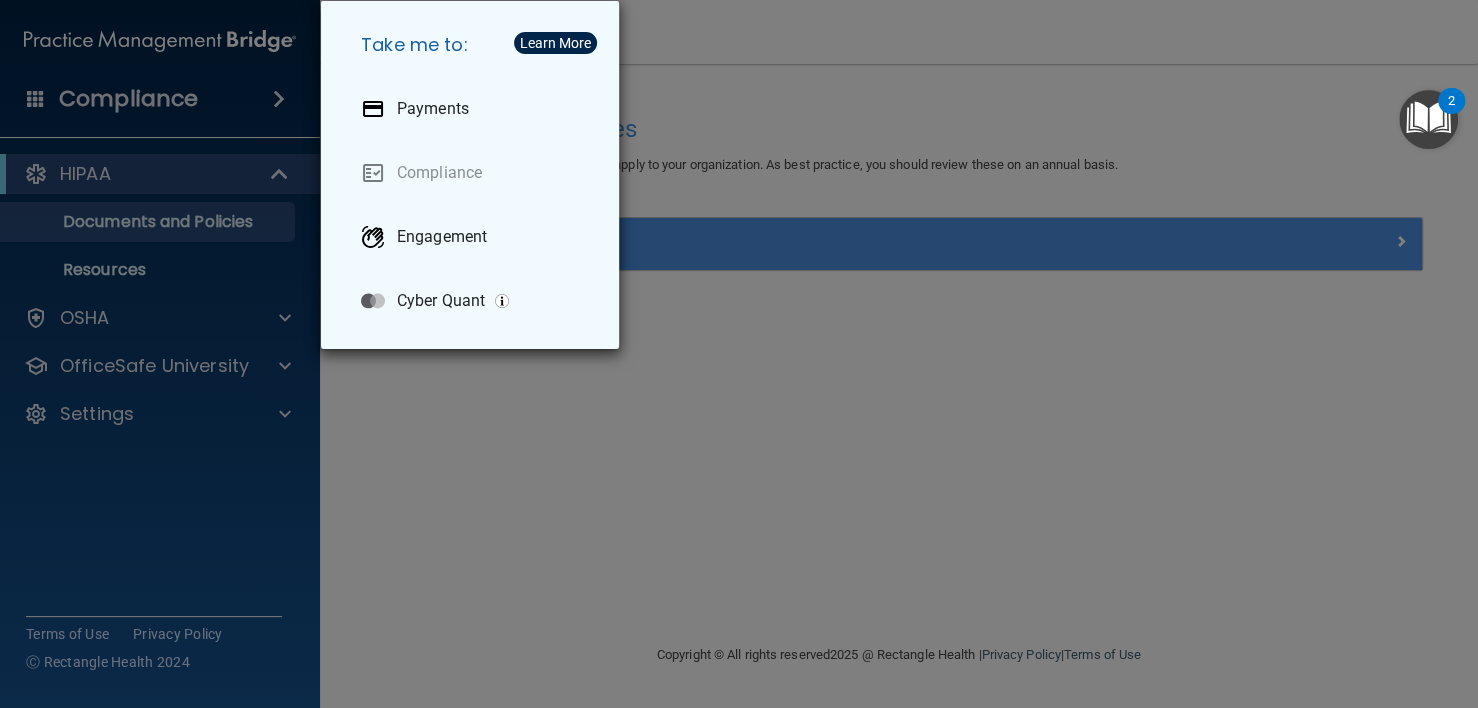 click on "Take me to:             Payments                   Compliance                     Engagement                     Cyber Quant" at bounding box center (739, 354) 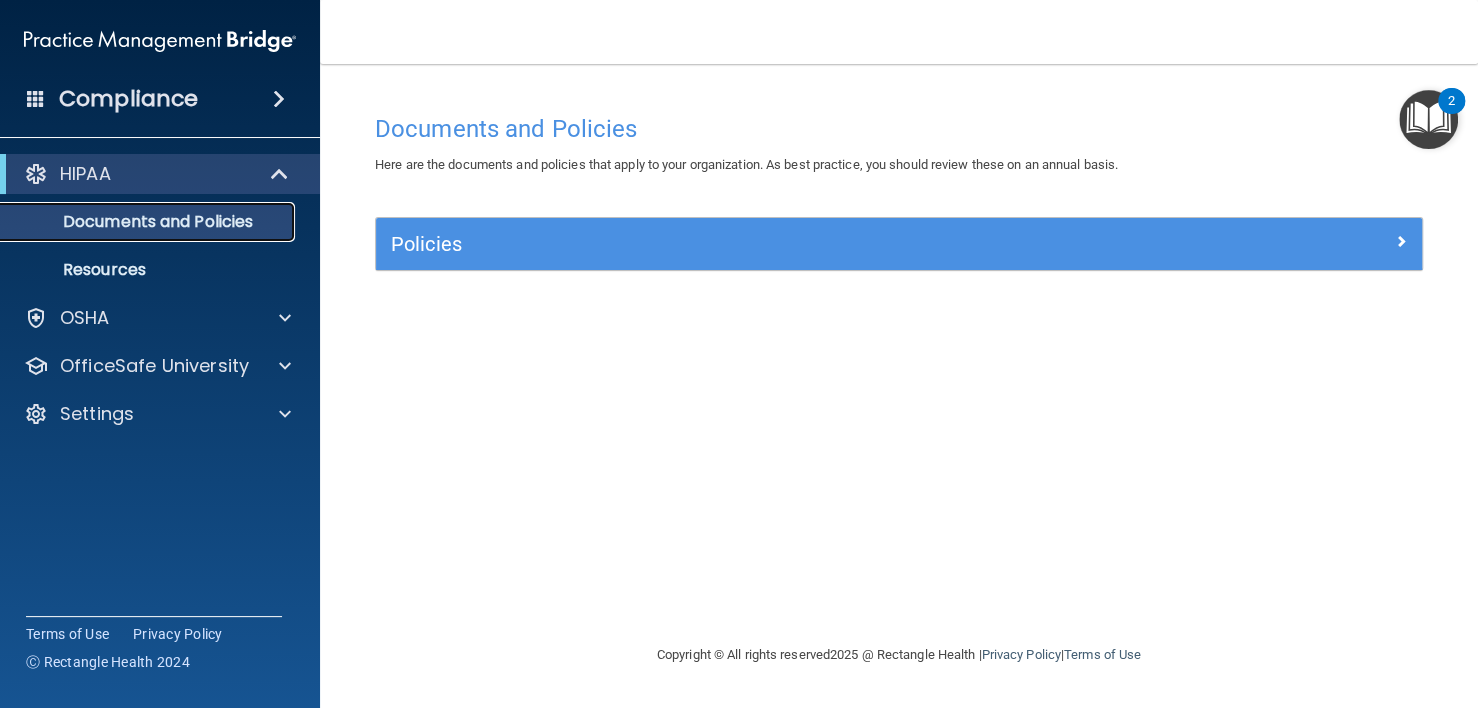 click on "Documents and Policies" at bounding box center (149, 222) 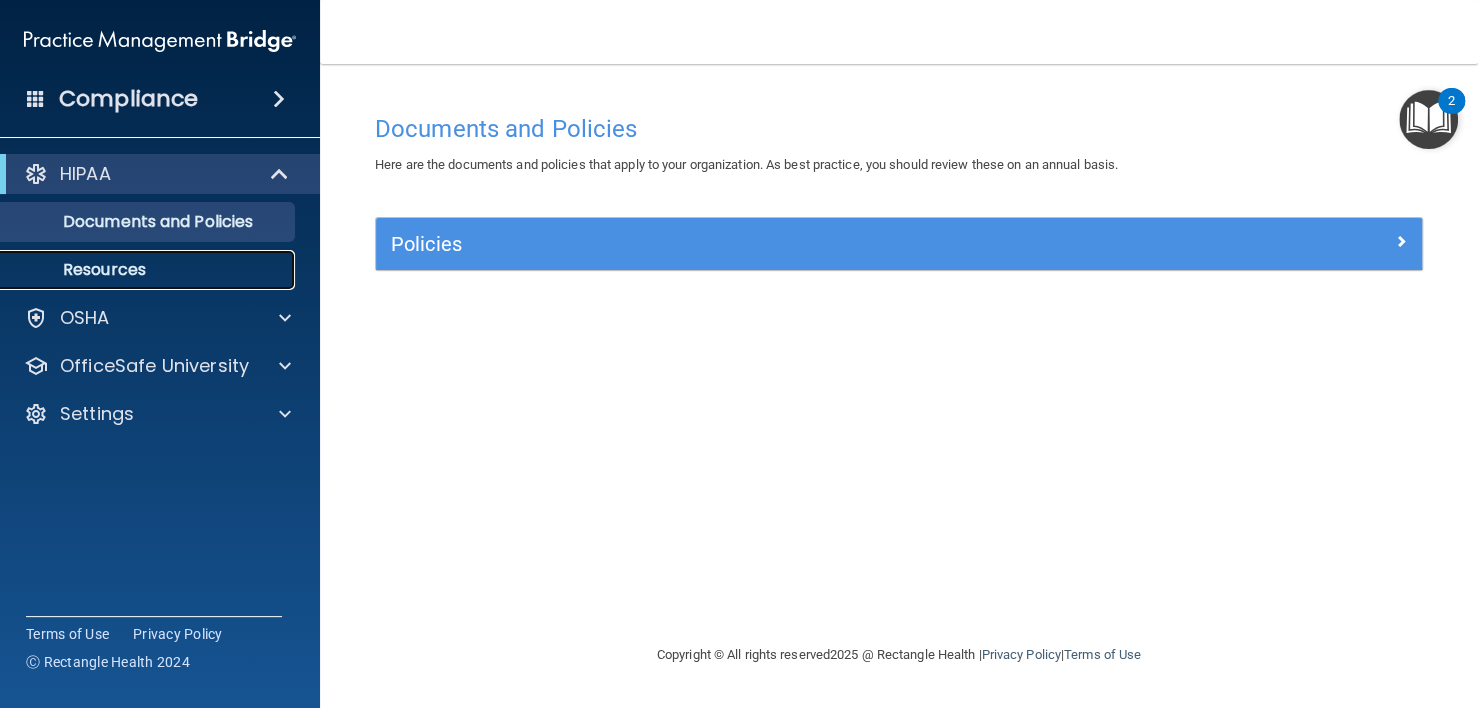 click on "Resources" at bounding box center [149, 270] 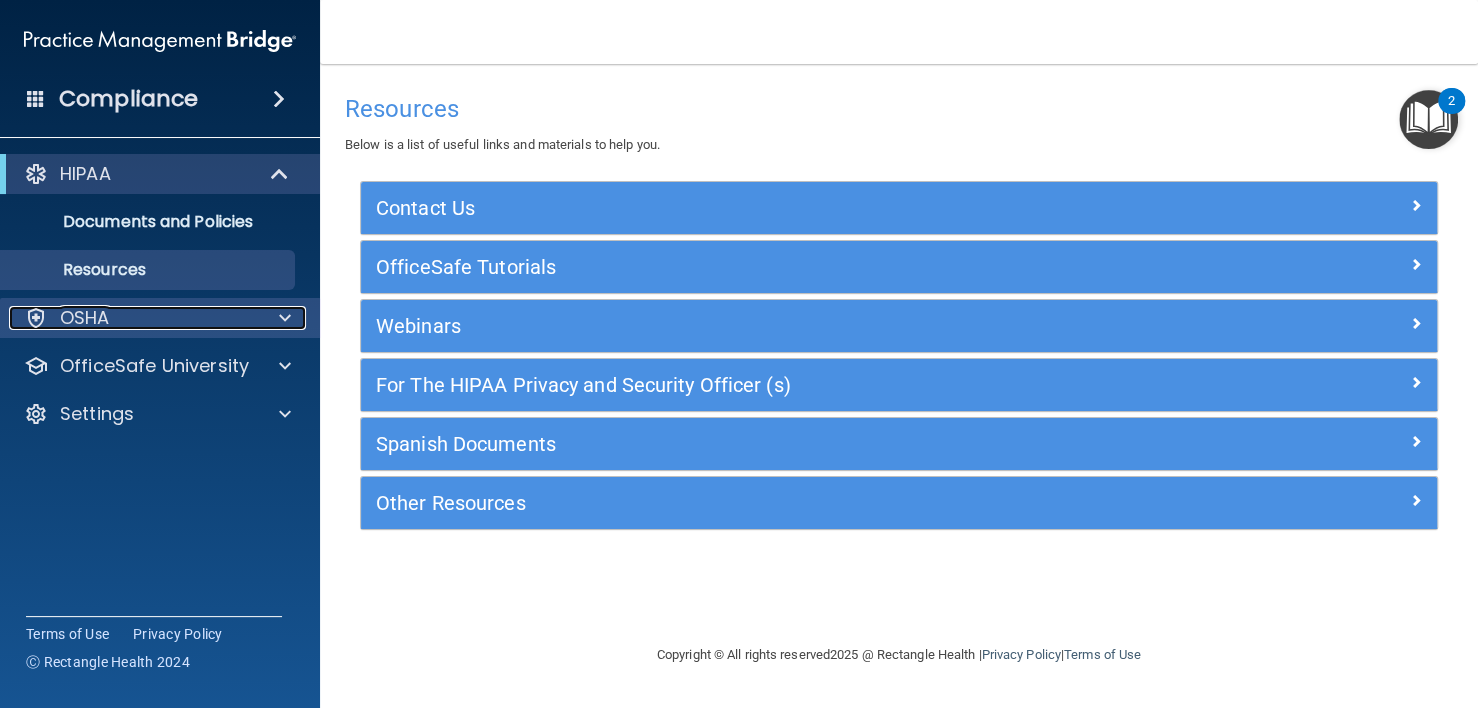 click on "OSHA" at bounding box center (133, 318) 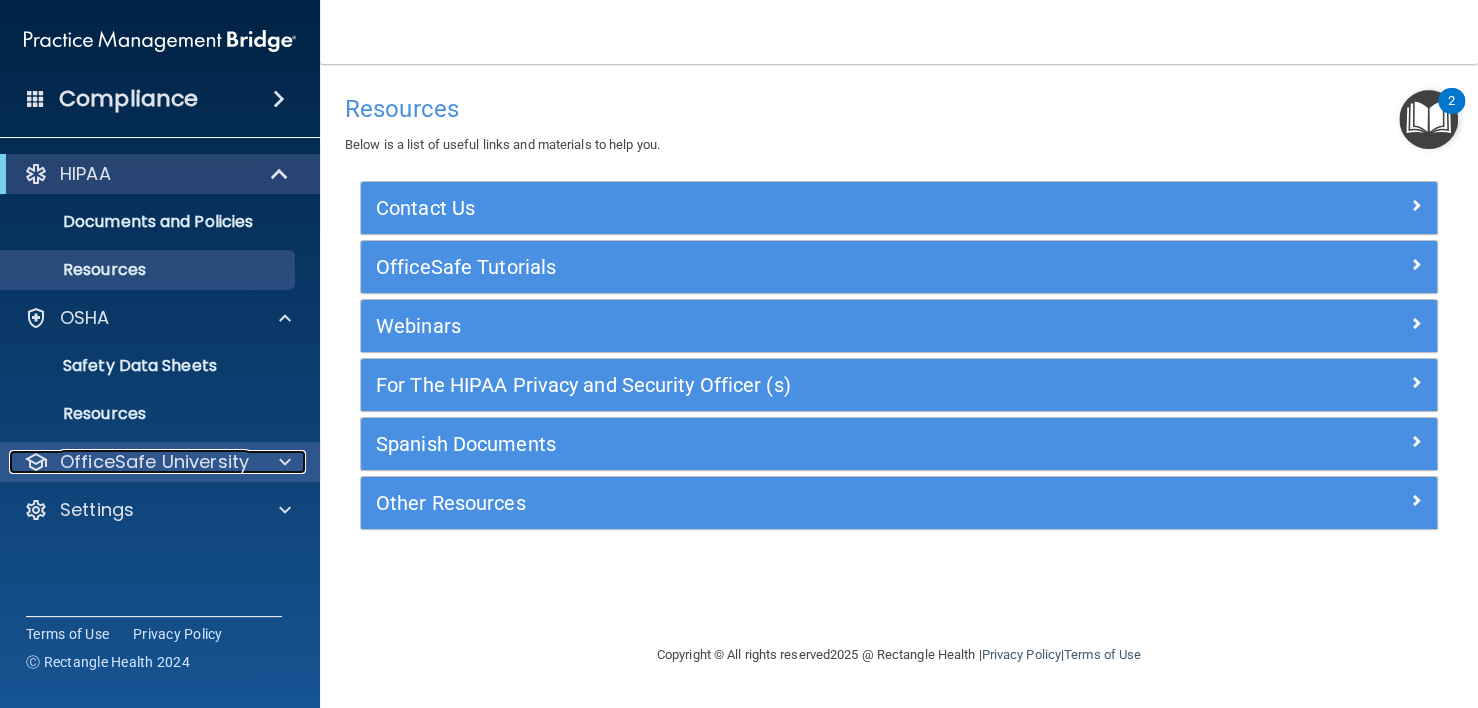 click on "OfficeSafe University" at bounding box center (154, 462) 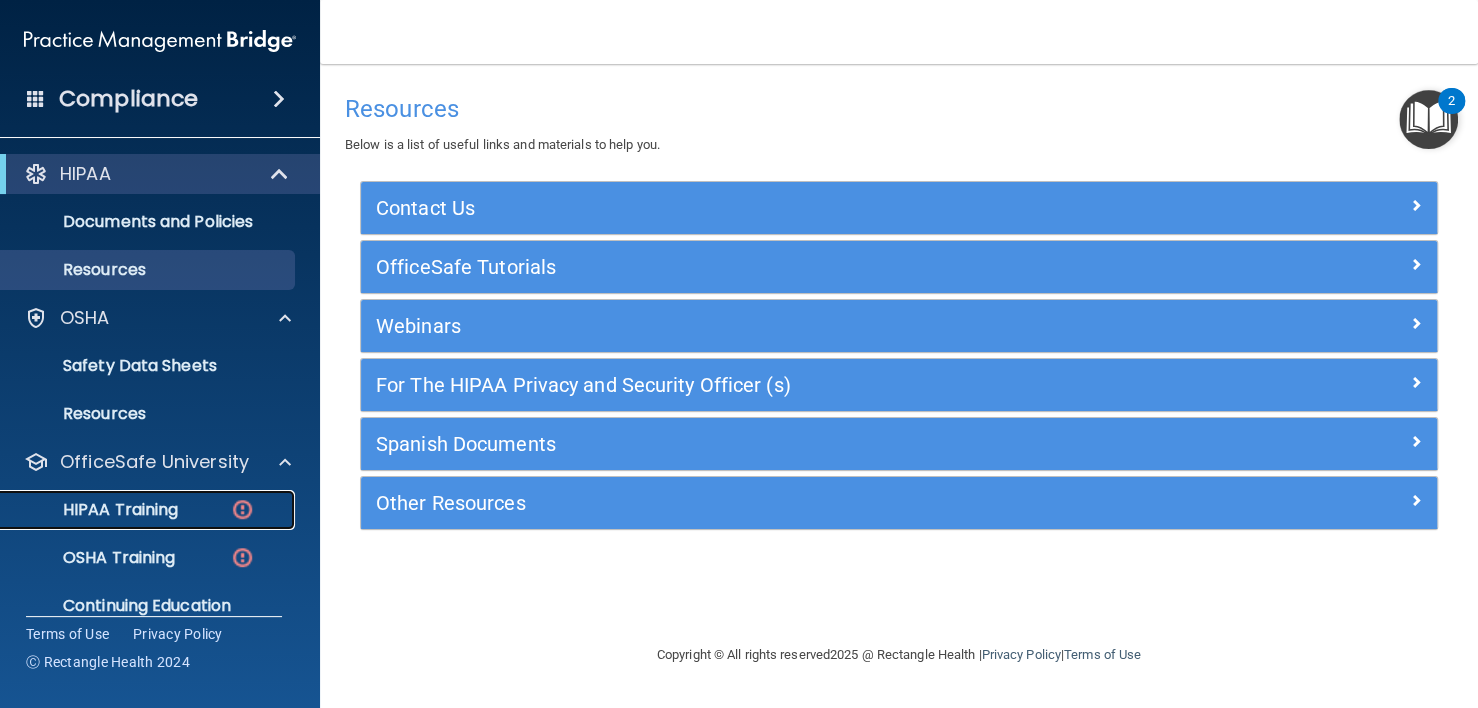 click on "HIPAA Training" at bounding box center (95, 510) 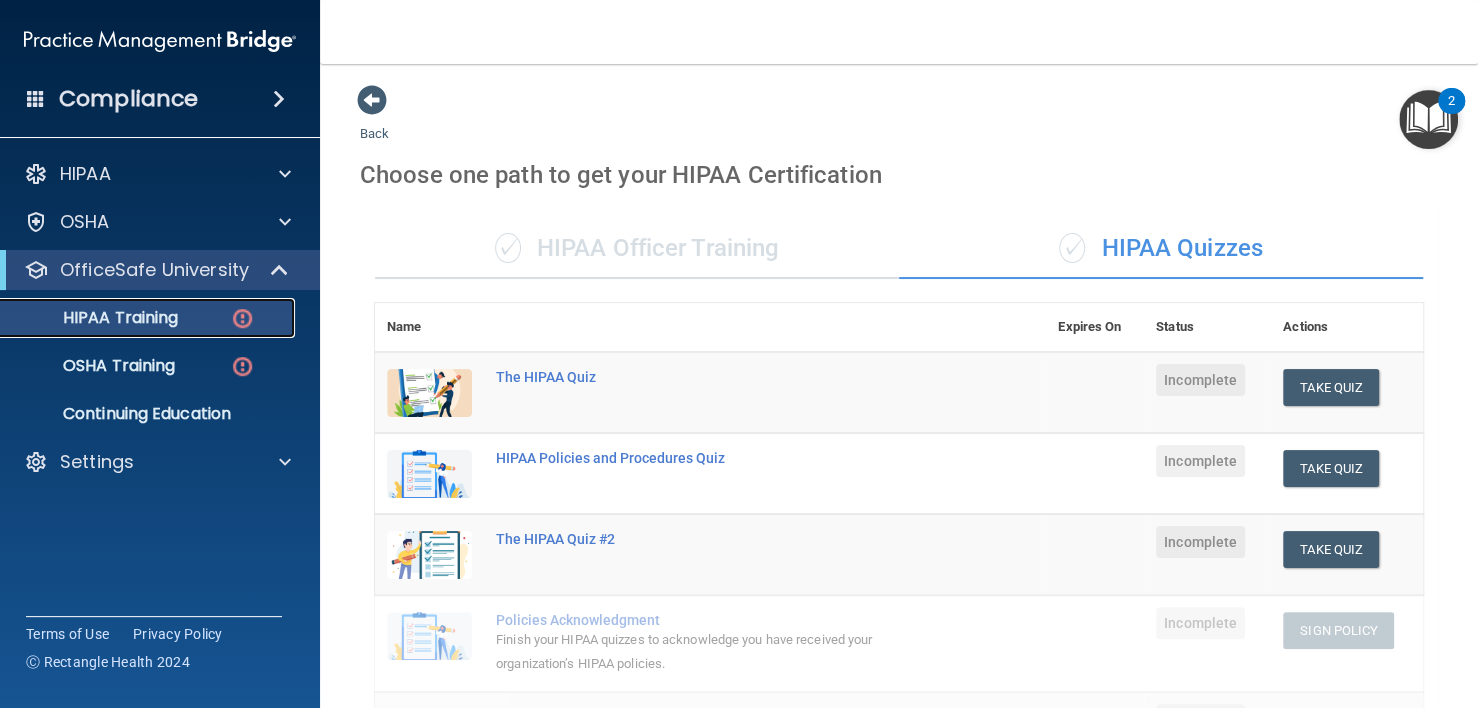 scroll, scrollTop: 0, scrollLeft: 0, axis: both 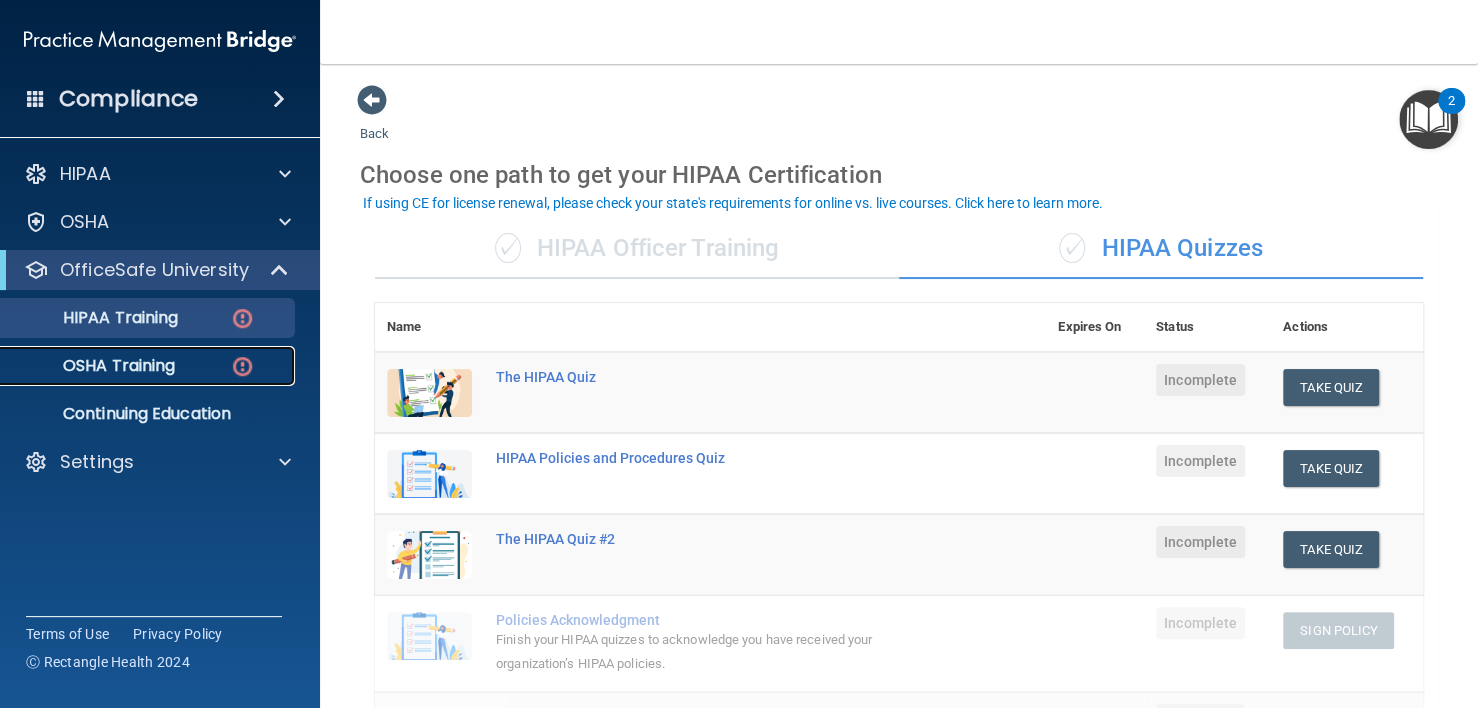 click at bounding box center [242, 366] 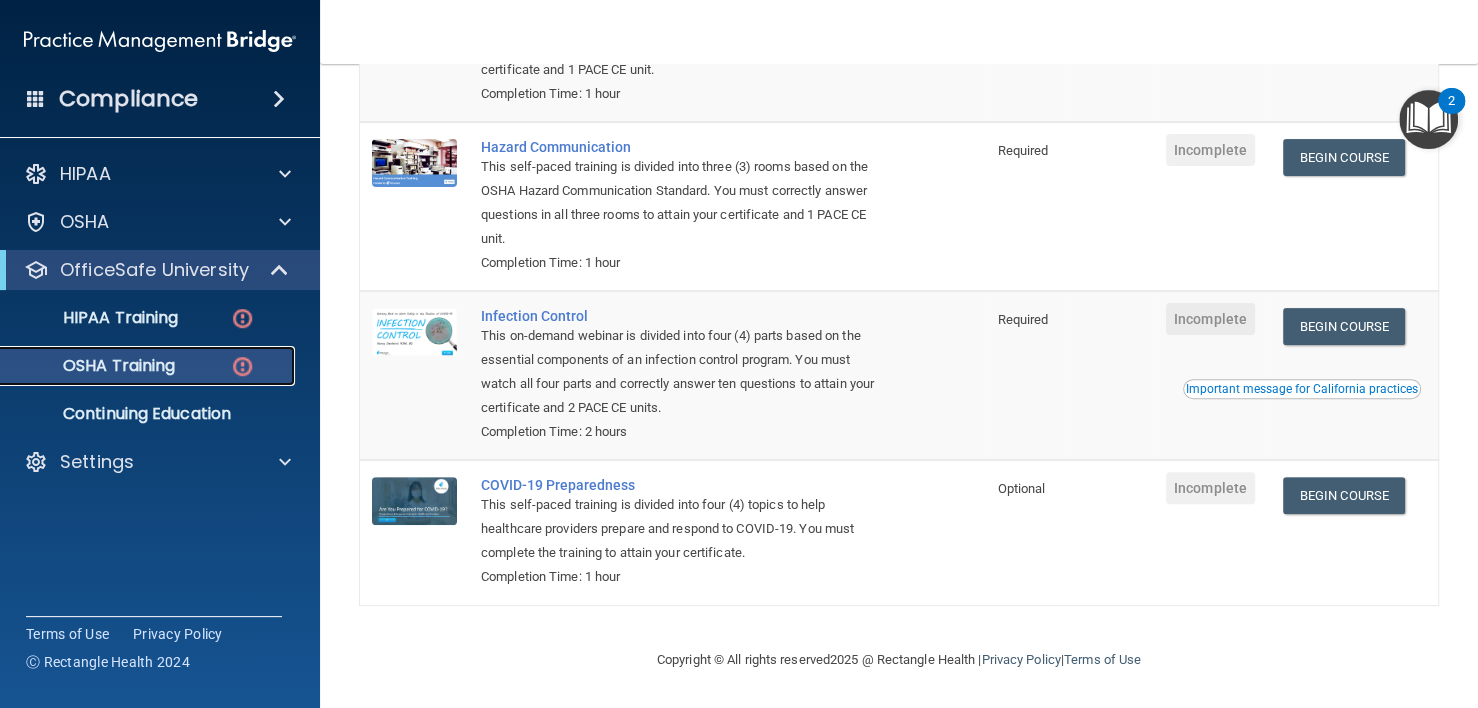 scroll, scrollTop: 30, scrollLeft: 0, axis: vertical 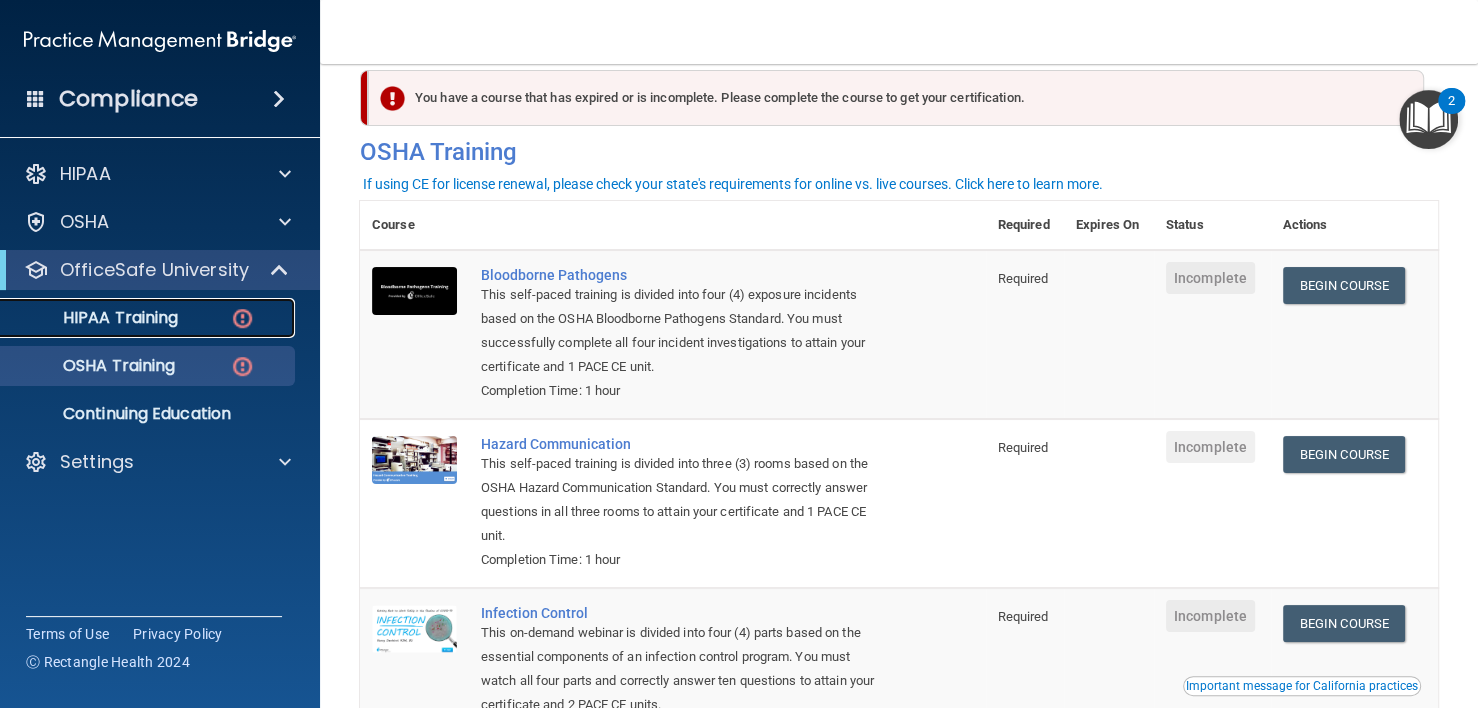 click on "HIPAA Training" at bounding box center (137, 318) 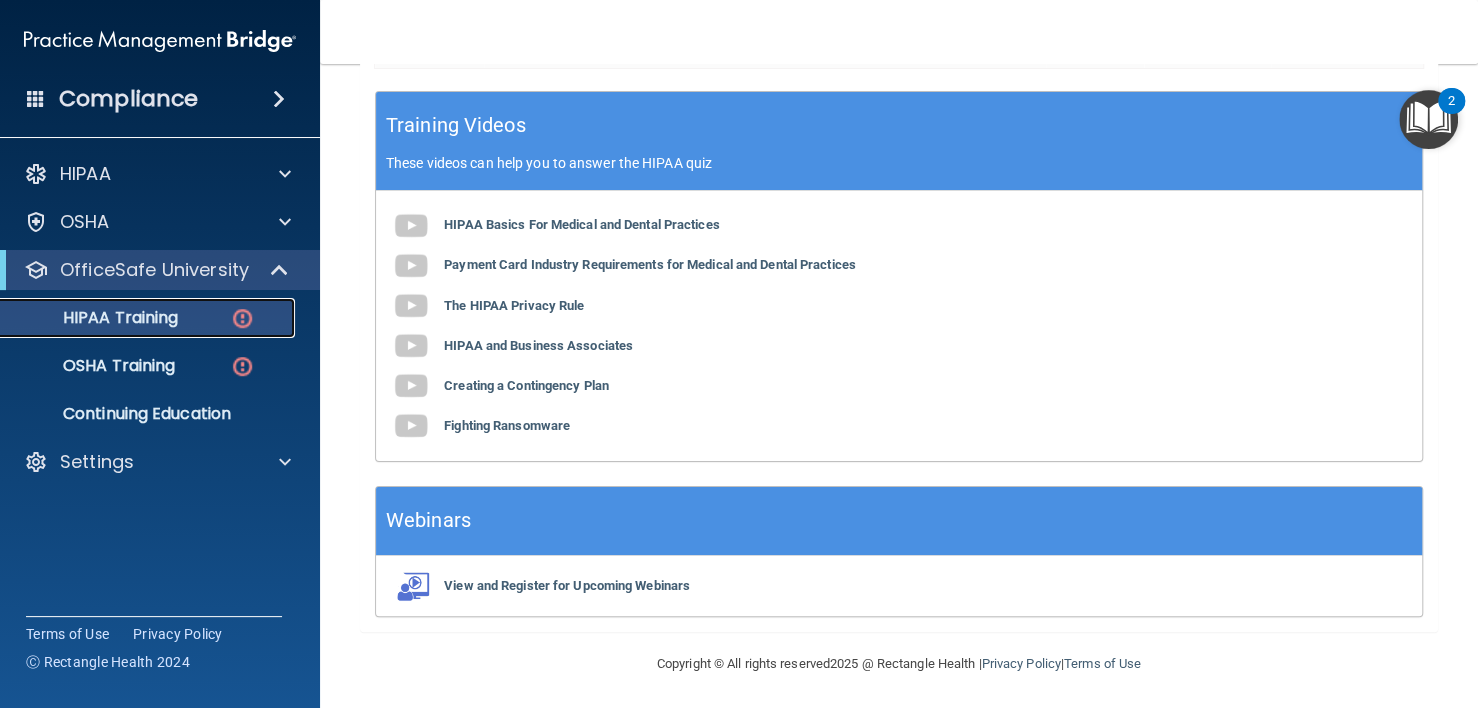 scroll, scrollTop: 723, scrollLeft: 0, axis: vertical 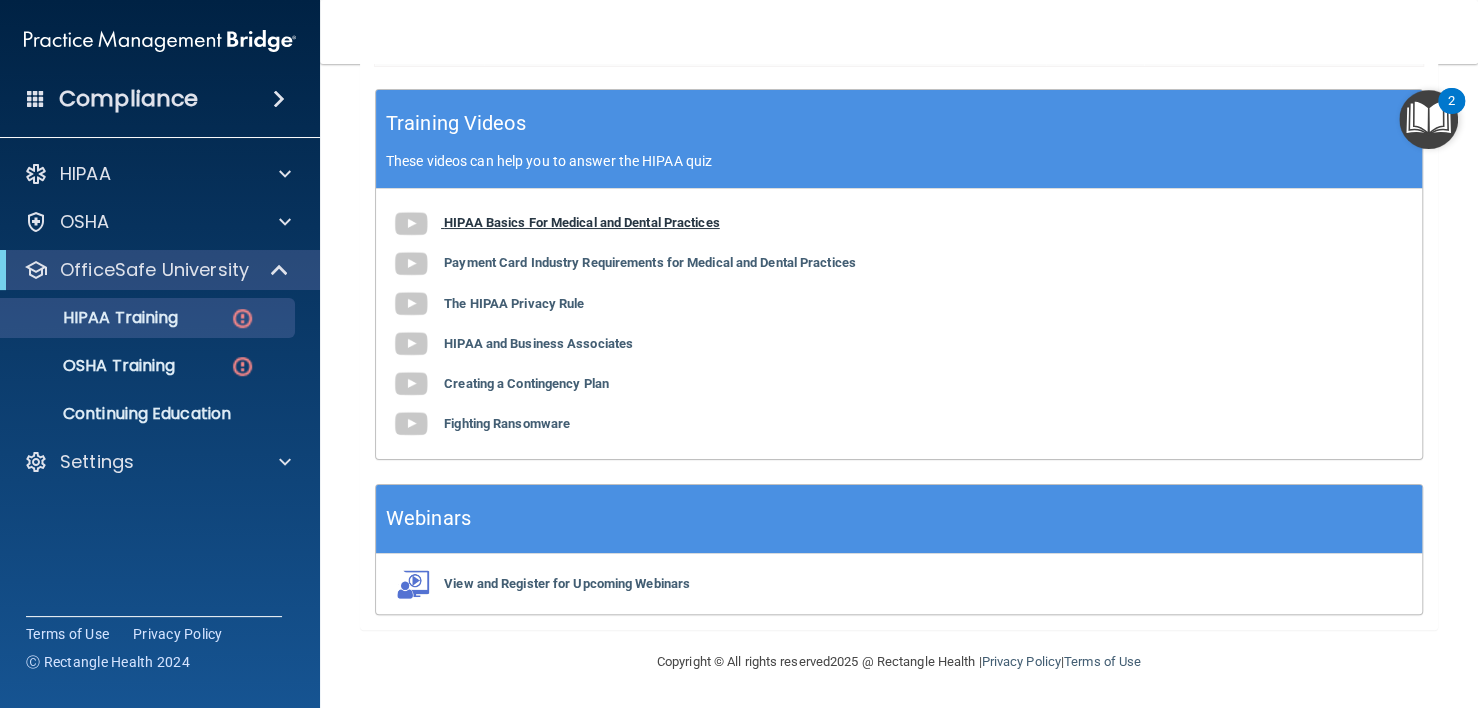 click on "HIPAA Basics For Medical and Dental Practices" at bounding box center (582, 222) 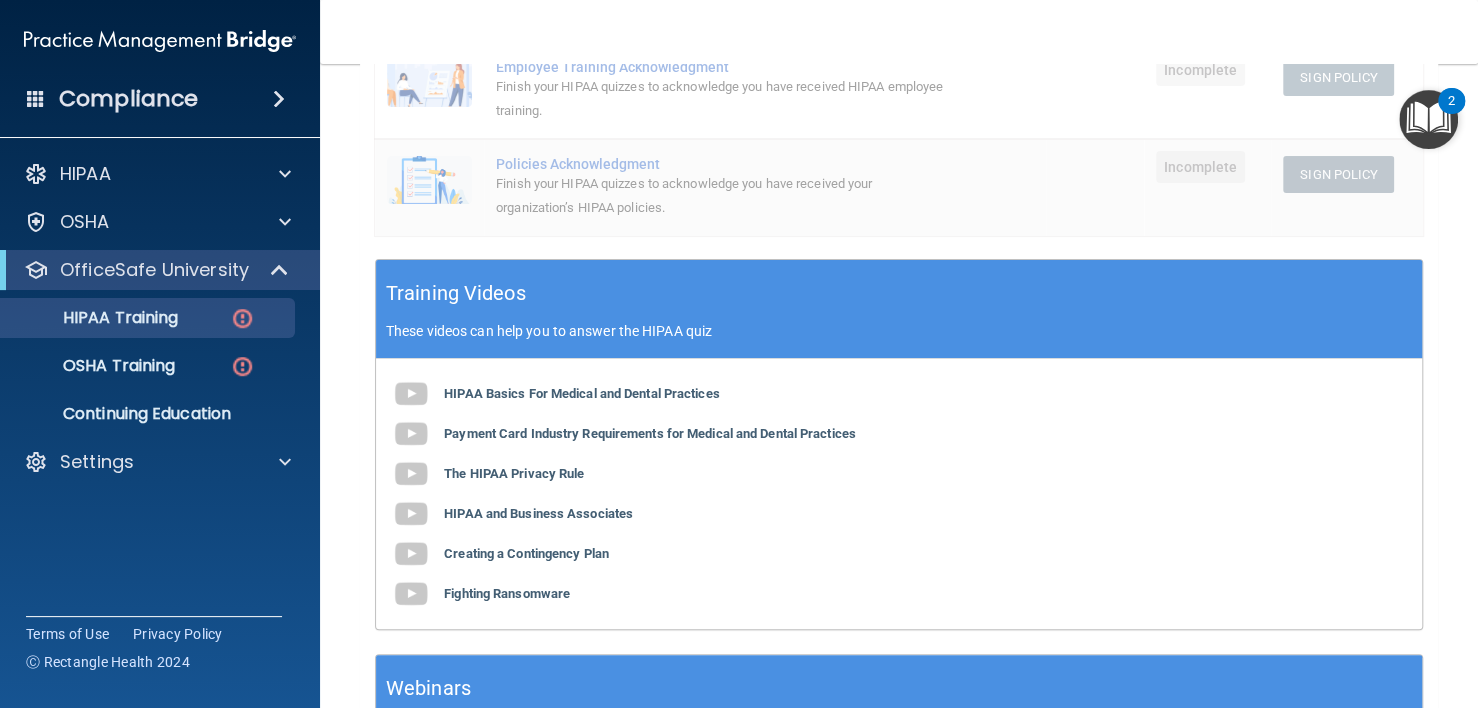 scroll, scrollTop: 600, scrollLeft: 0, axis: vertical 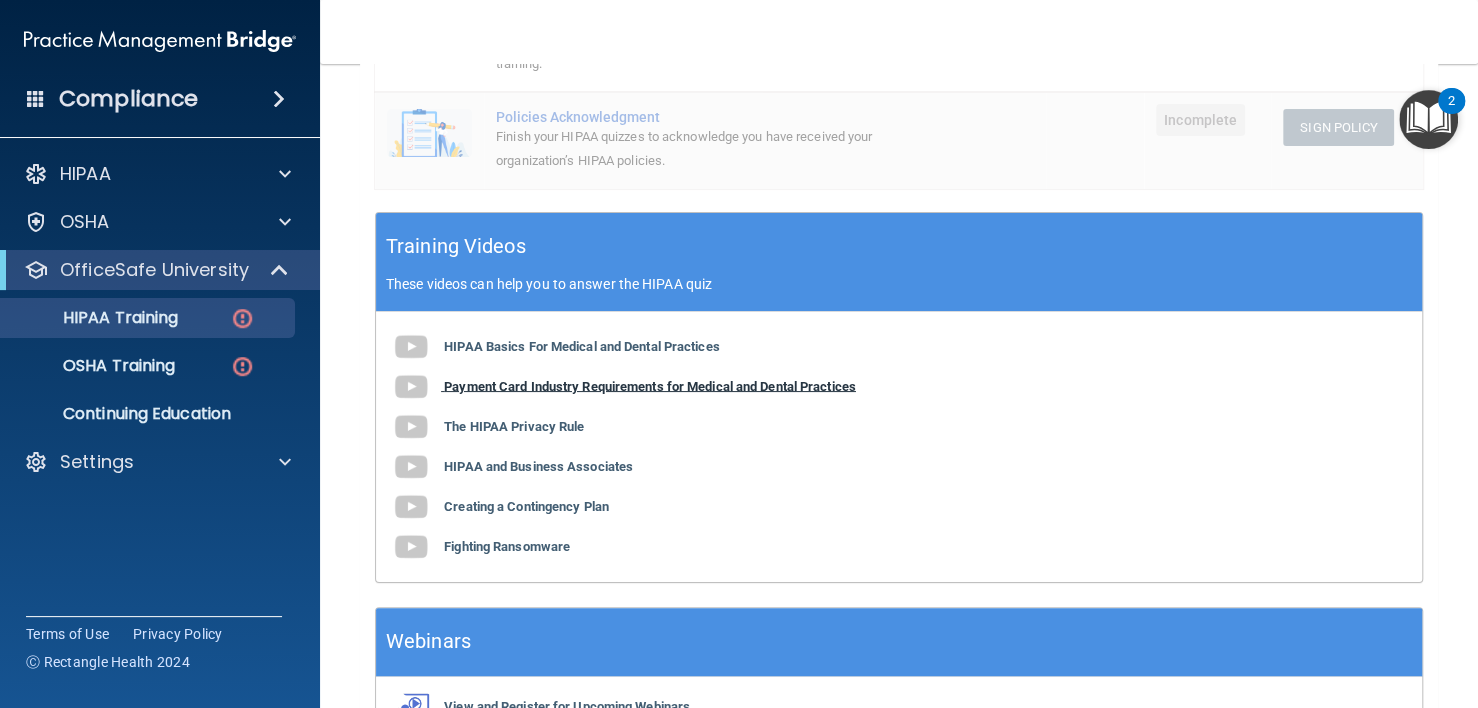 click on "Payment Card Industry Requirements for Medical and Dental Practices" at bounding box center [650, 385] 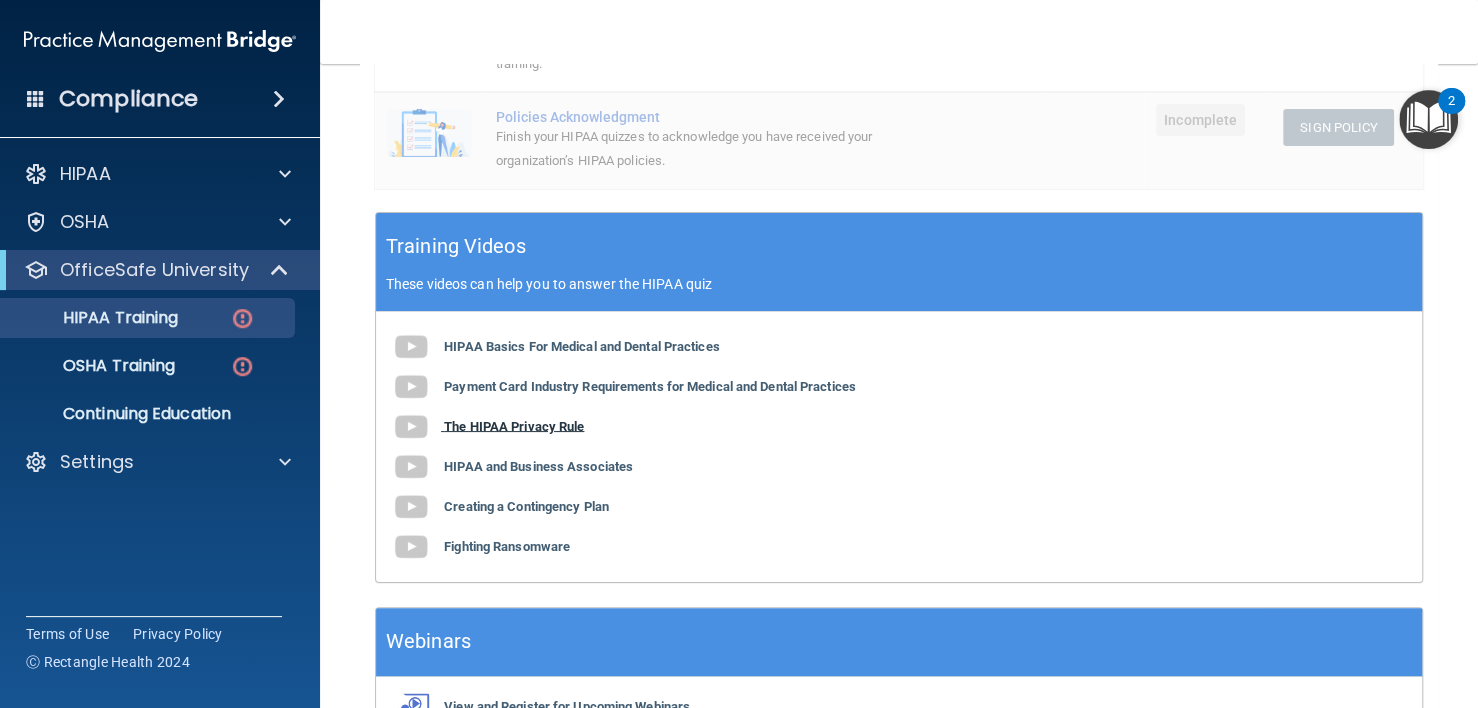 click on "The HIPAA Privacy Rule" at bounding box center (514, 425) 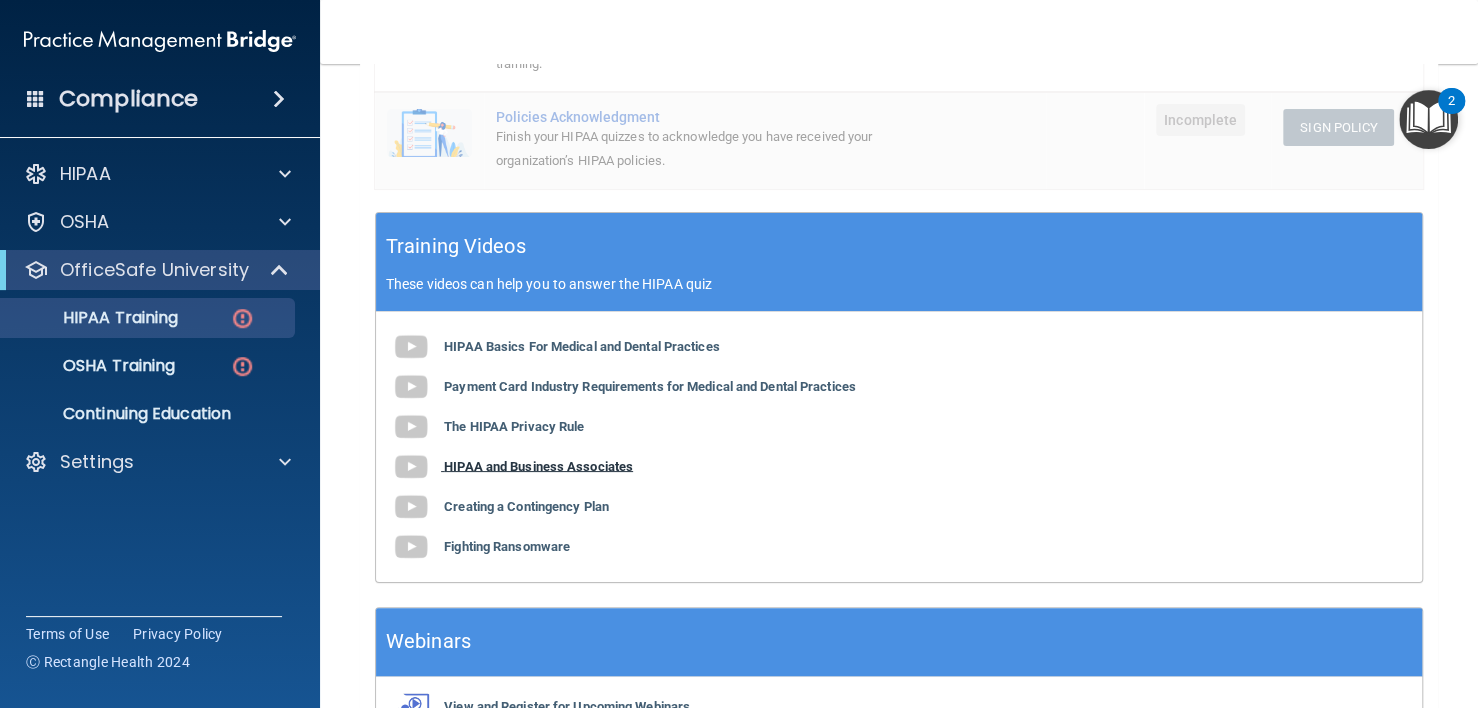 click on "HIPAA and Business Associates" at bounding box center [538, 465] 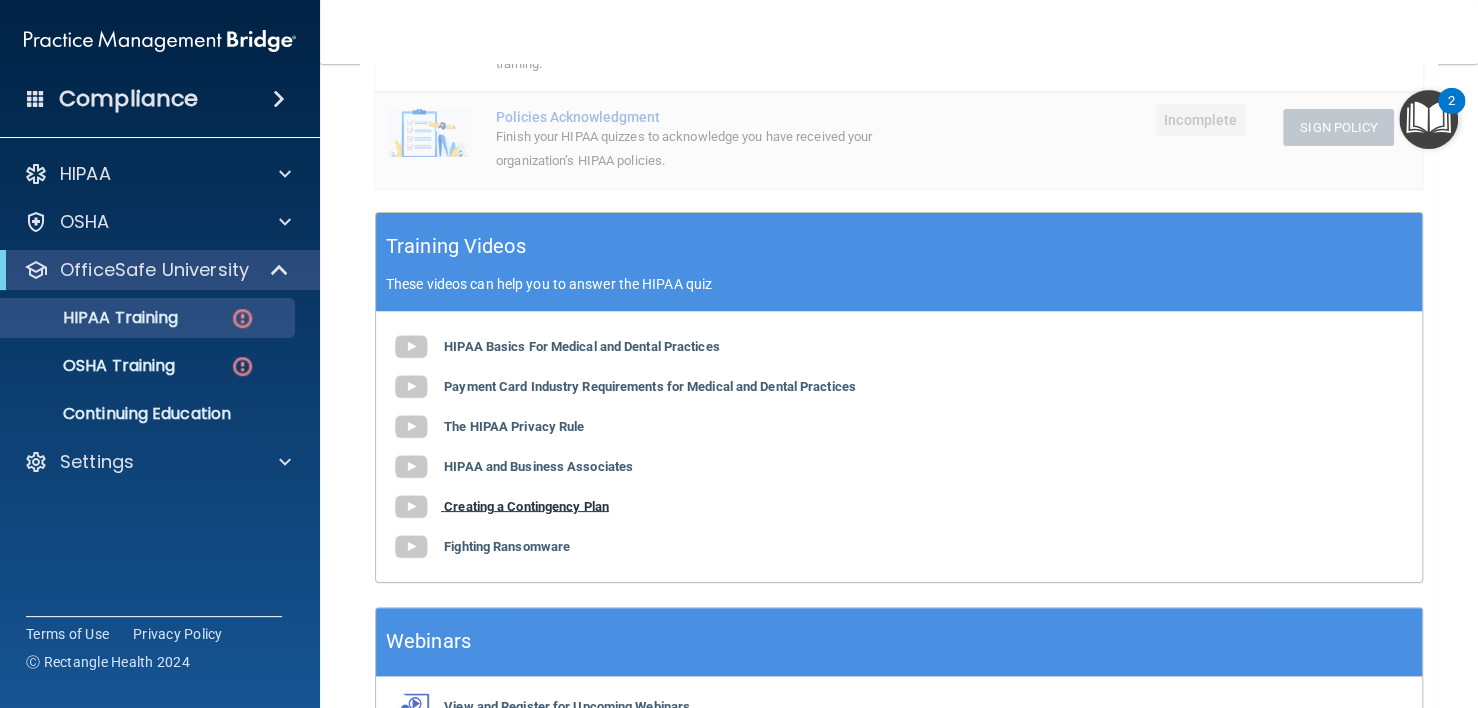 click on "Creating a Contingency Plan" at bounding box center [526, 505] 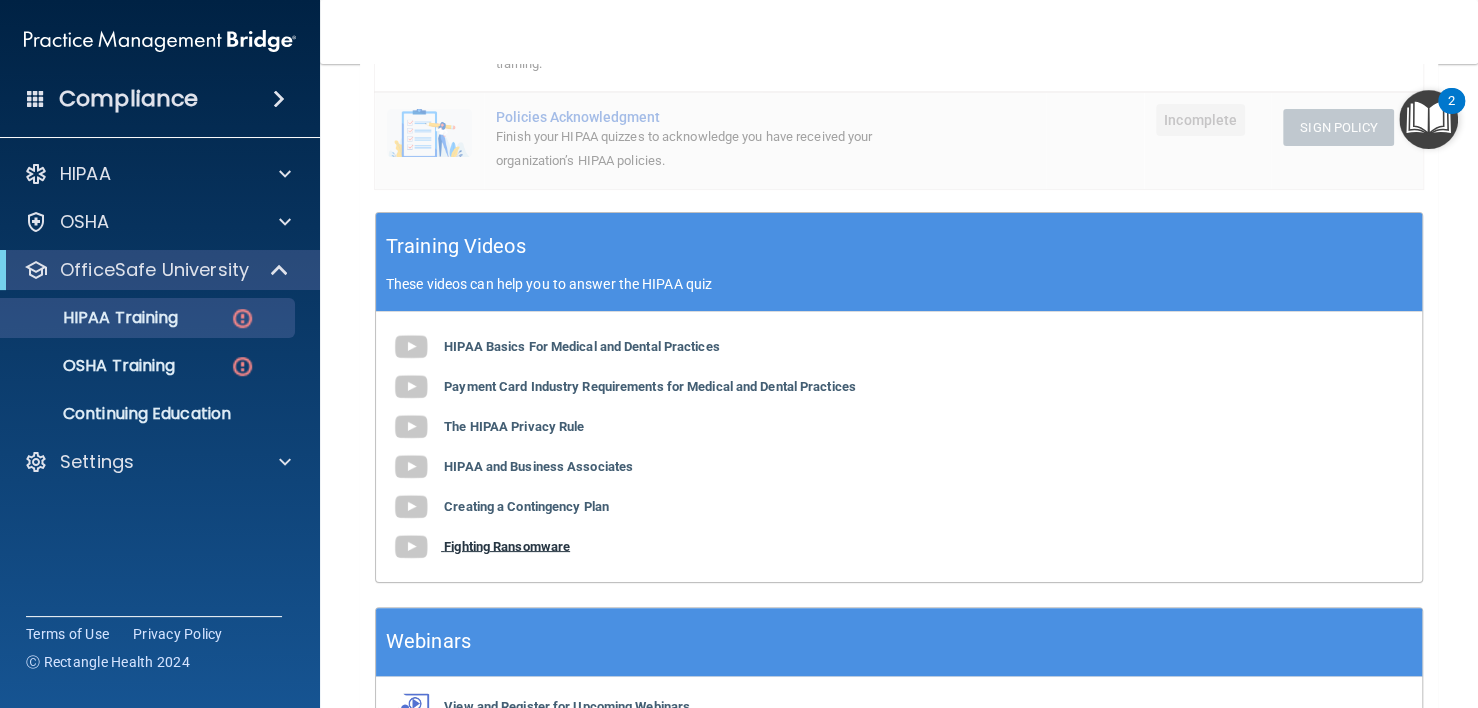 click on "Fighting Ransomware" at bounding box center [507, 545] 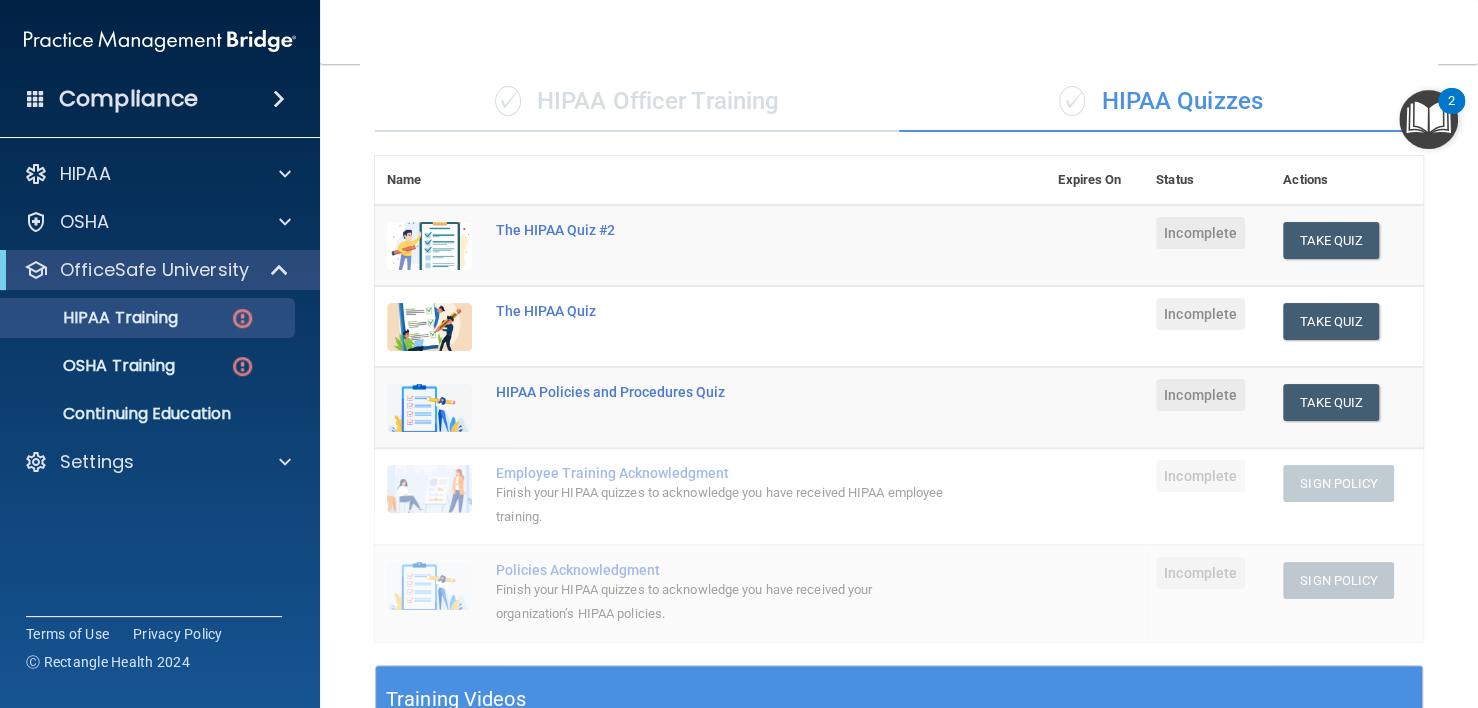scroll, scrollTop: 100, scrollLeft: 0, axis: vertical 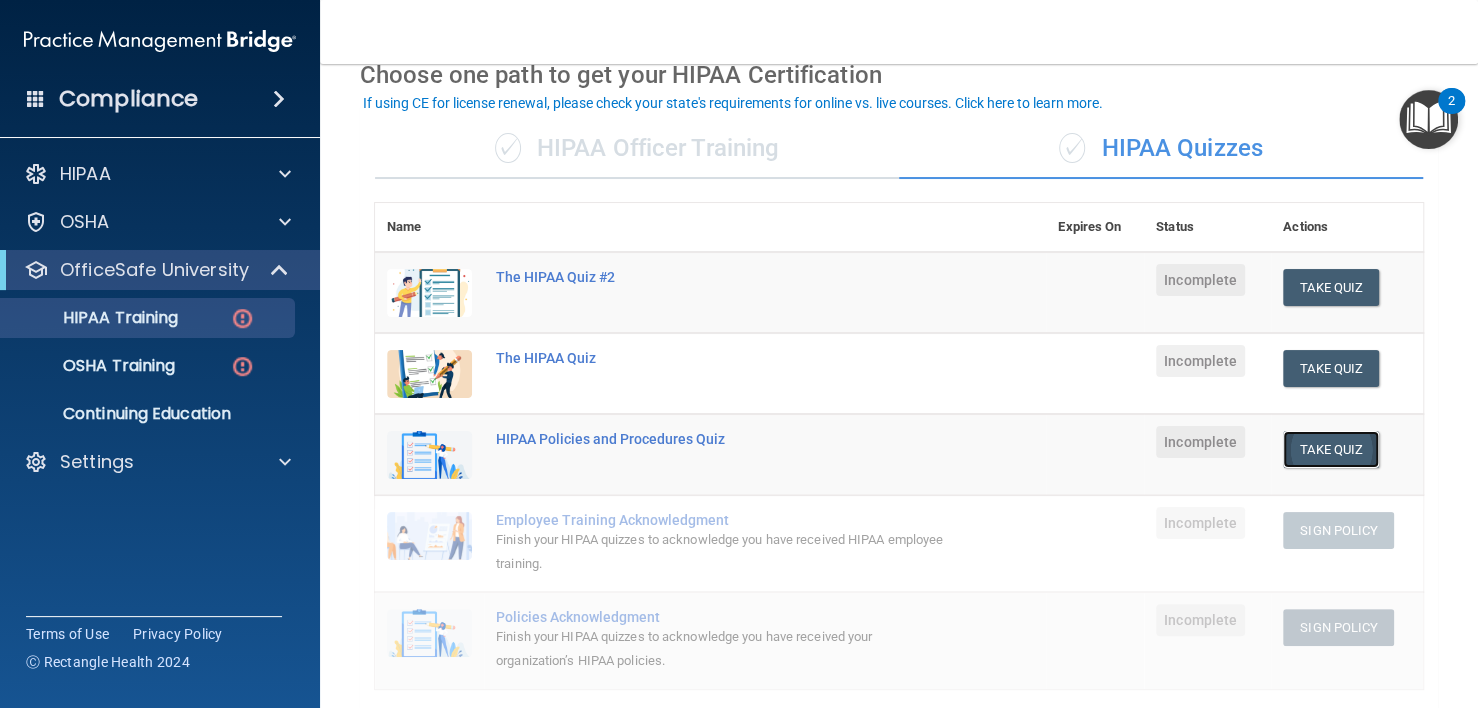 click on "Take Quiz" at bounding box center [1331, 449] 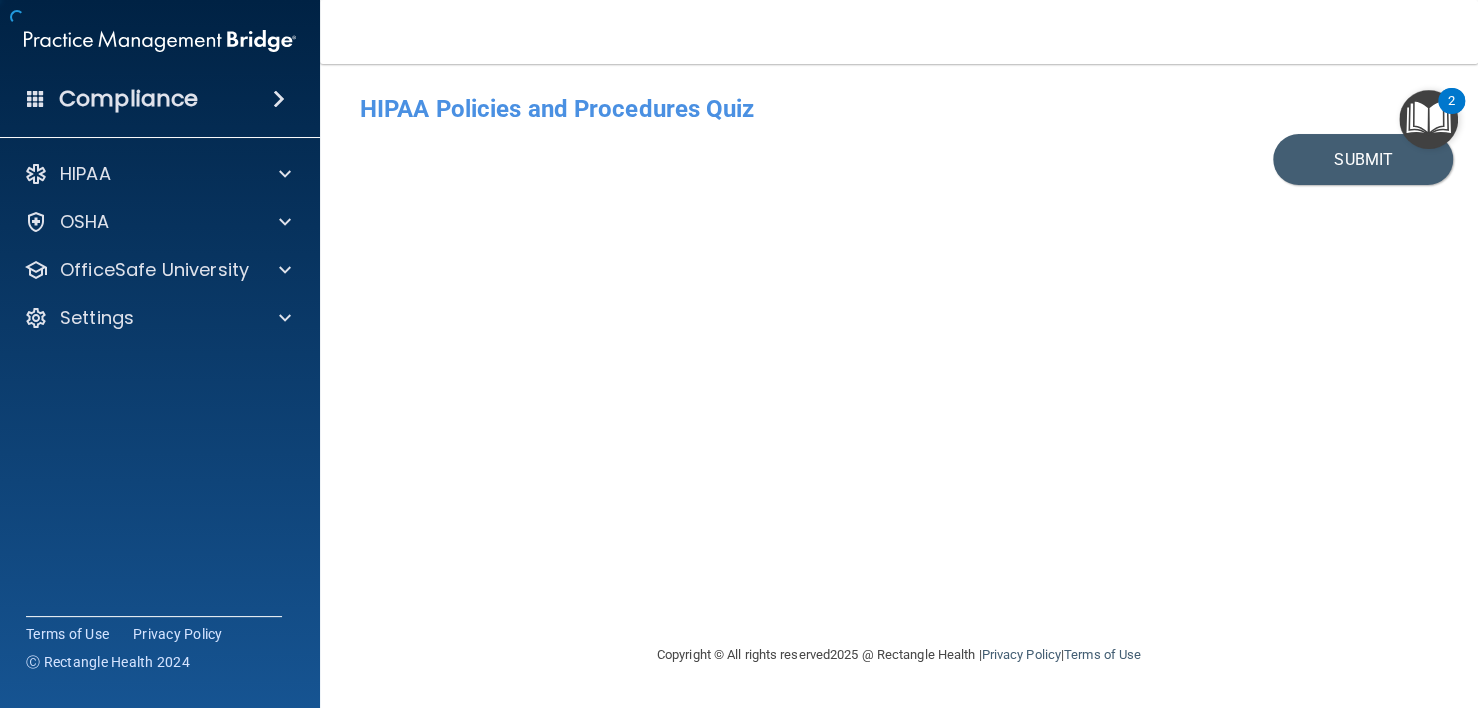 scroll, scrollTop: 0, scrollLeft: 0, axis: both 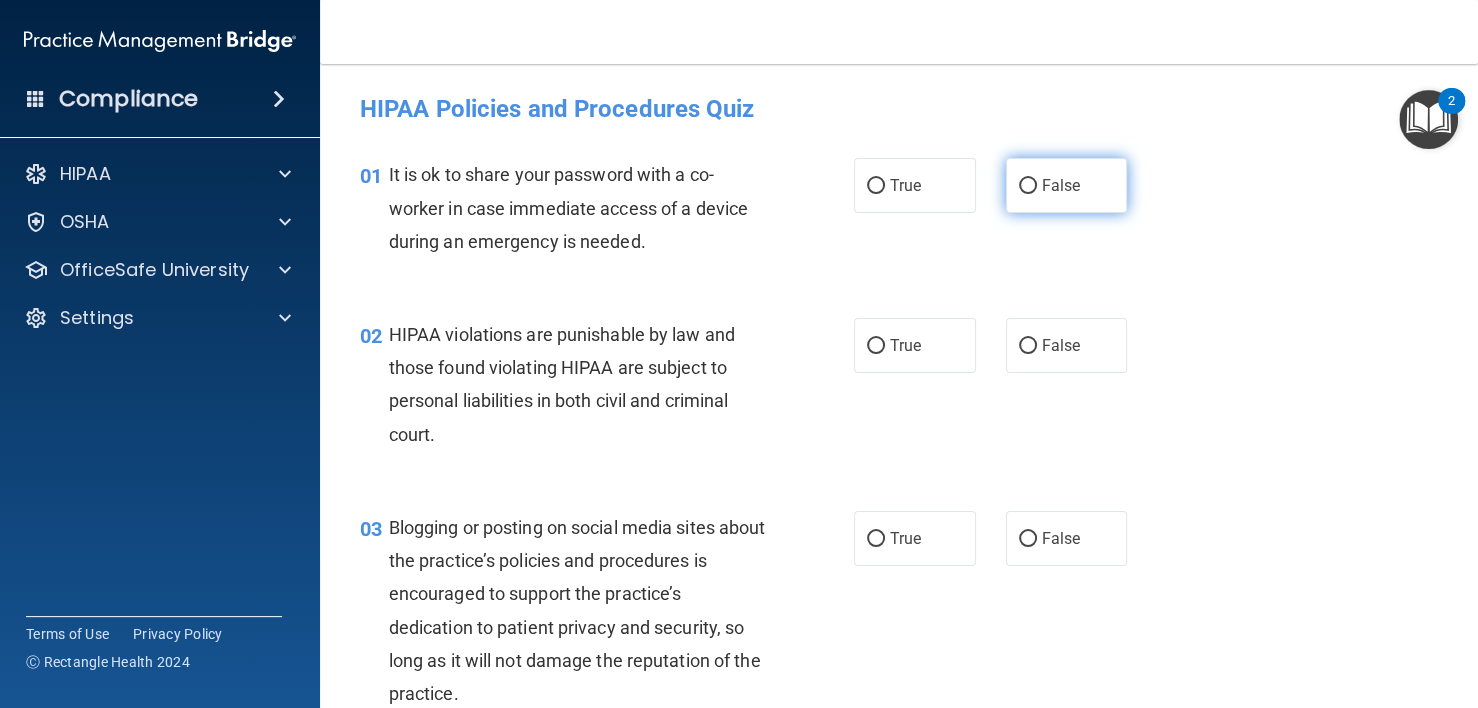 click on "False" at bounding box center [1028, 186] 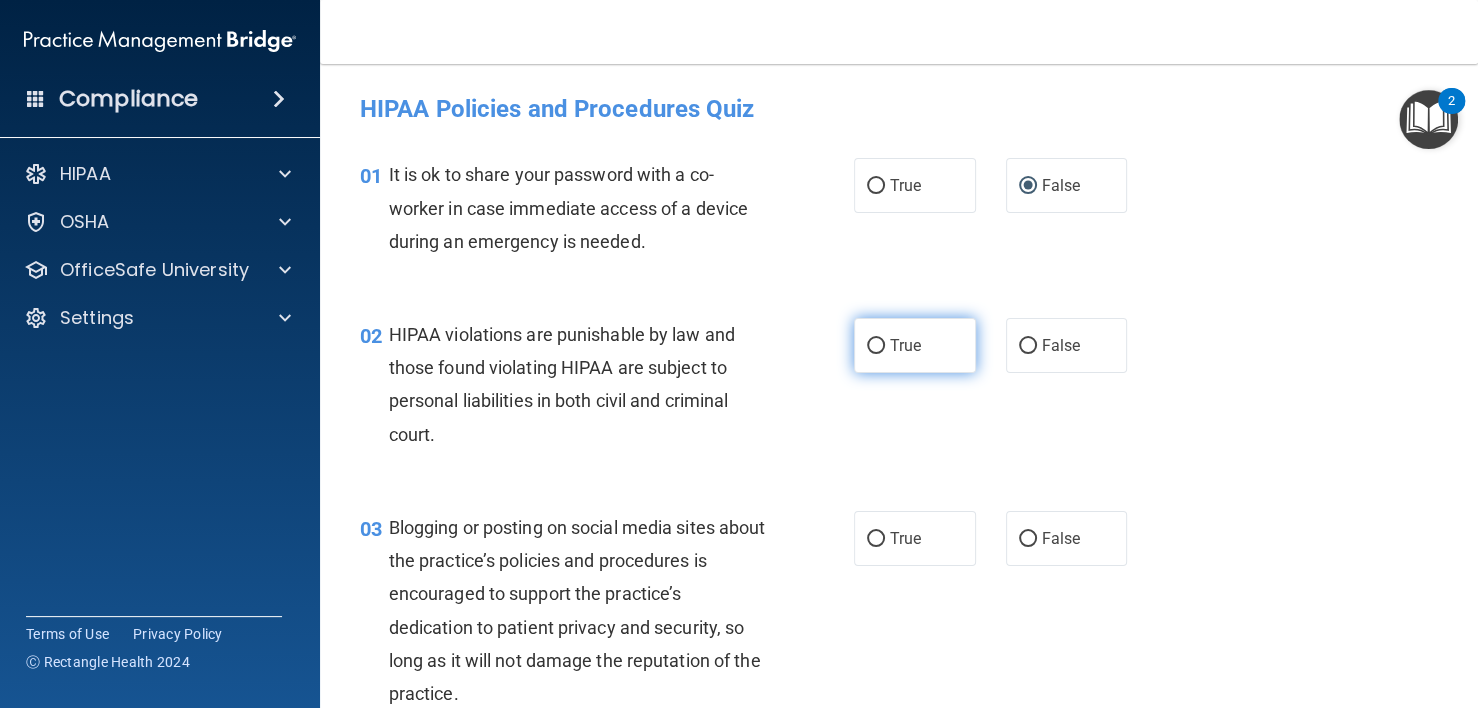 click on "True" at bounding box center [915, 345] 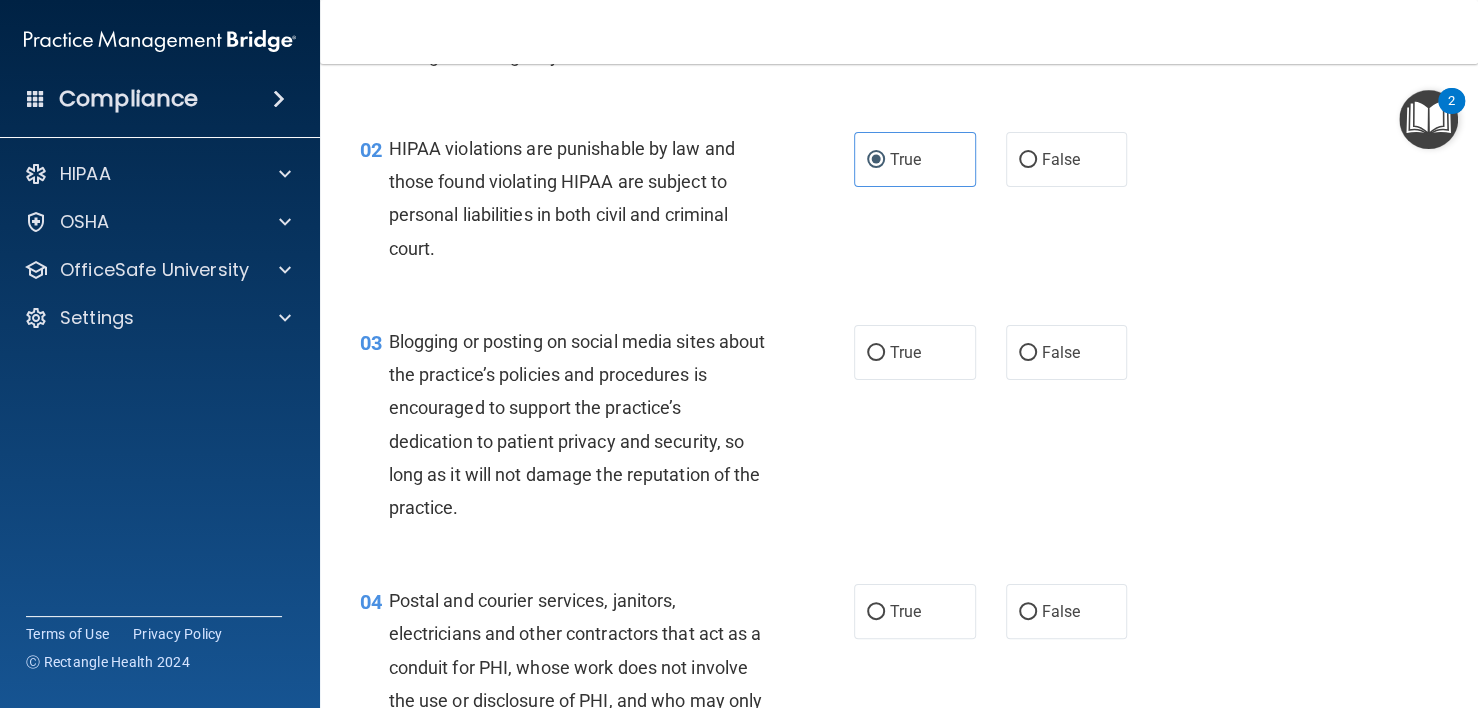 scroll, scrollTop: 200, scrollLeft: 0, axis: vertical 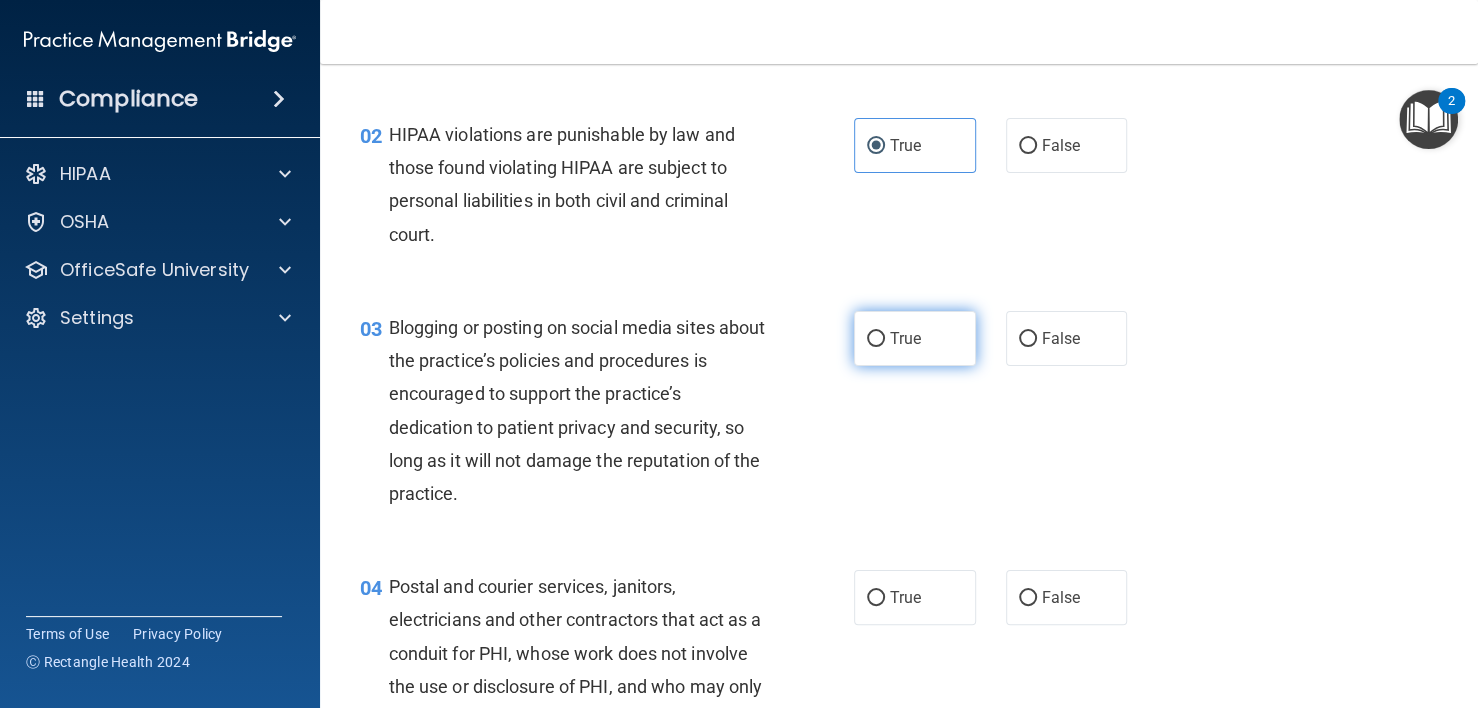 click on "True" at bounding box center (905, 338) 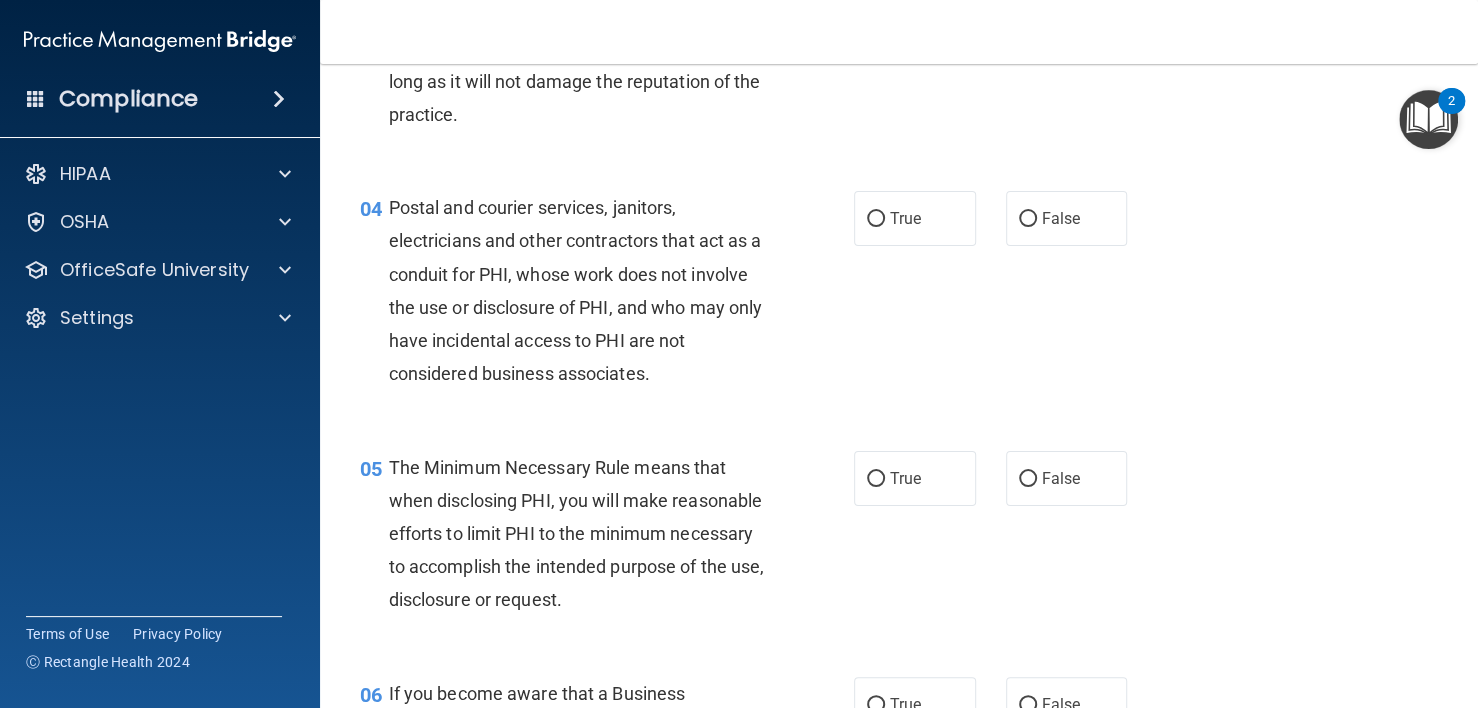 scroll, scrollTop: 600, scrollLeft: 0, axis: vertical 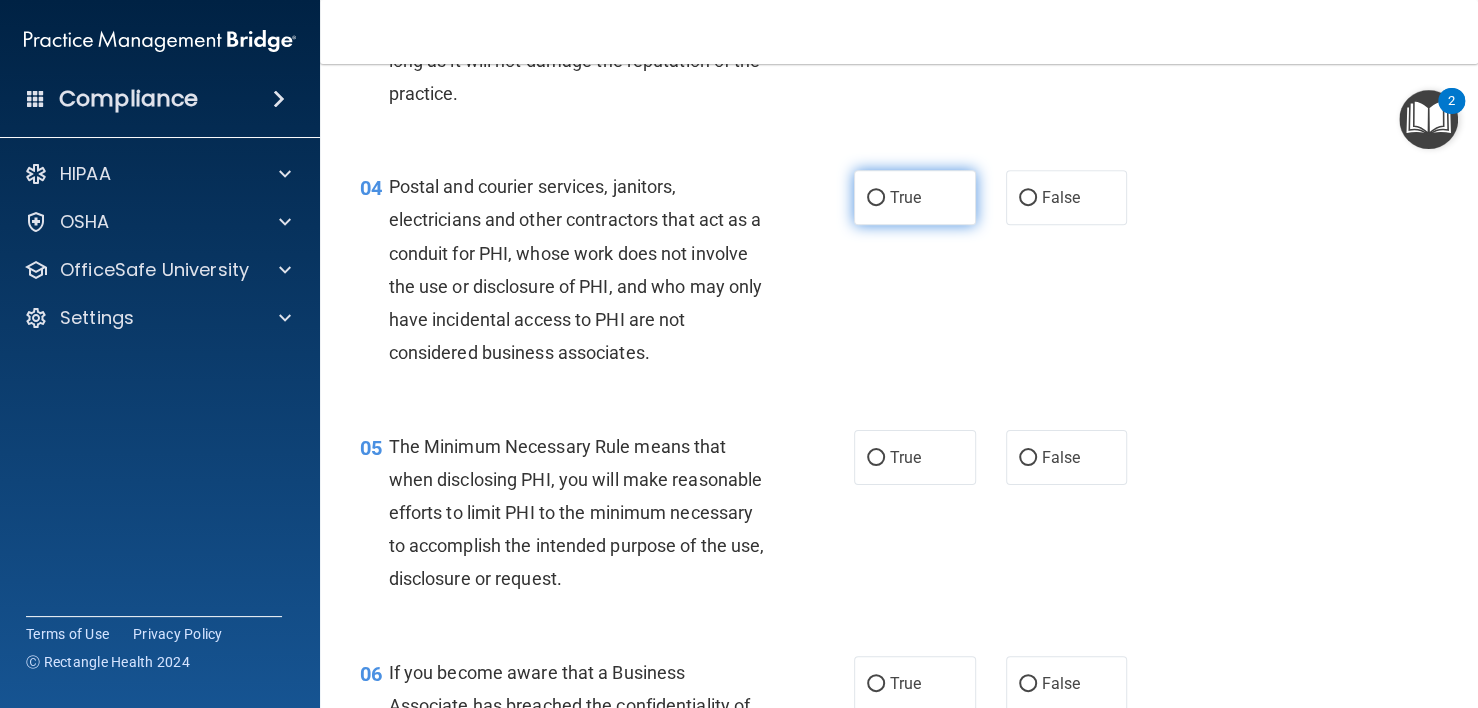 click on "True" at bounding box center [905, 197] 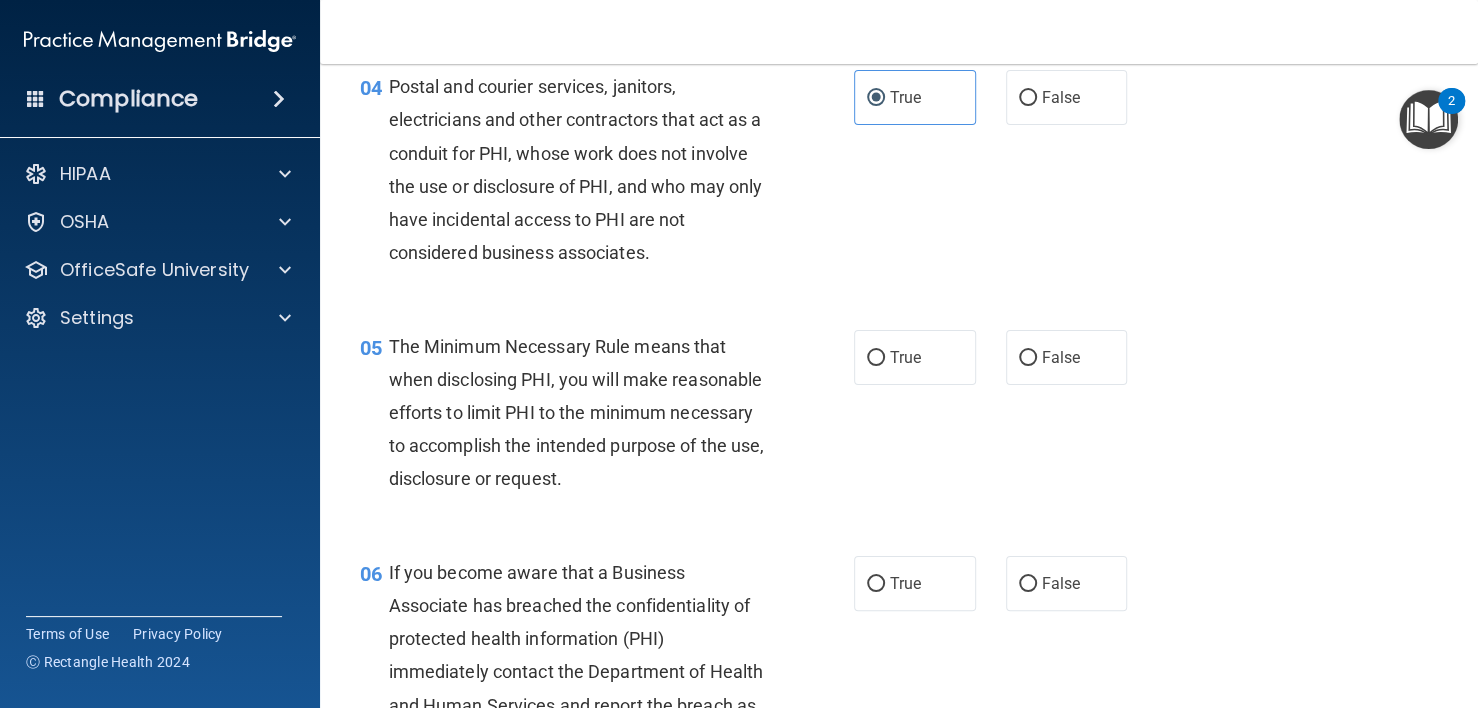 scroll, scrollTop: 800, scrollLeft: 0, axis: vertical 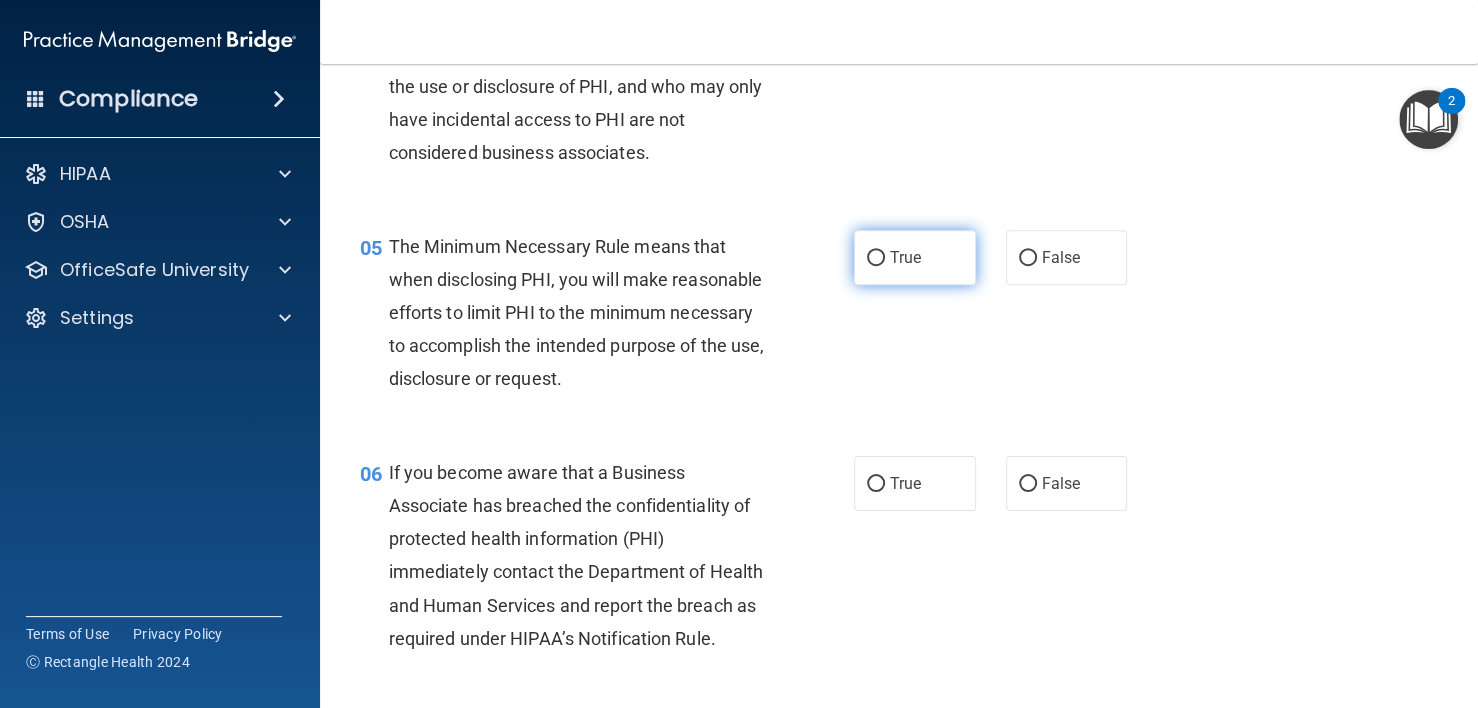 click on "True" at bounding box center (905, 257) 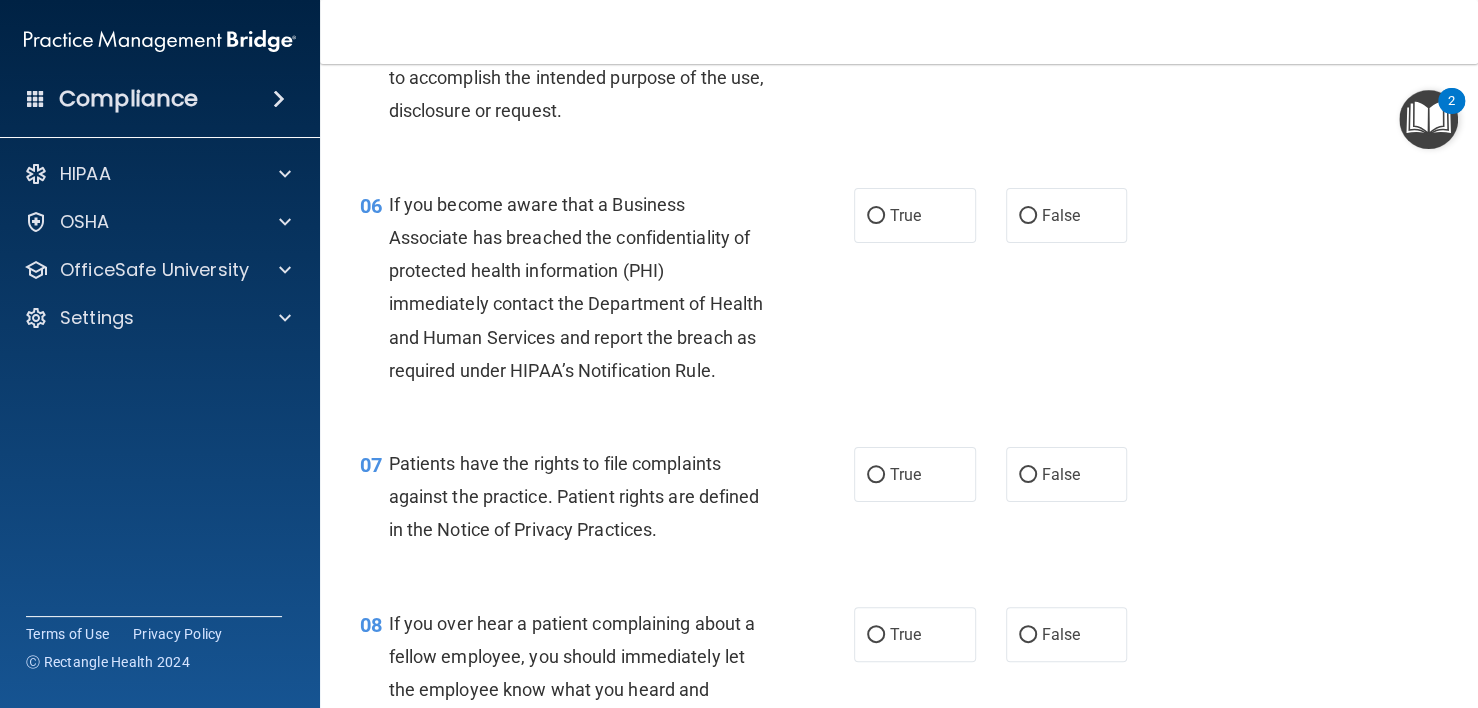 scroll, scrollTop: 1100, scrollLeft: 0, axis: vertical 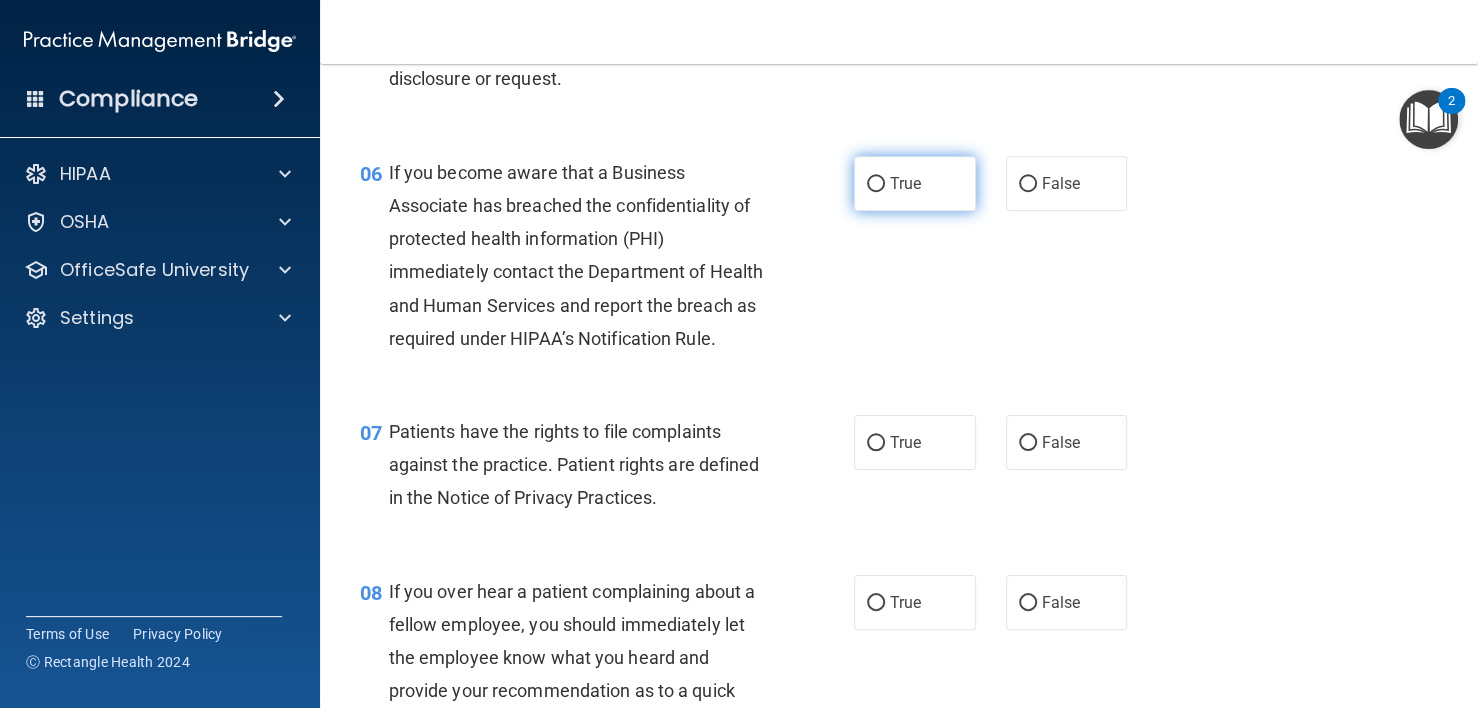 click on "True" at bounding box center (915, 183) 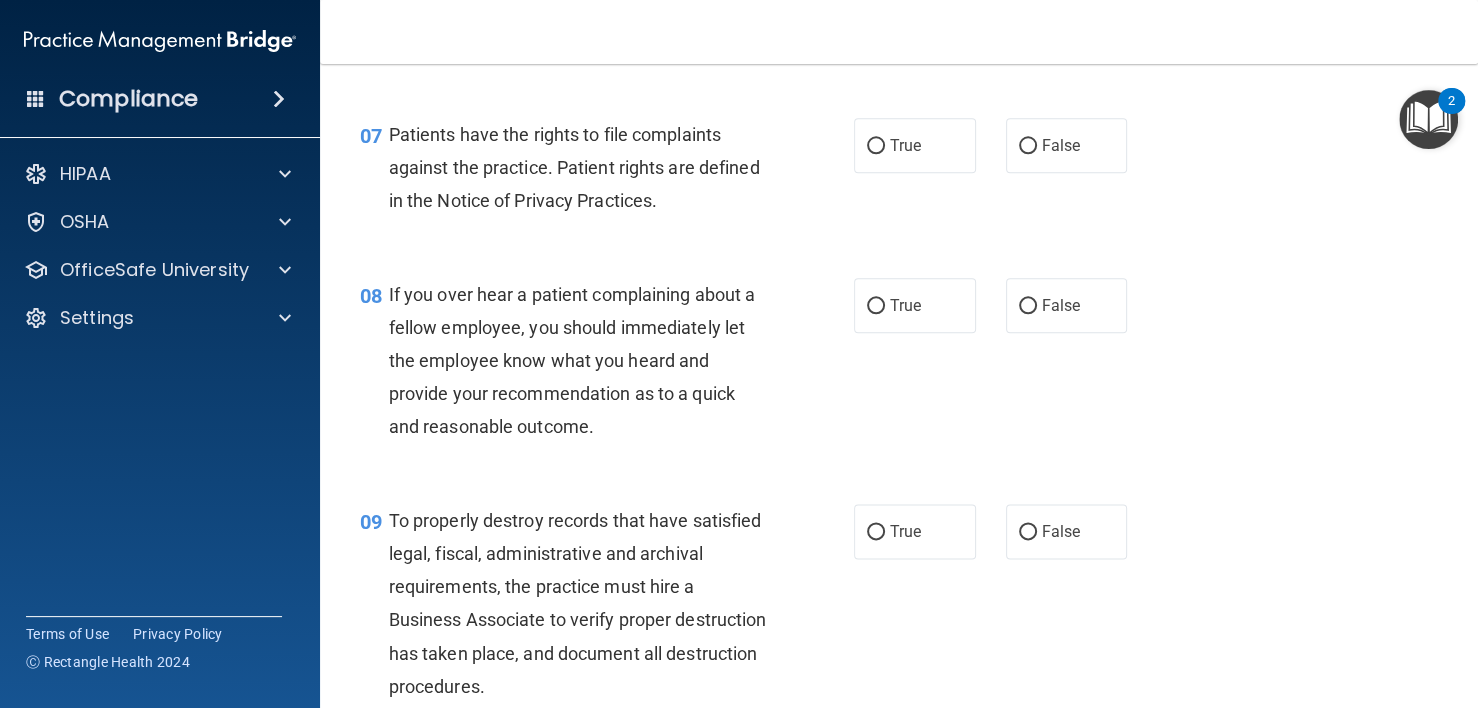 scroll, scrollTop: 1400, scrollLeft: 0, axis: vertical 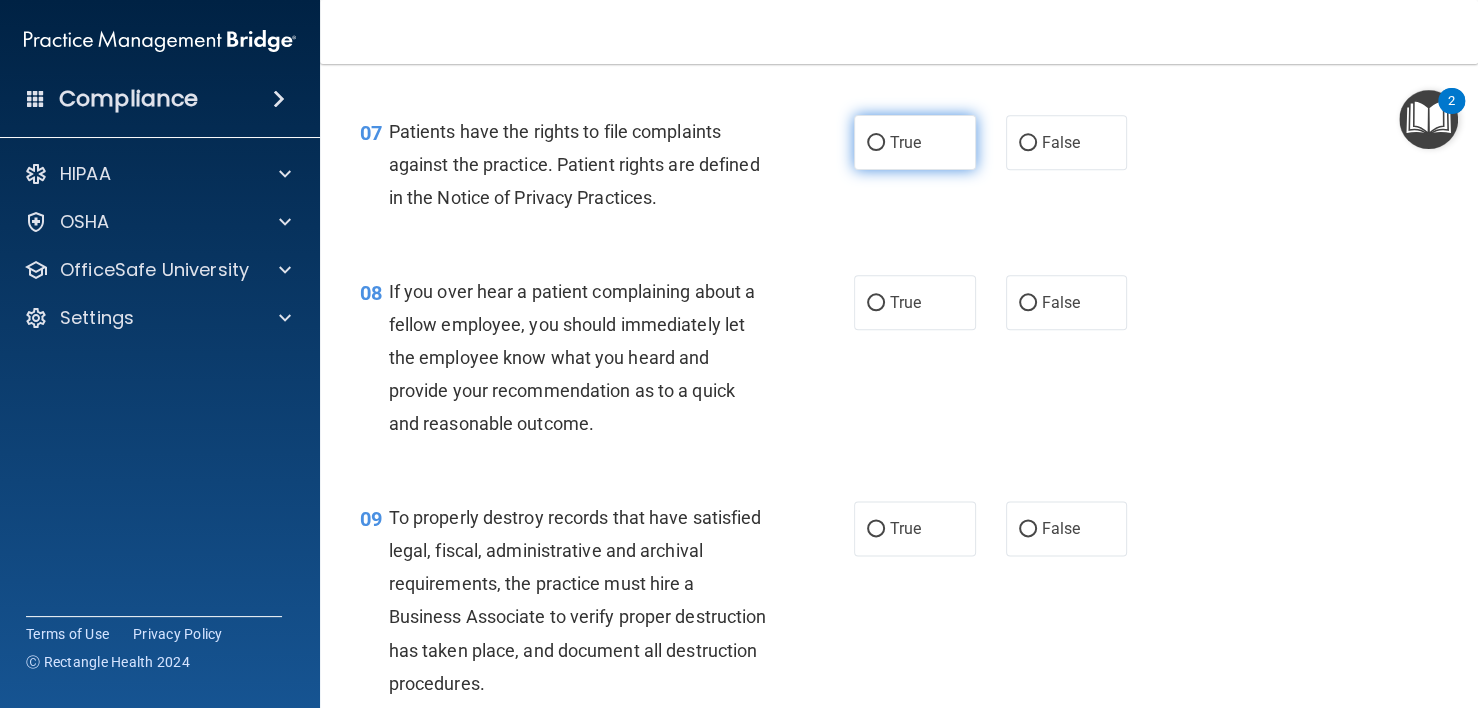 click on "True" at bounding box center (905, 142) 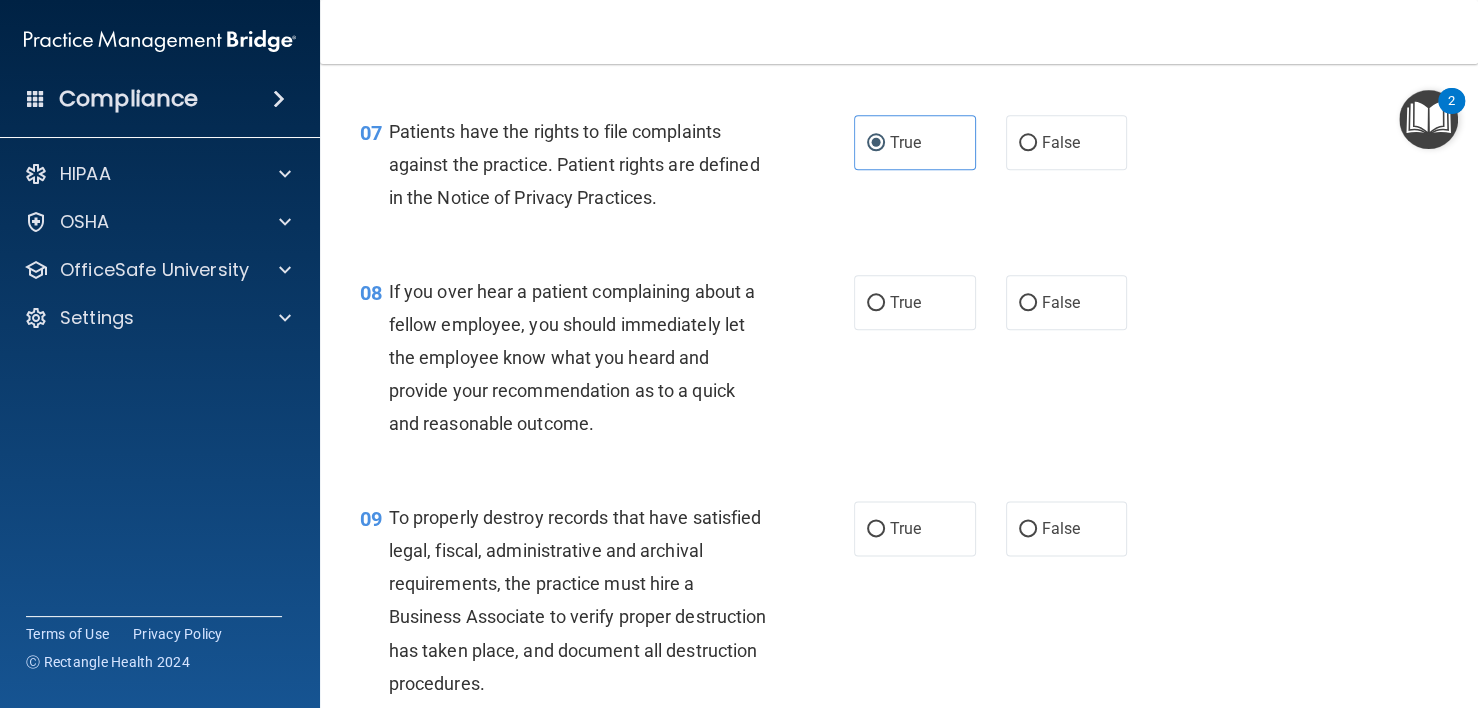 scroll, scrollTop: 1500, scrollLeft: 0, axis: vertical 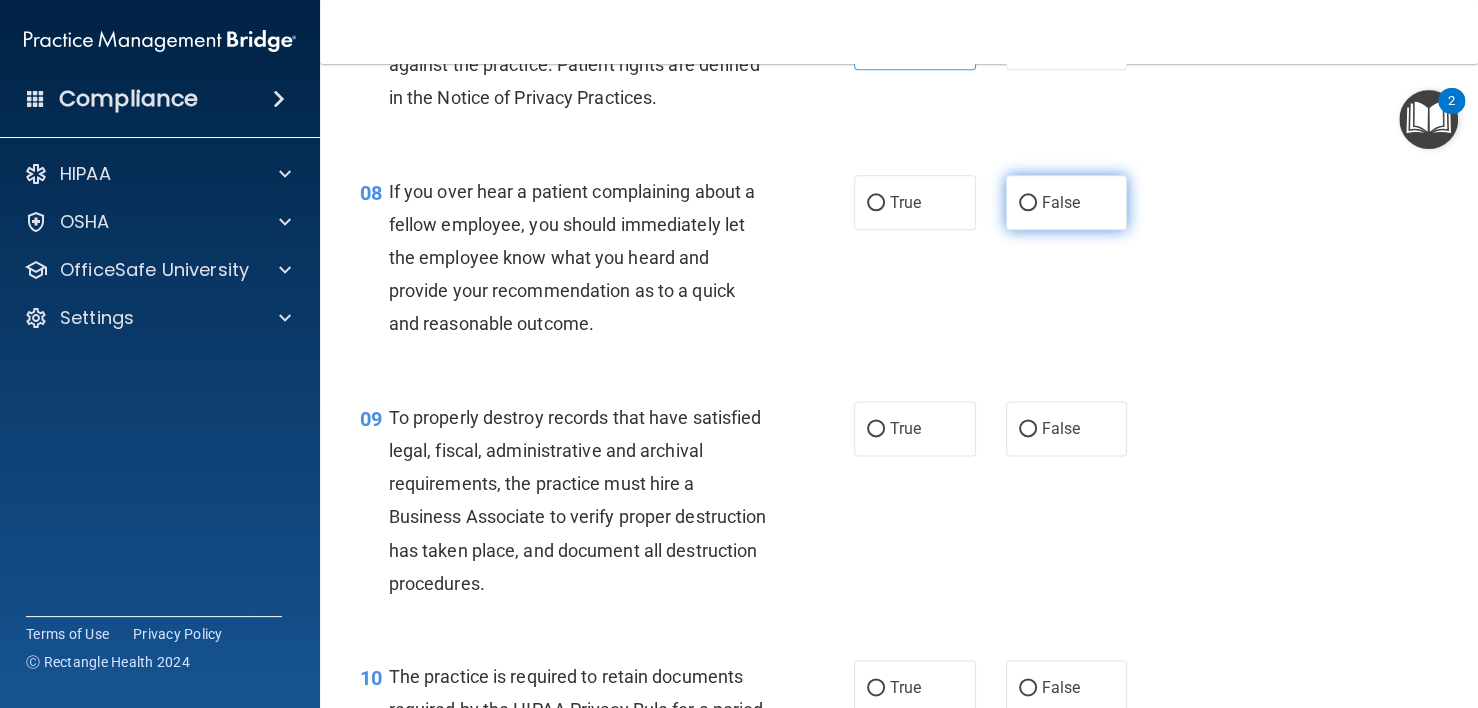 click on "False" at bounding box center (1067, 202) 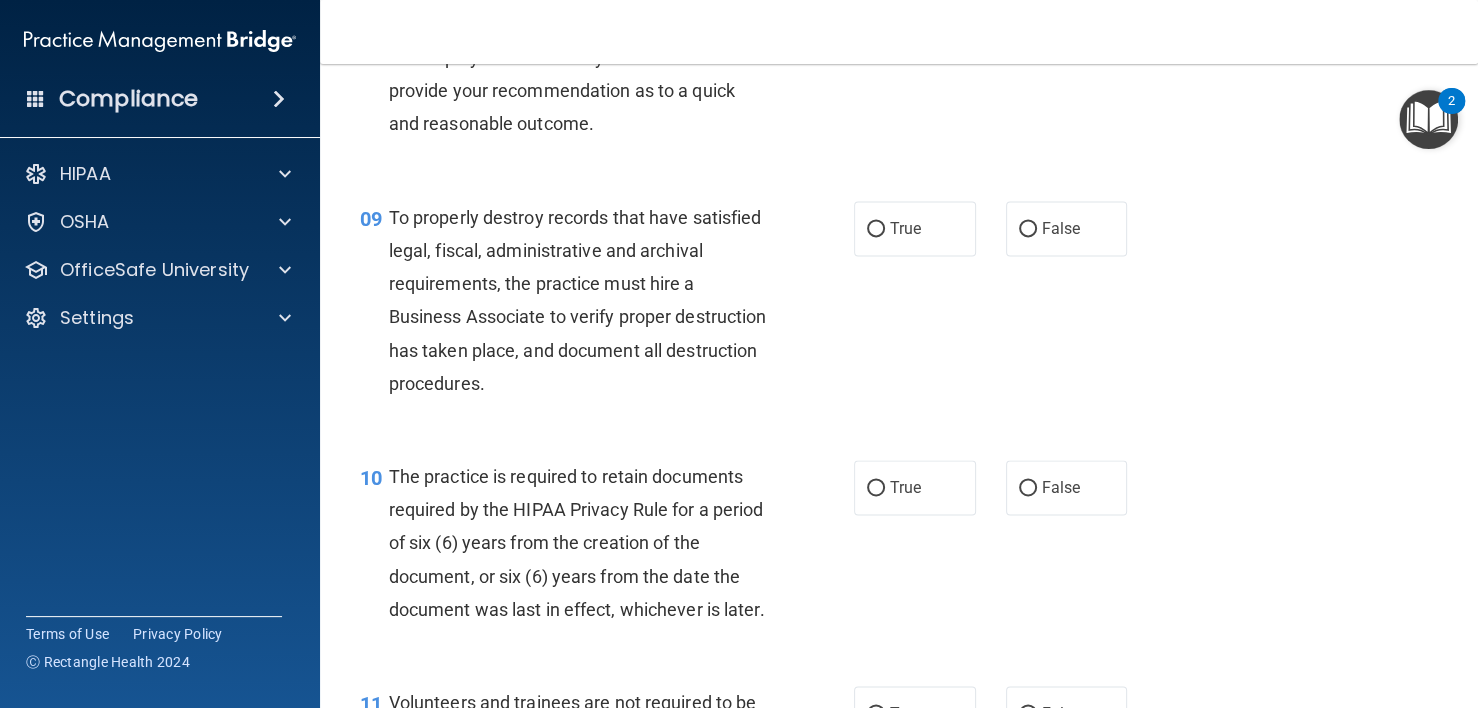 scroll, scrollTop: 1800, scrollLeft: 0, axis: vertical 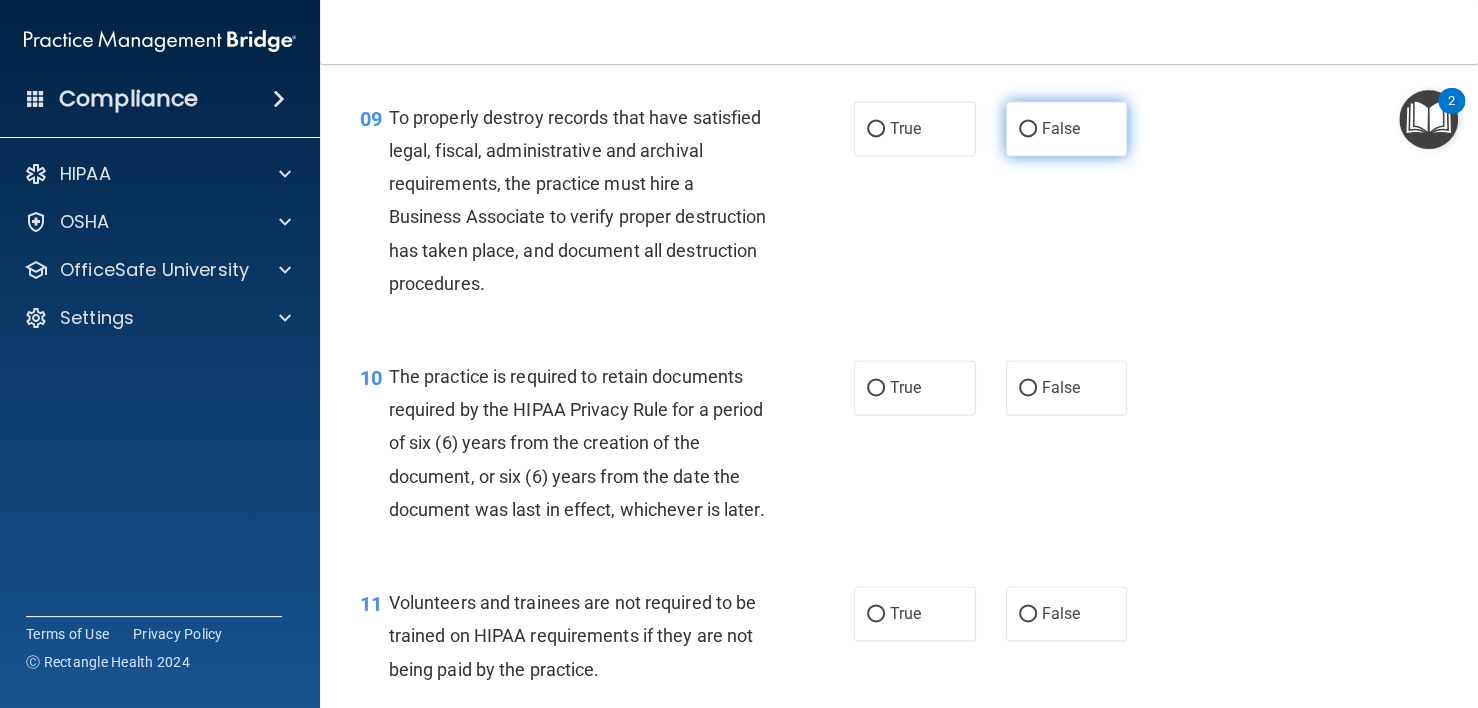 click on "False" at bounding box center [1061, 128] 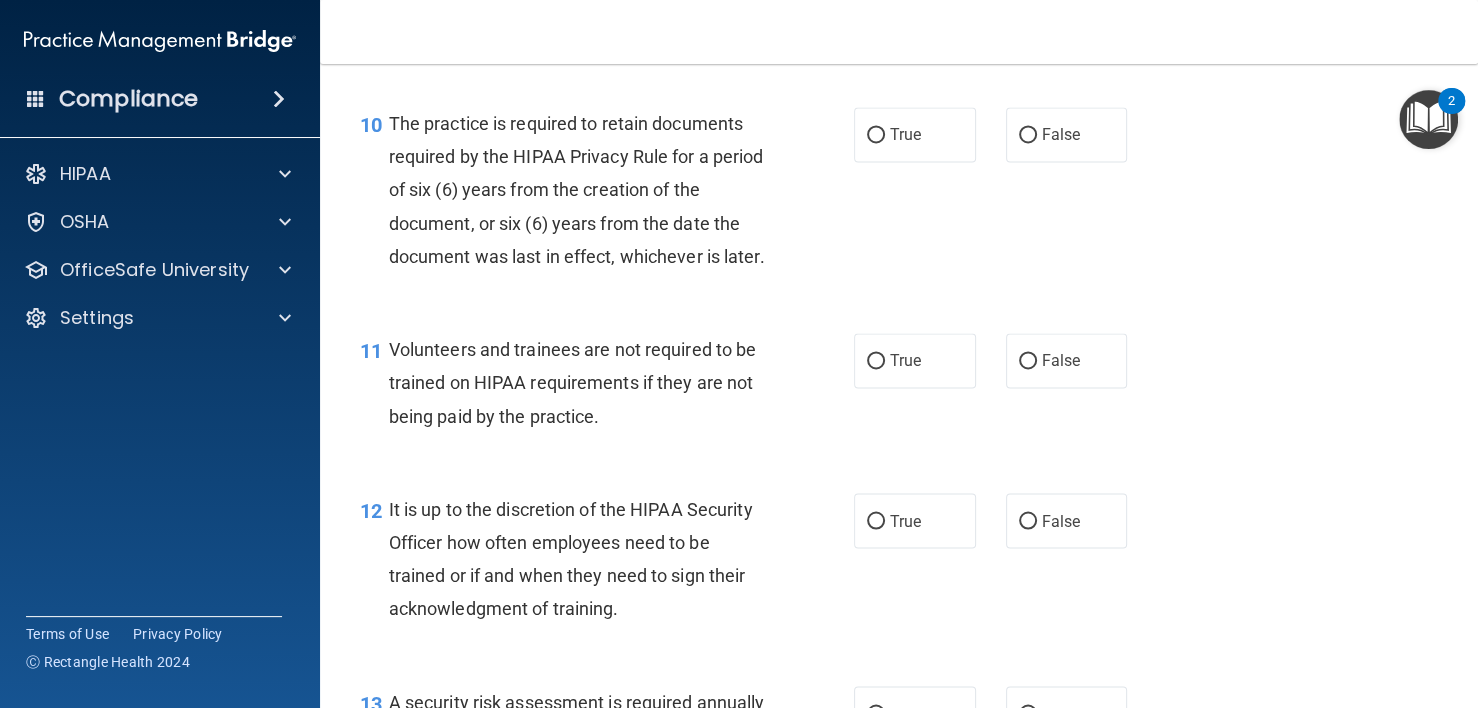 scroll, scrollTop: 2100, scrollLeft: 0, axis: vertical 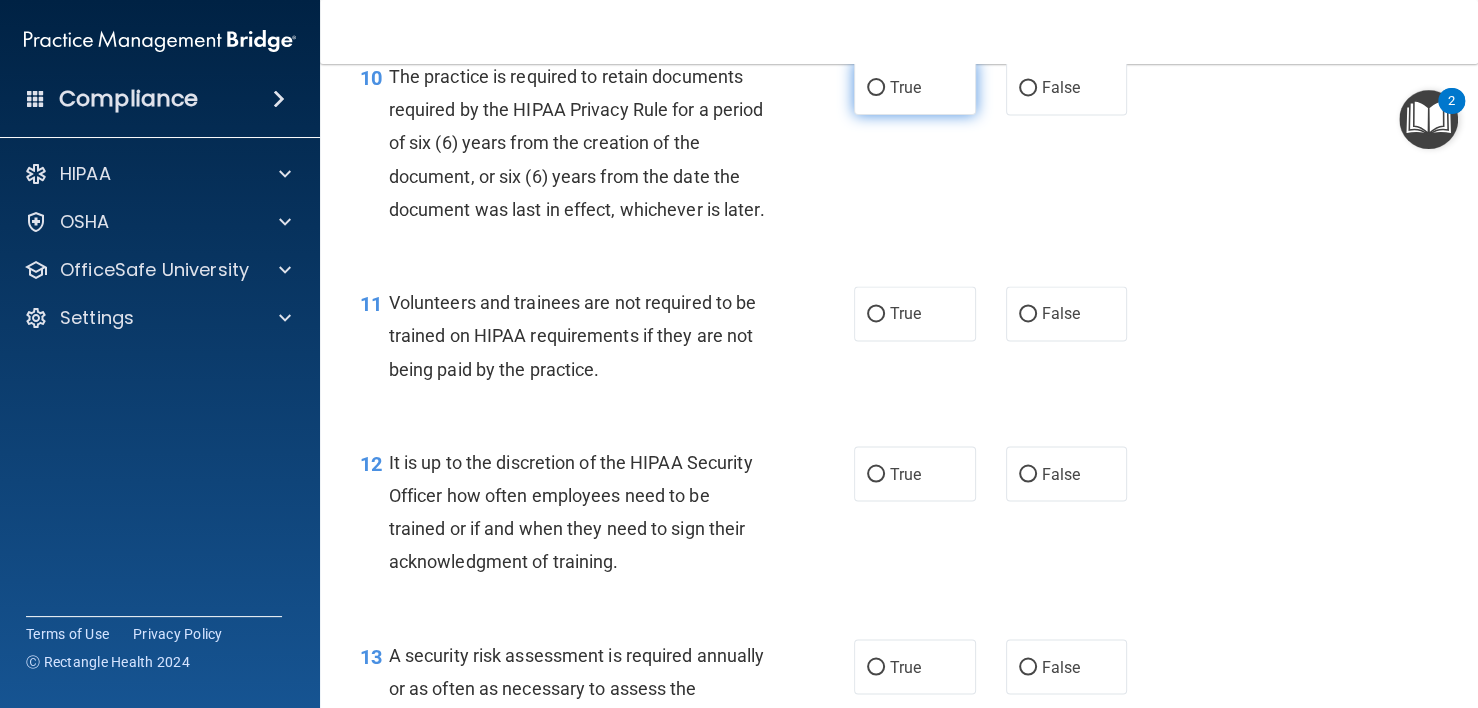 click on "True" at bounding box center [915, 87] 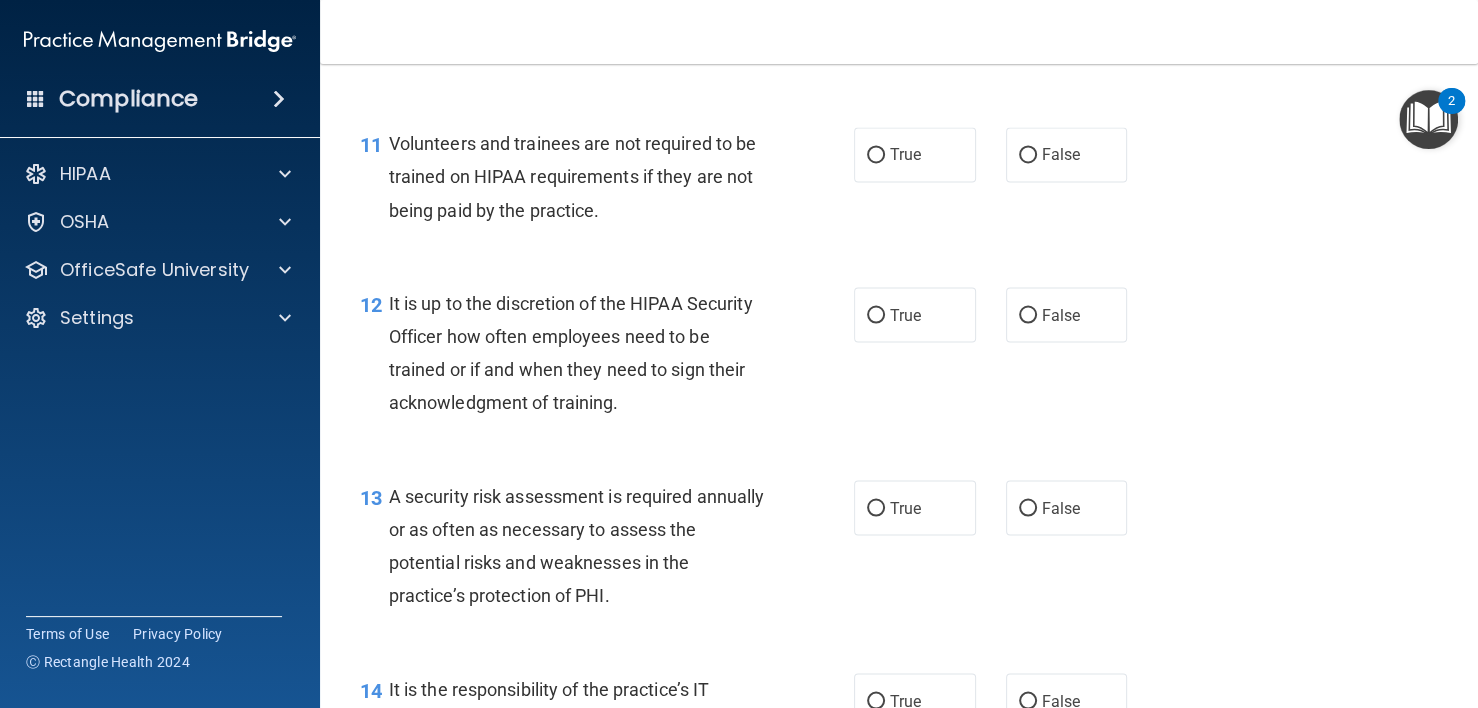 scroll, scrollTop: 2300, scrollLeft: 0, axis: vertical 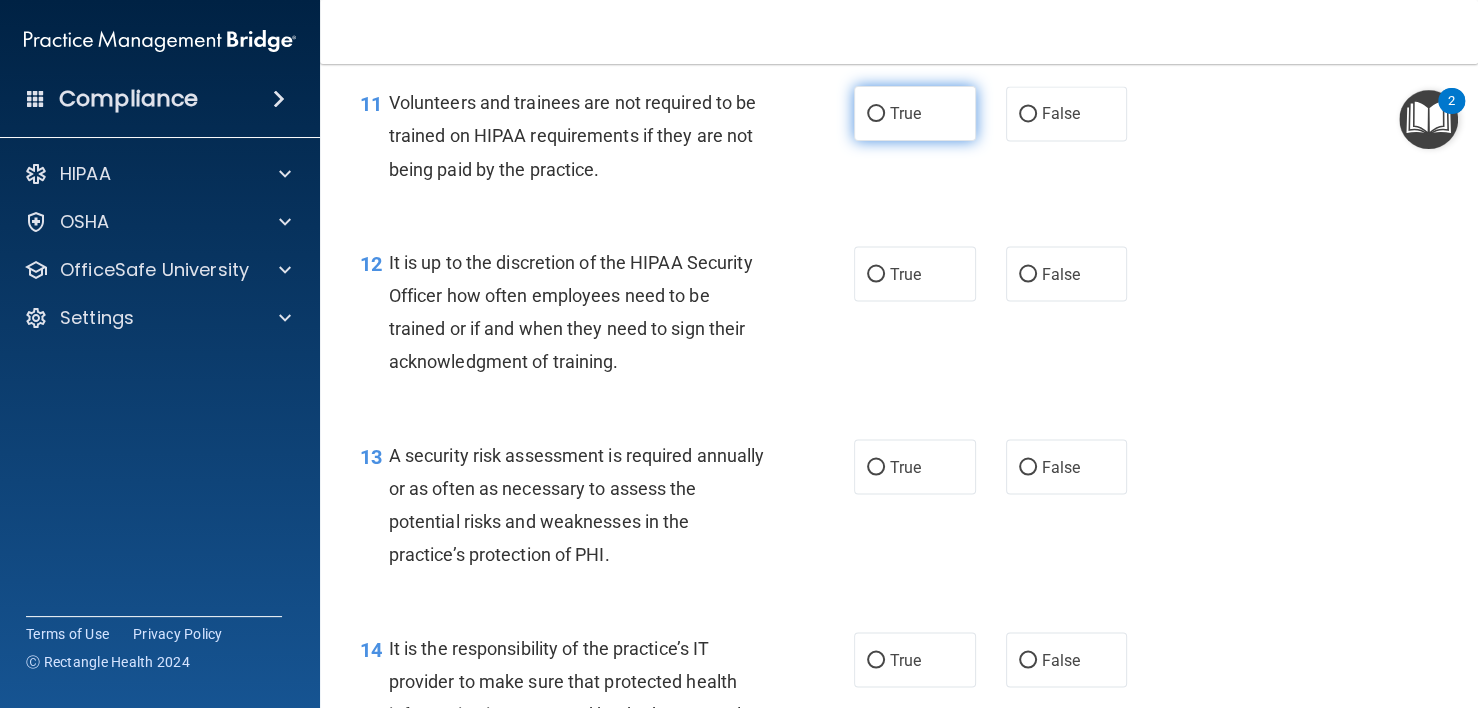 click on "True" at bounding box center [905, 113] 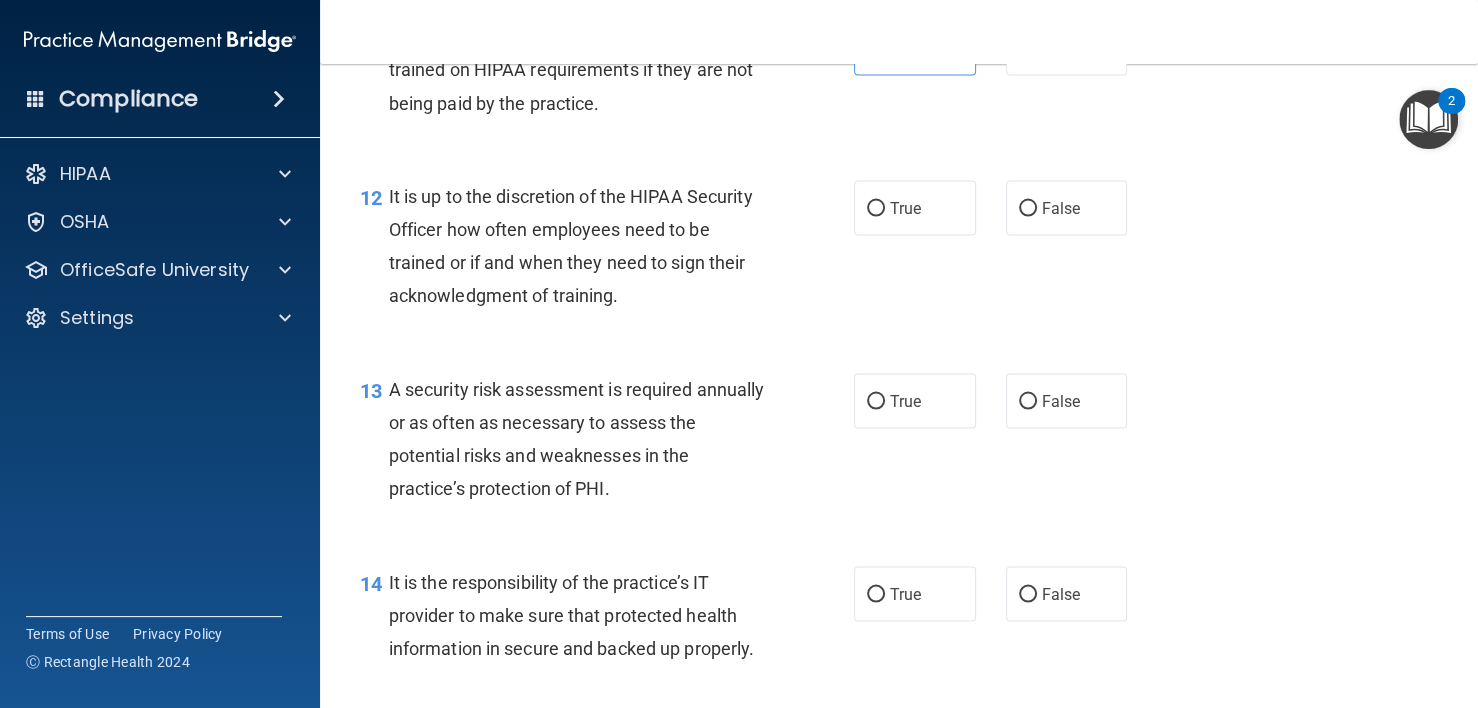 scroll, scrollTop: 2400, scrollLeft: 0, axis: vertical 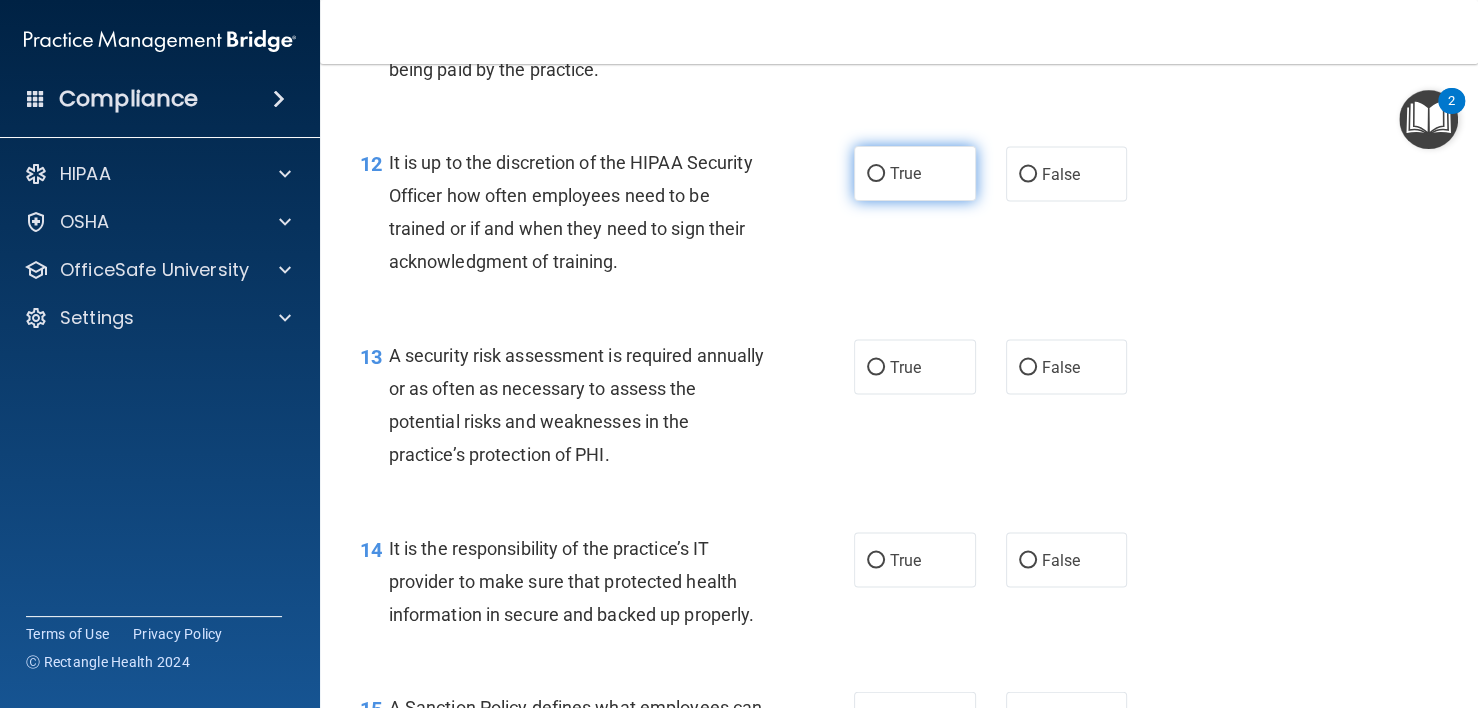 click on "True" at bounding box center (915, 173) 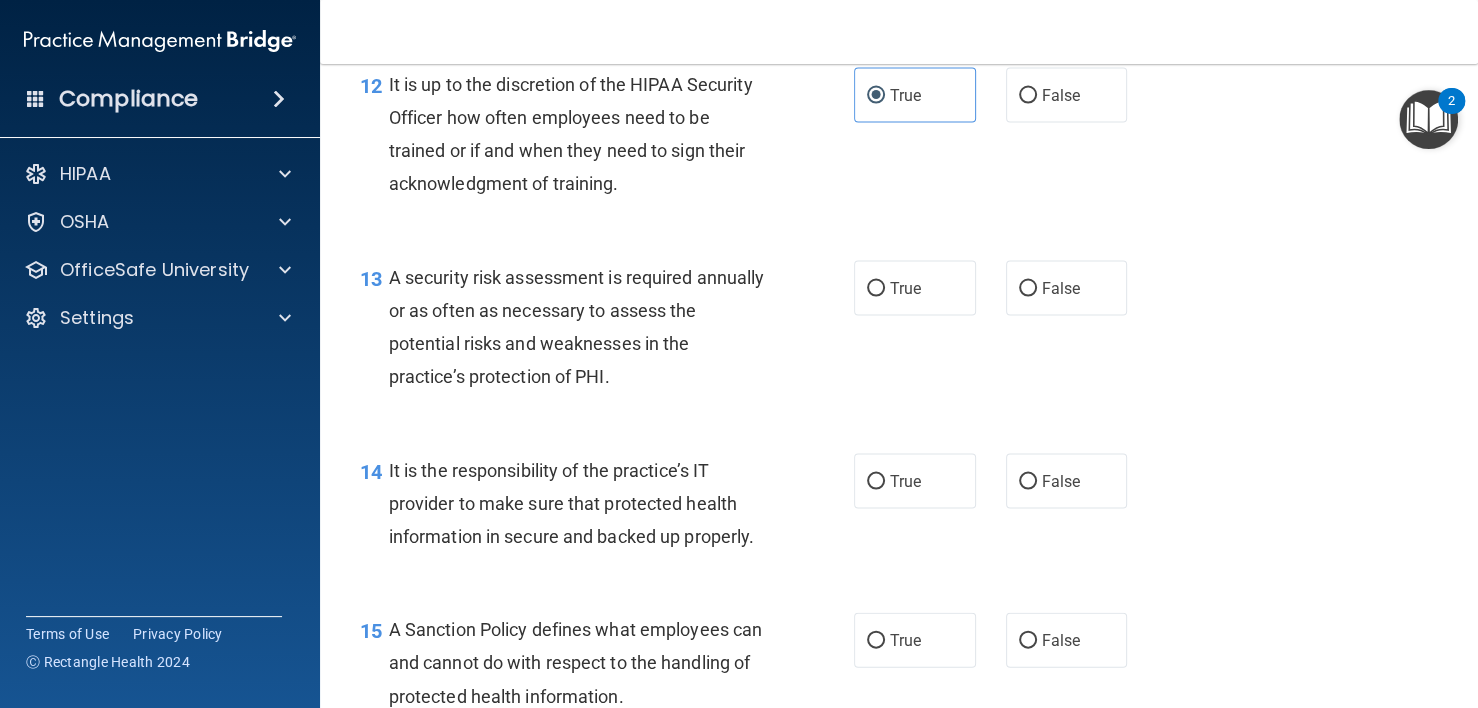 scroll, scrollTop: 2600, scrollLeft: 0, axis: vertical 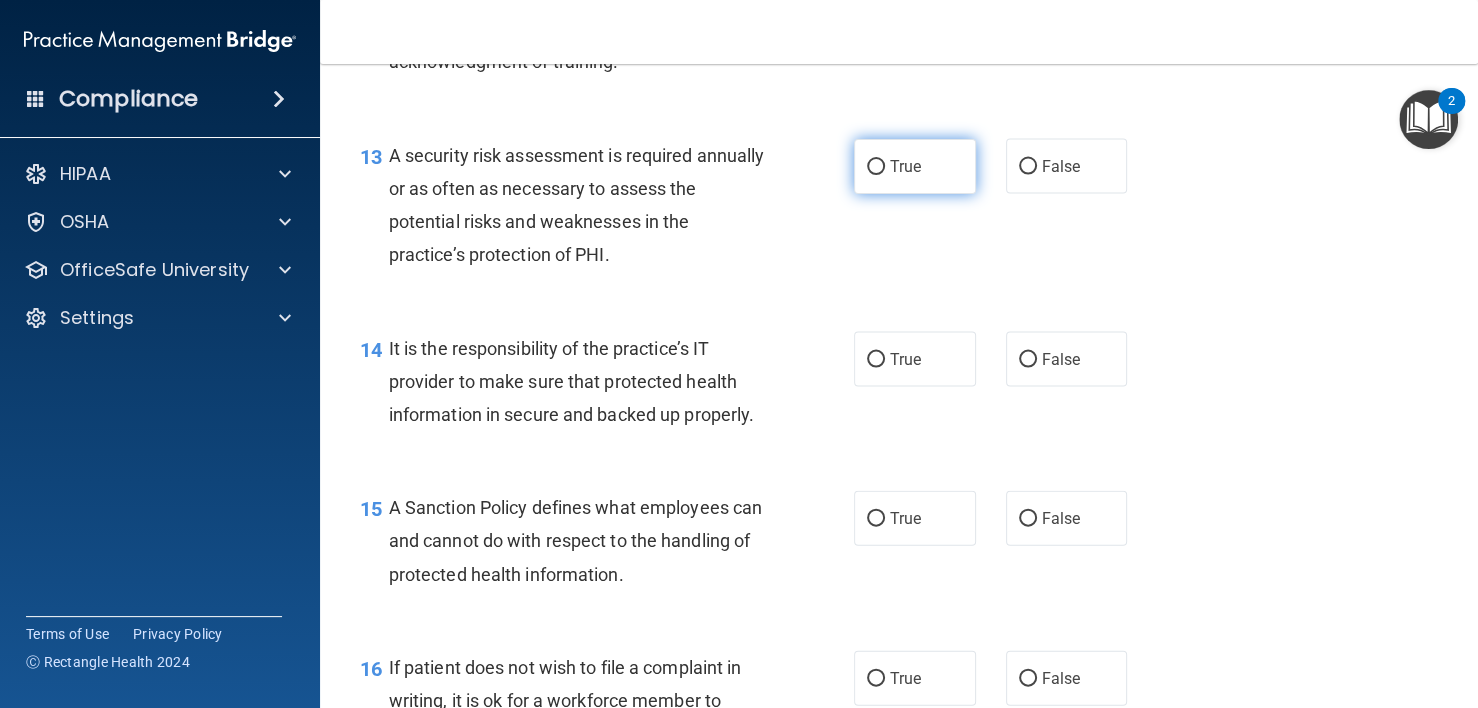 click on "True" at bounding box center (915, 166) 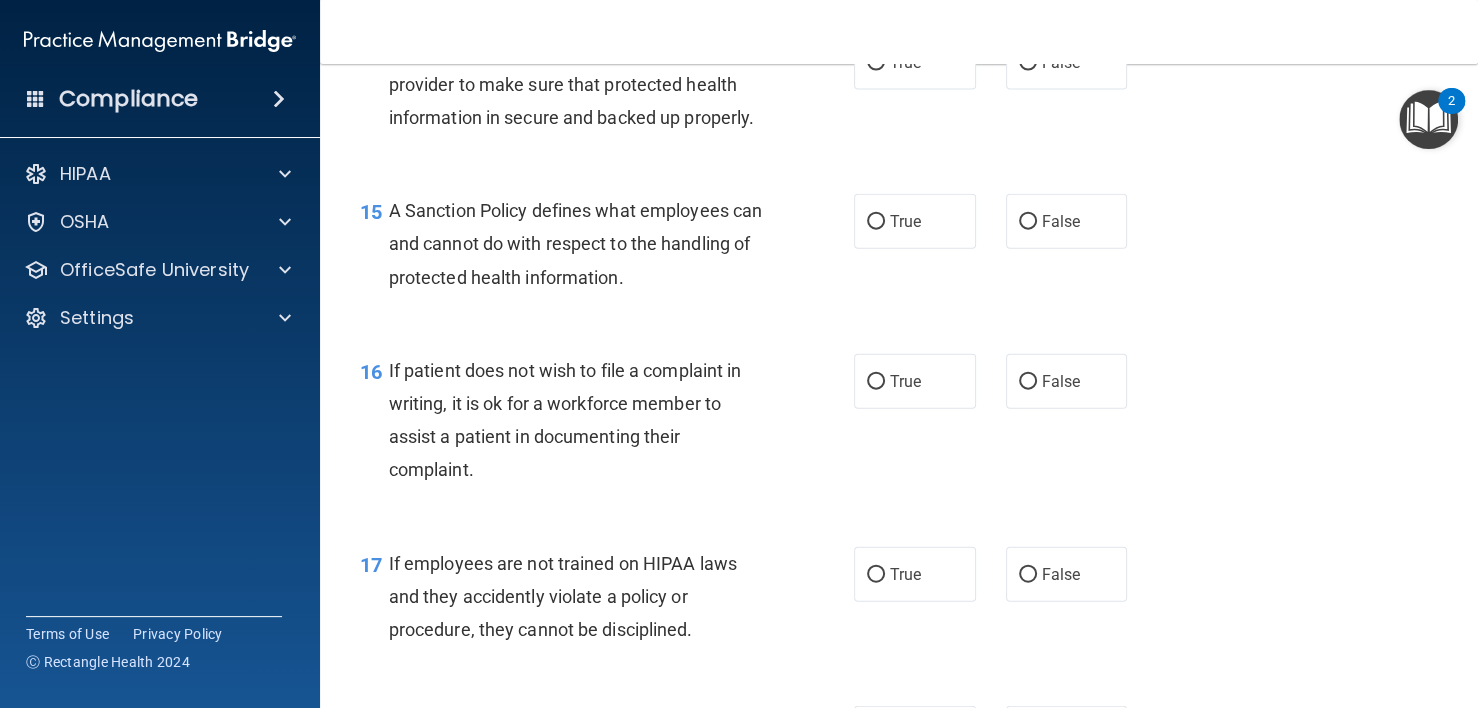 scroll, scrollTop: 2900, scrollLeft: 0, axis: vertical 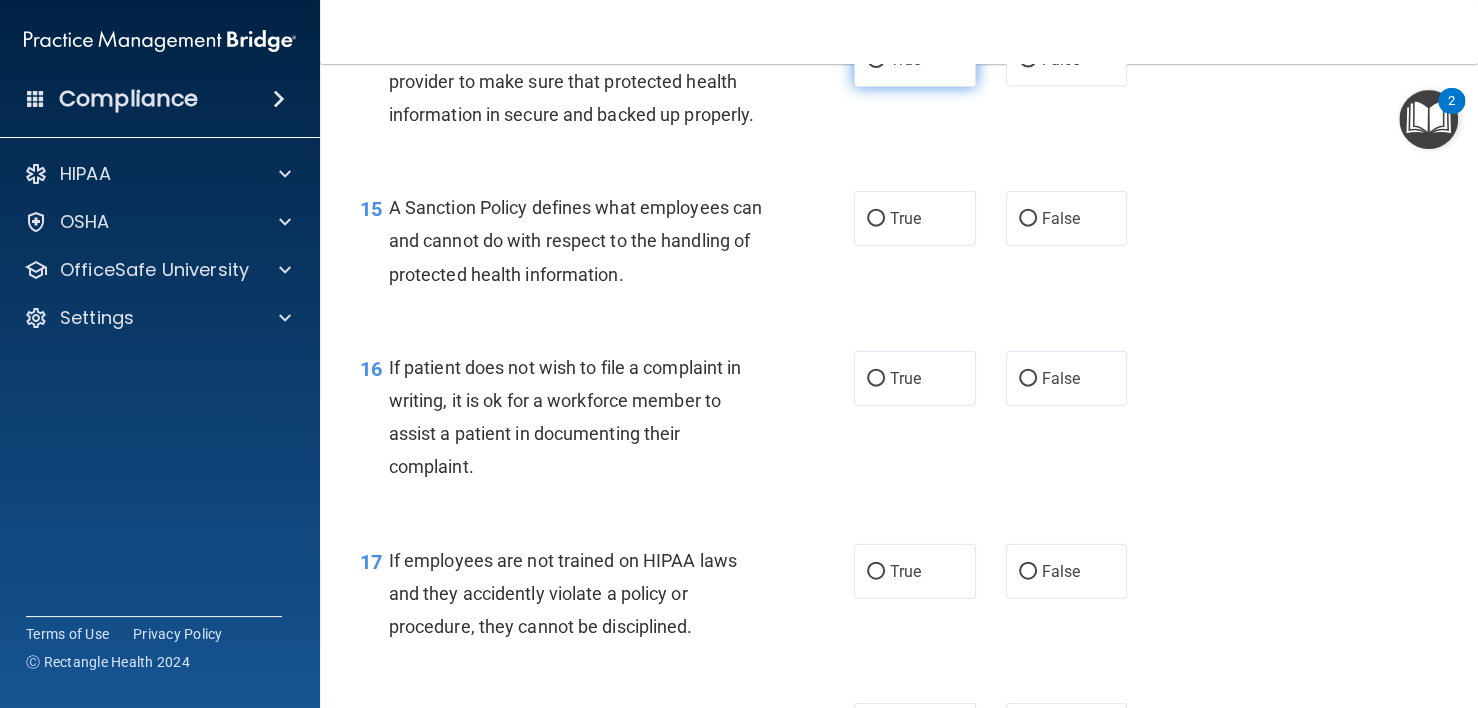 click on "True" at bounding box center [905, 59] 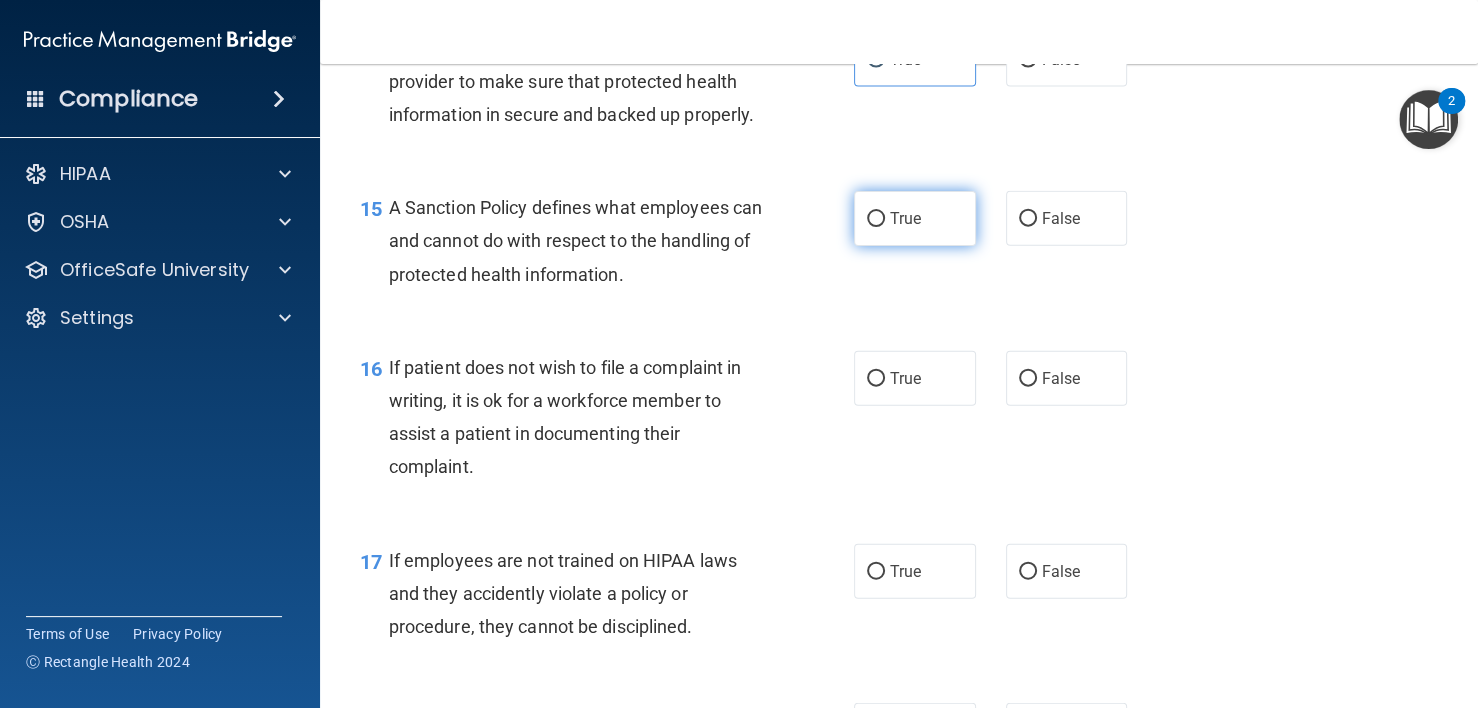 click on "True" at bounding box center [905, 218] 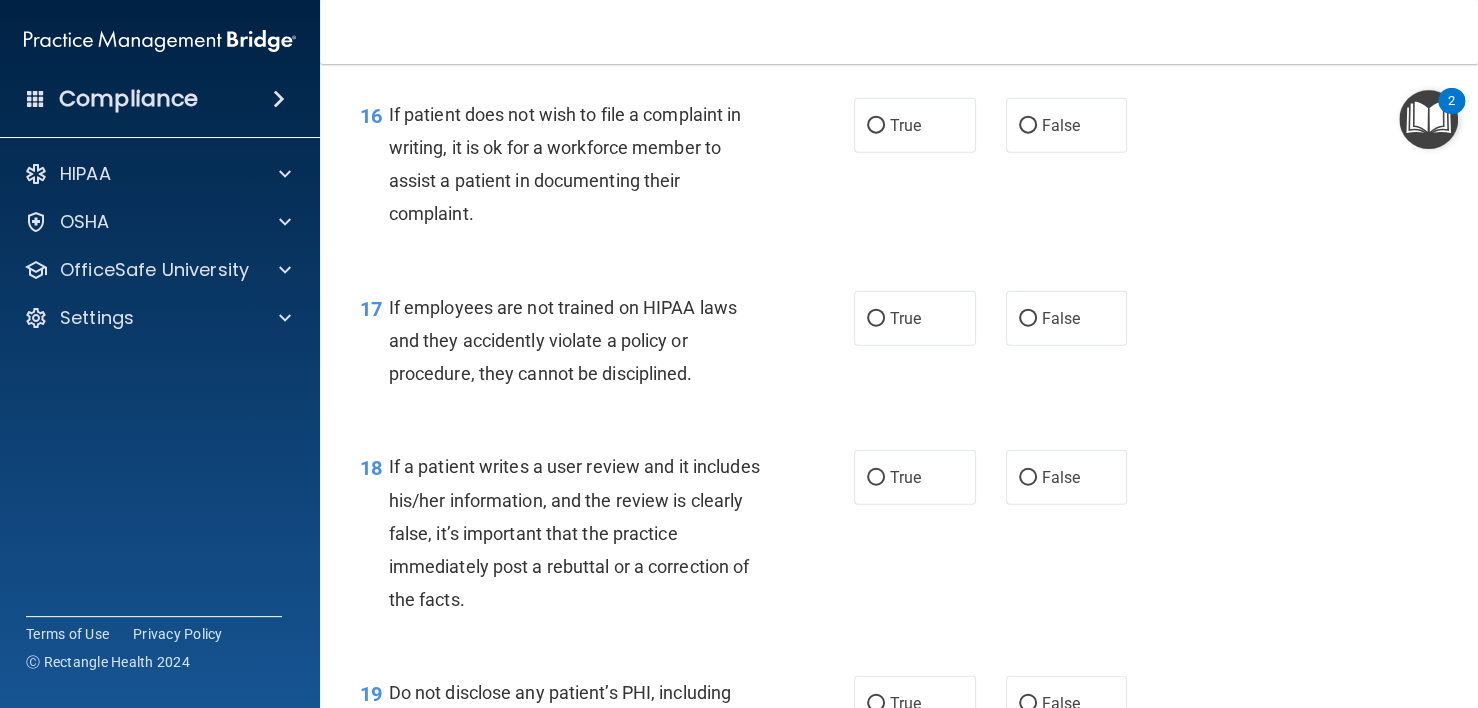 scroll, scrollTop: 3200, scrollLeft: 0, axis: vertical 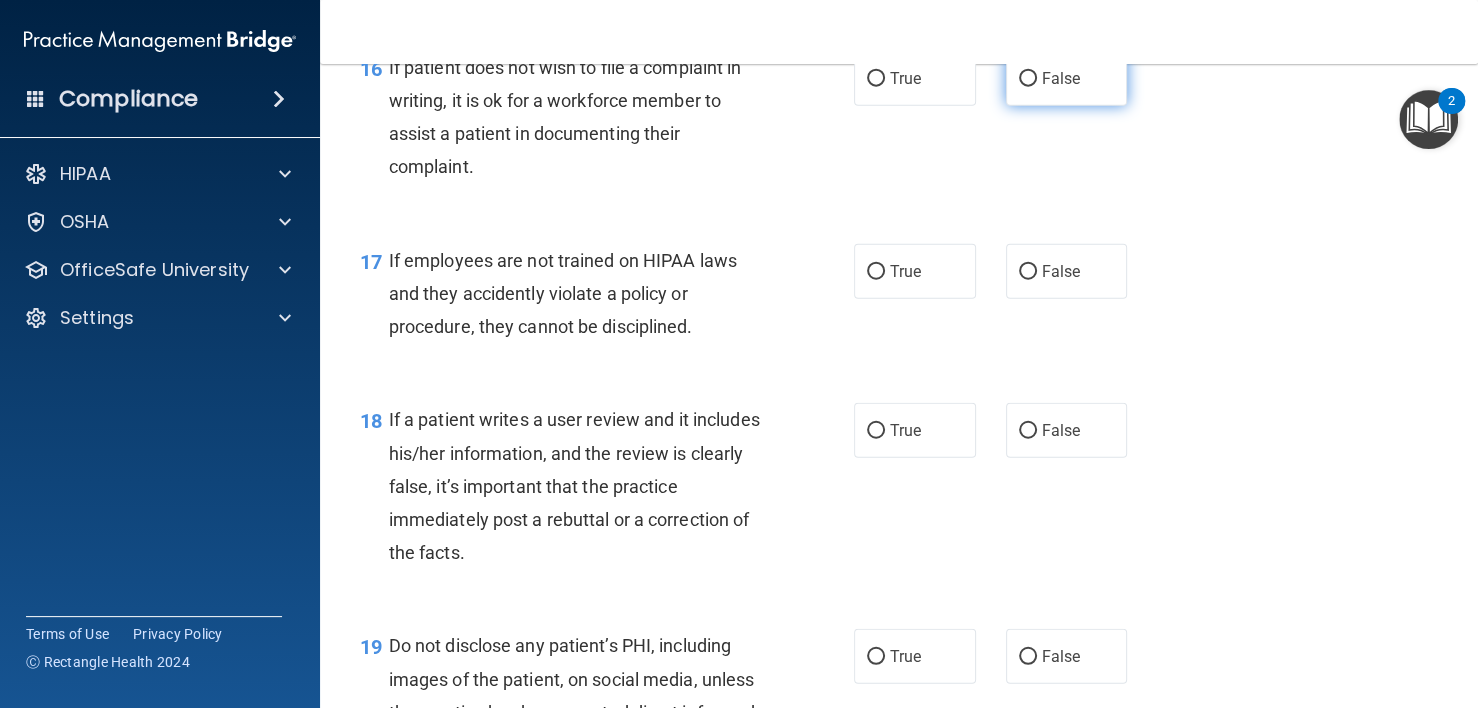 click on "False" at bounding box center (1028, 79) 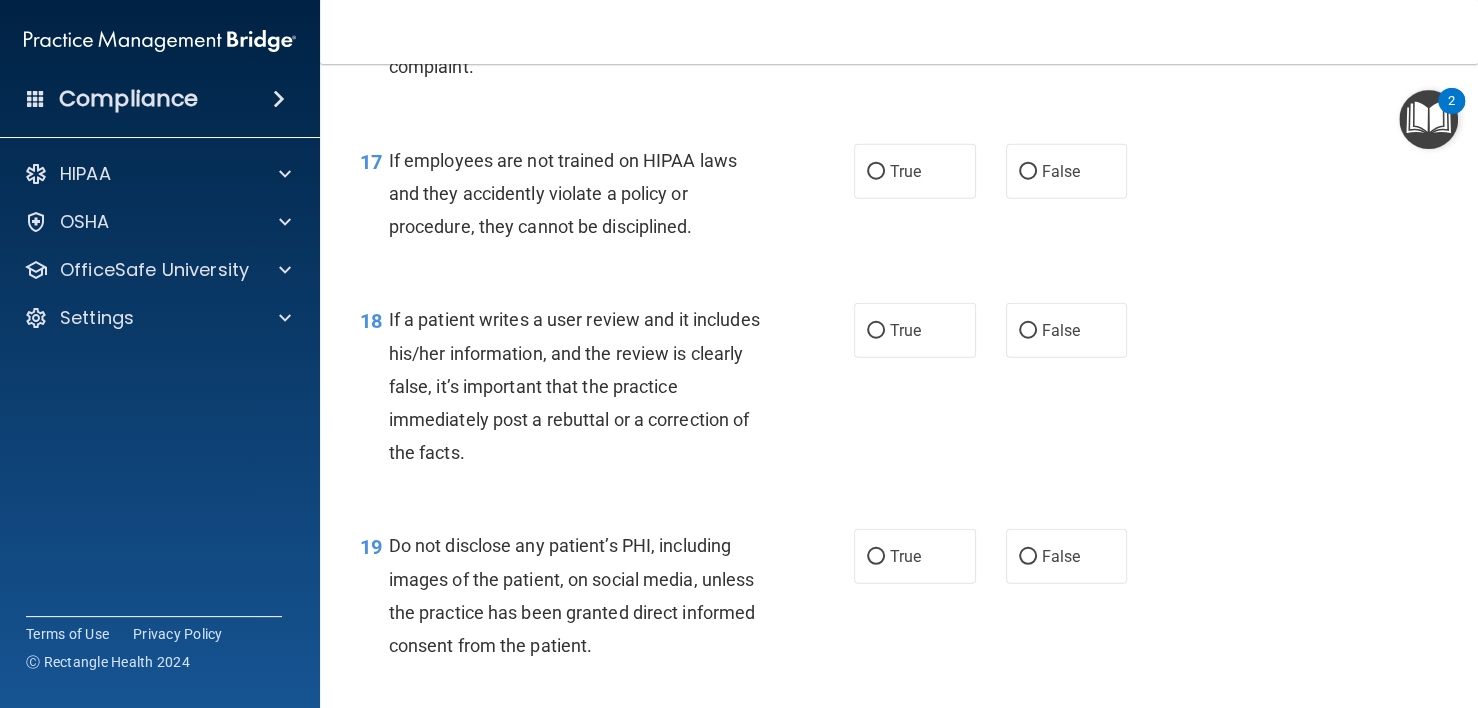 scroll, scrollTop: 3400, scrollLeft: 0, axis: vertical 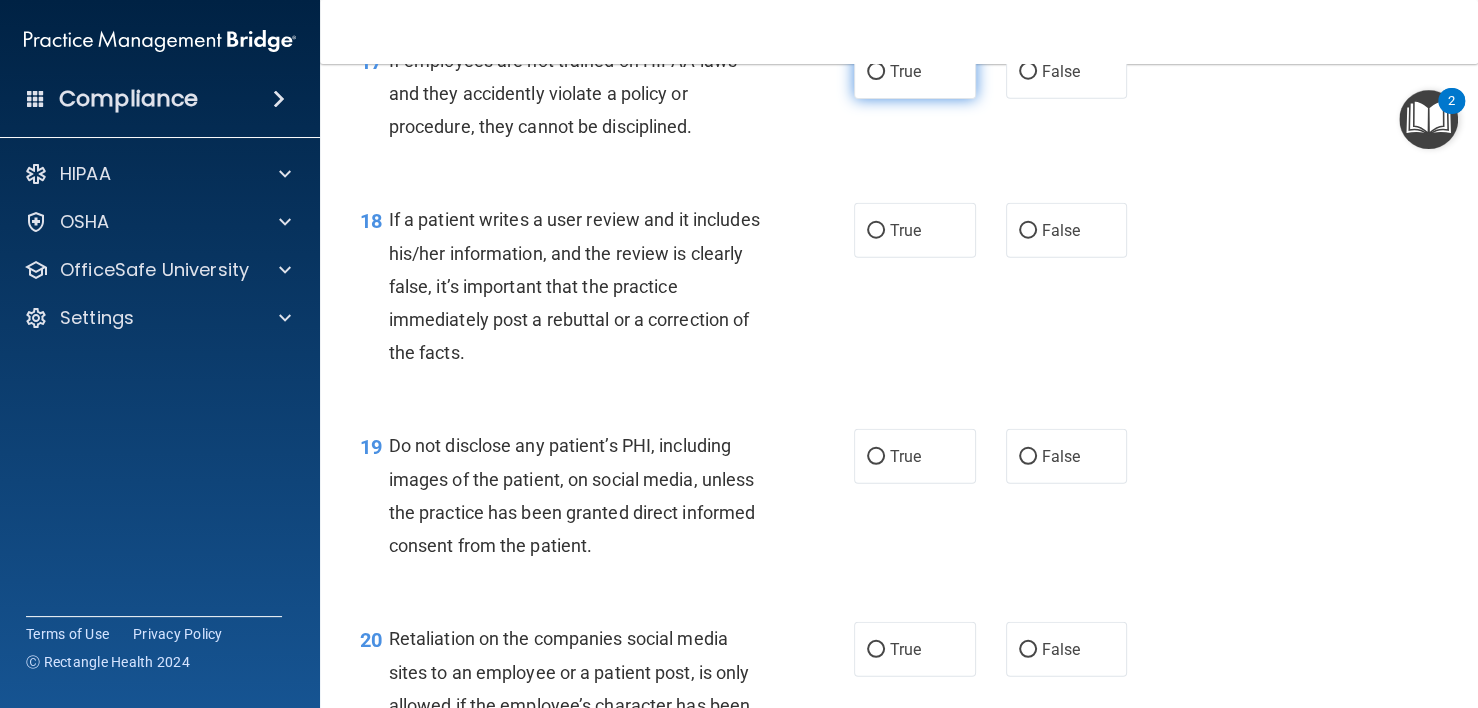 click on "True" at bounding box center (915, 71) 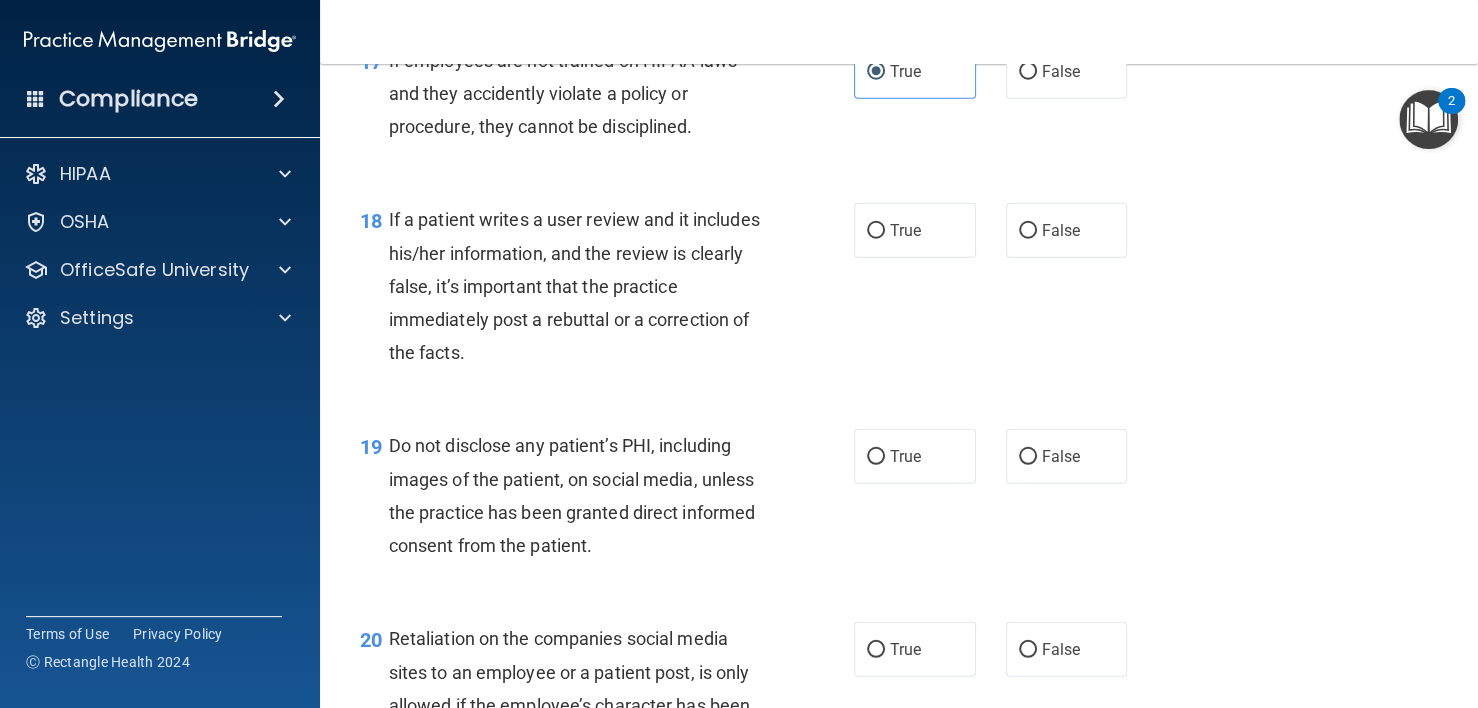 scroll, scrollTop: 3500, scrollLeft: 0, axis: vertical 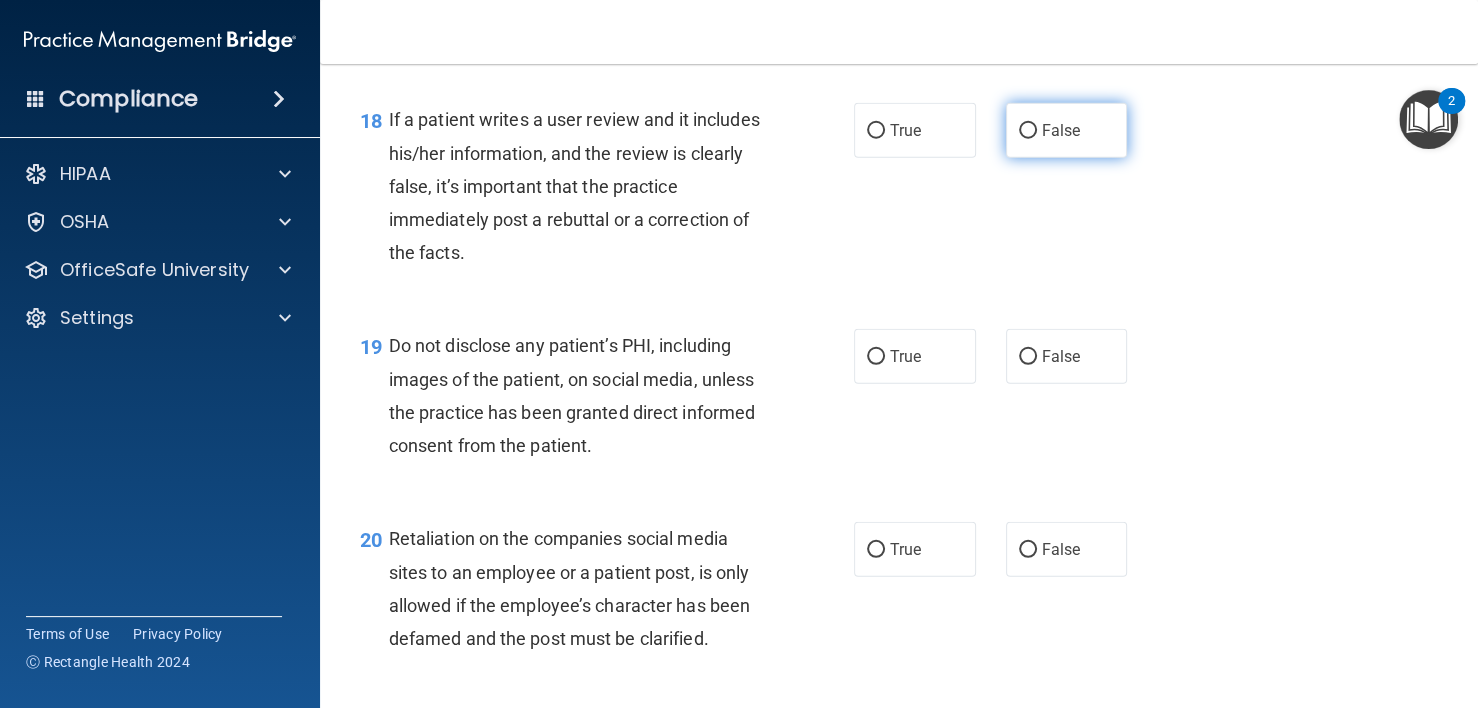 click on "False" at bounding box center (1067, 130) 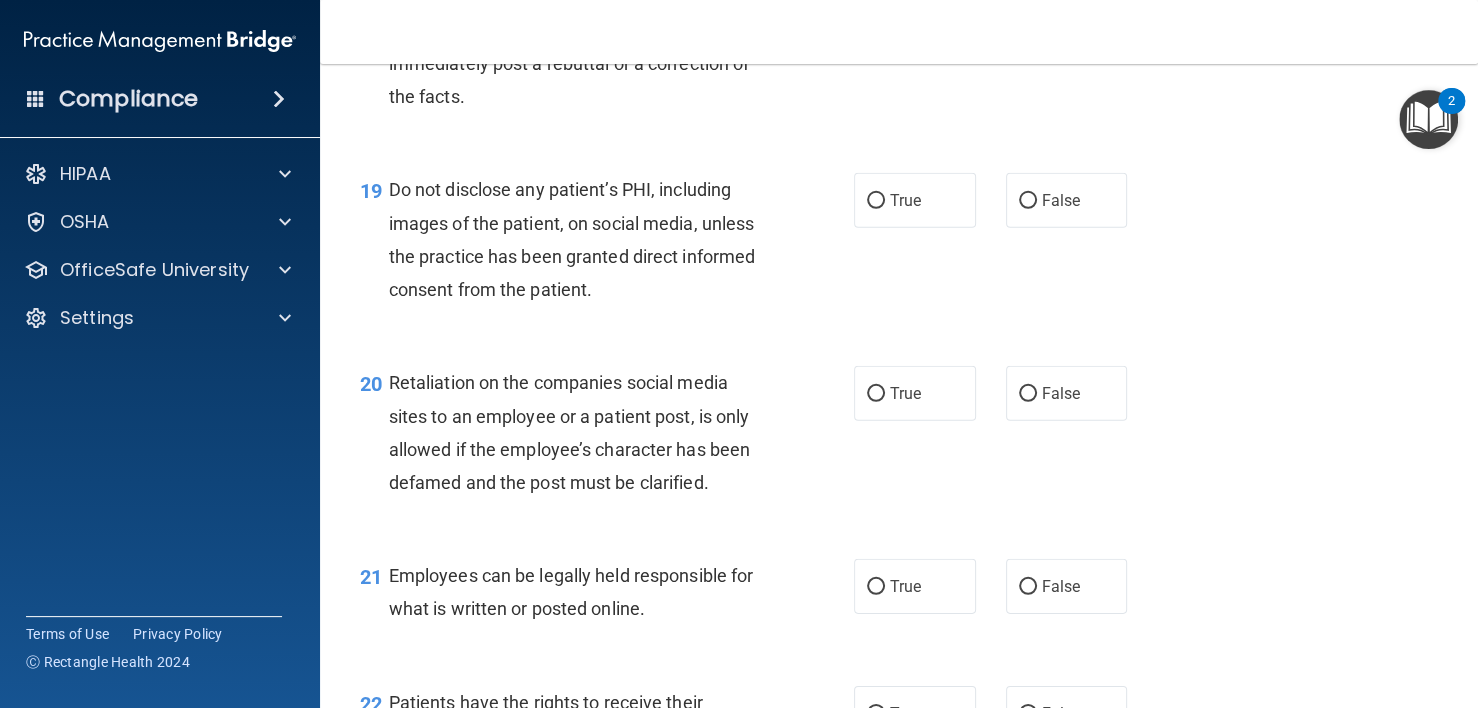 scroll, scrollTop: 3700, scrollLeft: 0, axis: vertical 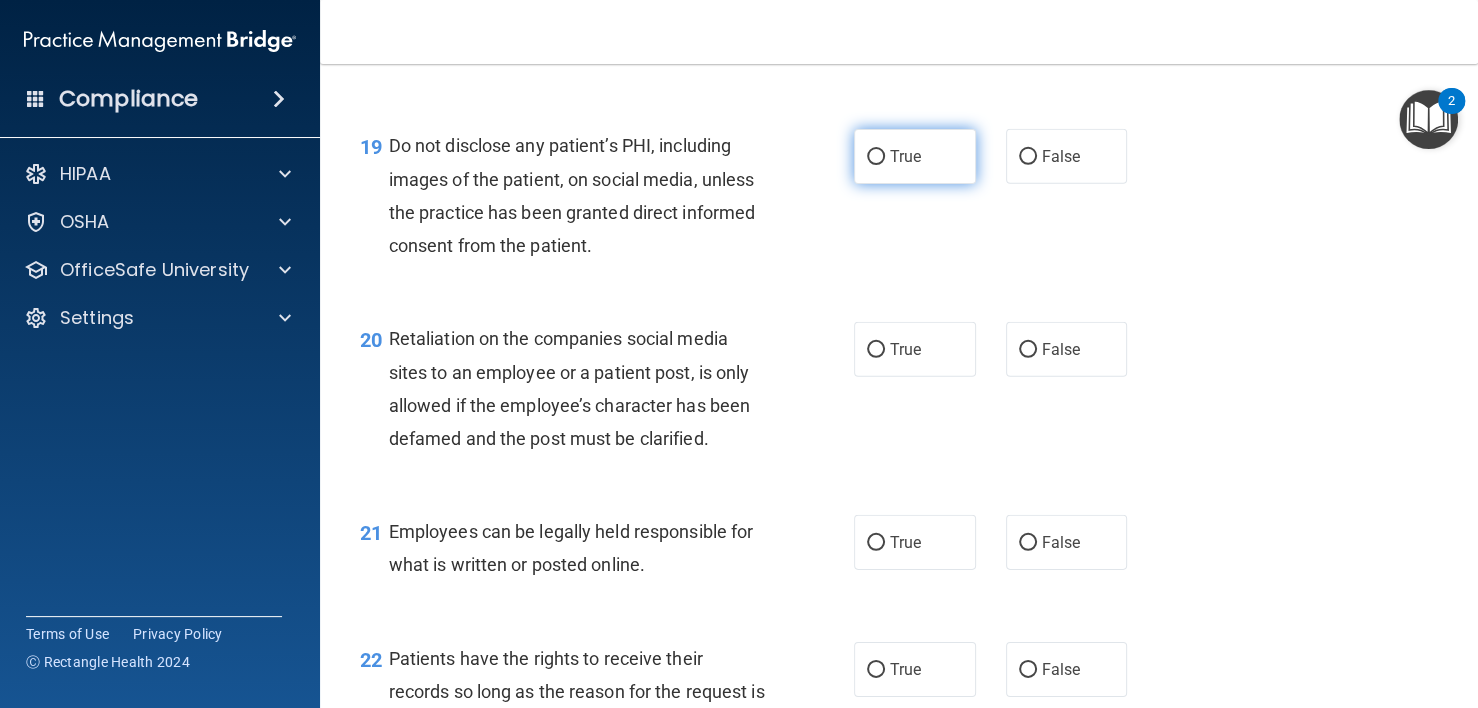 click on "True" at bounding box center (915, 156) 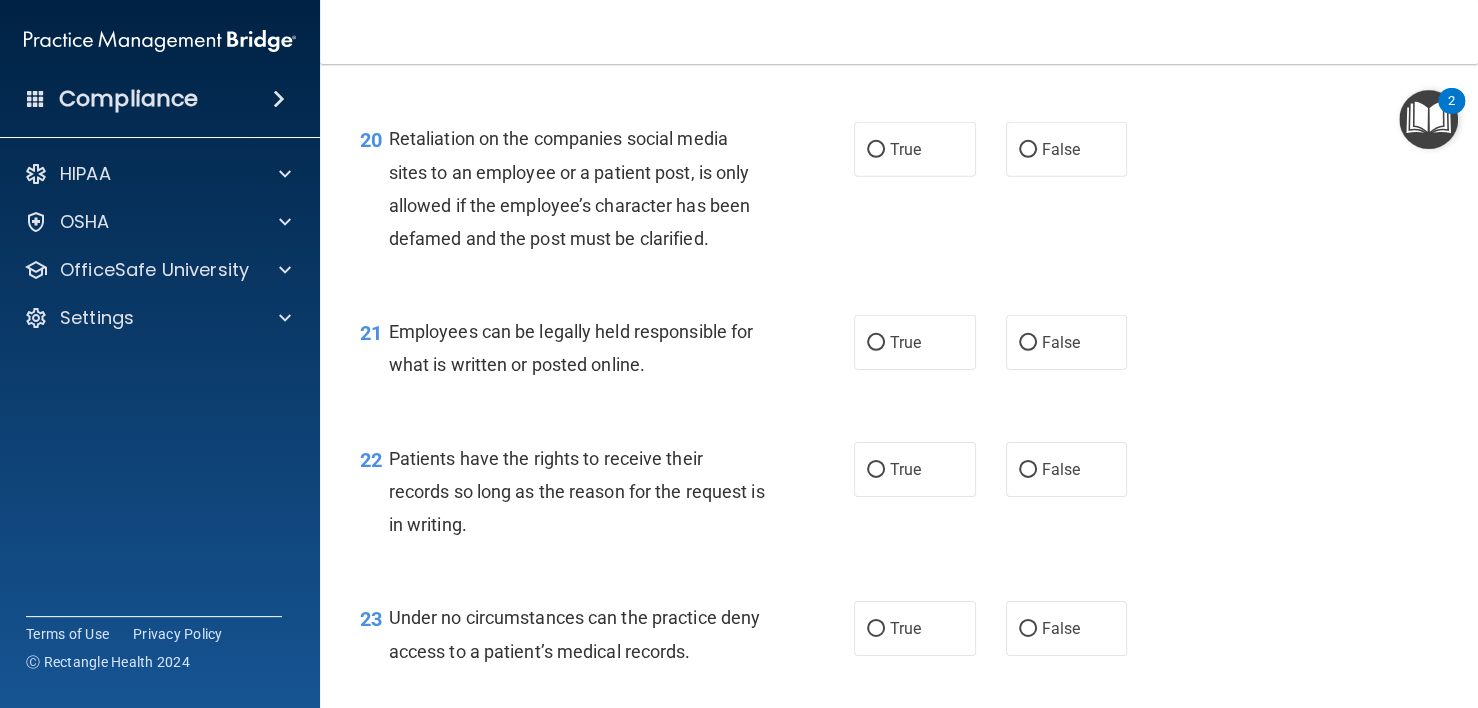 scroll, scrollTop: 3800, scrollLeft: 0, axis: vertical 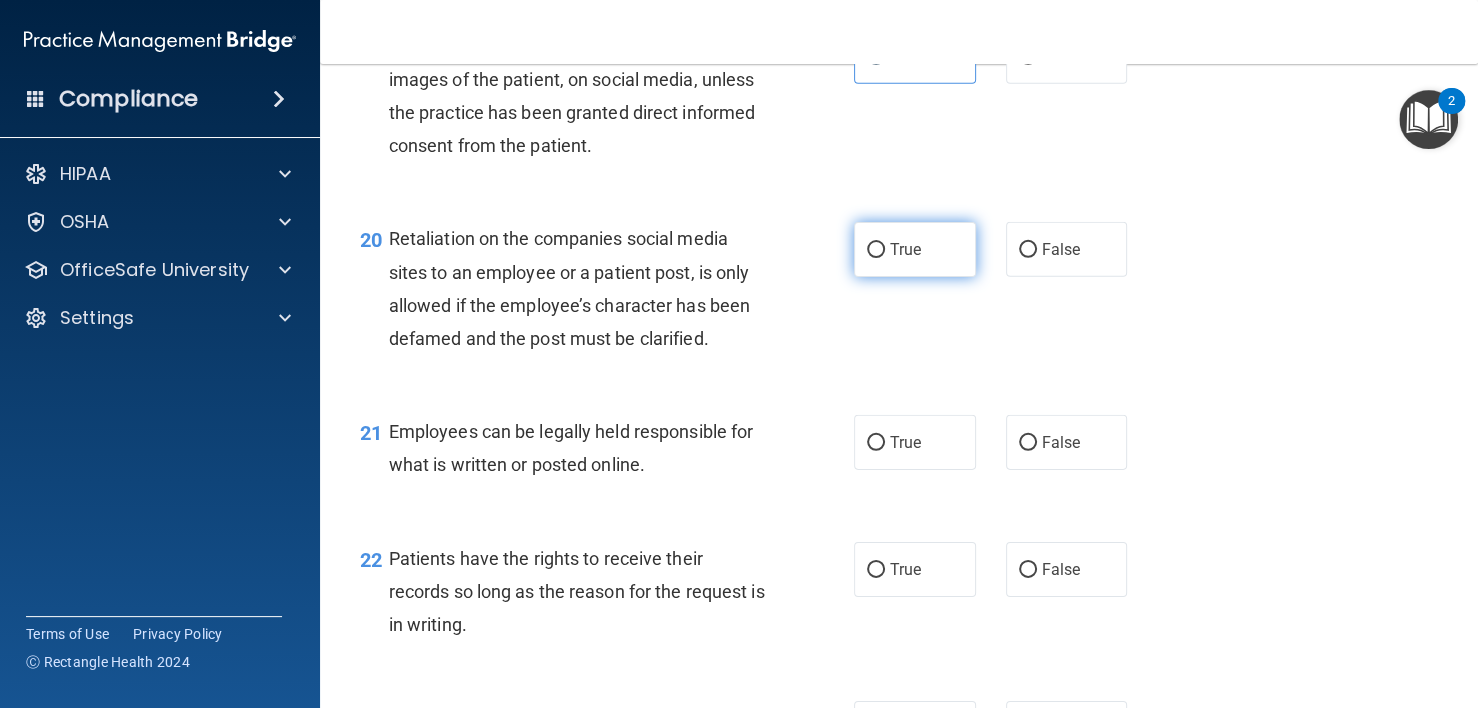 click on "True" at bounding box center [915, 249] 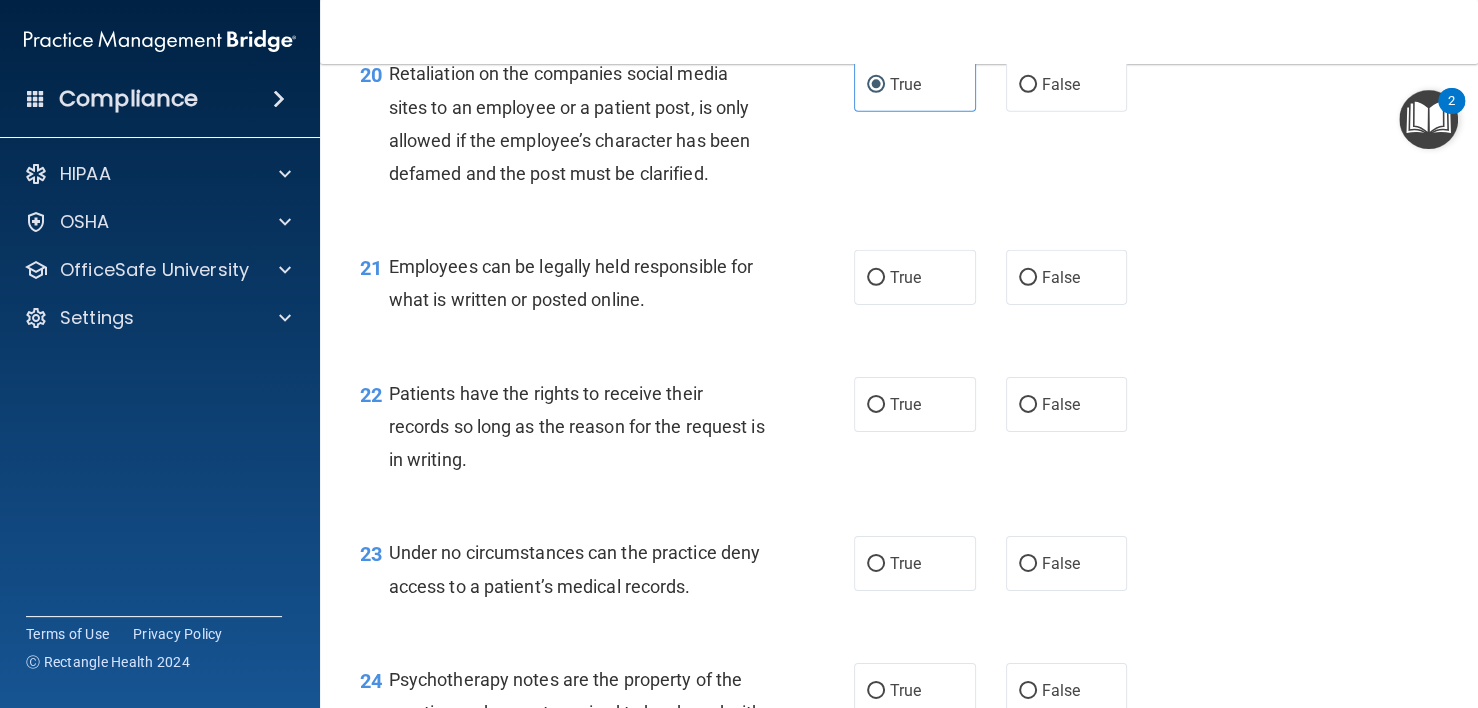 scroll, scrollTop: 4000, scrollLeft: 0, axis: vertical 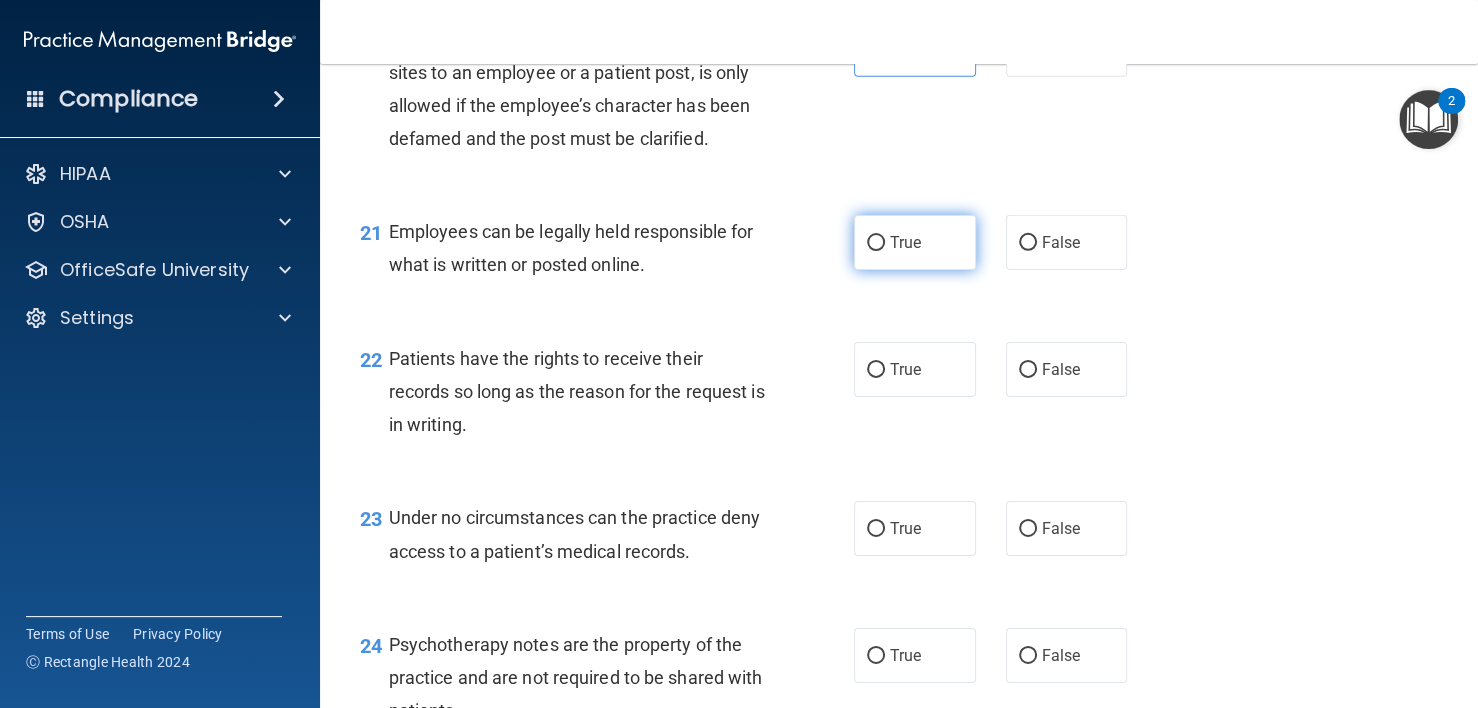 click on "True" at bounding box center (876, 243) 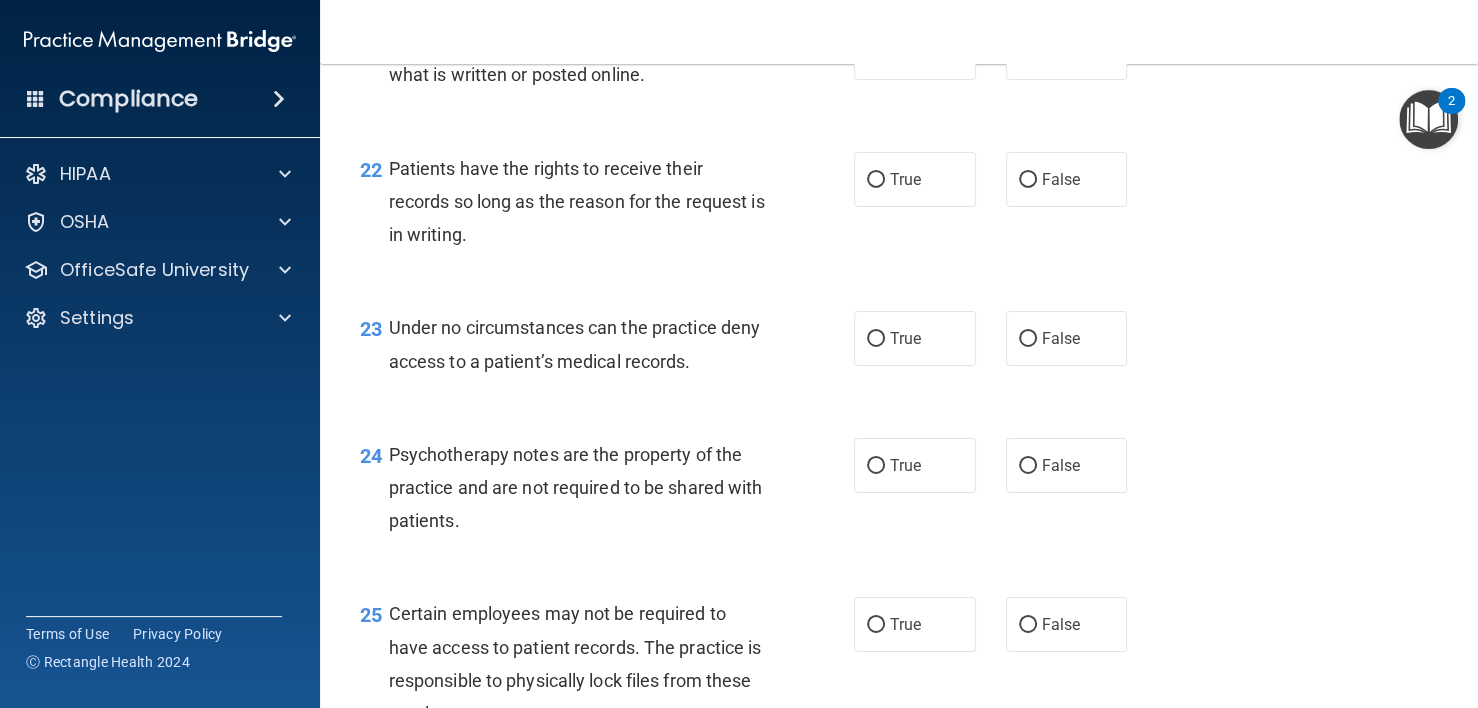 scroll, scrollTop: 4200, scrollLeft: 0, axis: vertical 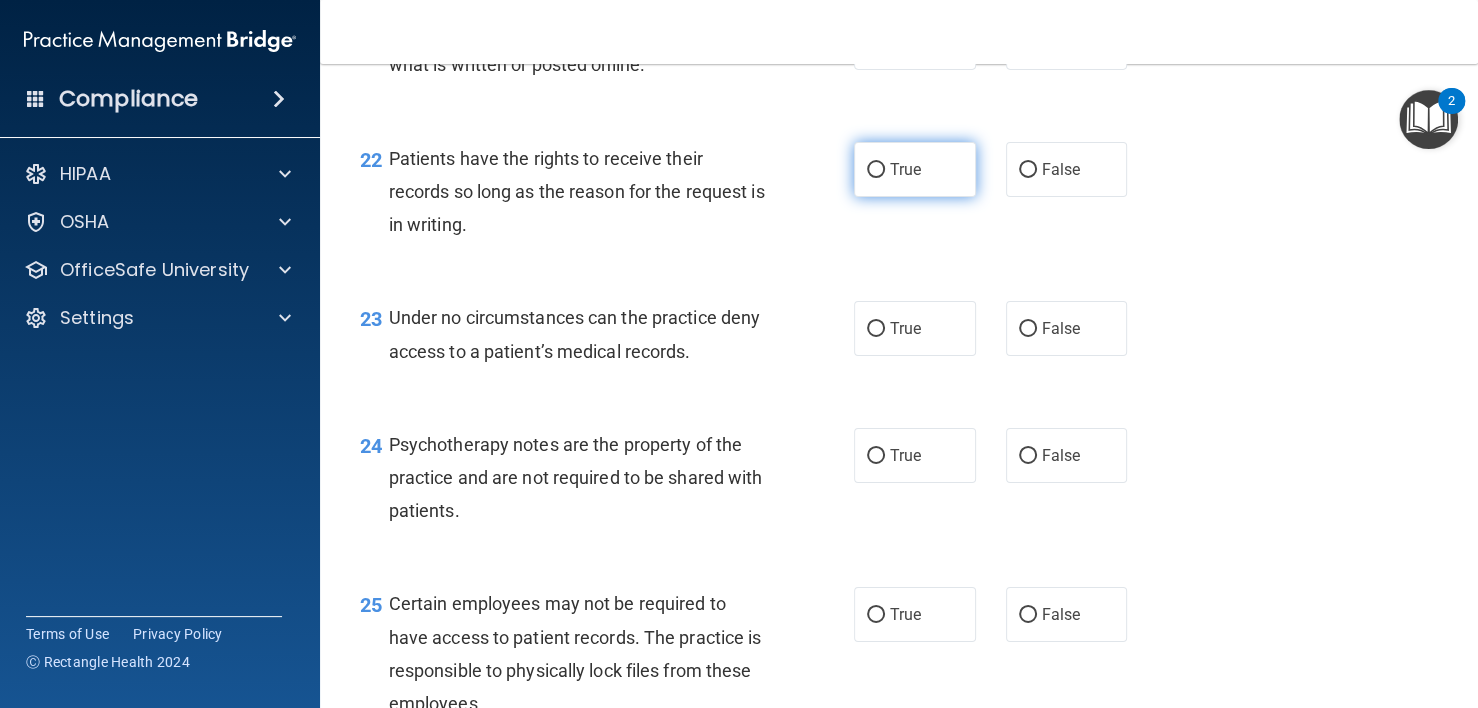 click on "True" at bounding box center [915, 169] 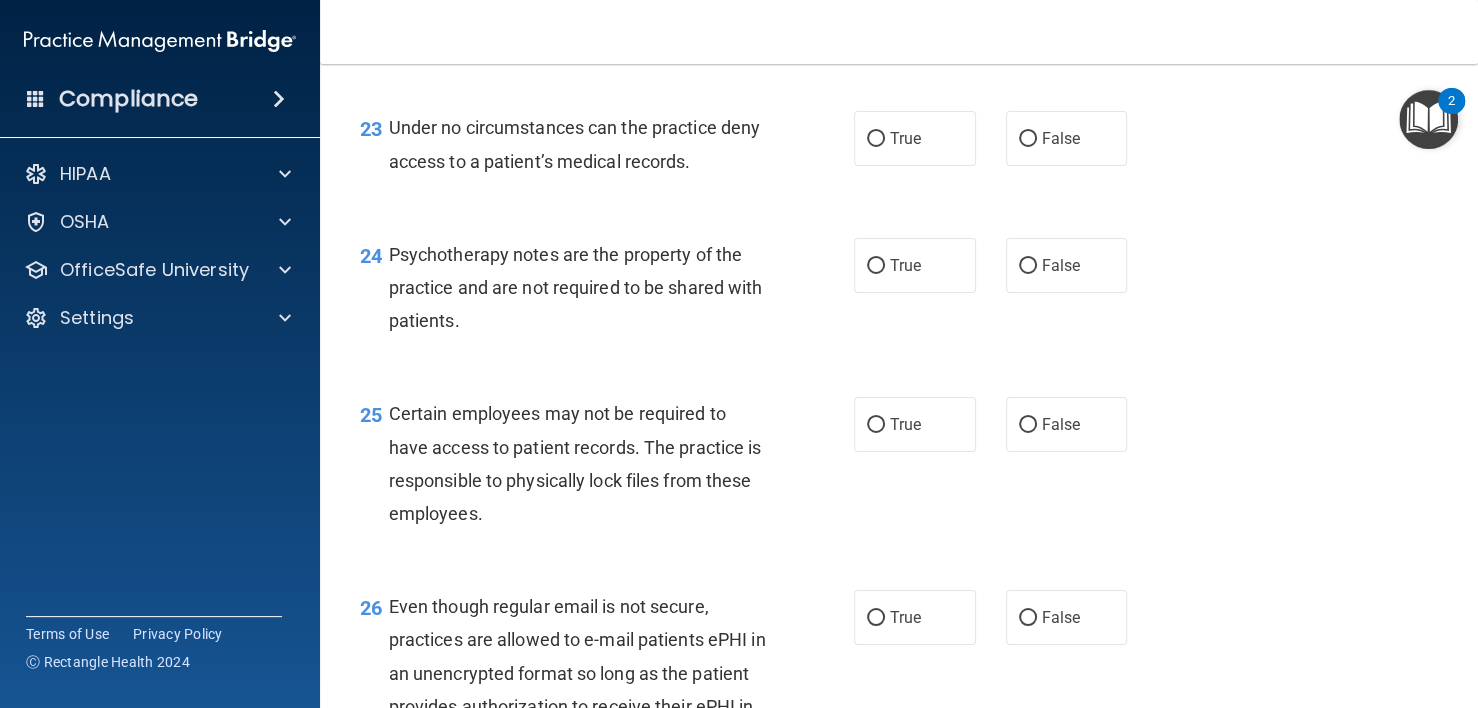 scroll, scrollTop: 4400, scrollLeft: 0, axis: vertical 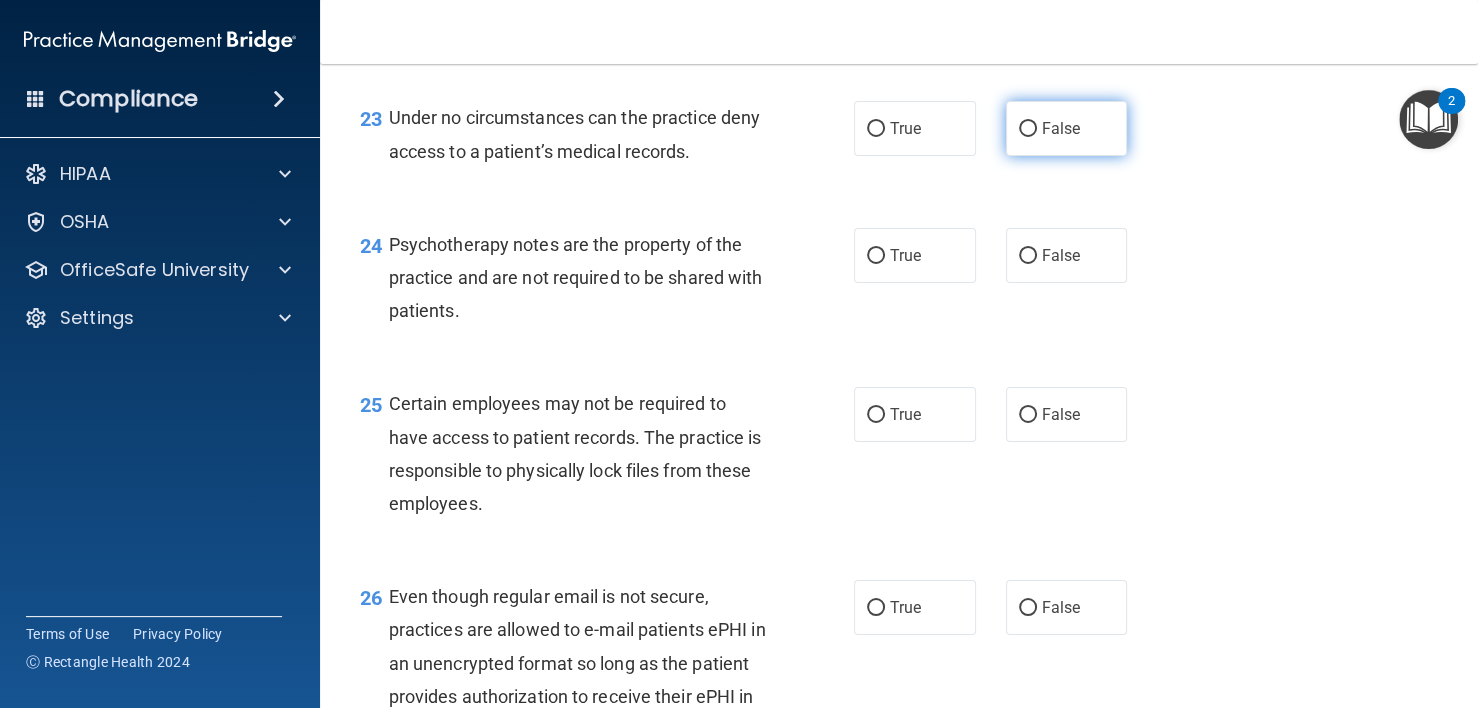 click on "False" at bounding box center [1028, 129] 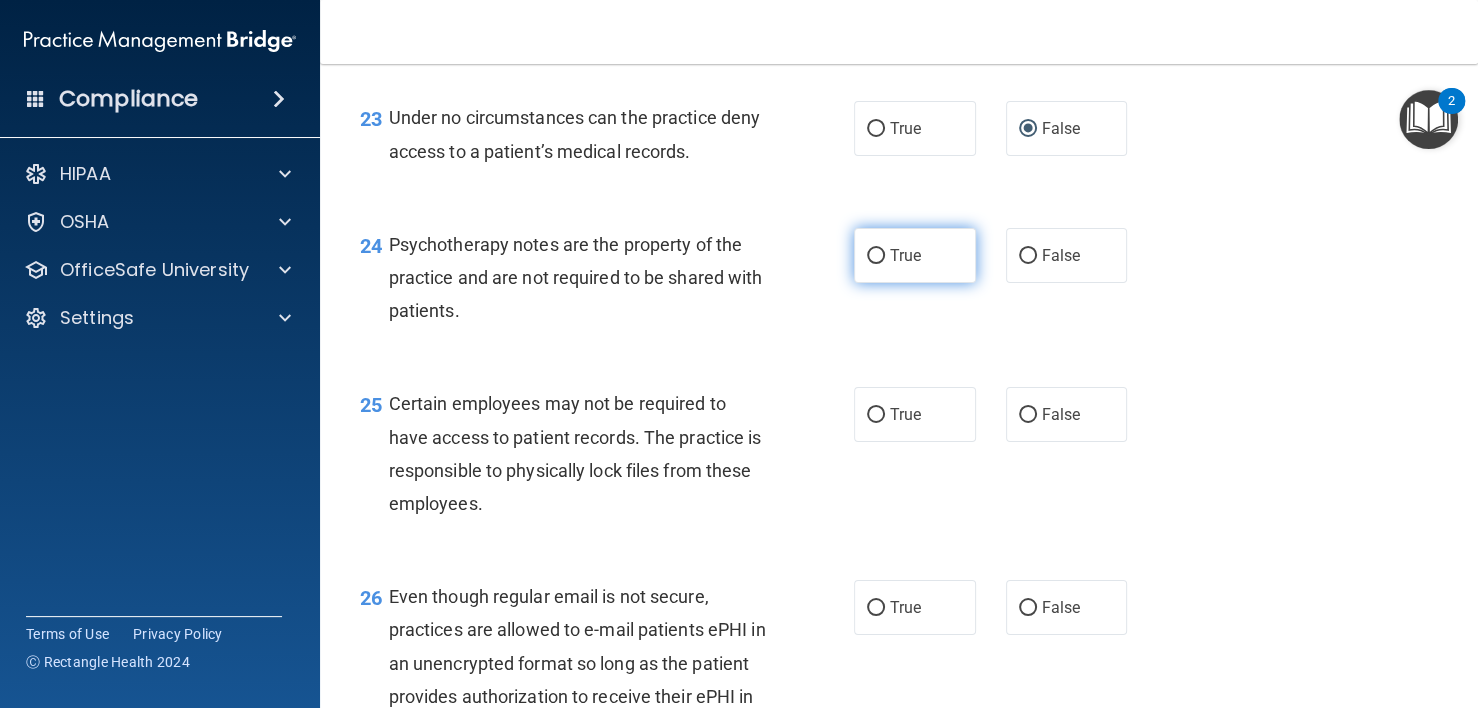click on "True" at bounding box center (915, 255) 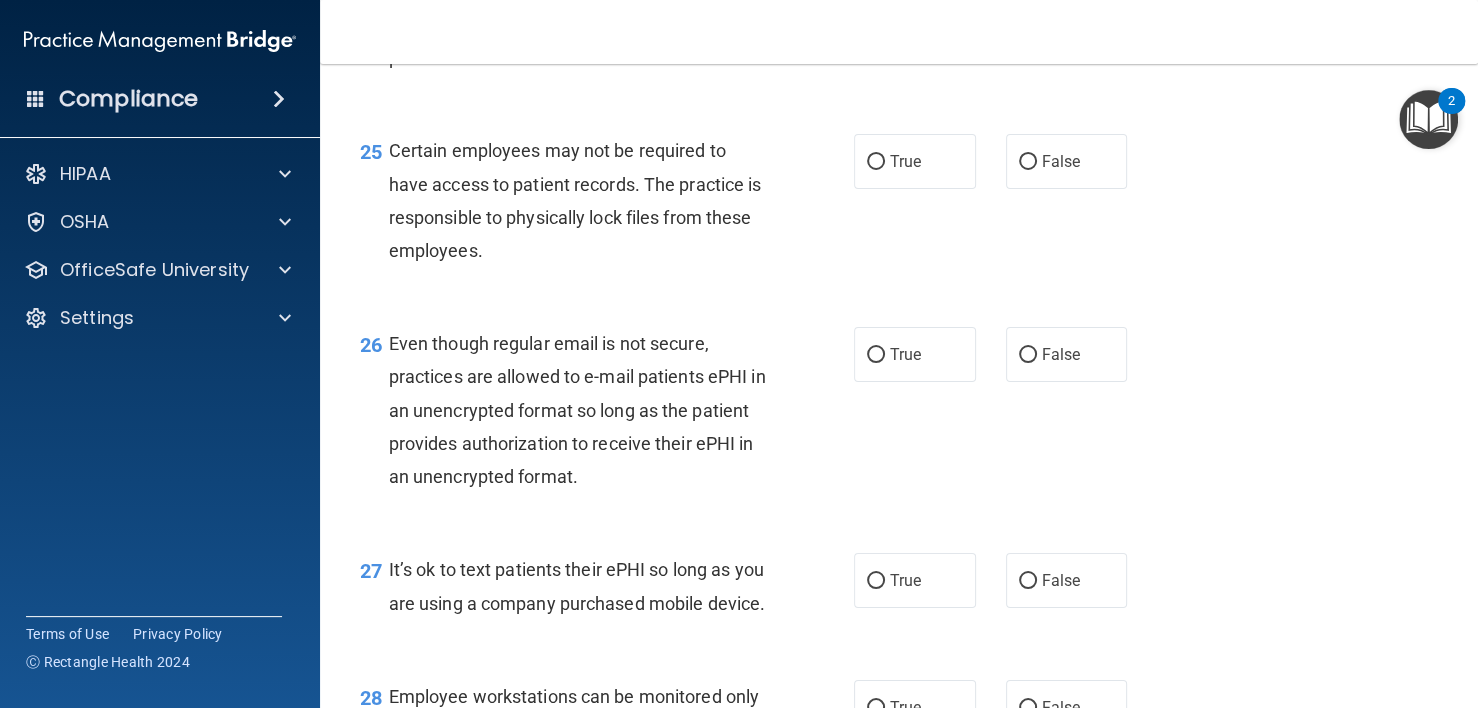 scroll, scrollTop: 4700, scrollLeft: 0, axis: vertical 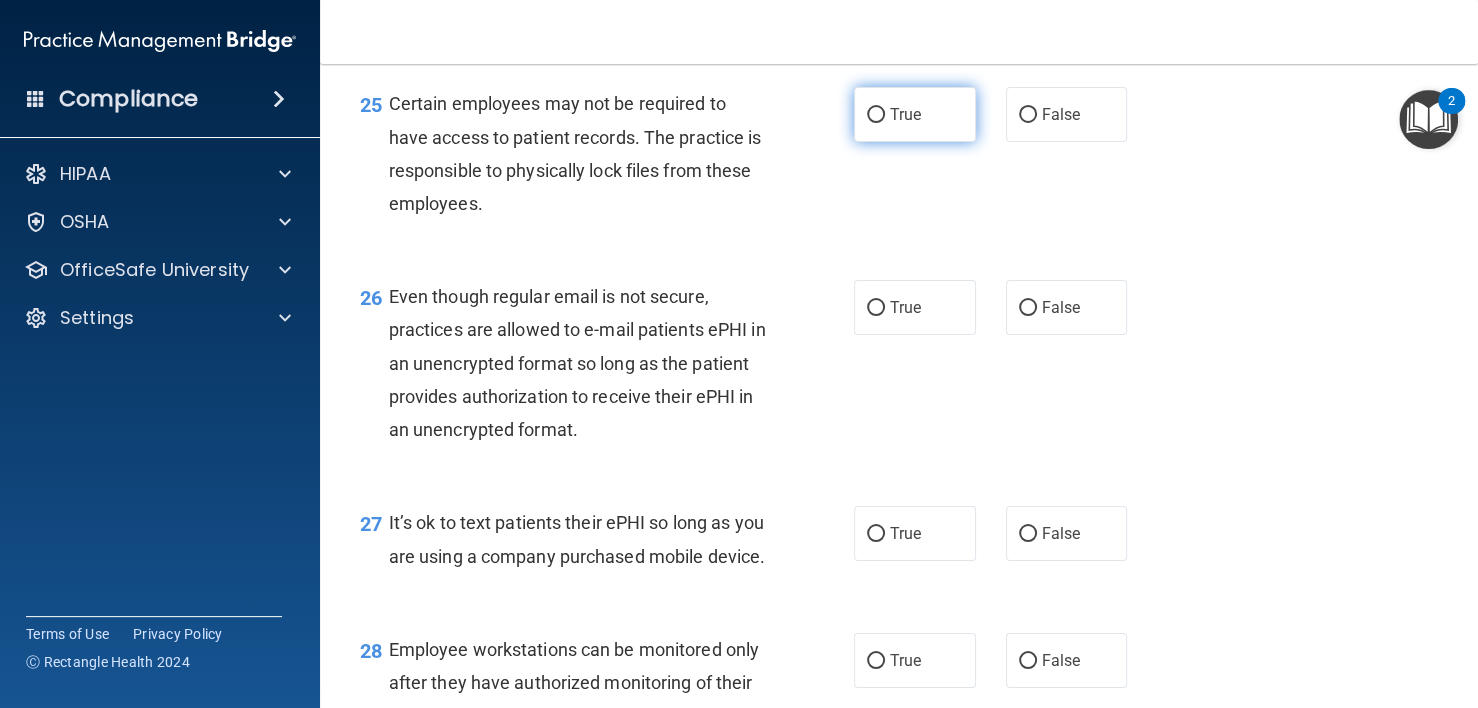 click on "True" at bounding box center (876, 115) 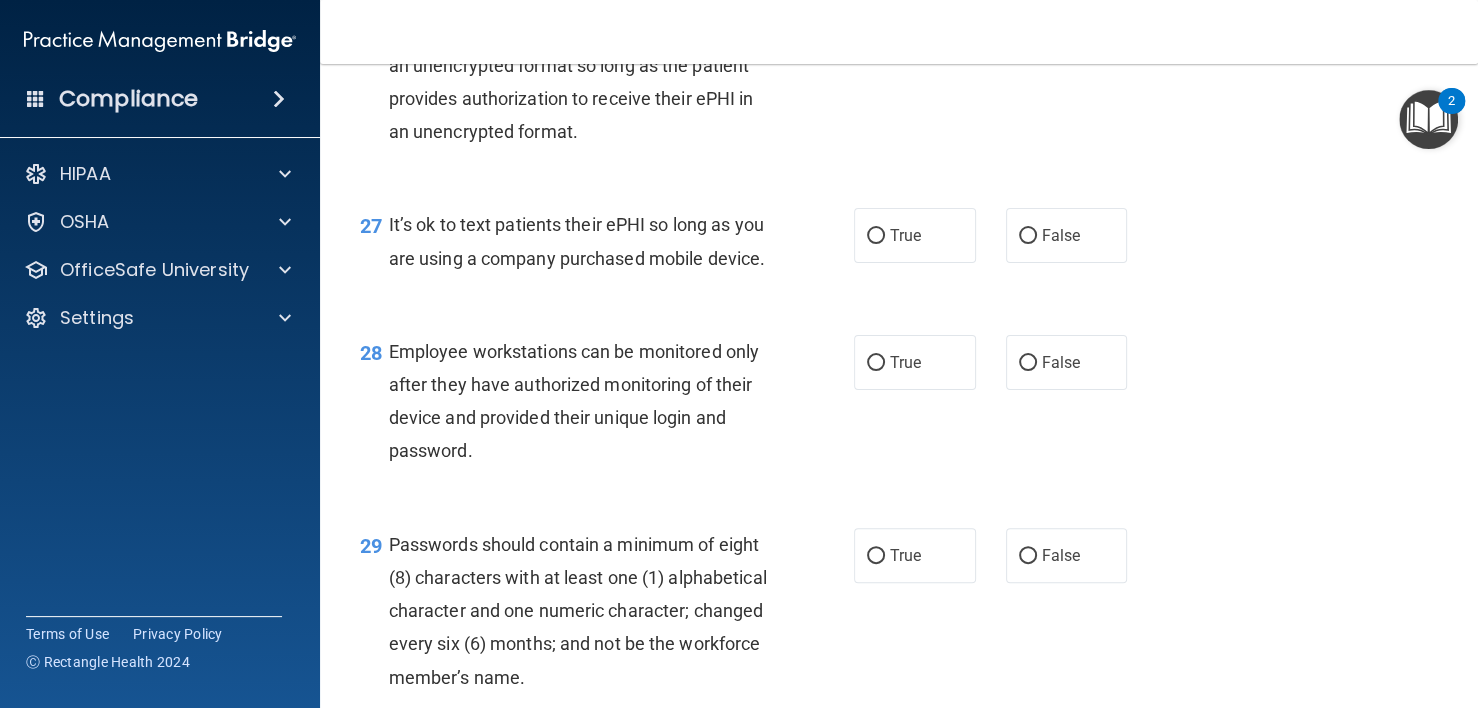 scroll, scrollTop: 5000, scrollLeft: 0, axis: vertical 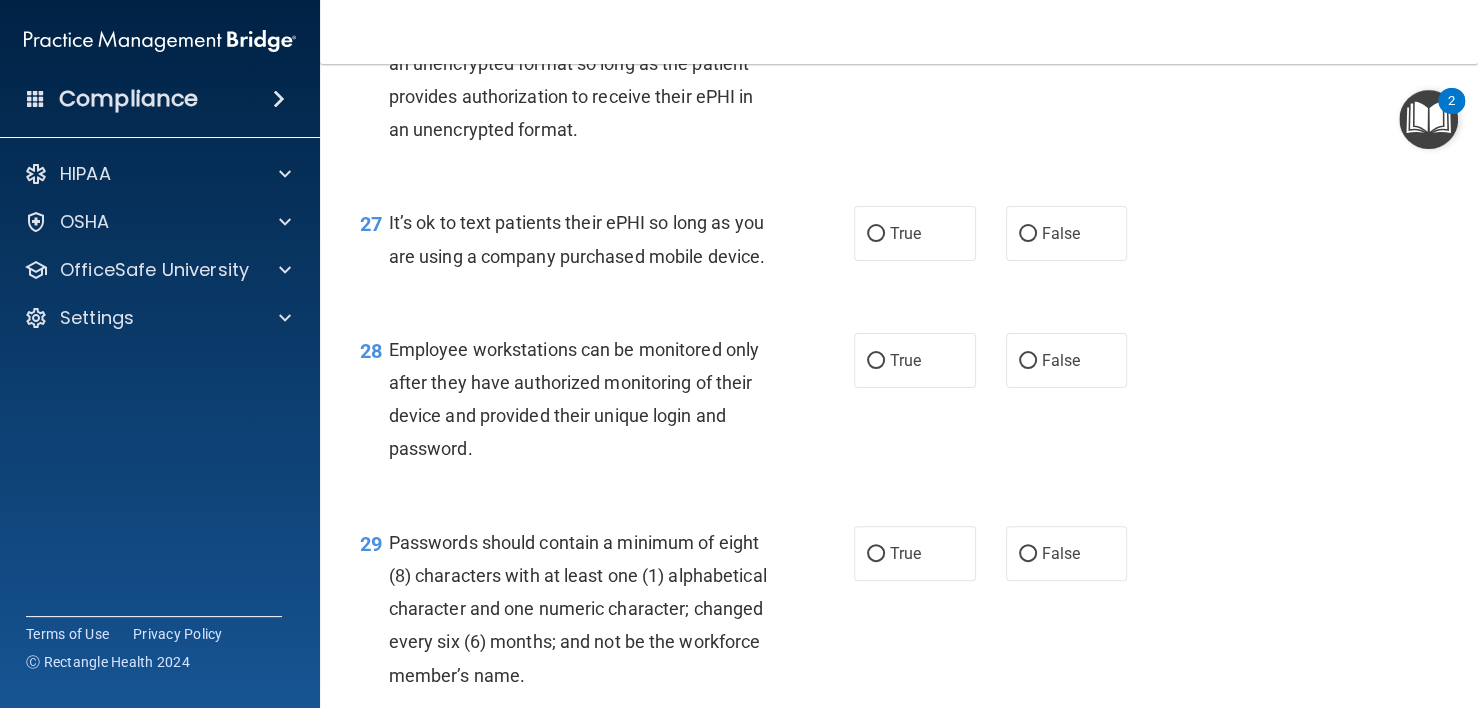 click on "False" at bounding box center (1061, 7) 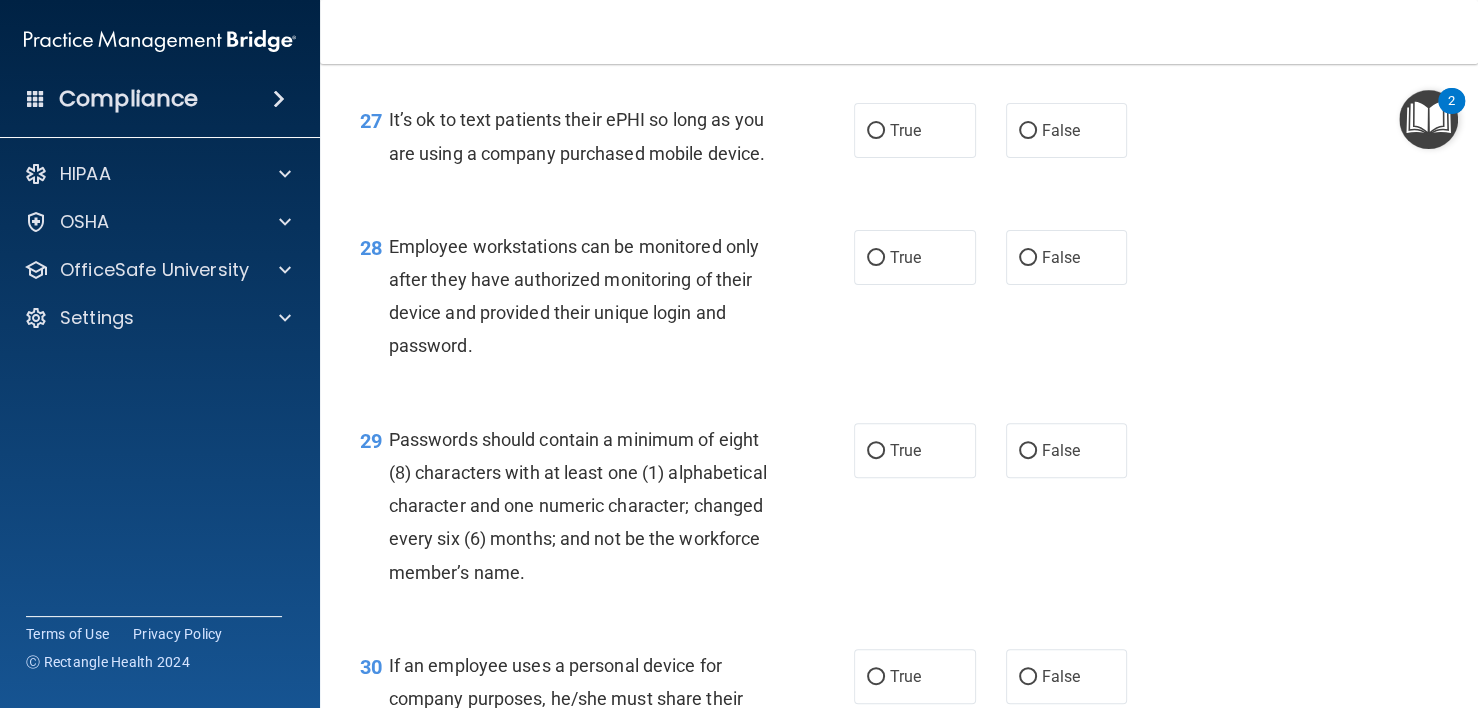 scroll, scrollTop: 5200, scrollLeft: 0, axis: vertical 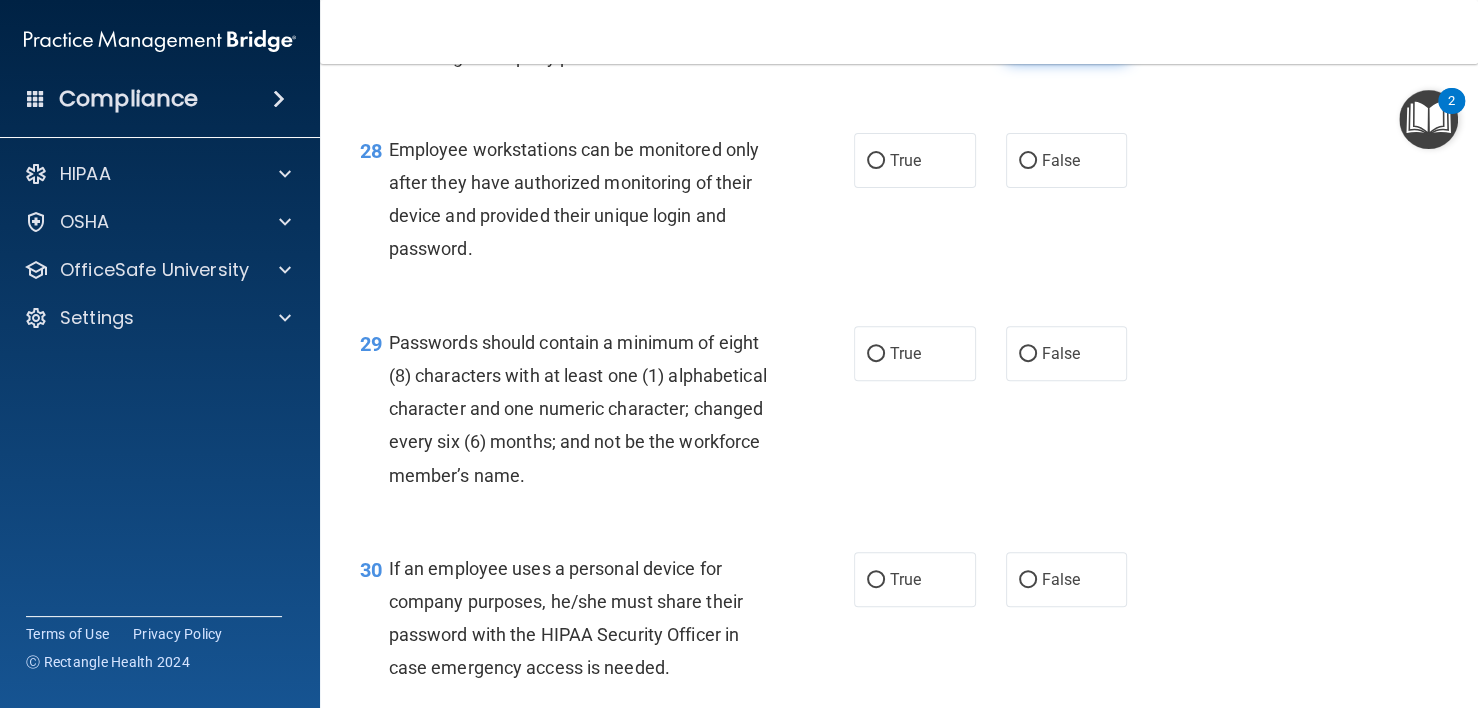 click on "False" at bounding box center (1067, 33) 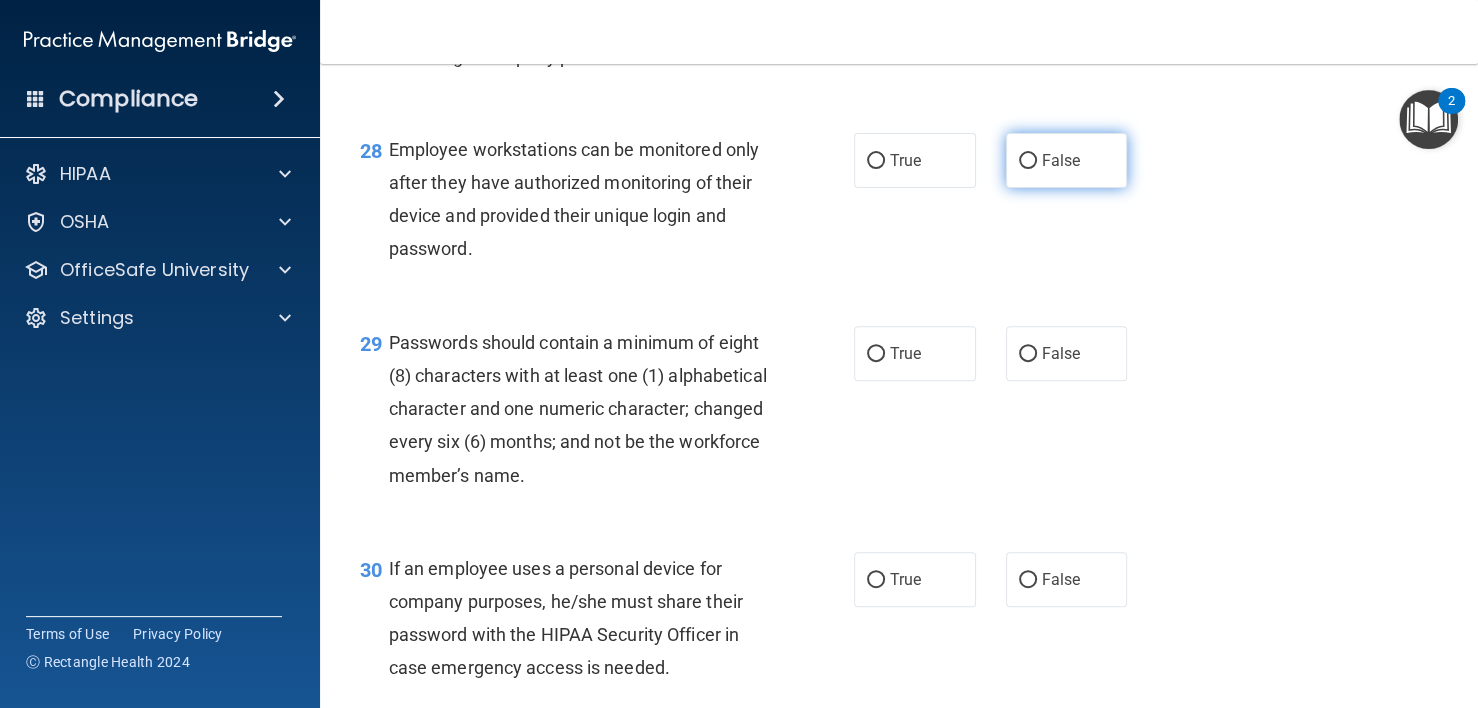 click on "False" at bounding box center [1028, 161] 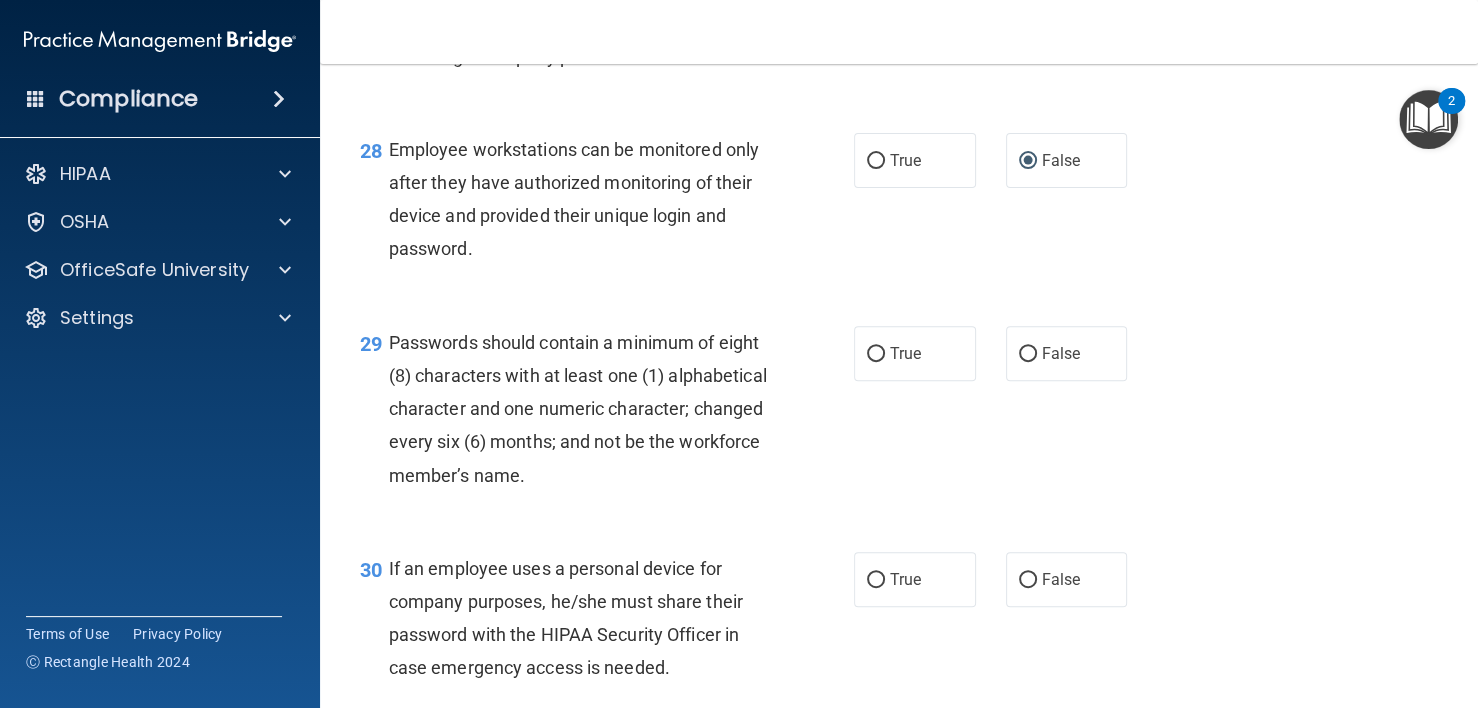 scroll, scrollTop: 5400, scrollLeft: 0, axis: vertical 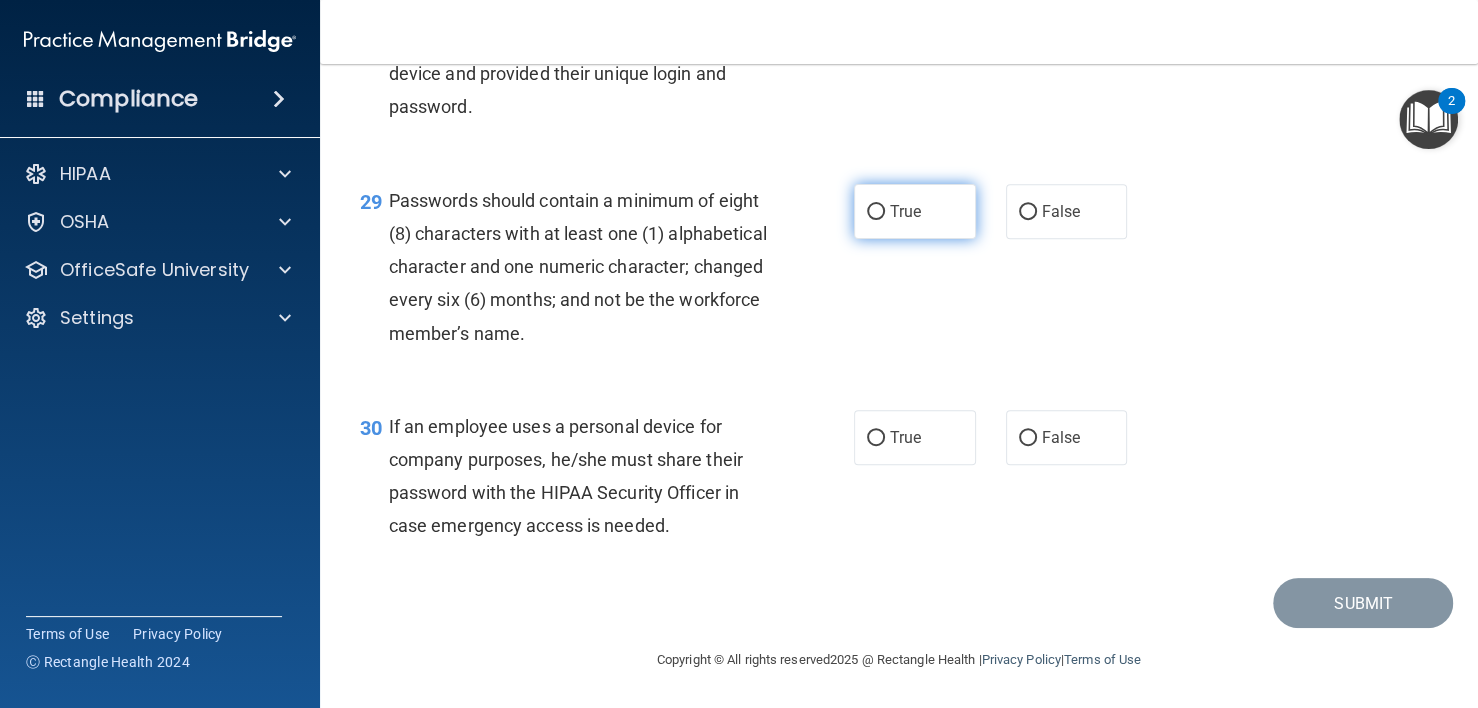 click on "True" at bounding box center (915, 211) 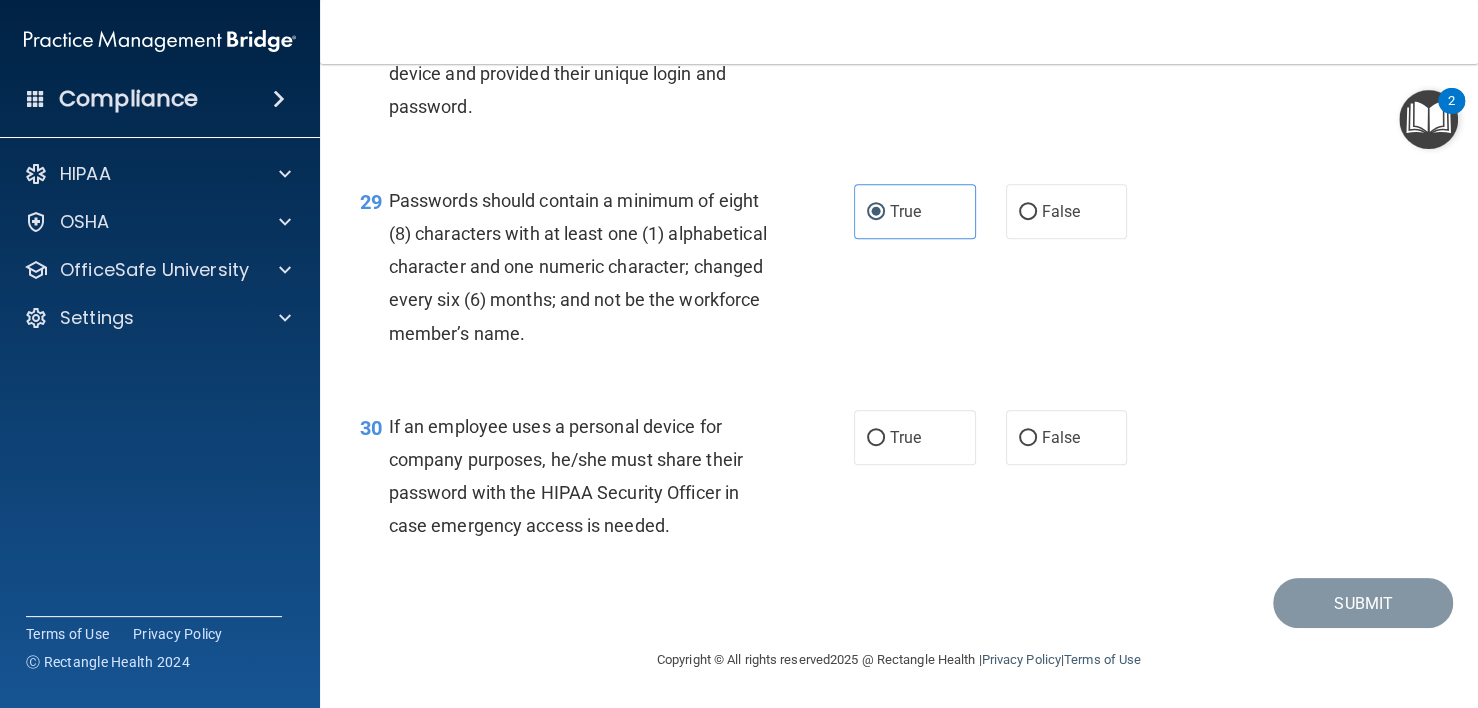 scroll, scrollTop: 5476, scrollLeft: 0, axis: vertical 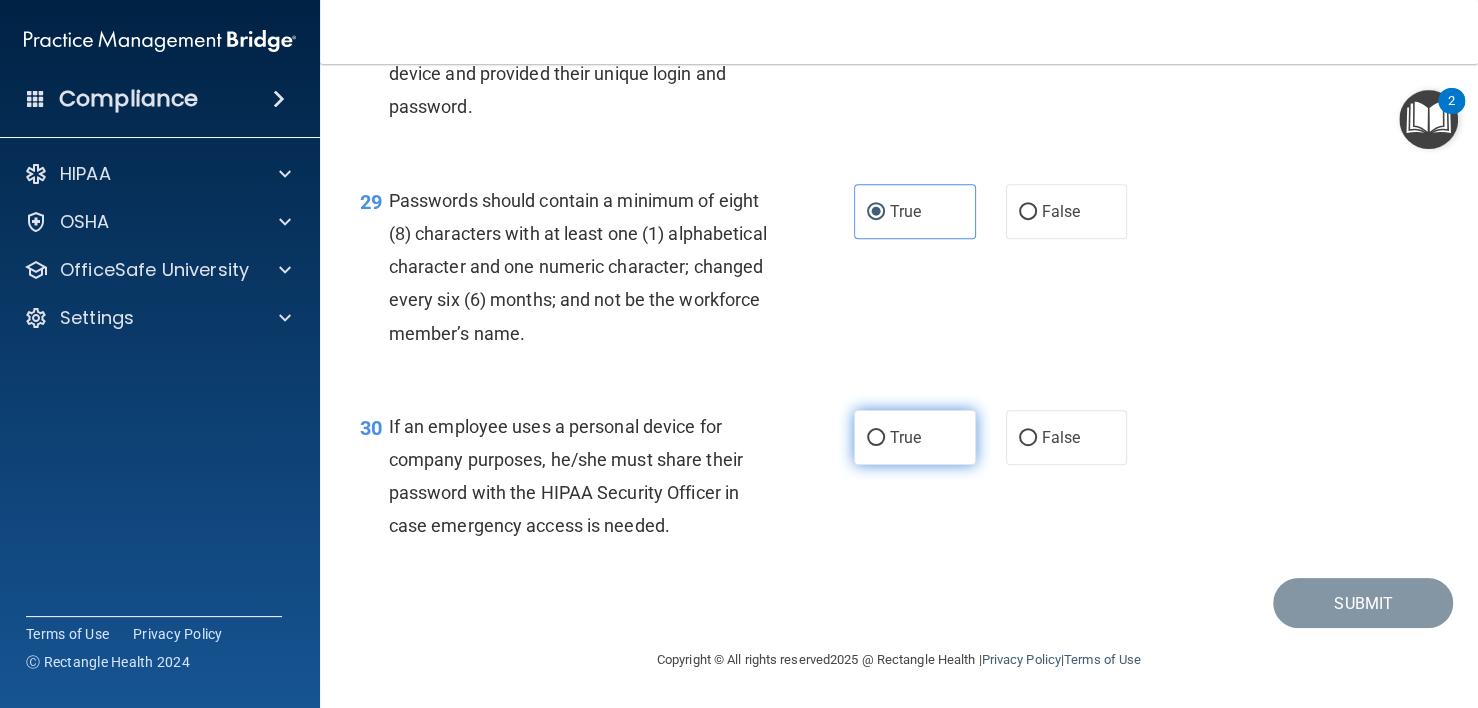 click on "True" at bounding box center [915, 437] 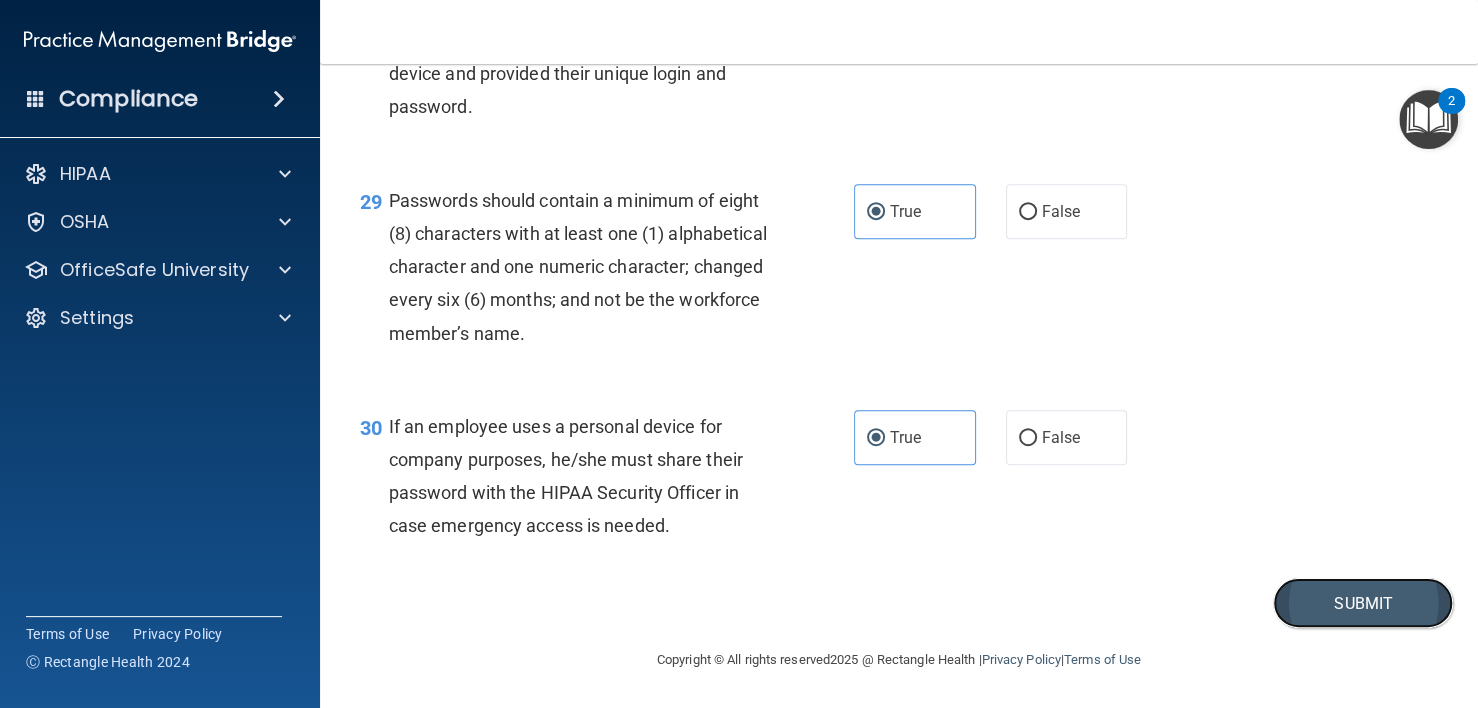 click on "Submit" at bounding box center (1363, 603) 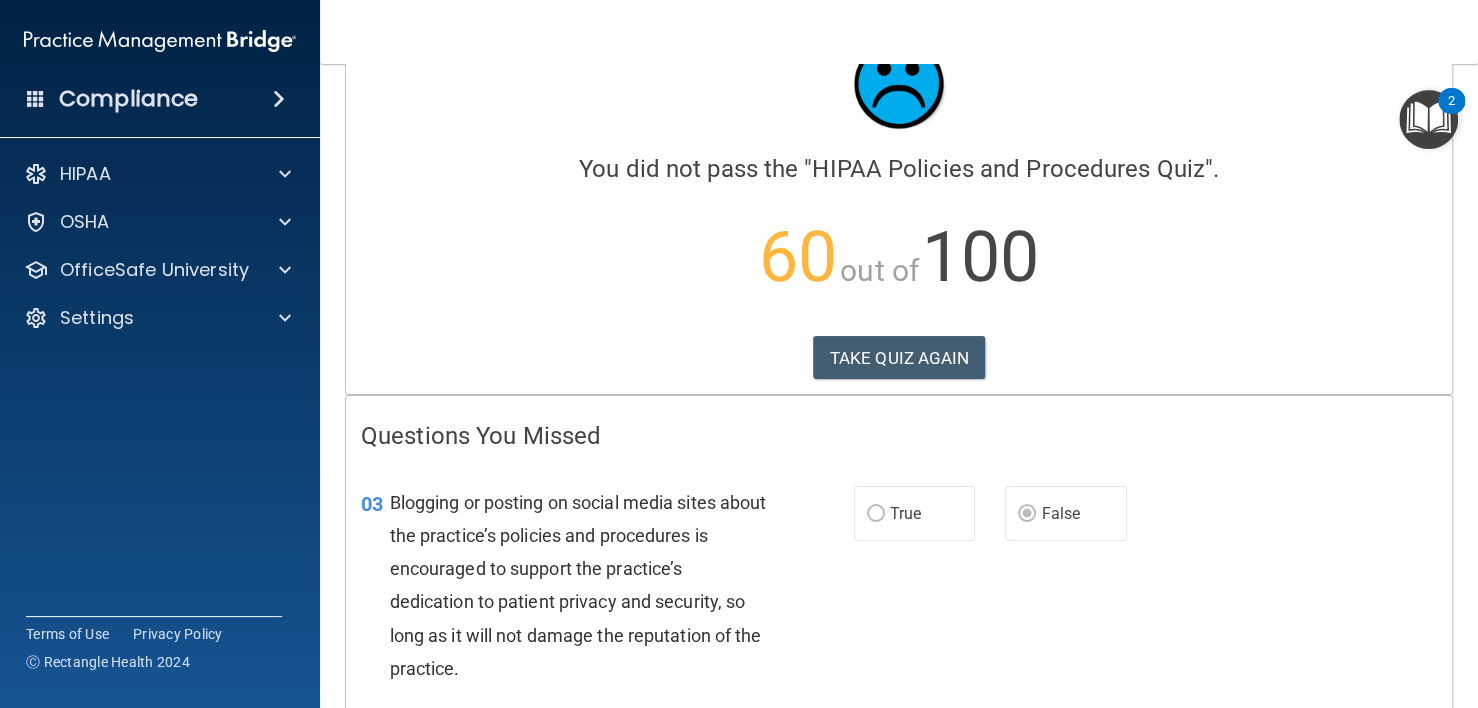 scroll, scrollTop: 0, scrollLeft: 0, axis: both 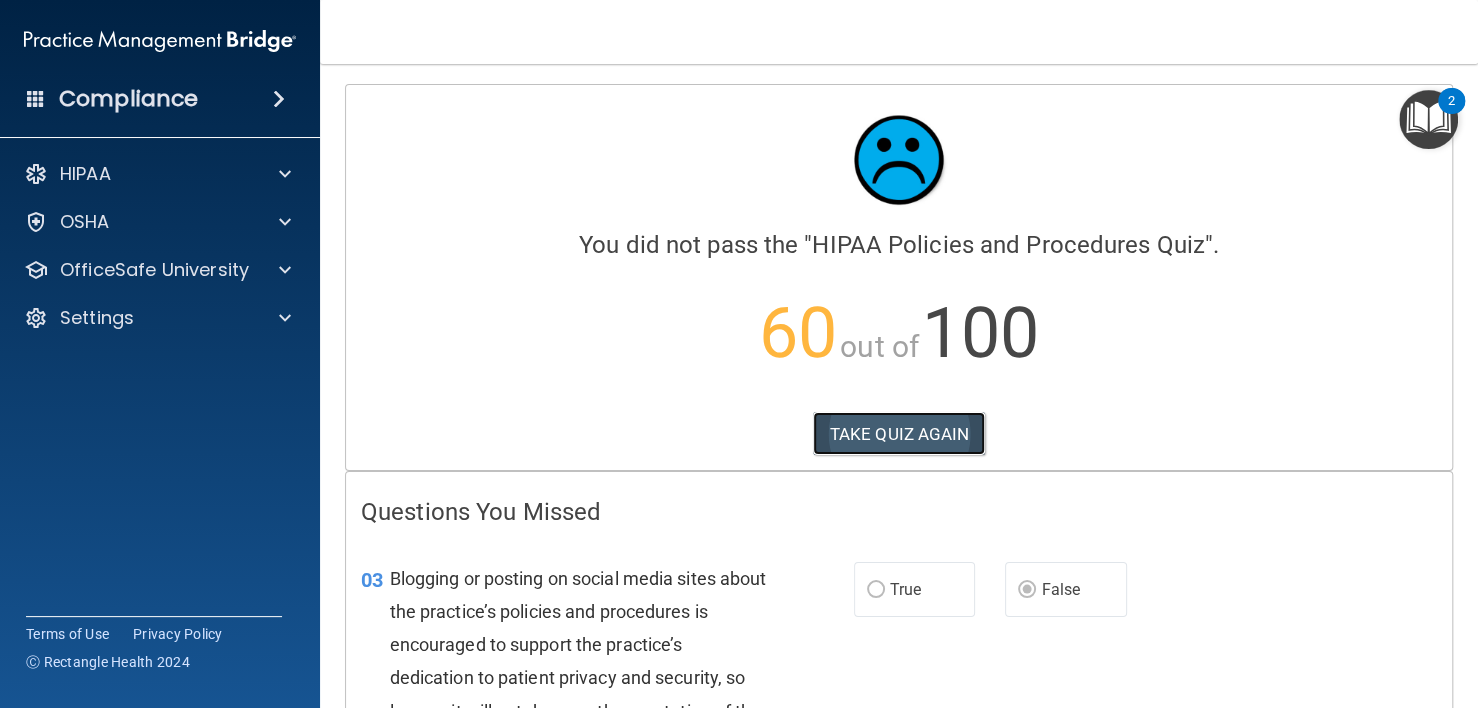 click on "TAKE QUIZ AGAIN" at bounding box center [899, 434] 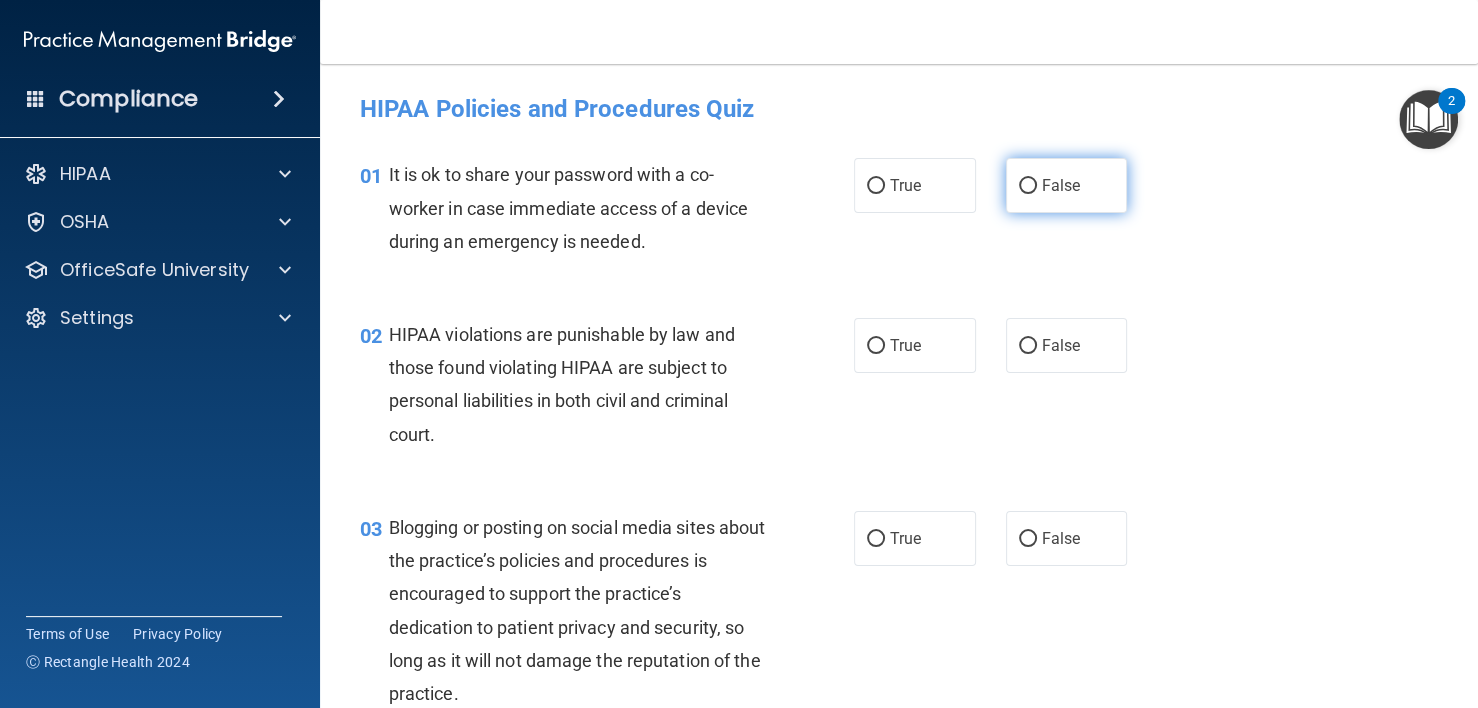 click on "False" at bounding box center (1061, 185) 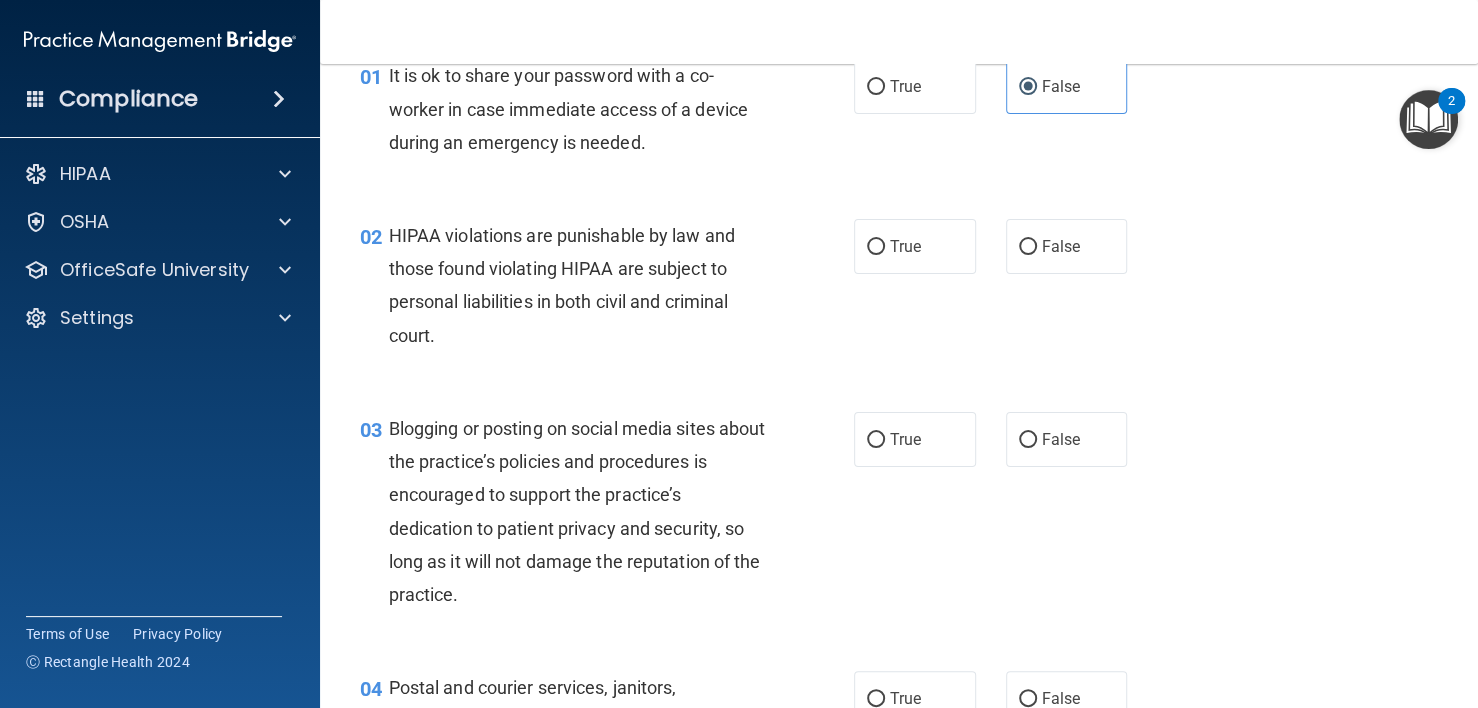 scroll, scrollTop: 100, scrollLeft: 0, axis: vertical 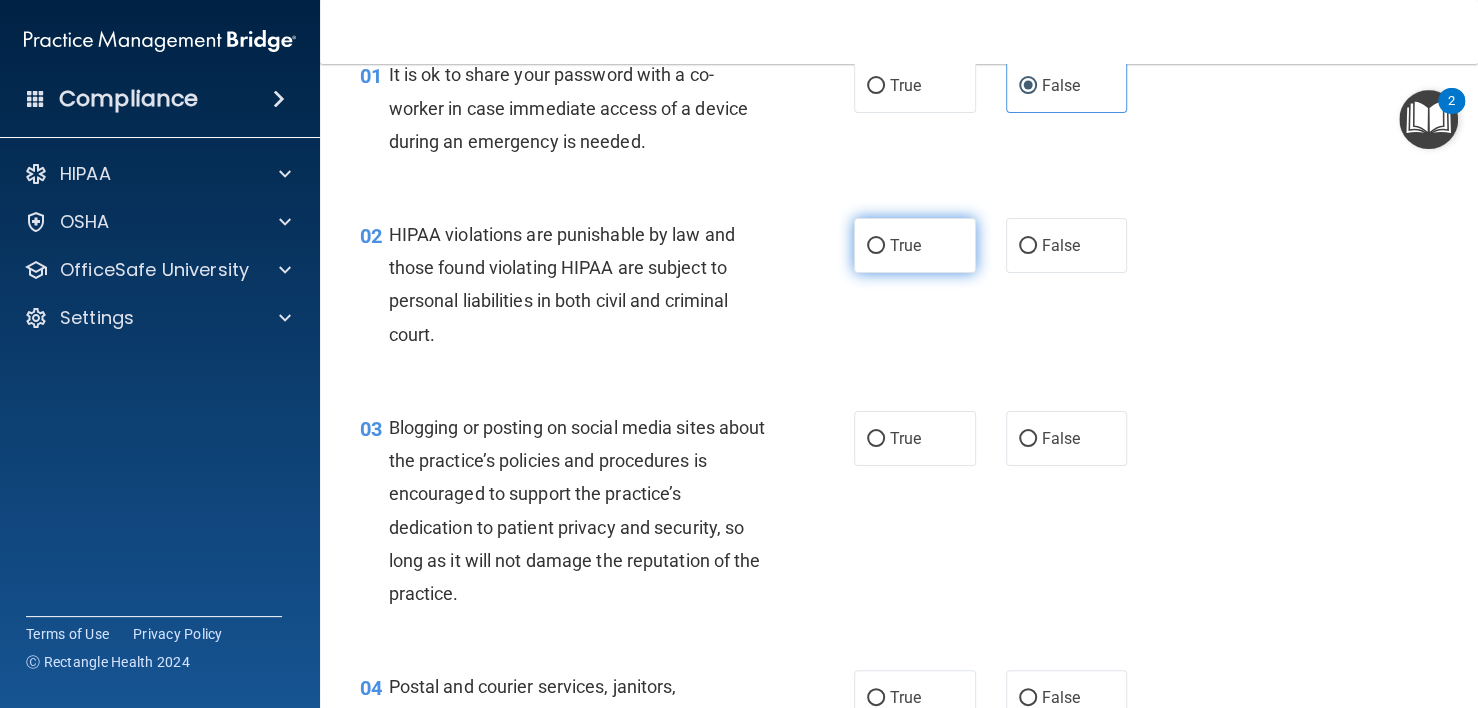 click on "True" at bounding box center [905, 245] 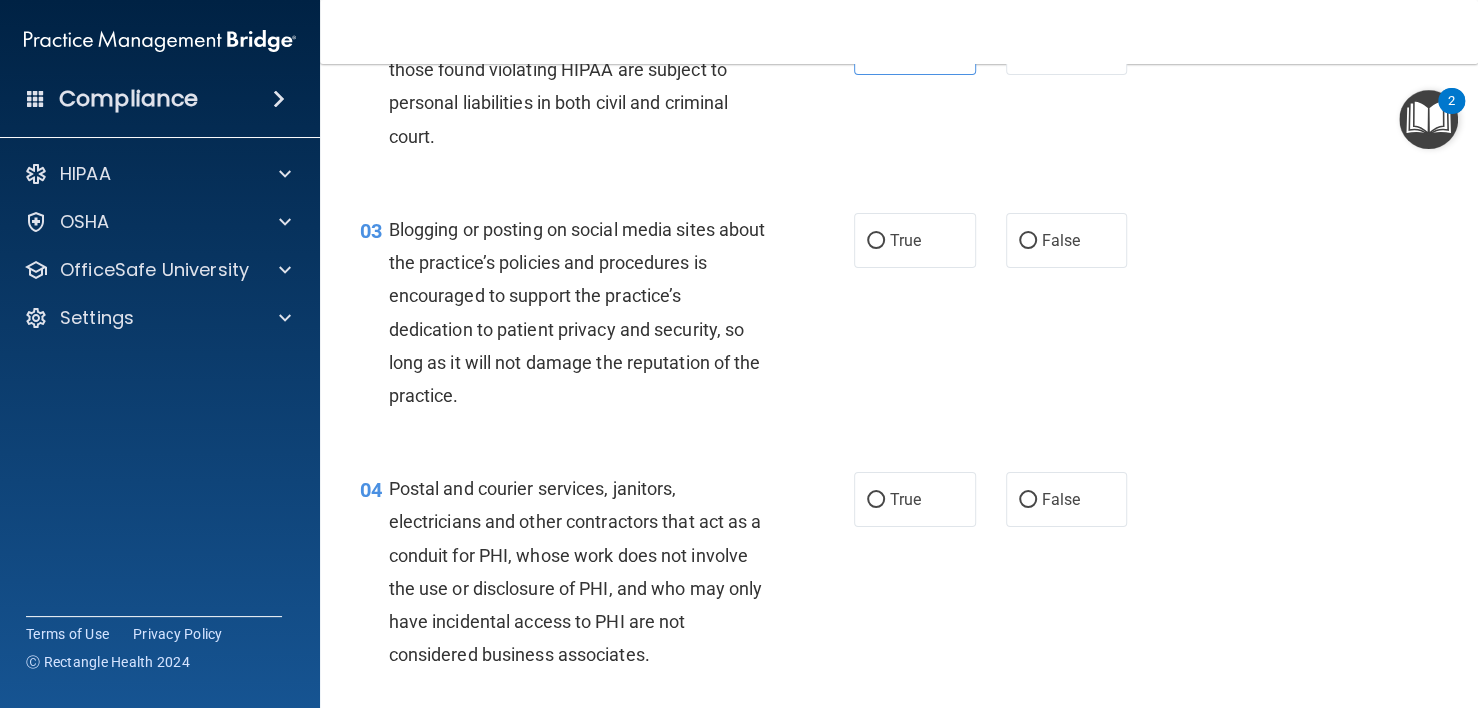 scroll, scrollTop: 300, scrollLeft: 0, axis: vertical 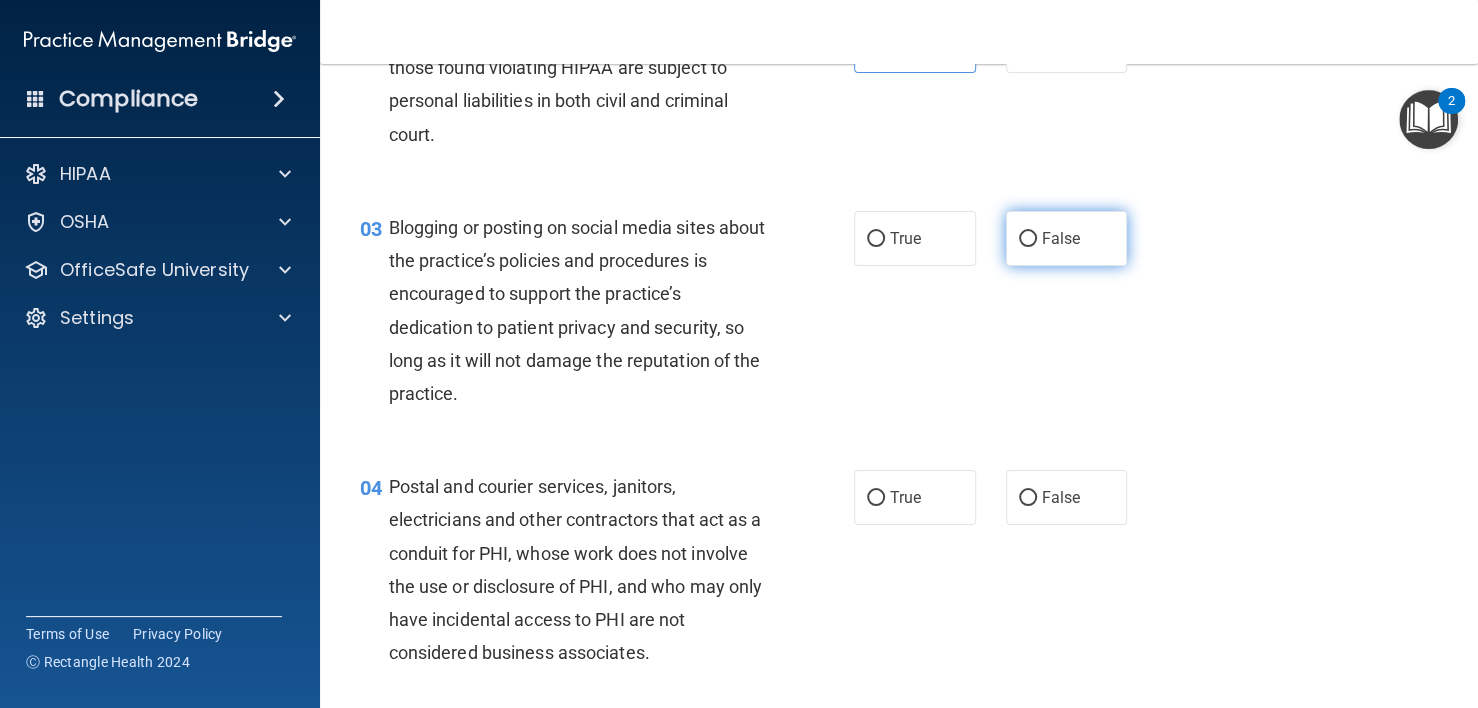 click on "False" at bounding box center (1061, 238) 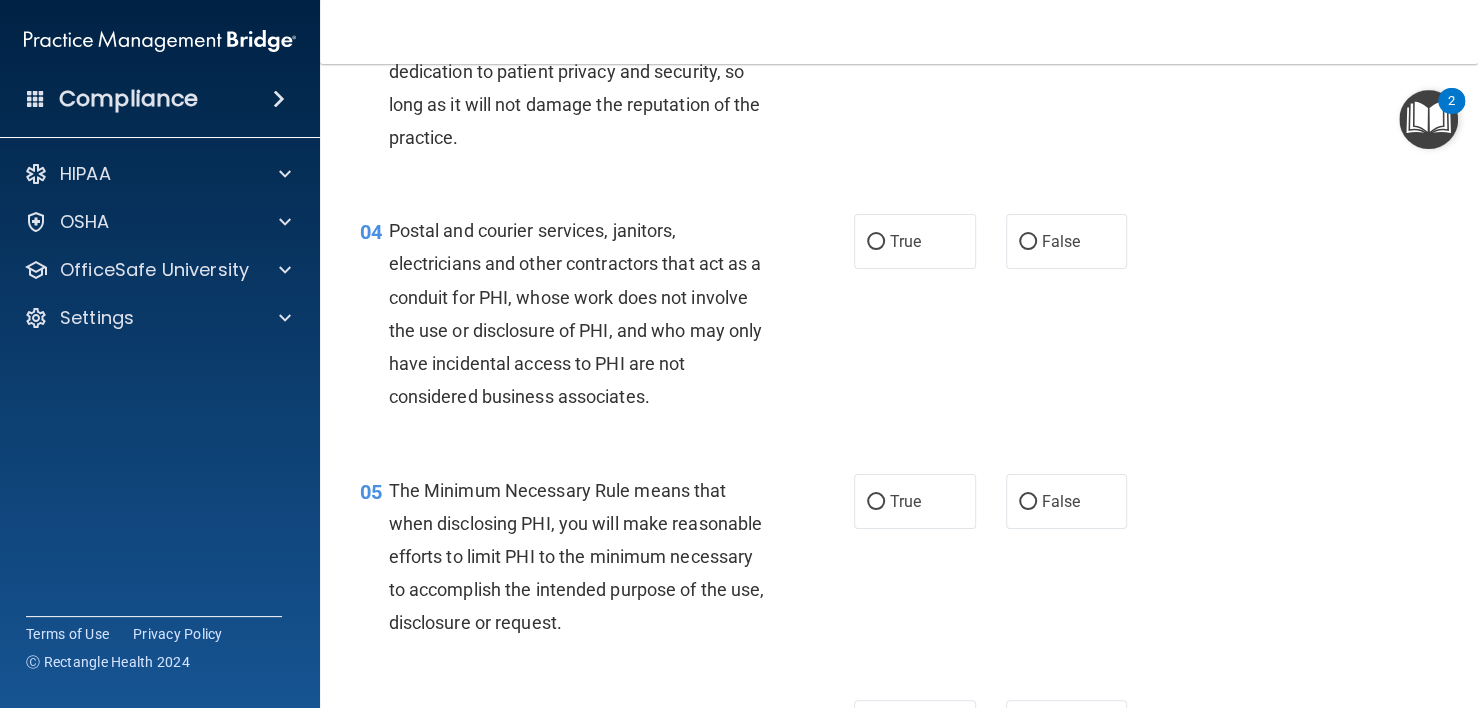 scroll, scrollTop: 600, scrollLeft: 0, axis: vertical 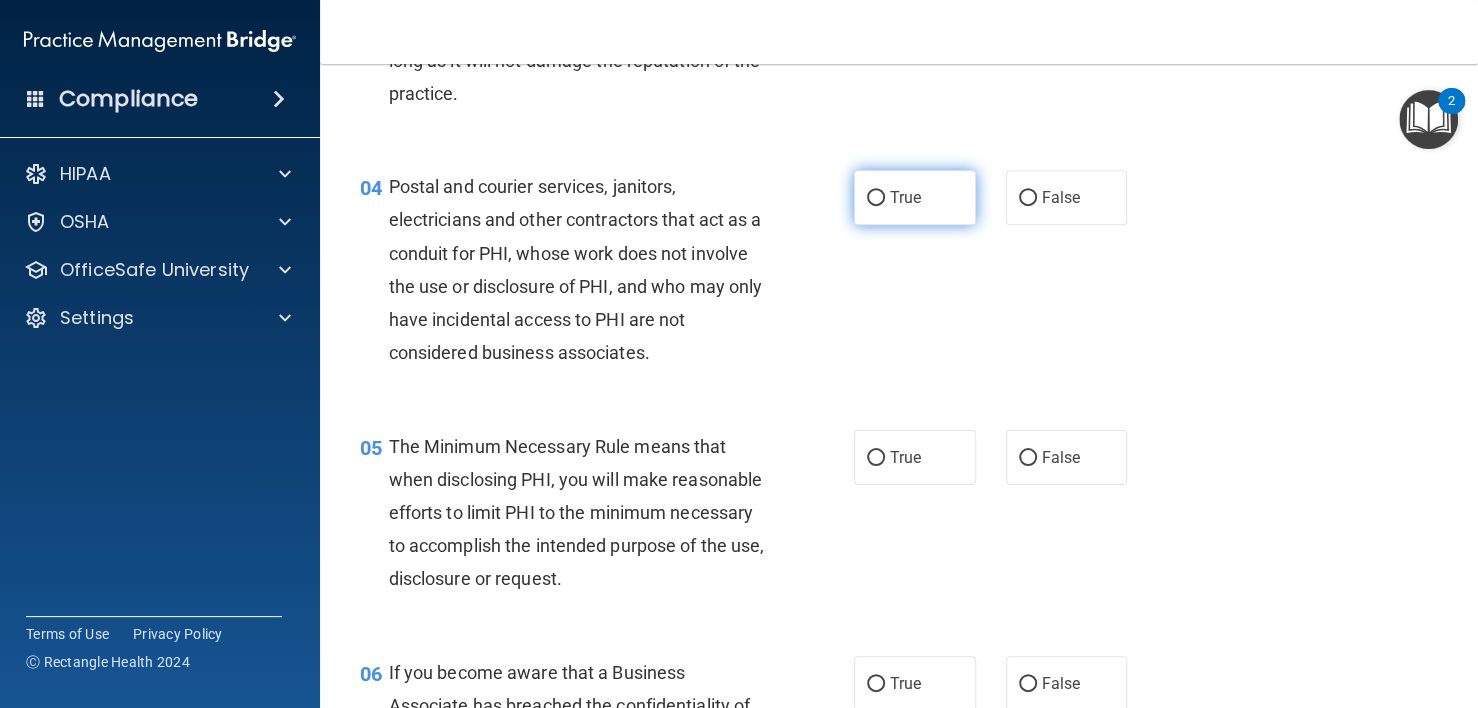click on "True" at bounding box center (905, 197) 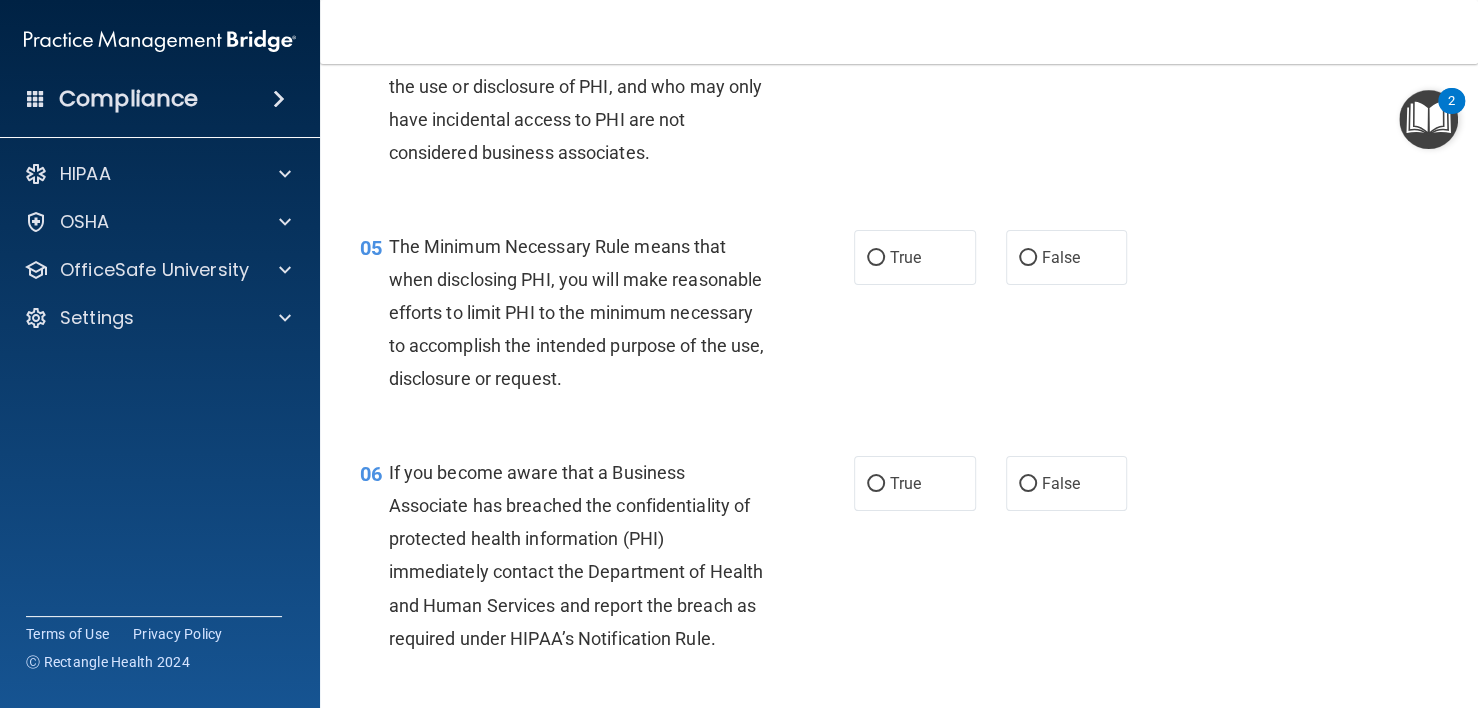 scroll, scrollTop: 900, scrollLeft: 0, axis: vertical 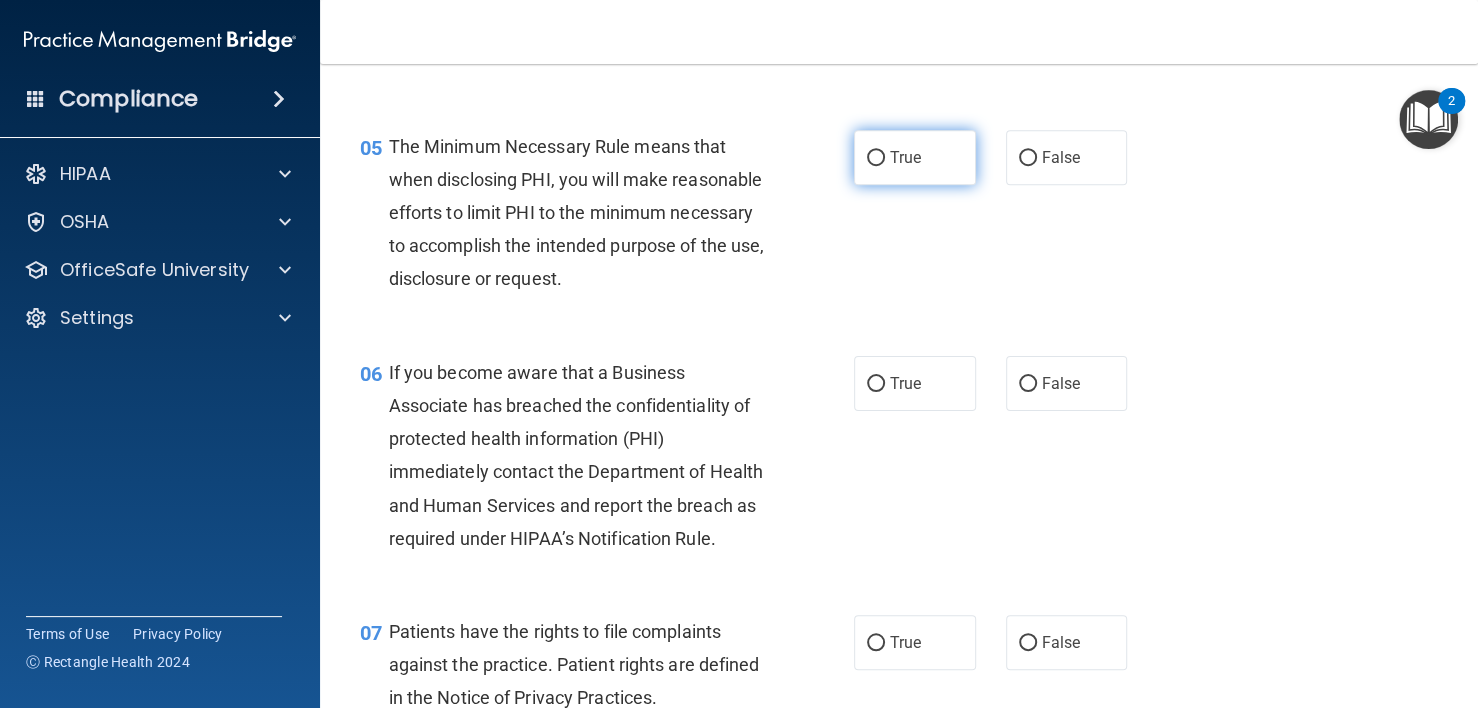 click on "True" at bounding box center [905, 157] 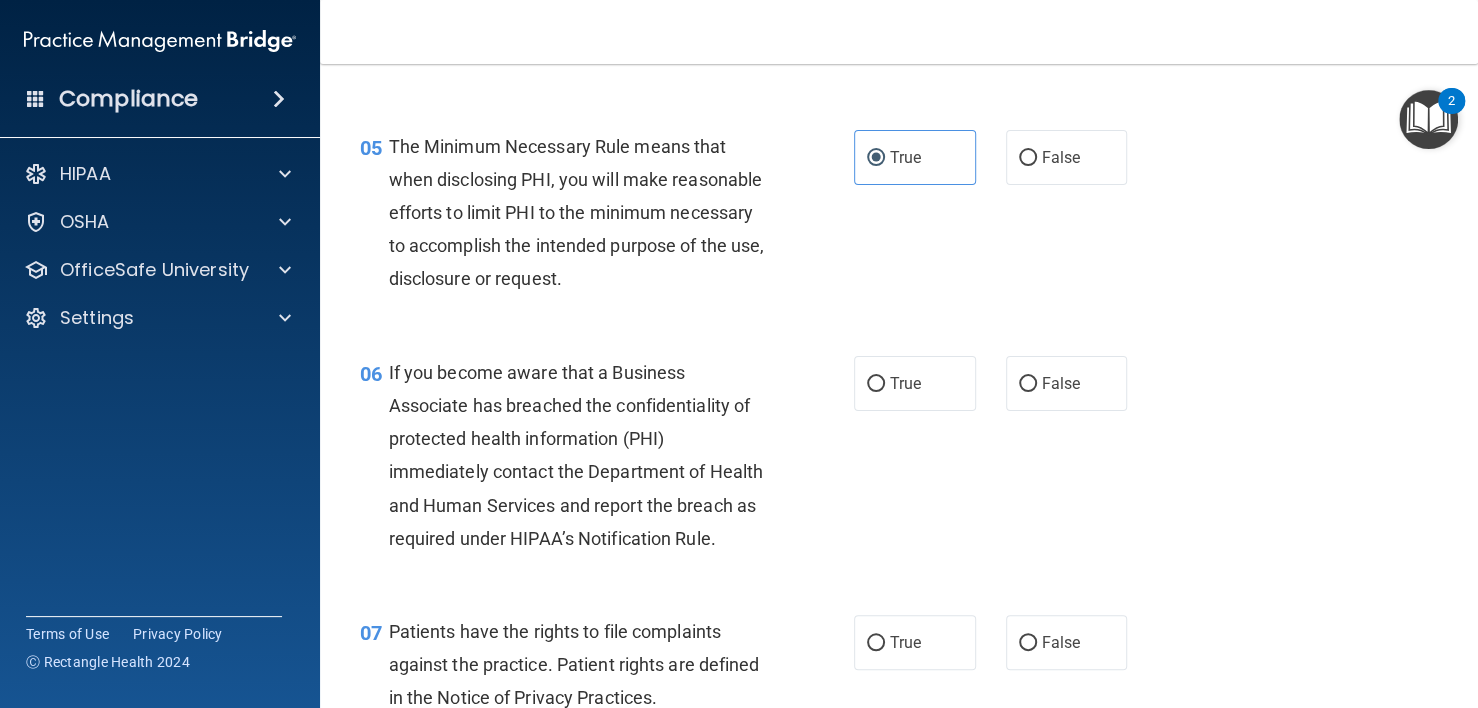 scroll, scrollTop: 1100, scrollLeft: 0, axis: vertical 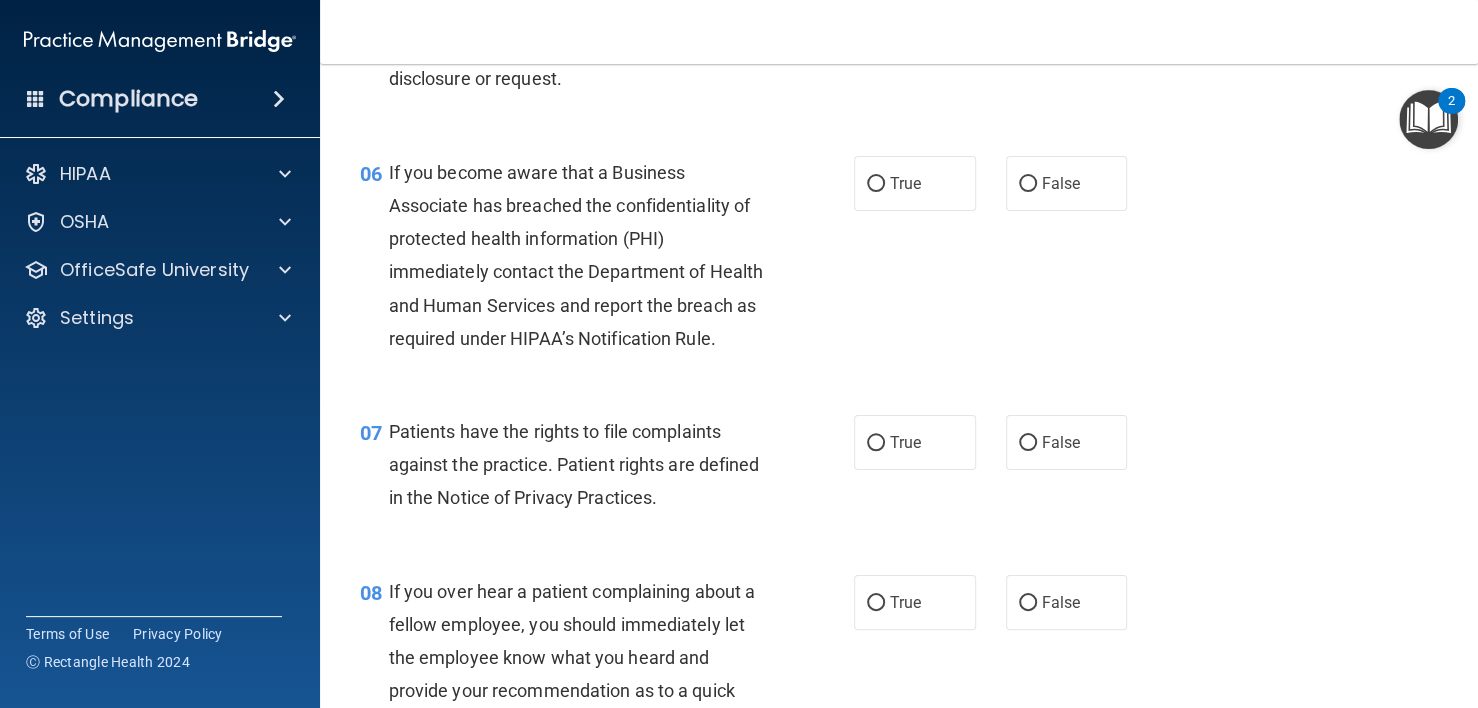 click on "True           False" at bounding box center (1000, 183) 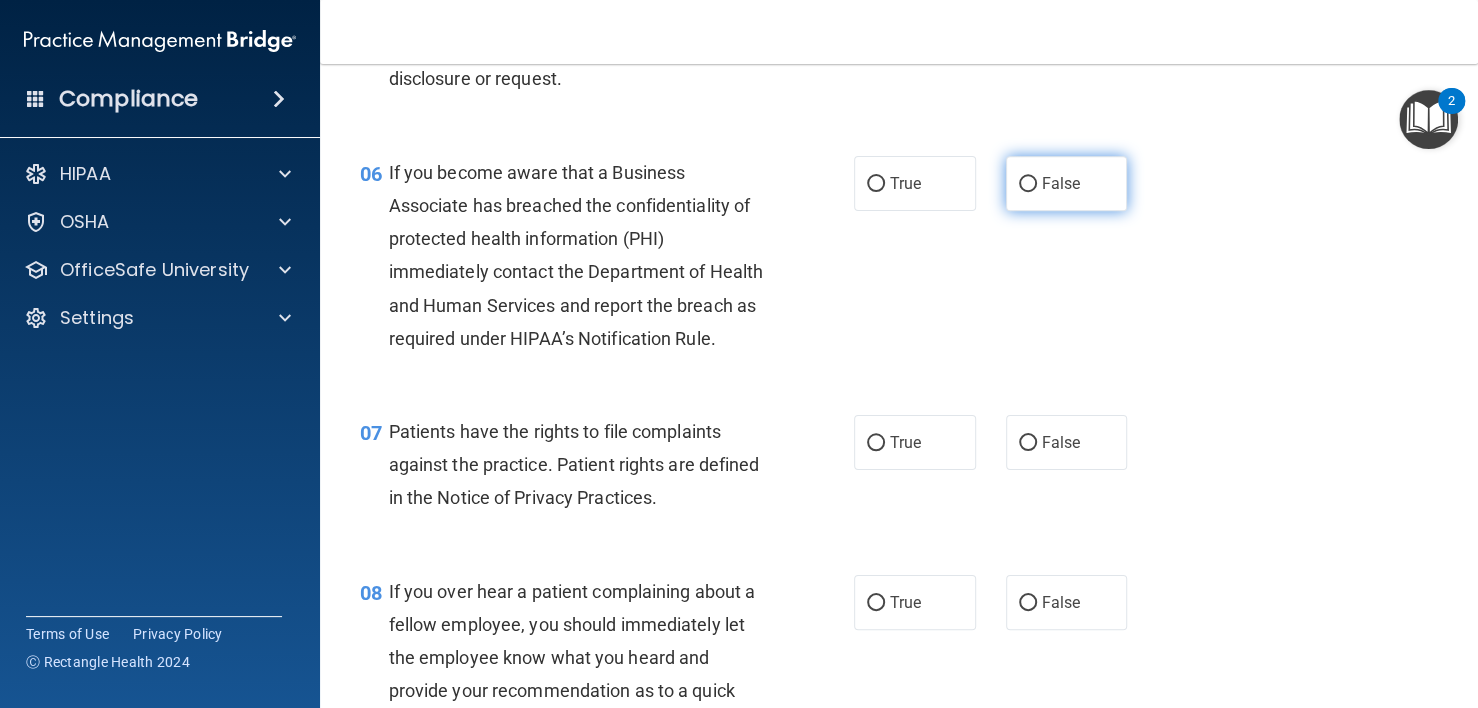 click on "False" at bounding box center (1067, 183) 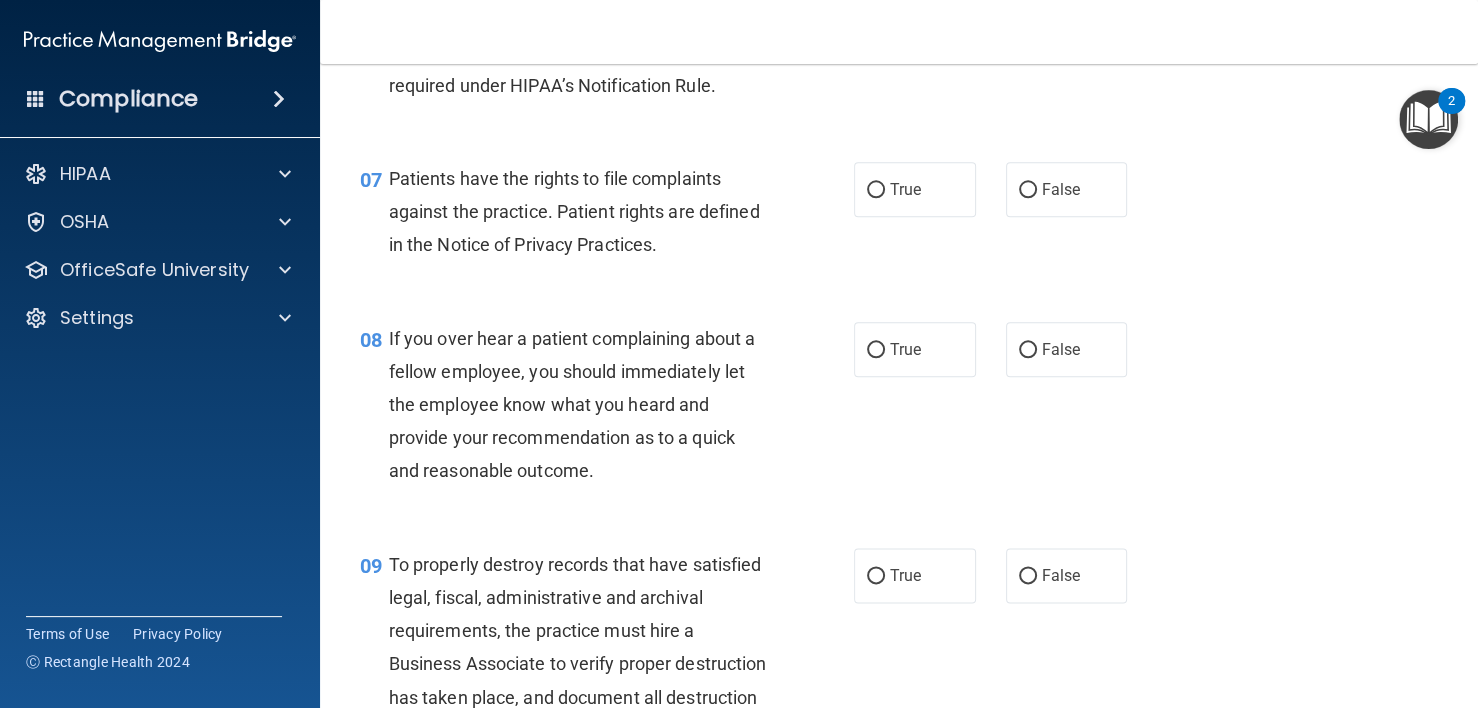 scroll, scrollTop: 1400, scrollLeft: 0, axis: vertical 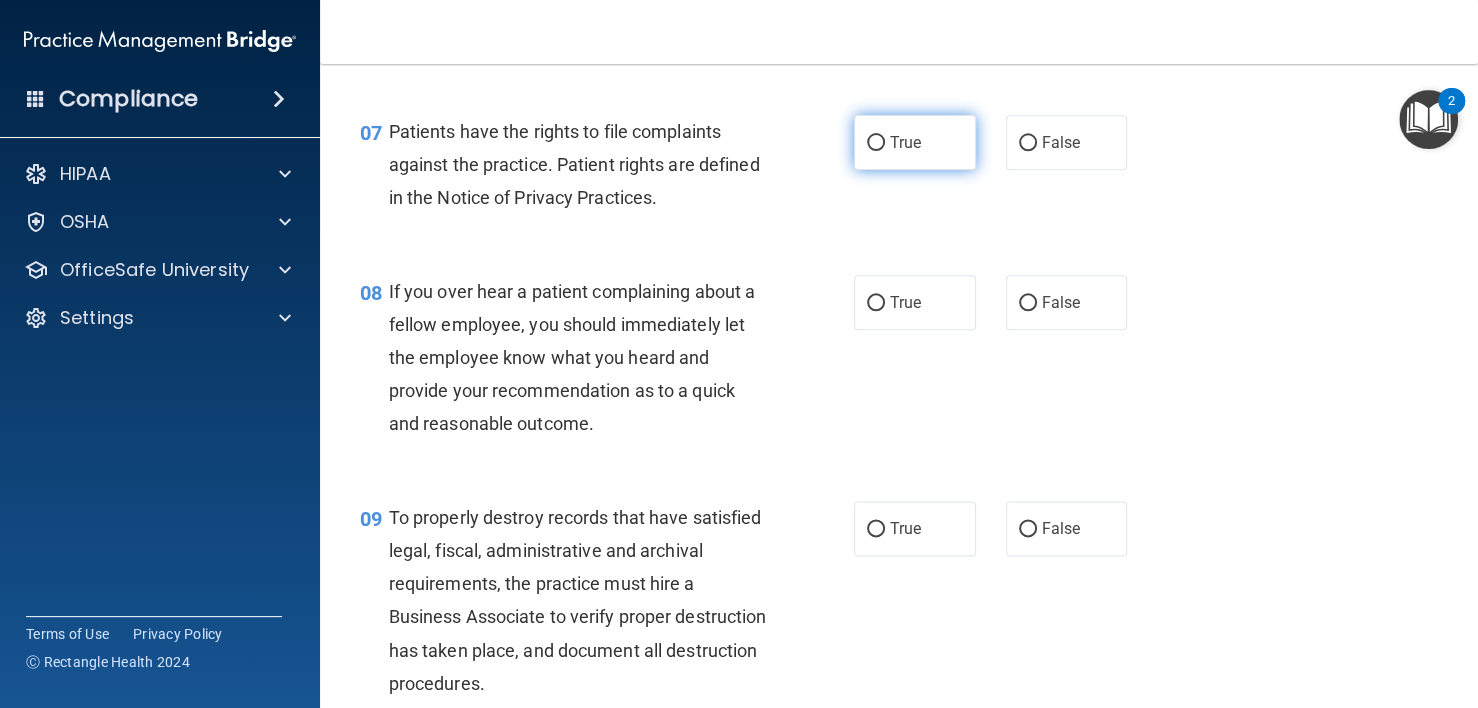 click on "True" at bounding box center [876, 143] 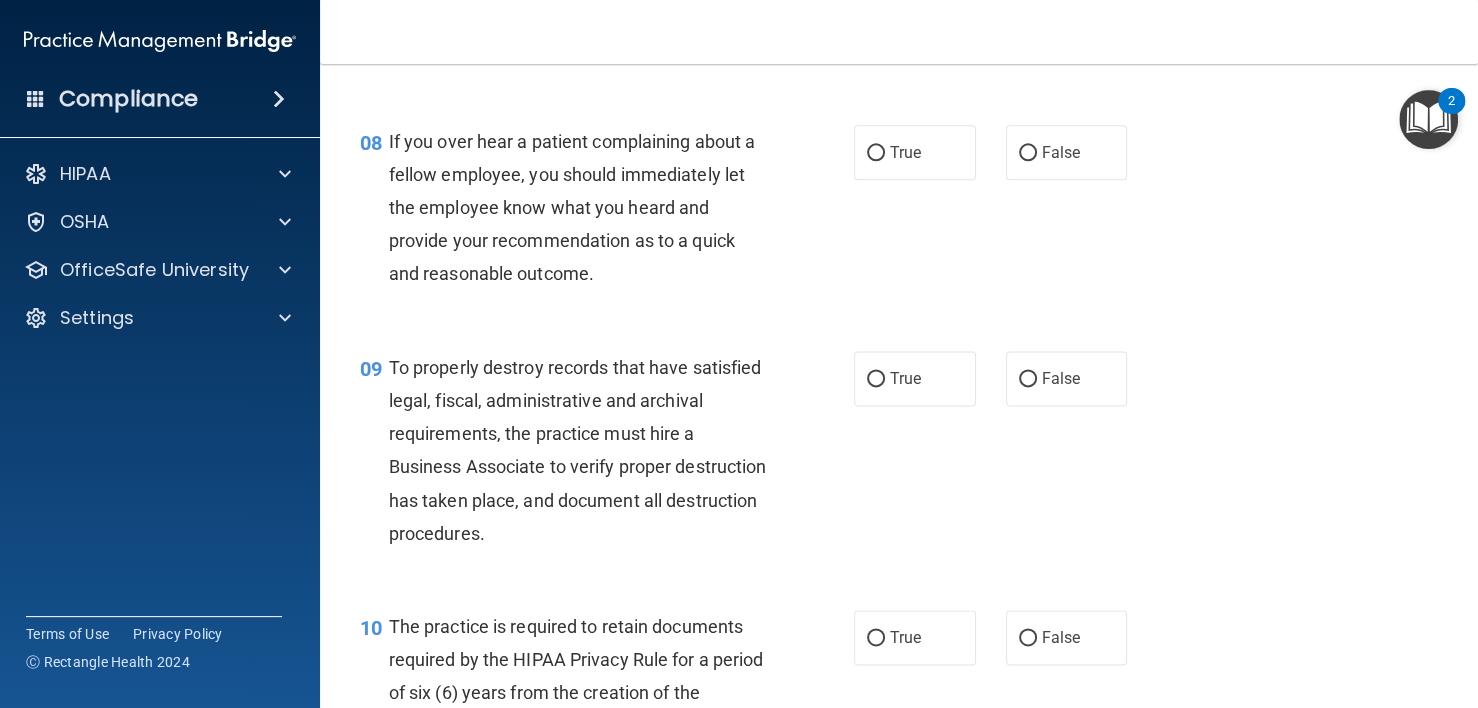 scroll, scrollTop: 1600, scrollLeft: 0, axis: vertical 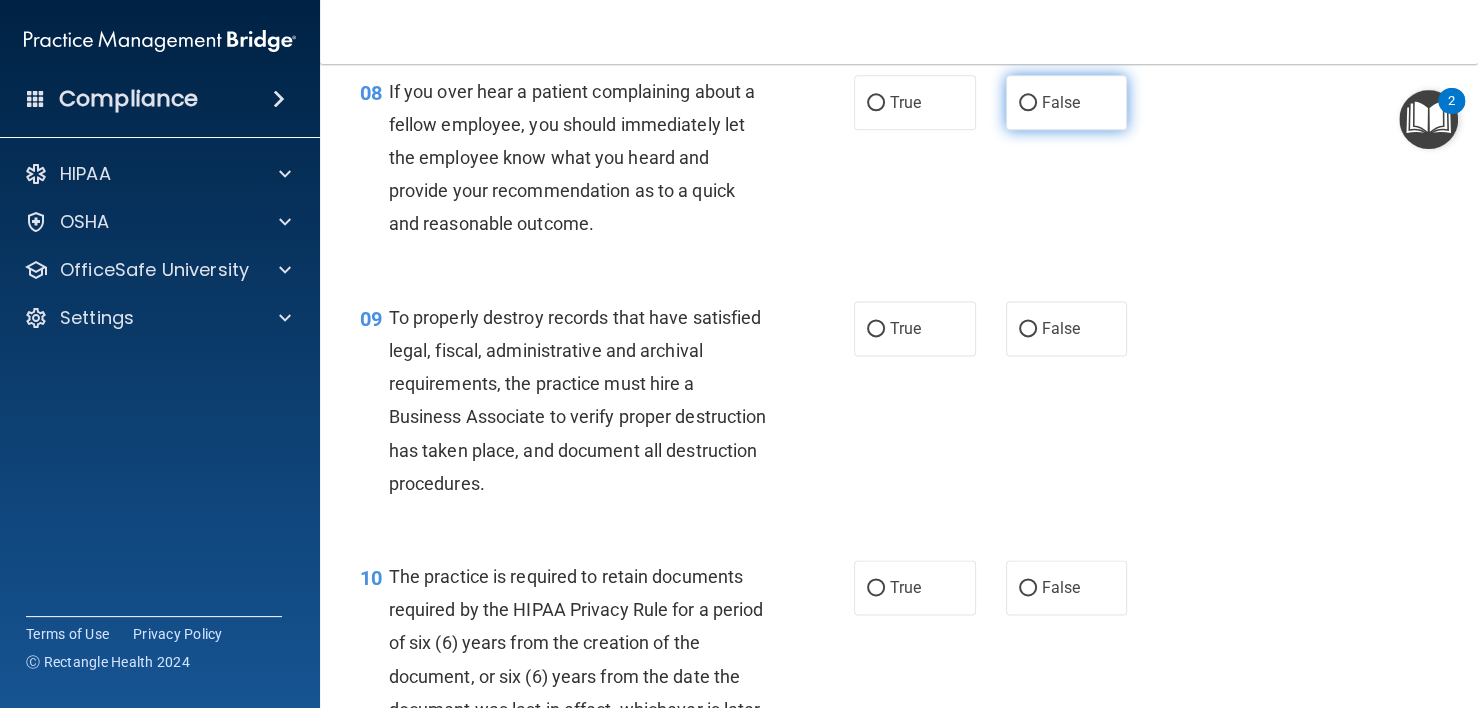 click on "False" at bounding box center [1028, 103] 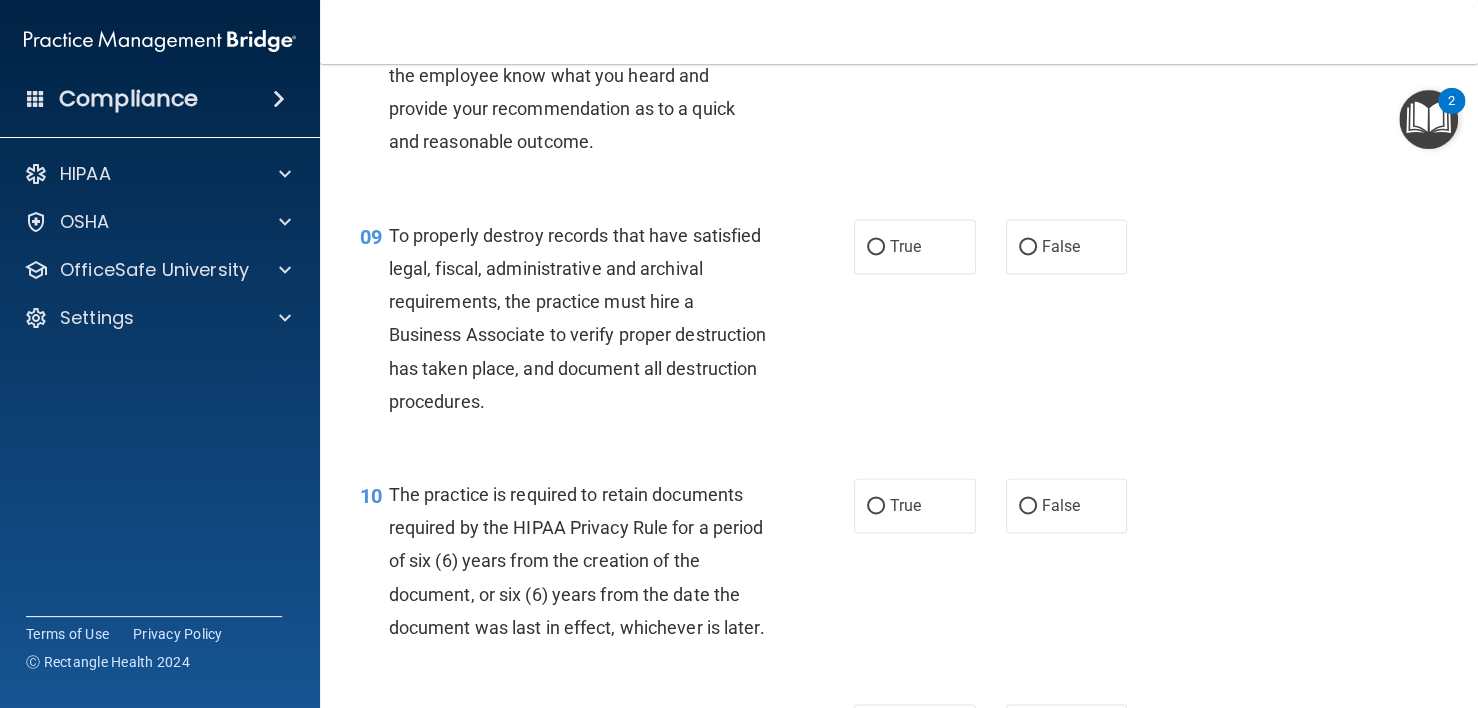 scroll, scrollTop: 1800, scrollLeft: 0, axis: vertical 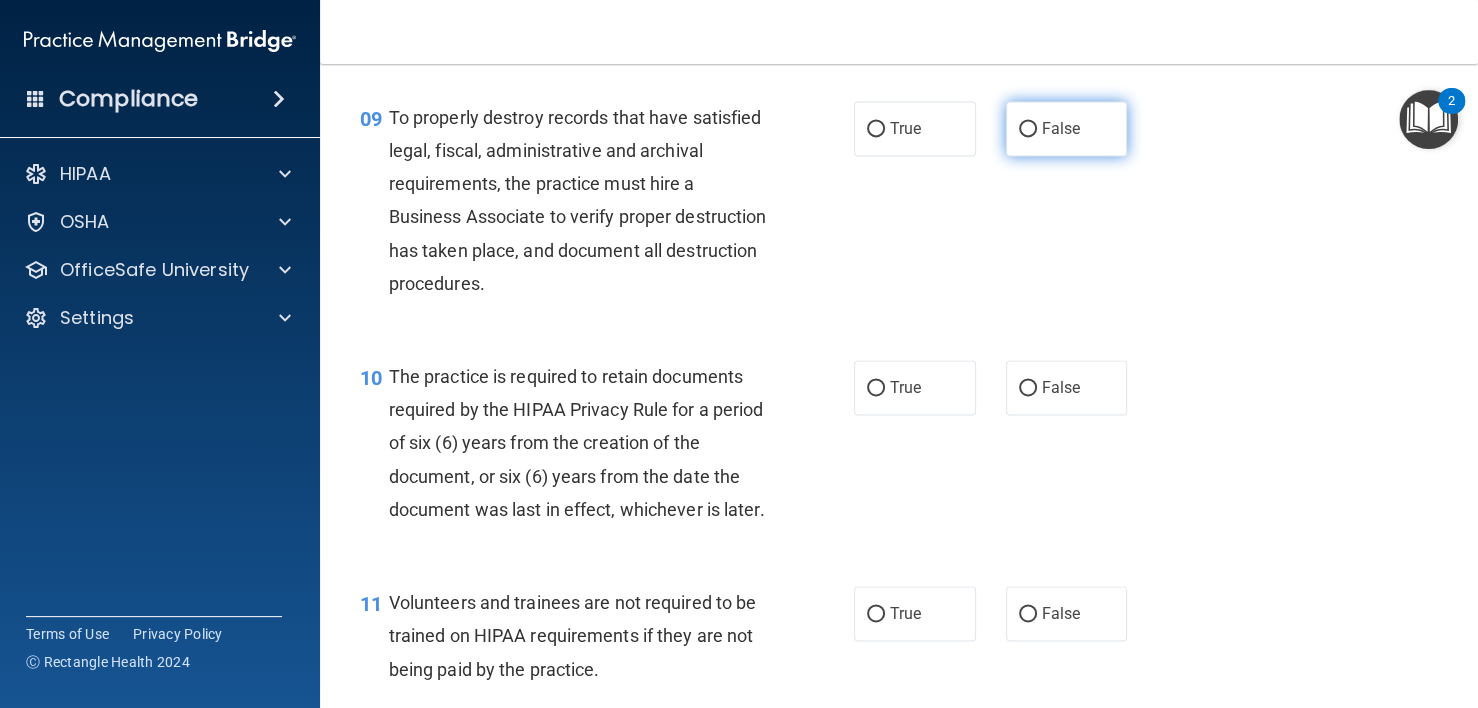 click on "False" at bounding box center (1028, 129) 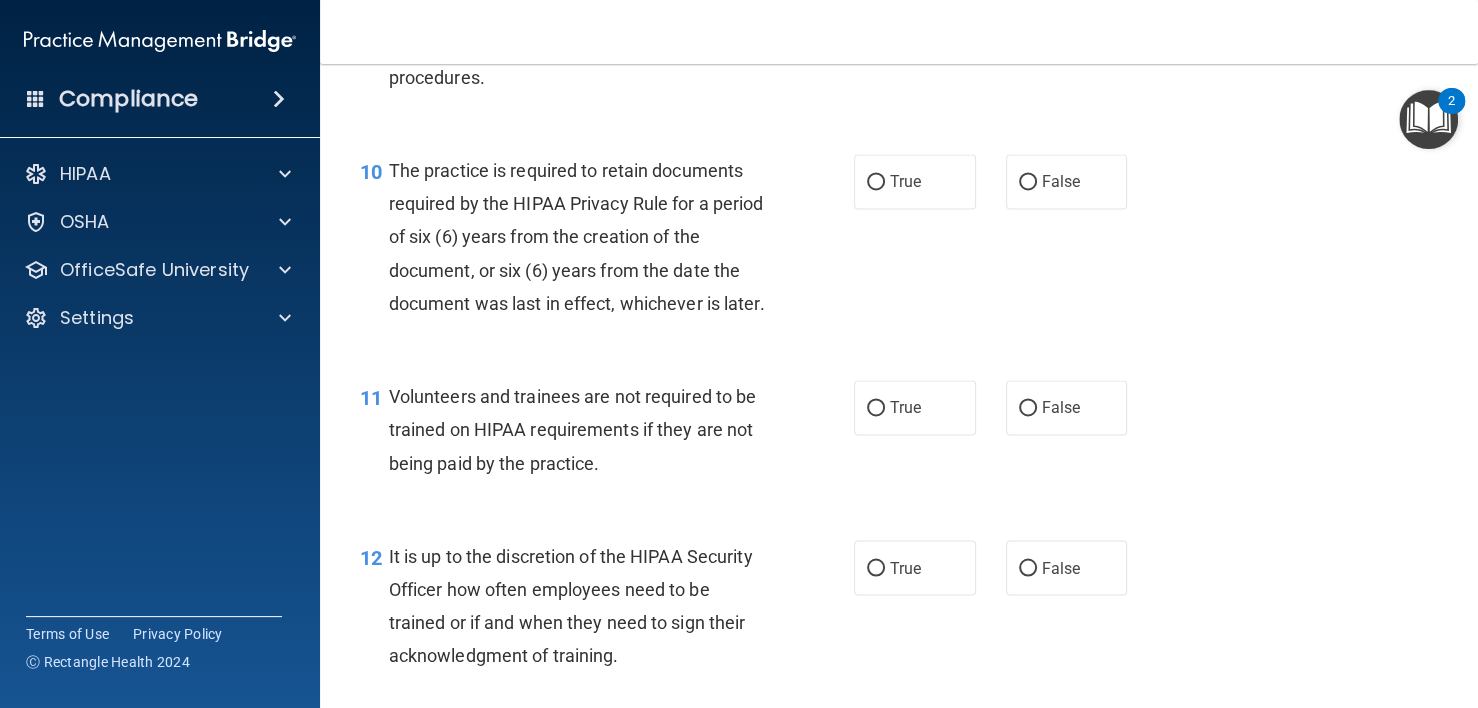 scroll, scrollTop: 2100, scrollLeft: 0, axis: vertical 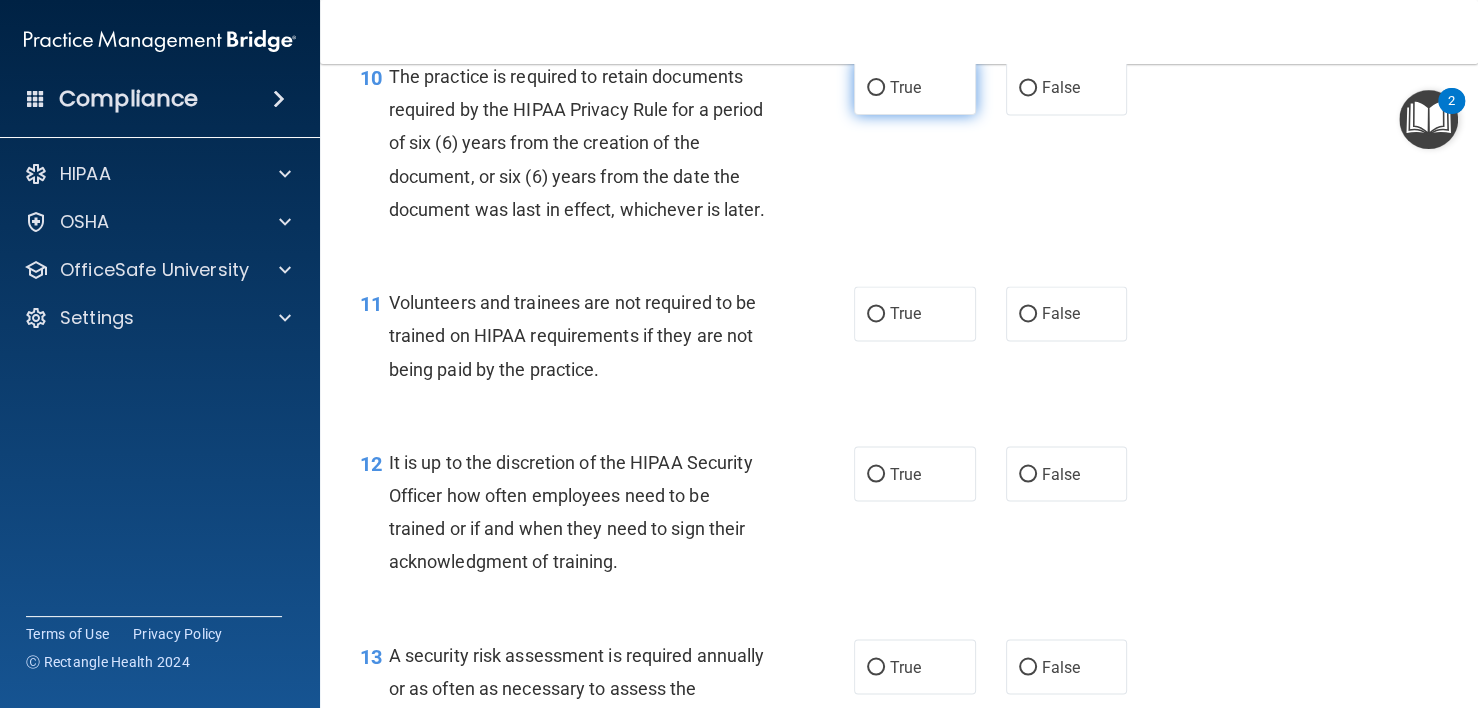 click on "True" at bounding box center [915, 87] 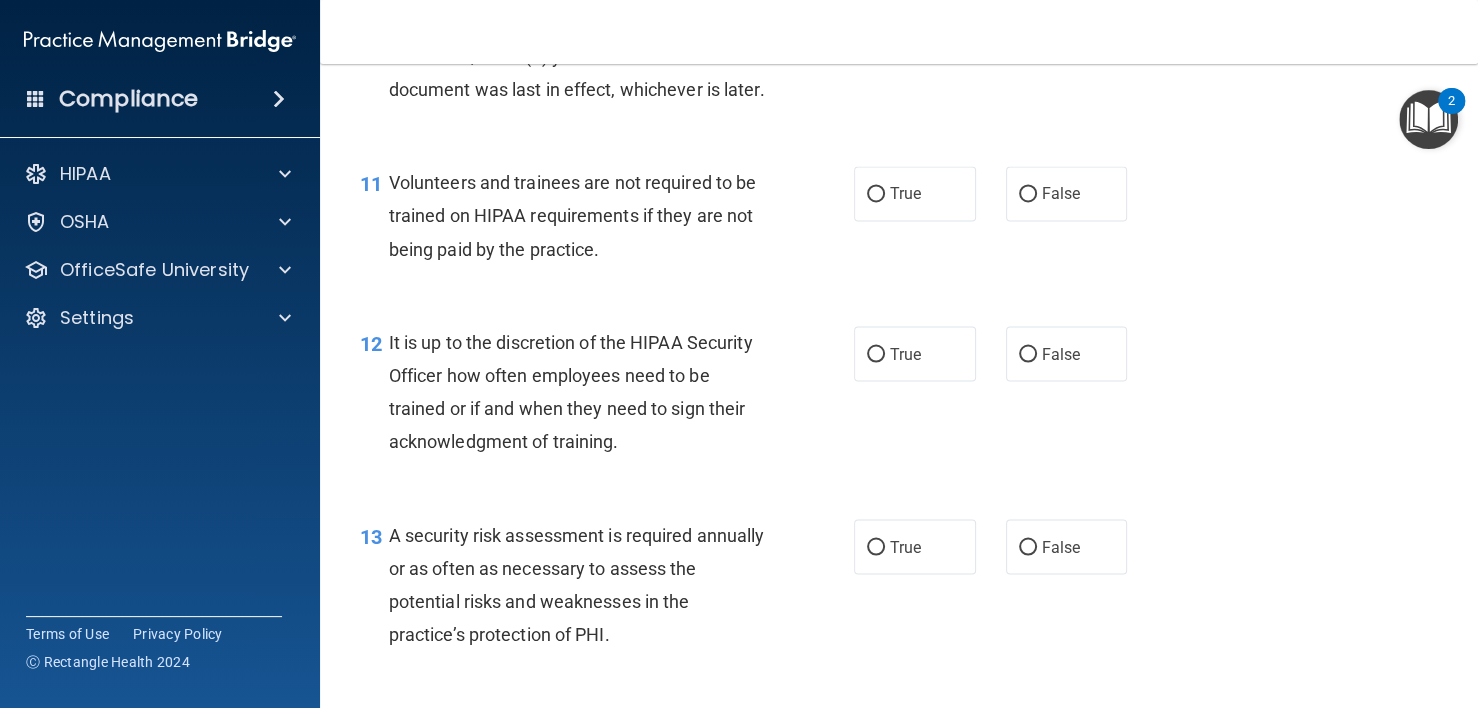scroll, scrollTop: 2300, scrollLeft: 0, axis: vertical 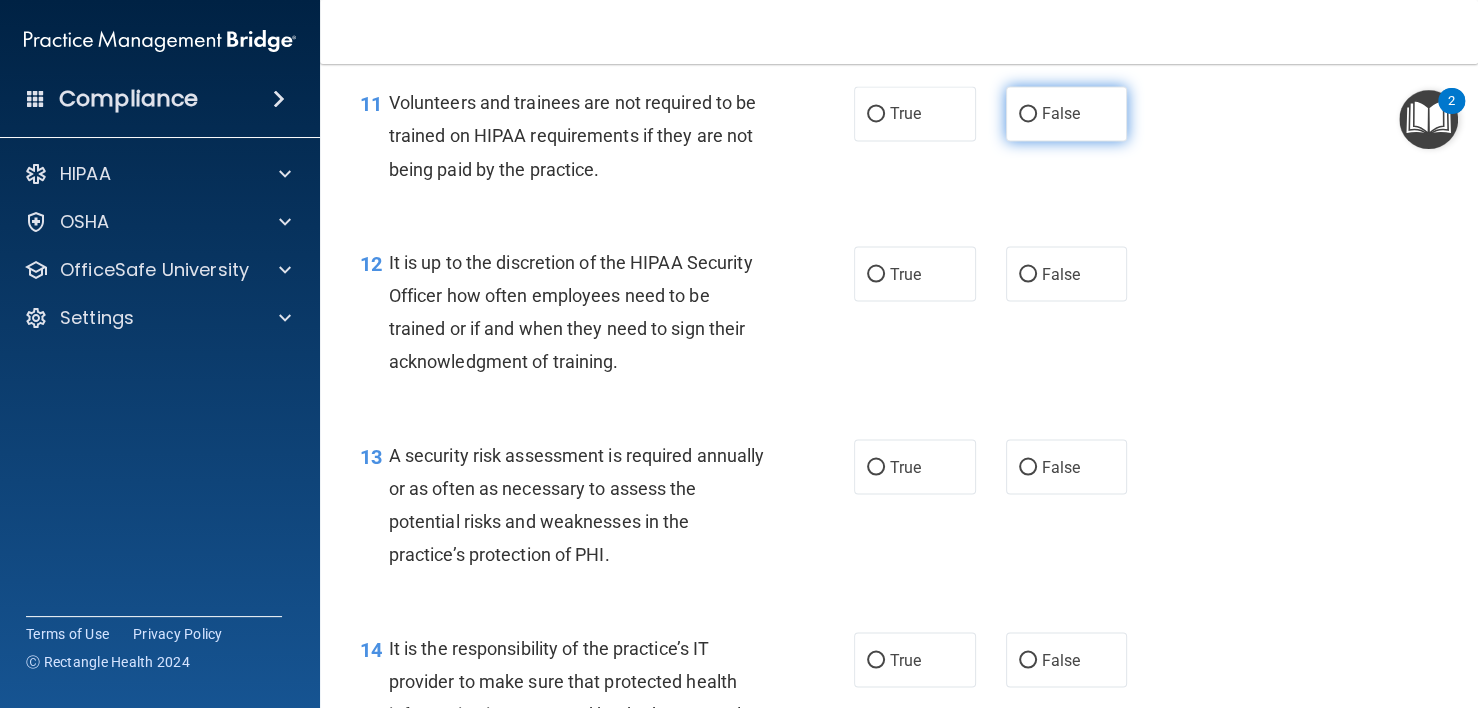 click on "False" at bounding box center [1067, 113] 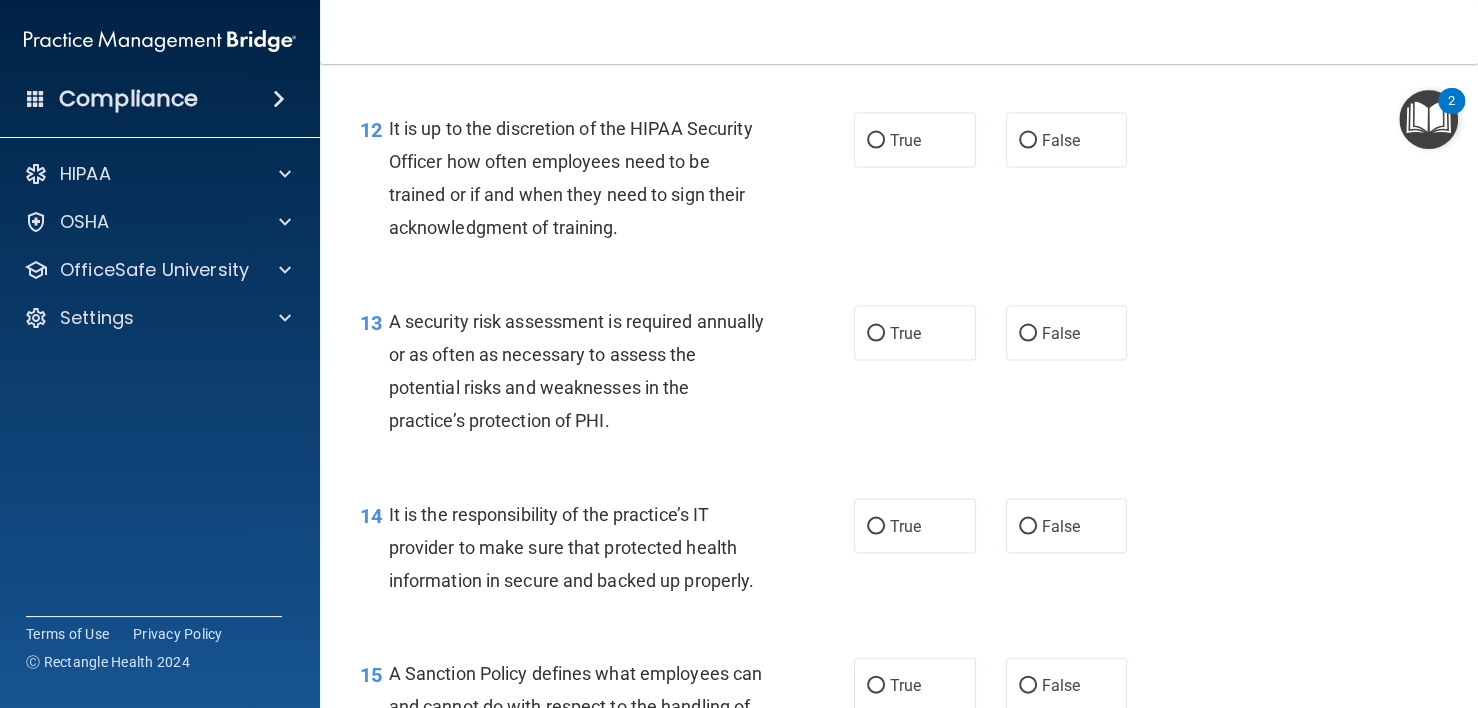 scroll, scrollTop: 2500, scrollLeft: 0, axis: vertical 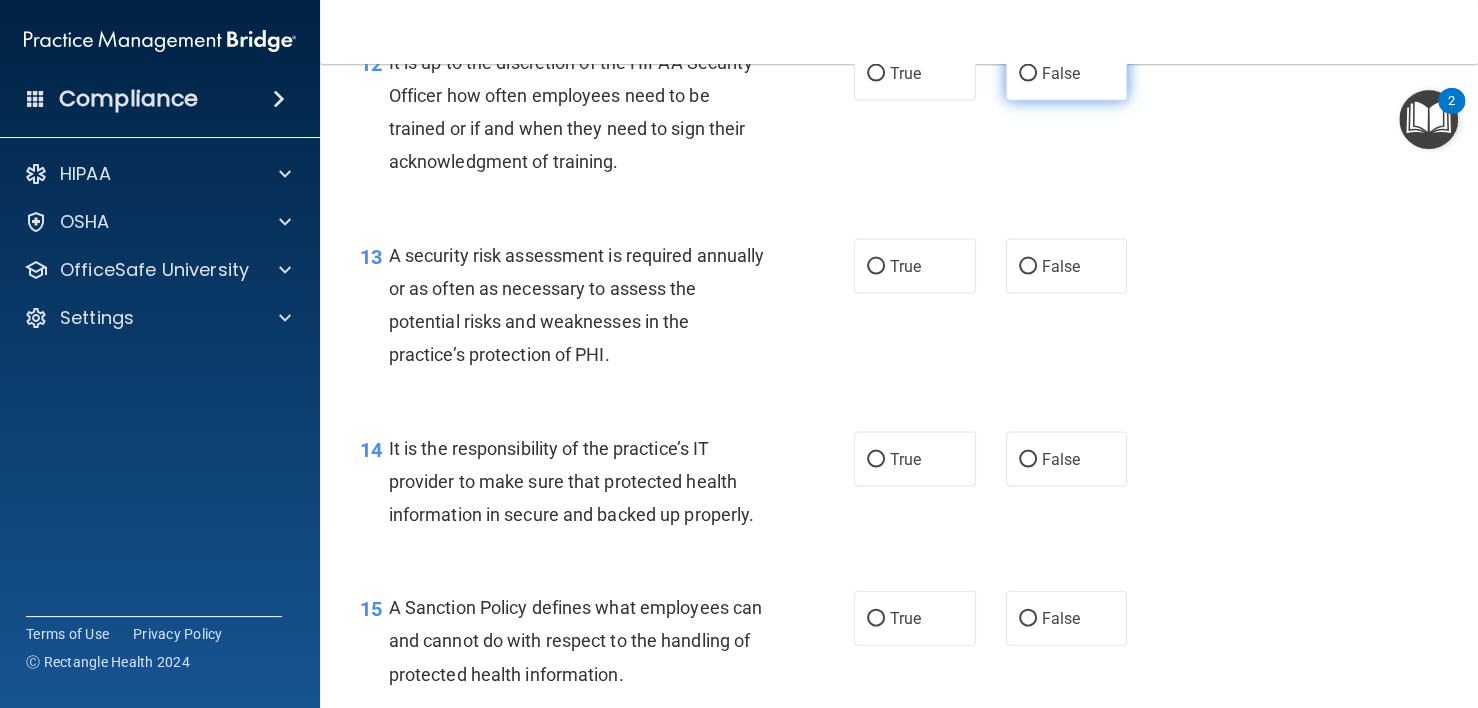 click on "False" at bounding box center (1061, 73) 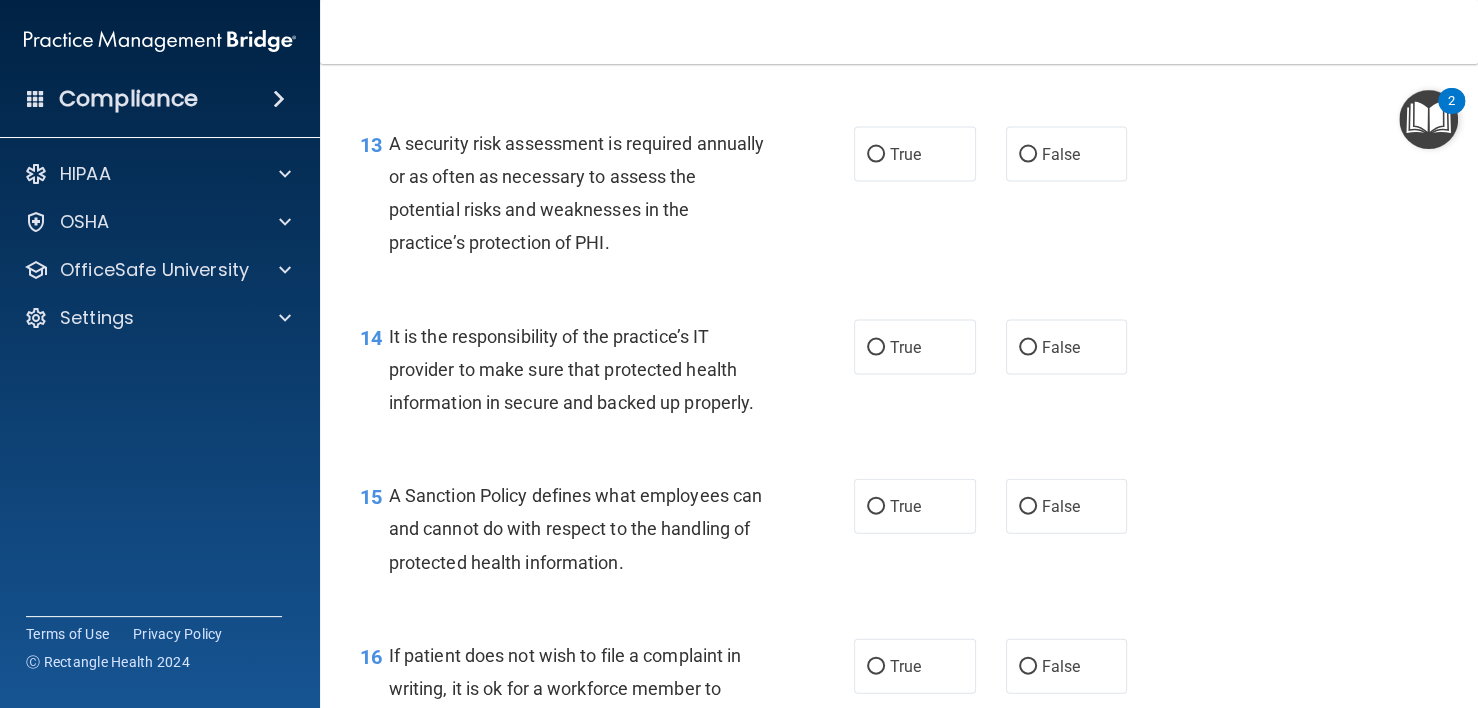 scroll, scrollTop: 2600, scrollLeft: 0, axis: vertical 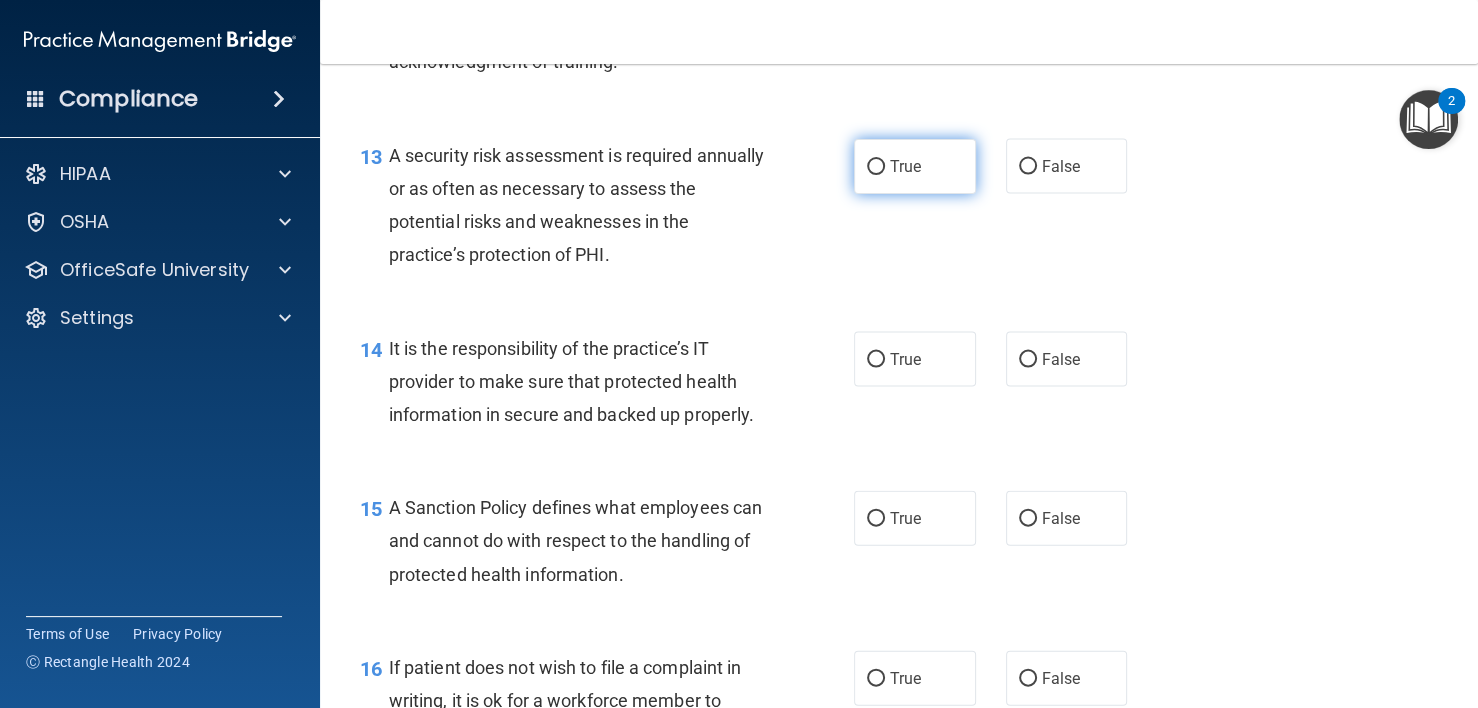 click on "True" at bounding box center [905, 166] 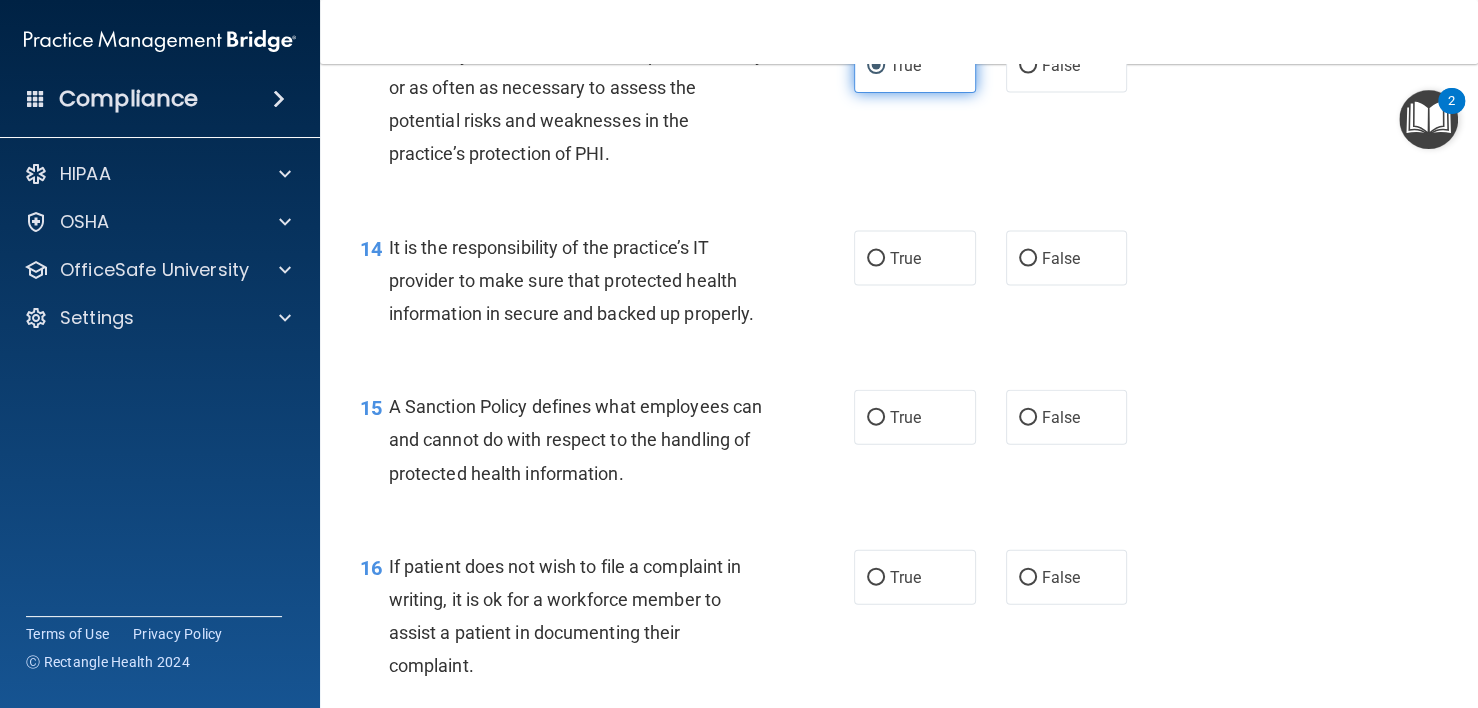 scroll, scrollTop: 2800, scrollLeft: 0, axis: vertical 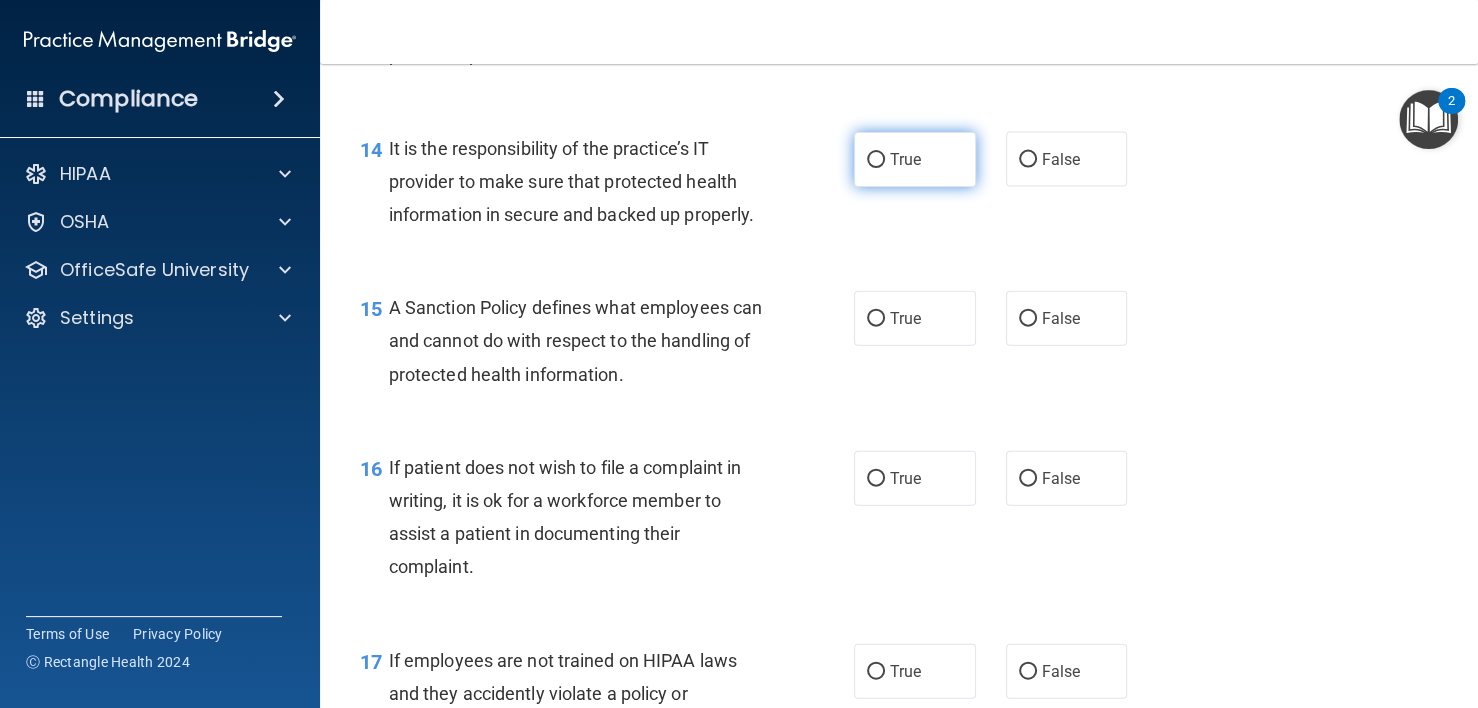 click on "True" at bounding box center (905, 159) 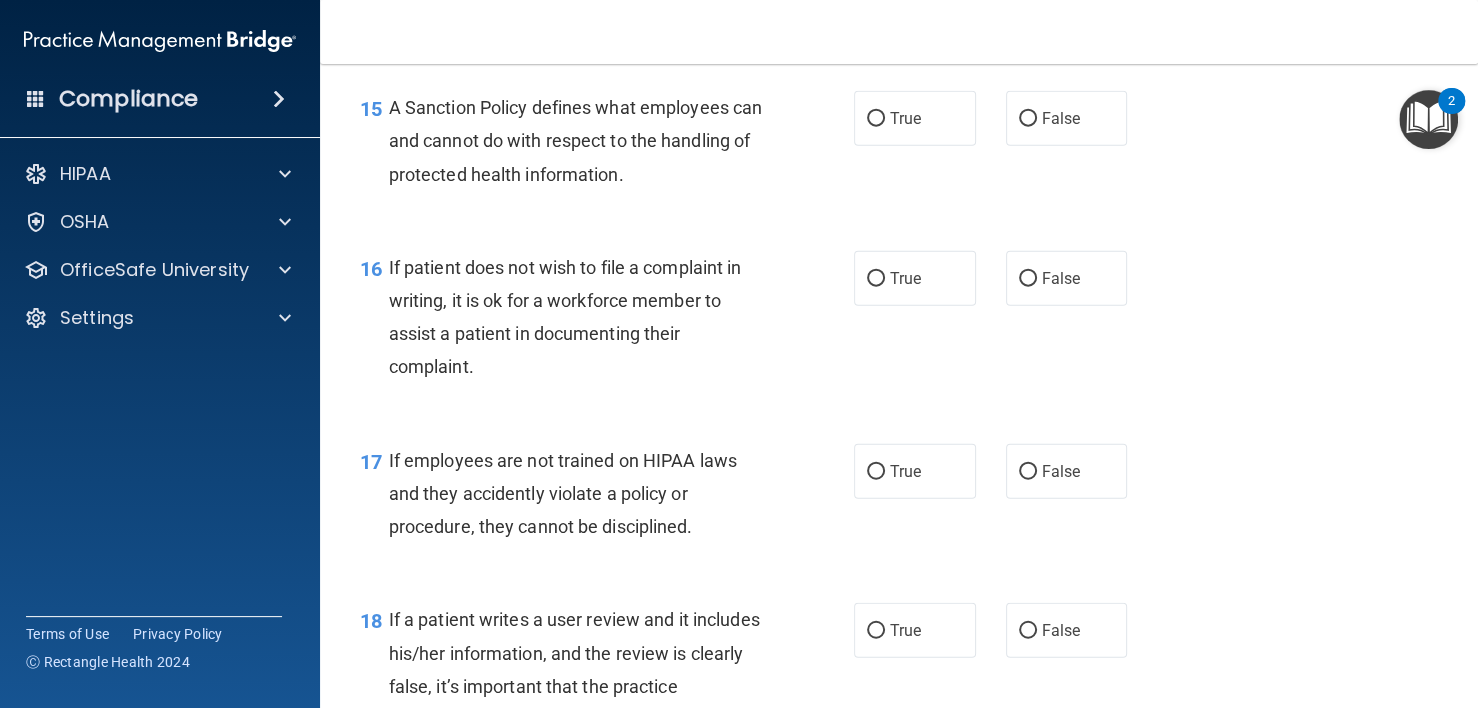 scroll, scrollTop: 2900, scrollLeft: 0, axis: vertical 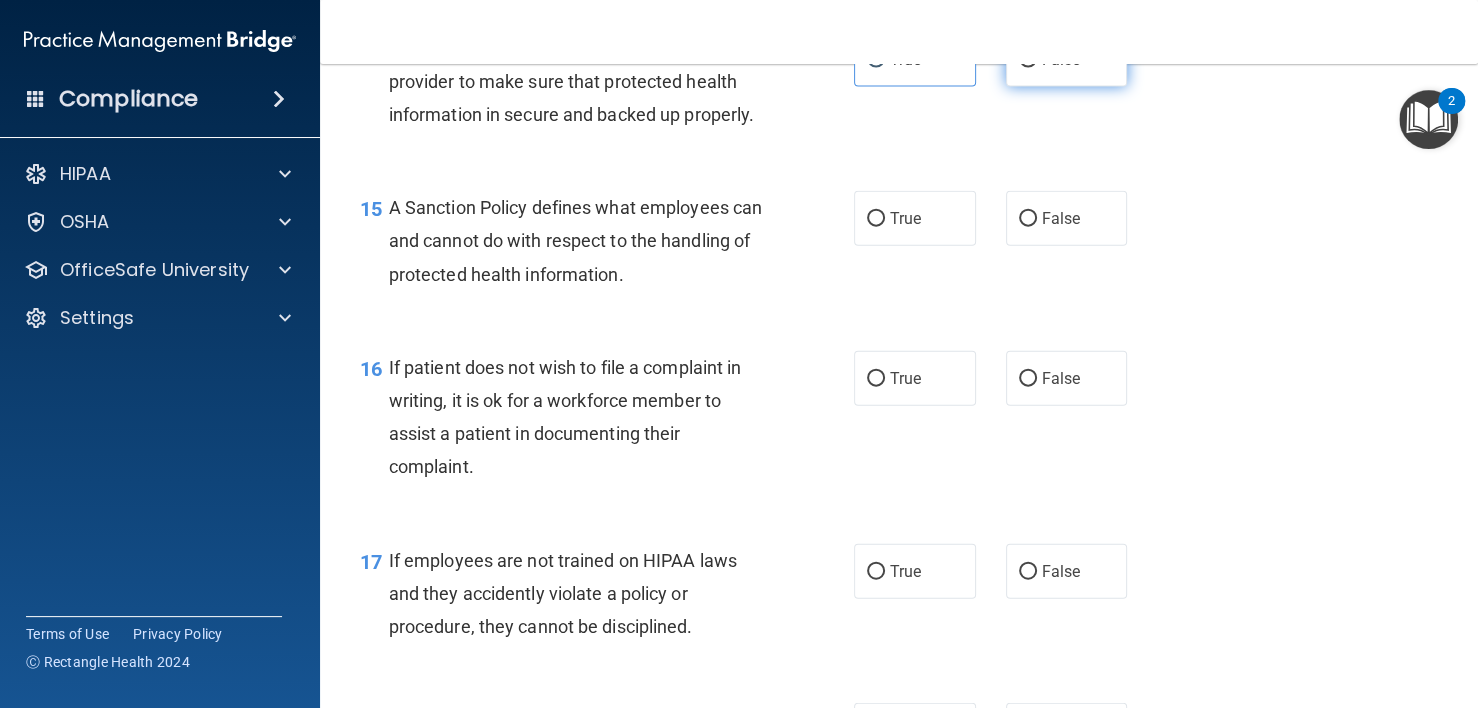 click on "False" at bounding box center [1028, 60] 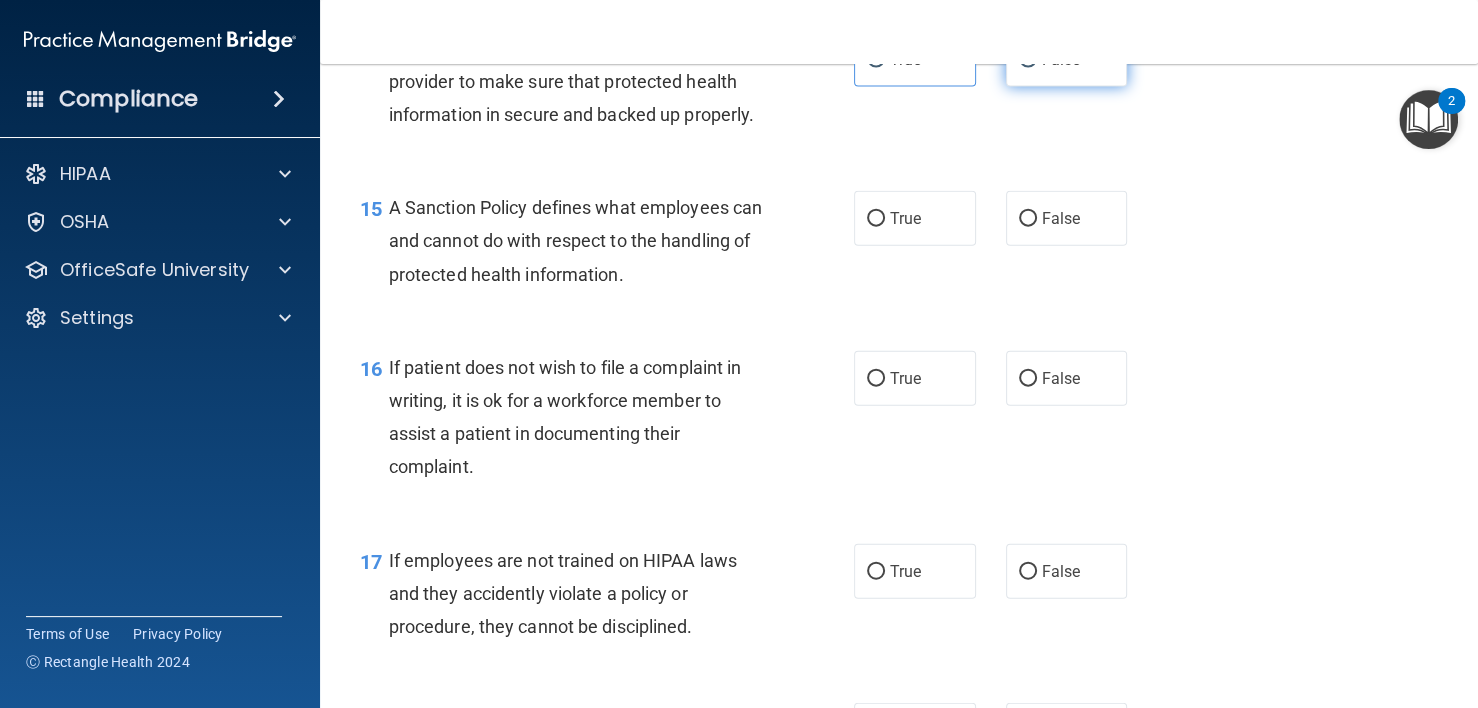 radio on "false" 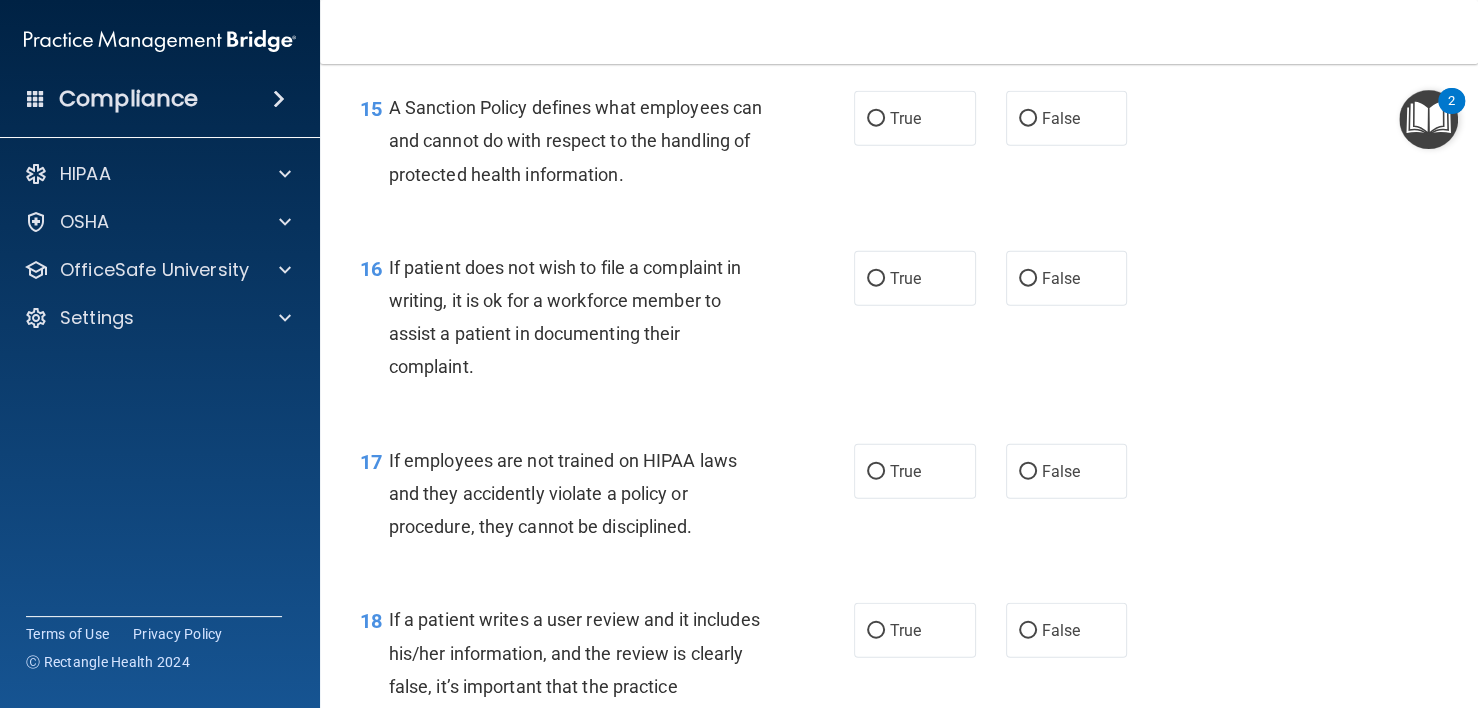 scroll, scrollTop: 3100, scrollLeft: 0, axis: vertical 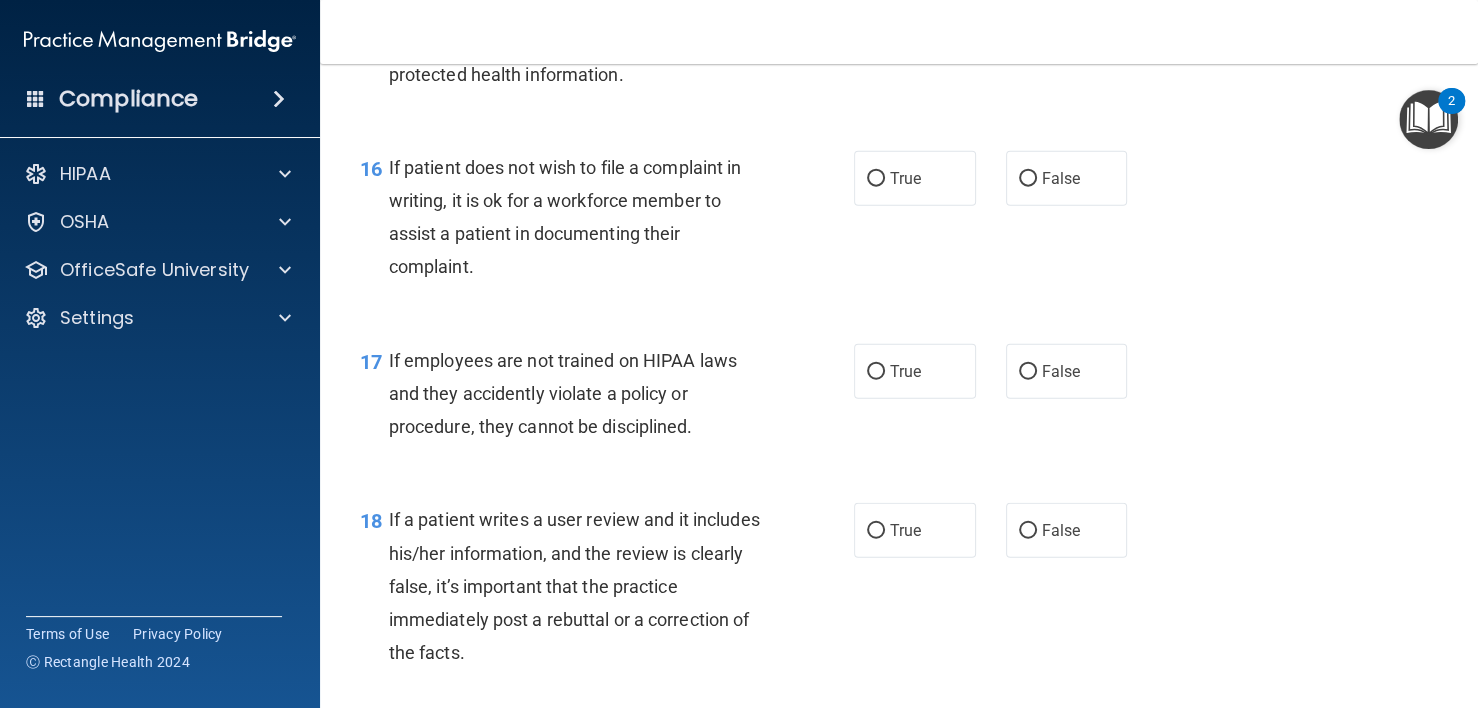 click on "False" at bounding box center (1061, 18) 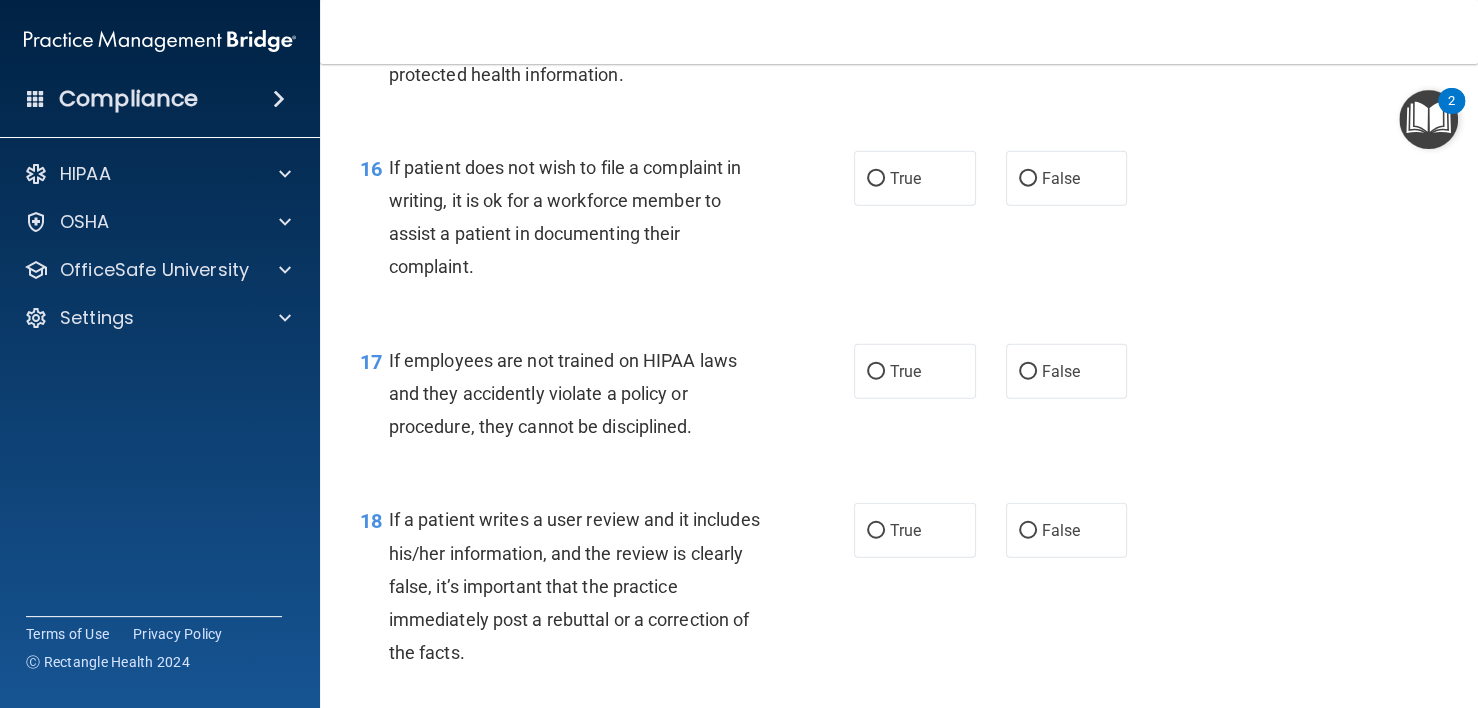 scroll, scrollTop: 3200, scrollLeft: 0, axis: vertical 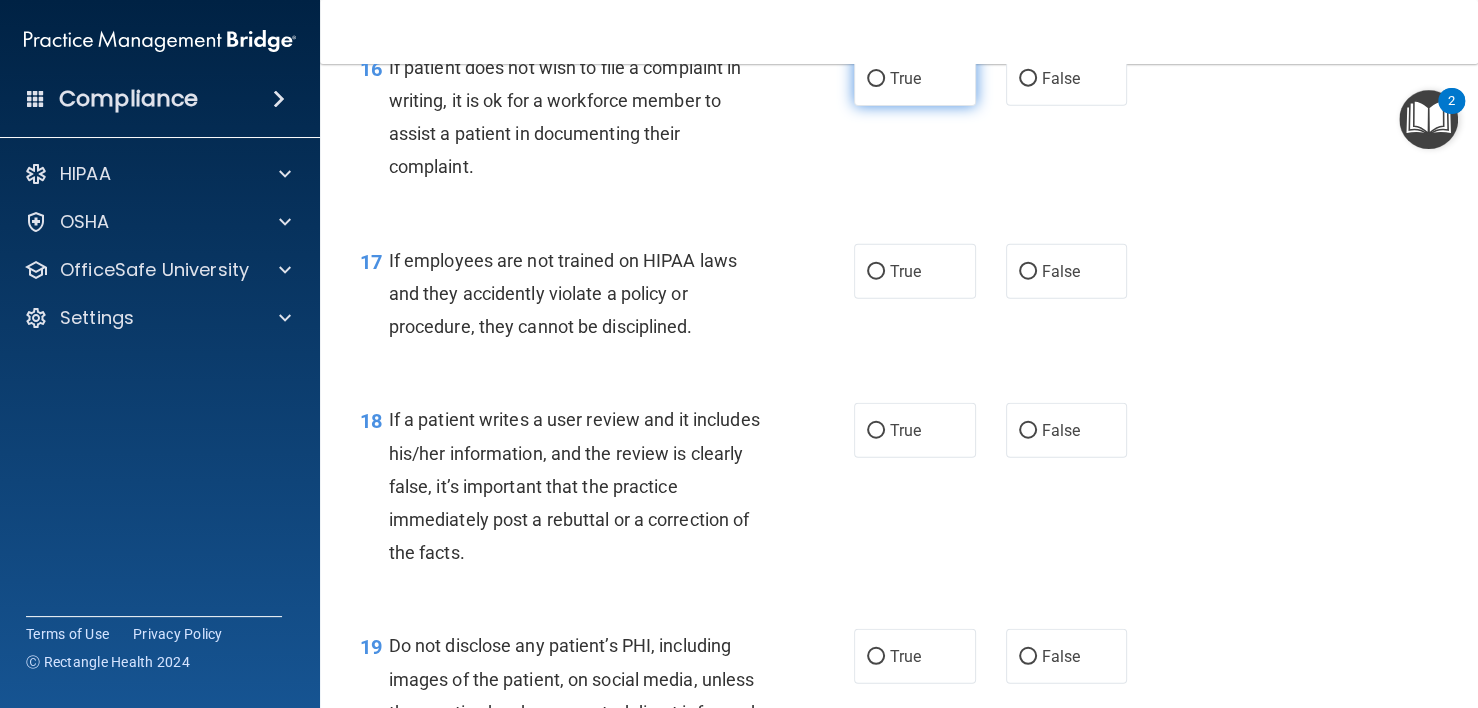click on "True" at bounding box center [915, 78] 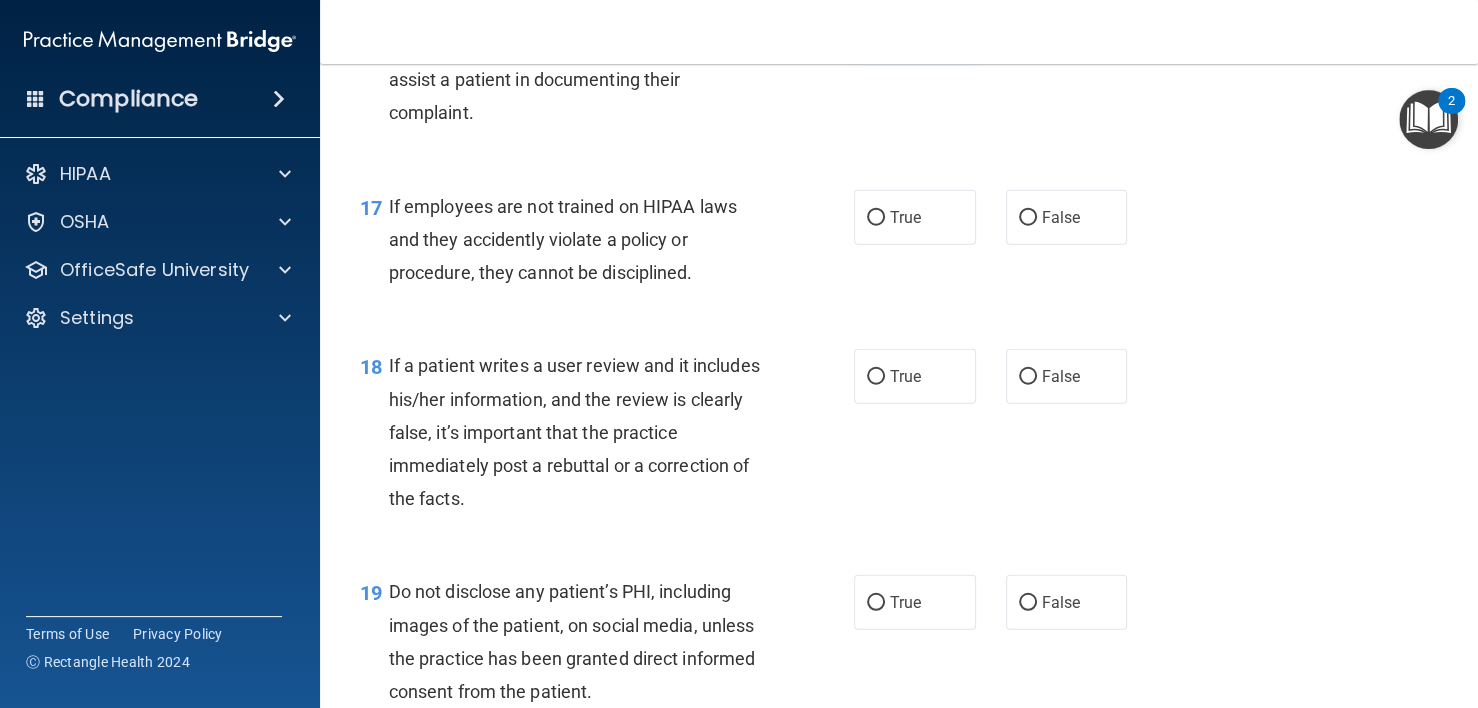 scroll, scrollTop: 3300, scrollLeft: 0, axis: vertical 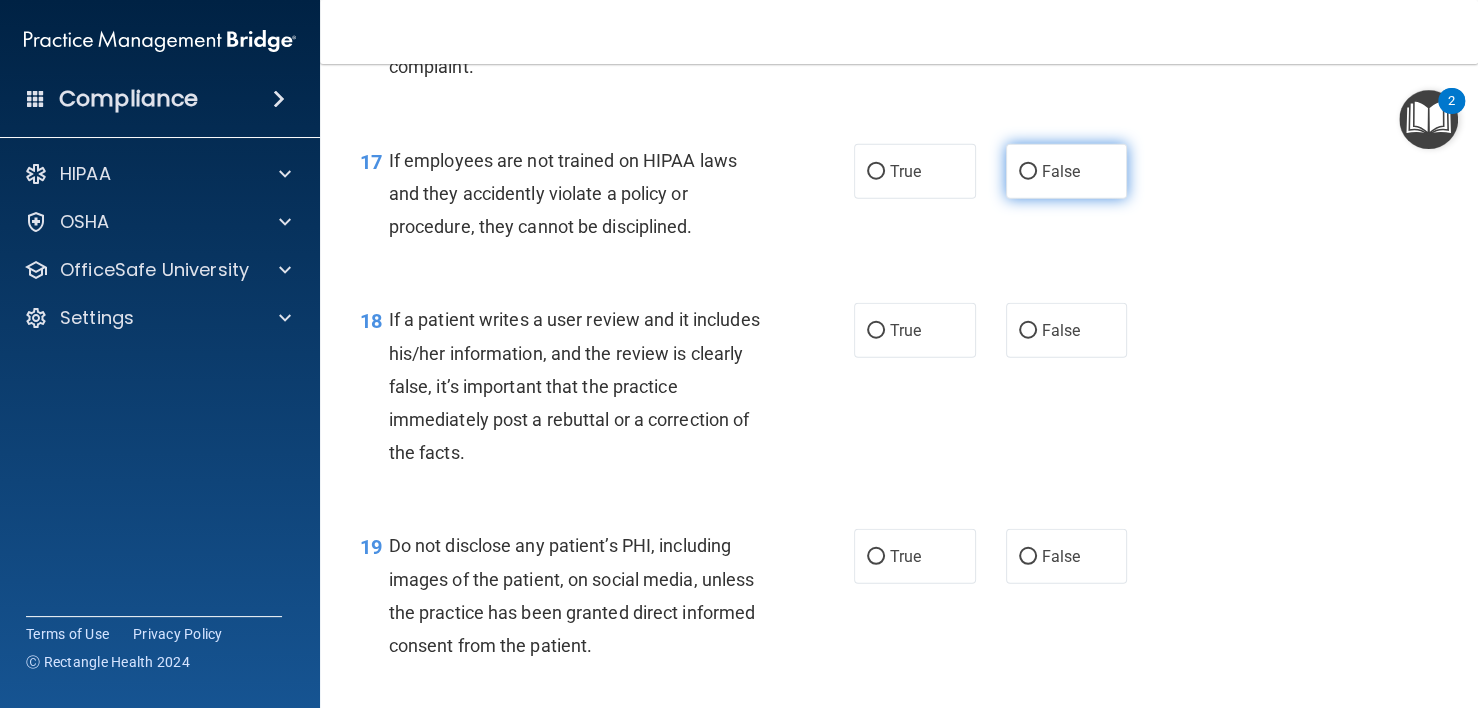 click on "False" at bounding box center [1067, 171] 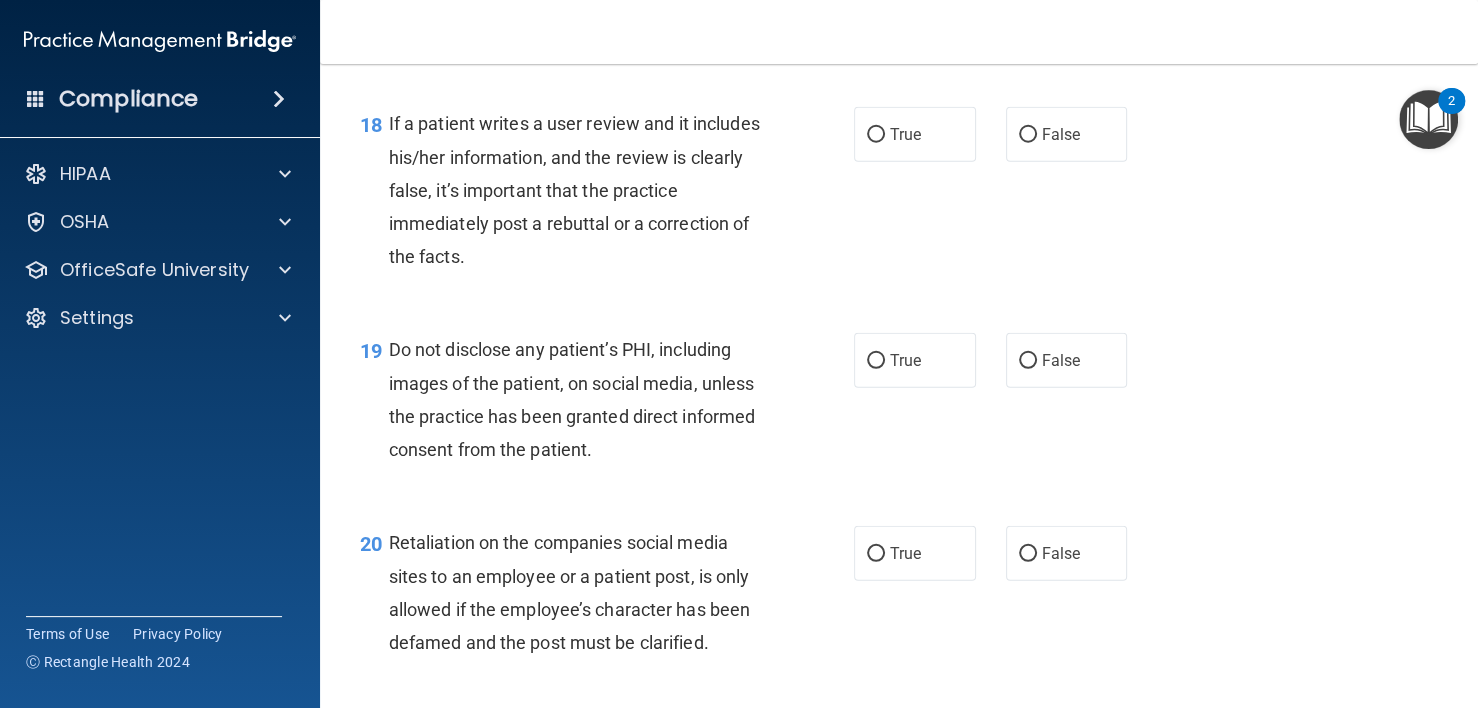scroll, scrollTop: 3500, scrollLeft: 0, axis: vertical 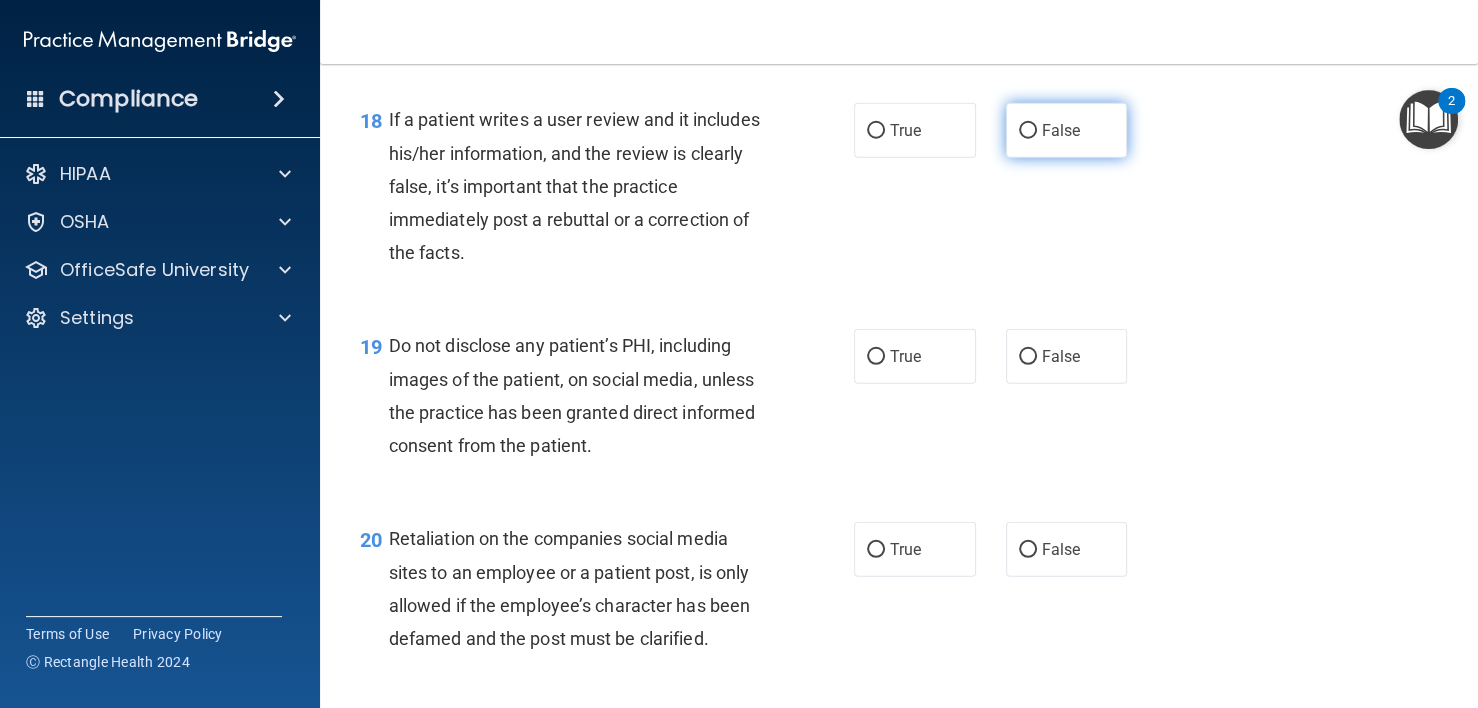 click on "False" at bounding box center [1028, 131] 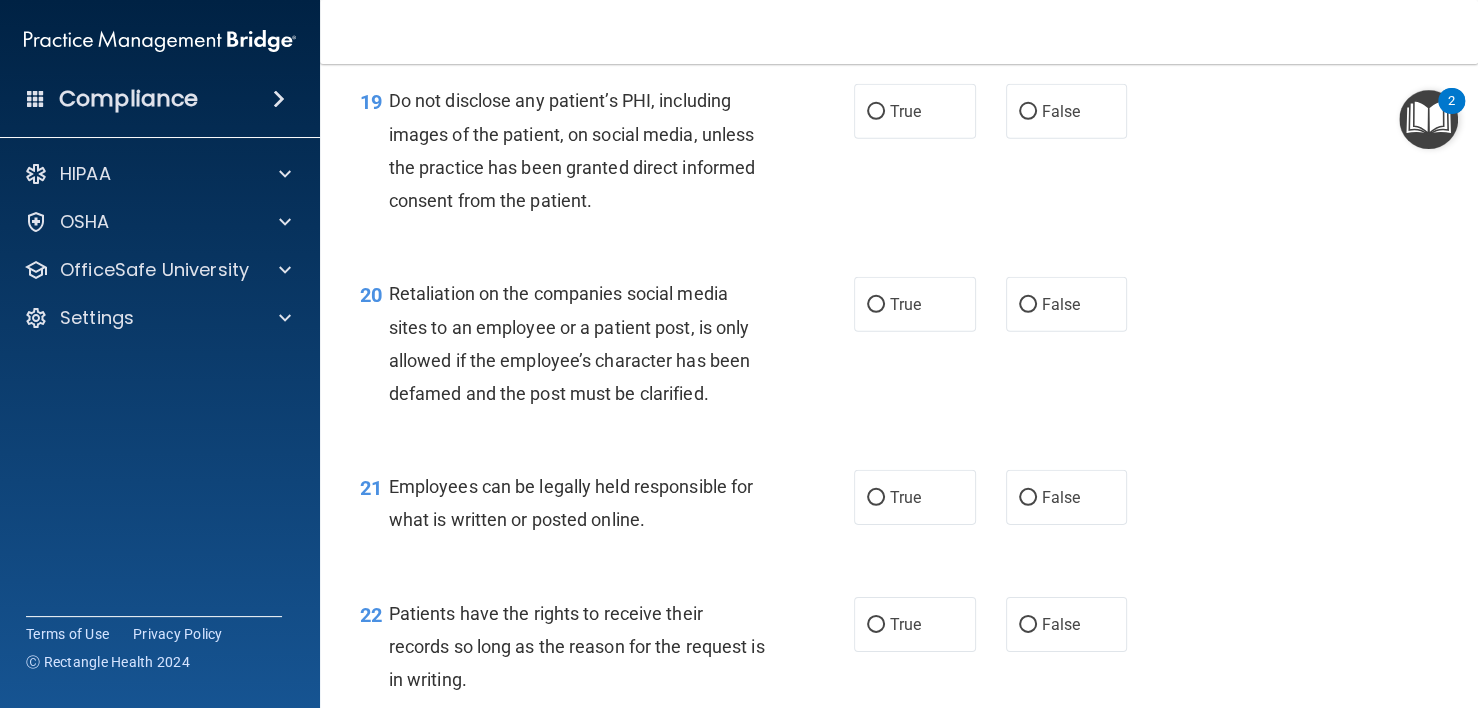 scroll, scrollTop: 3800, scrollLeft: 0, axis: vertical 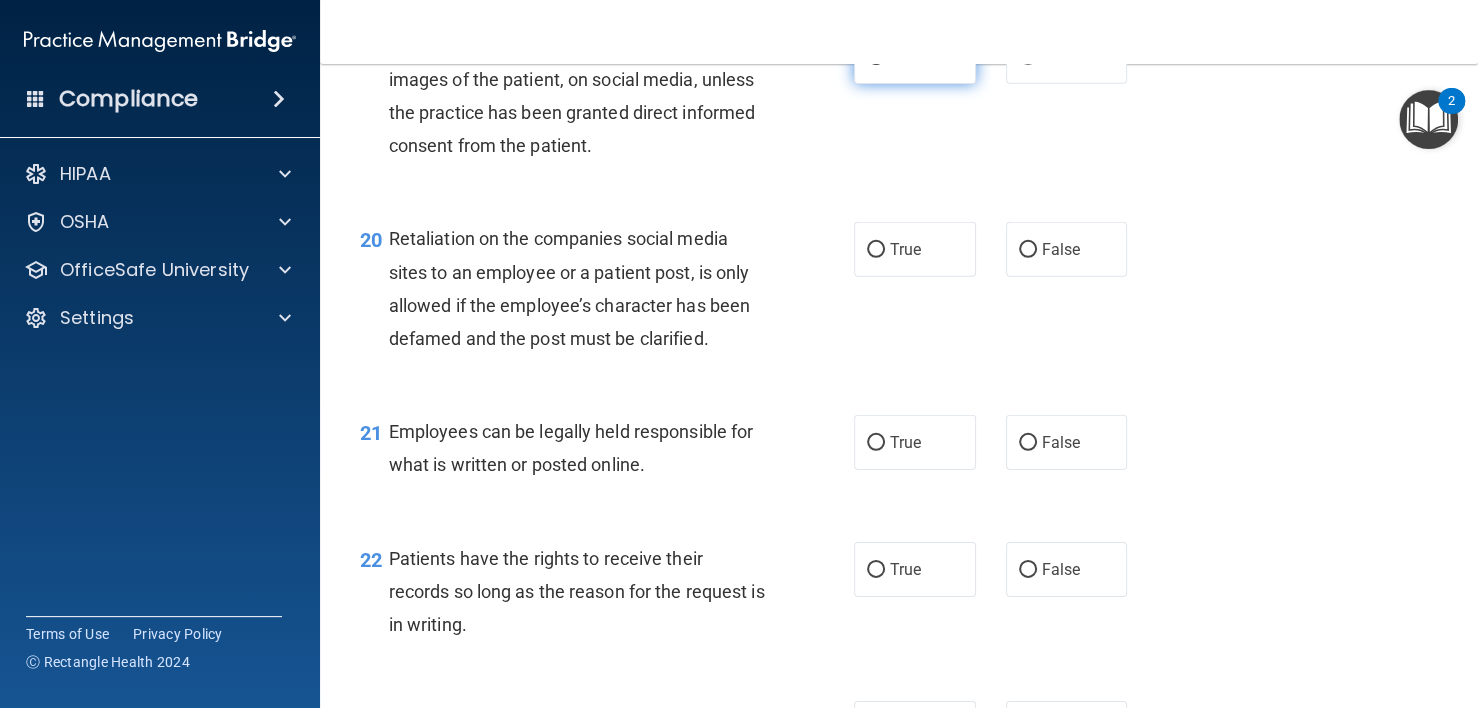 click on "True" at bounding box center (905, 56) 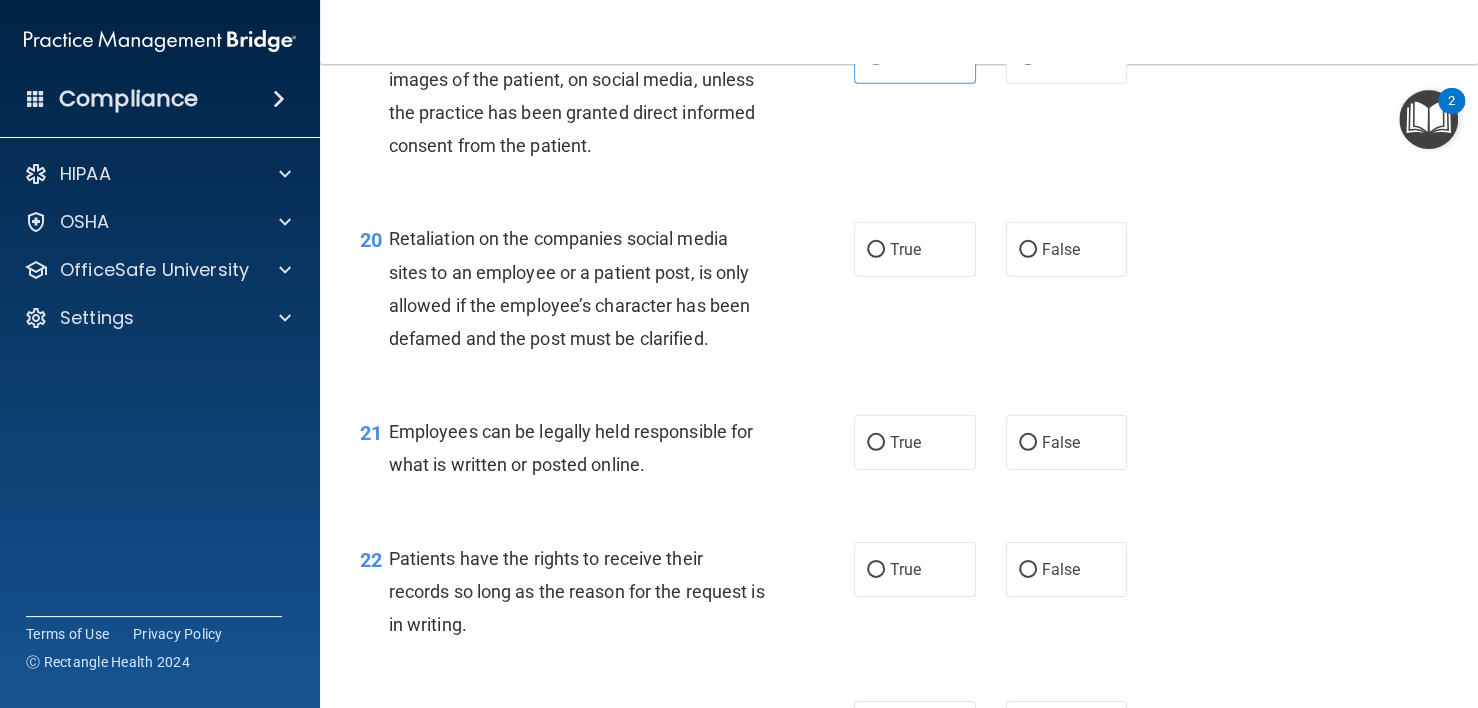 scroll, scrollTop: 4000, scrollLeft: 0, axis: vertical 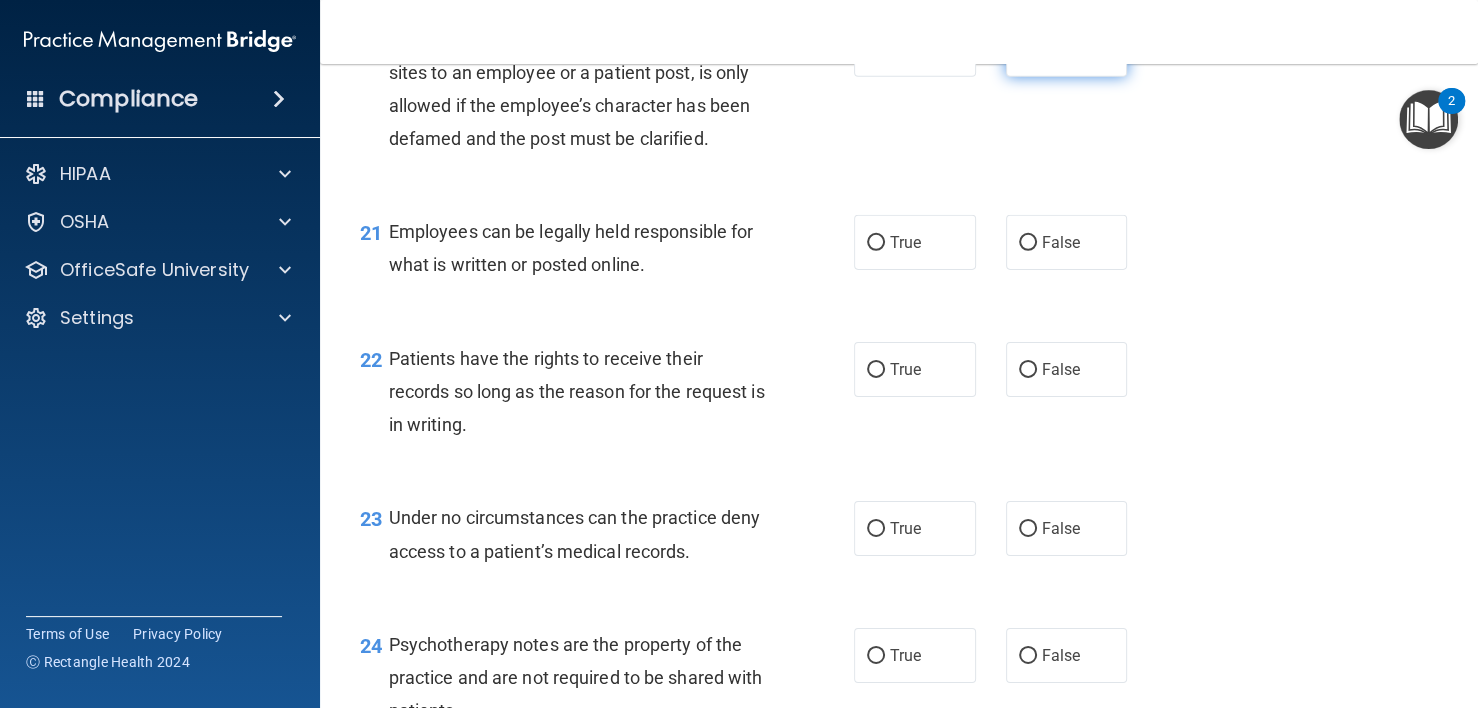 click on "False" at bounding box center (1067, 49) 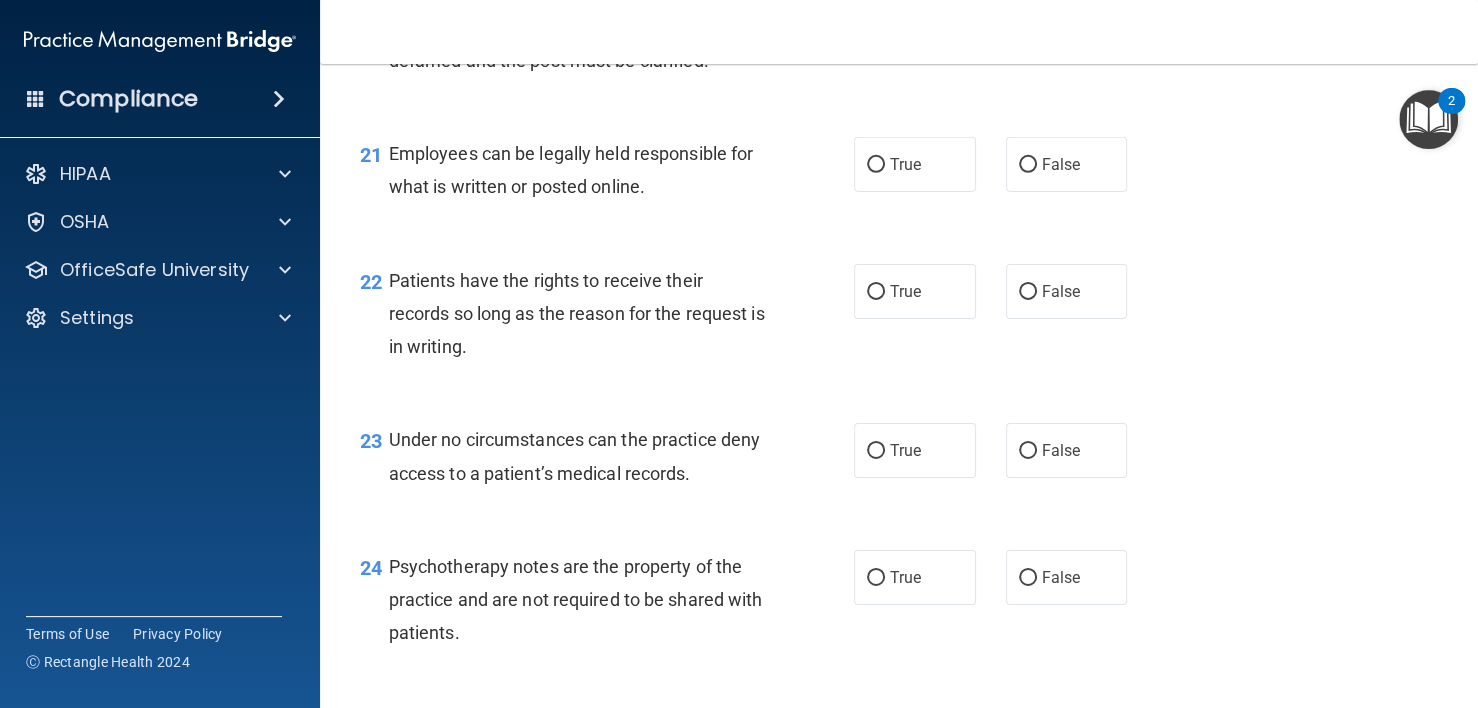 scroll, scrollTop: 4200, scrollLeft: 0, axis: vertical 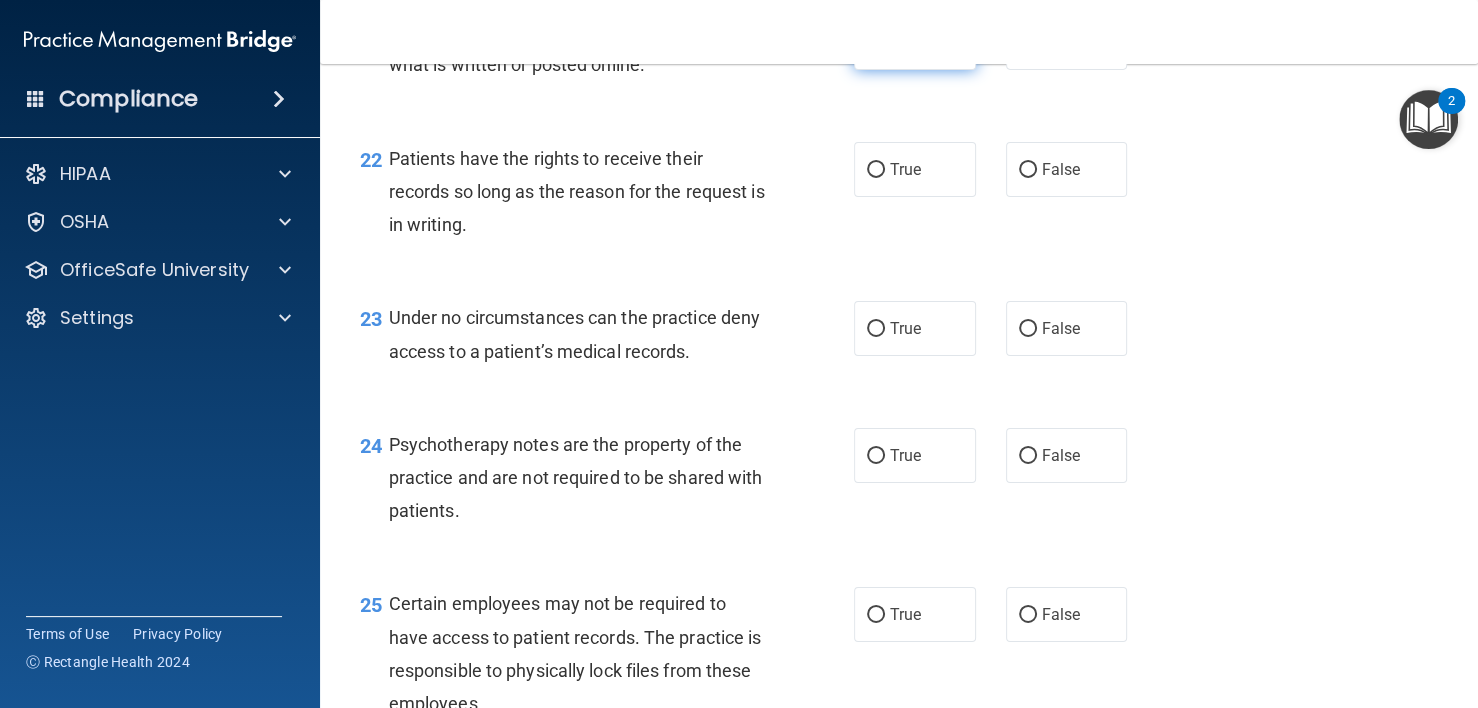 click on "True" at bounding box center (905, 42) 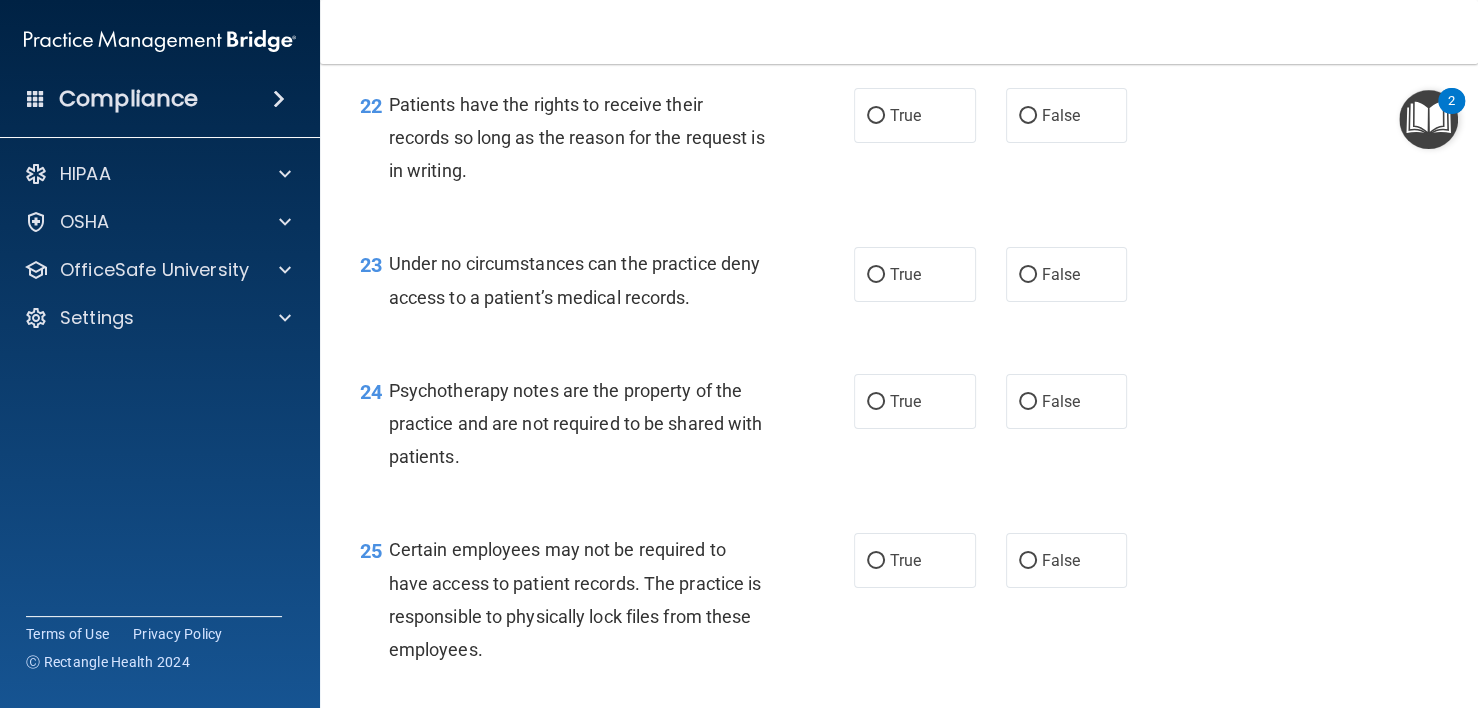 scroll, scrollTop: 4300, scrollLeft: 0, axis: vertical 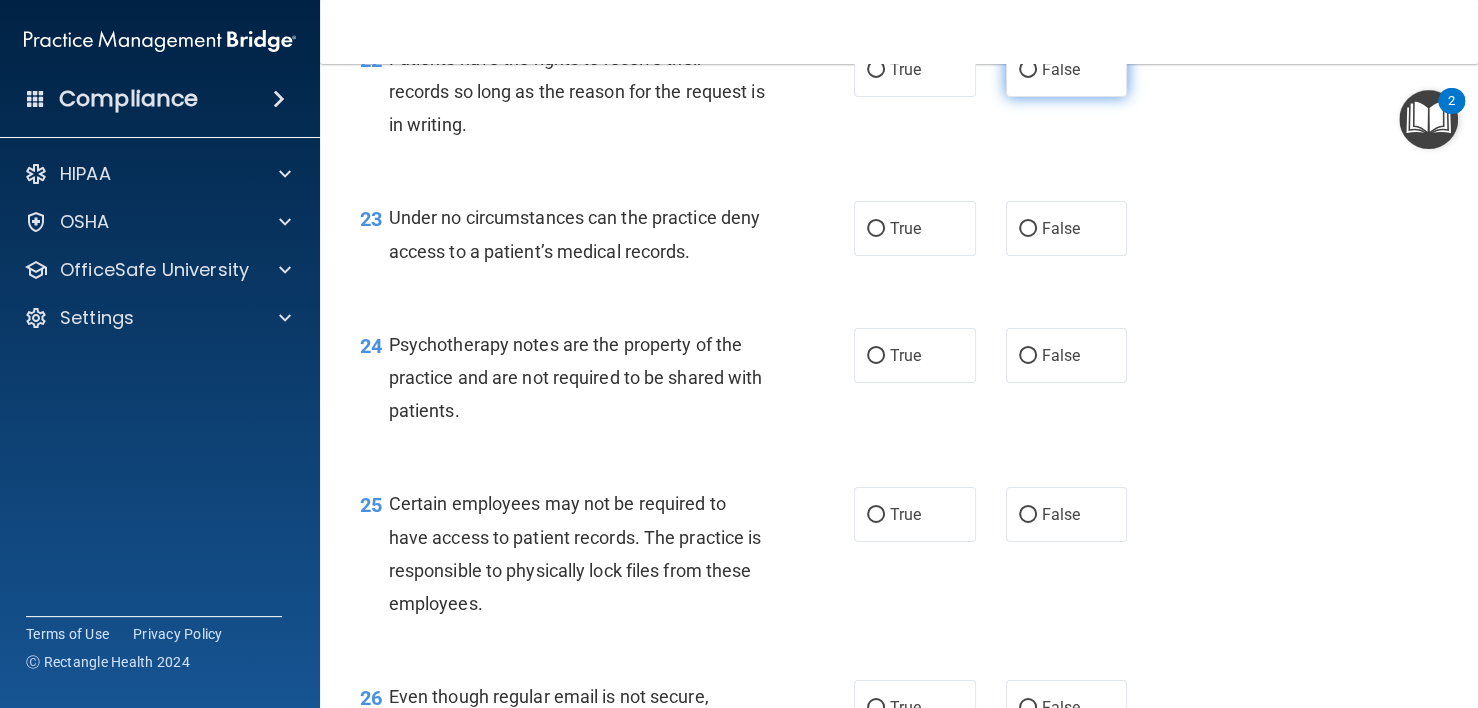 click on "False" at bounding box center (1067, 69) 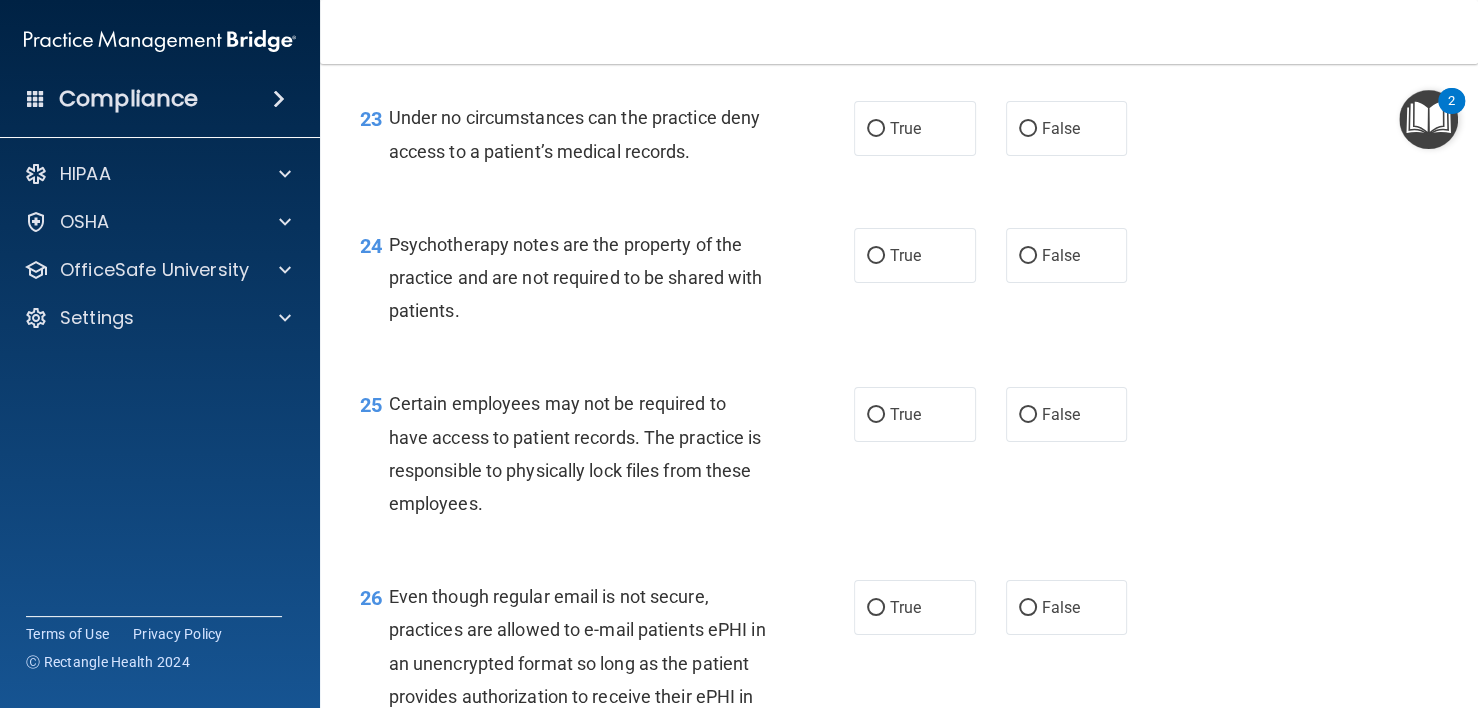 scroll, scrollTop: 4500, scrollLeft: 0, axis: vertical 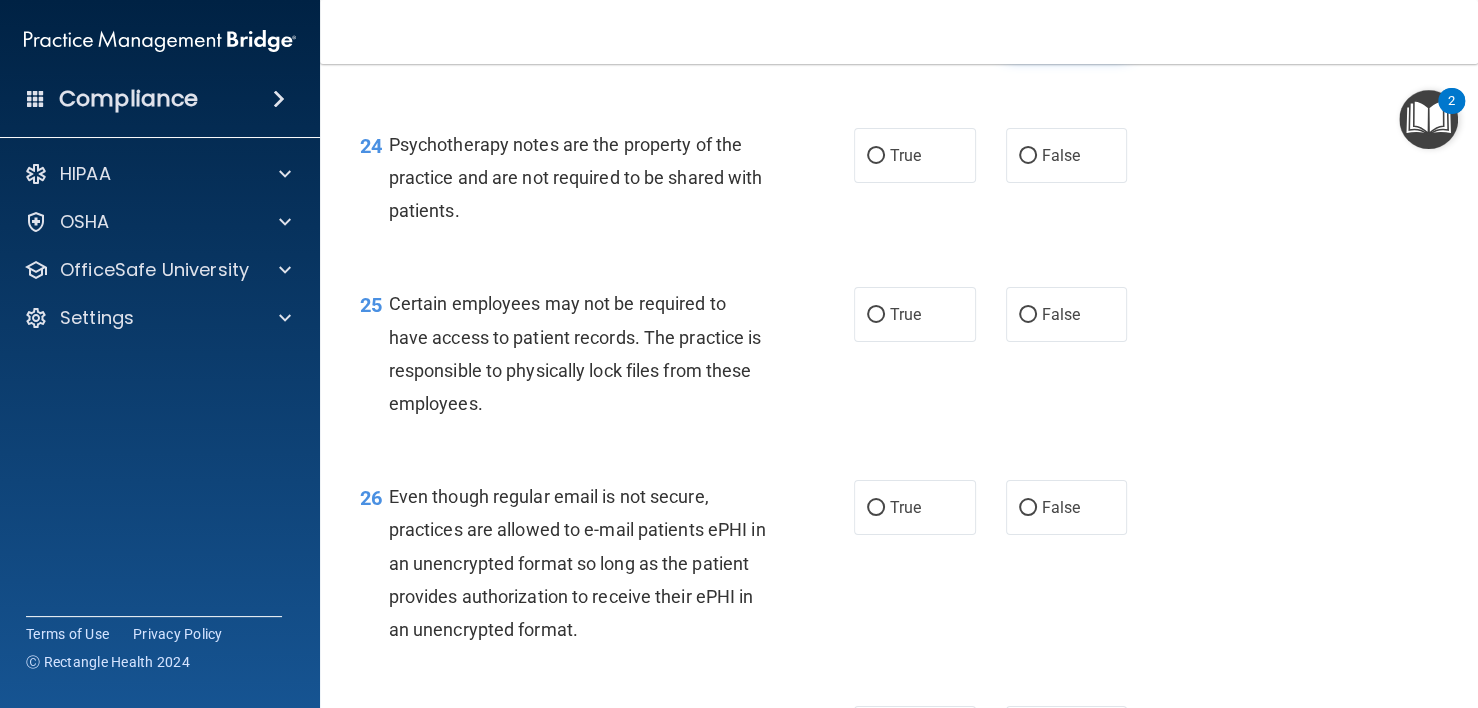 click on "False" at bounding box center [1061, 28] 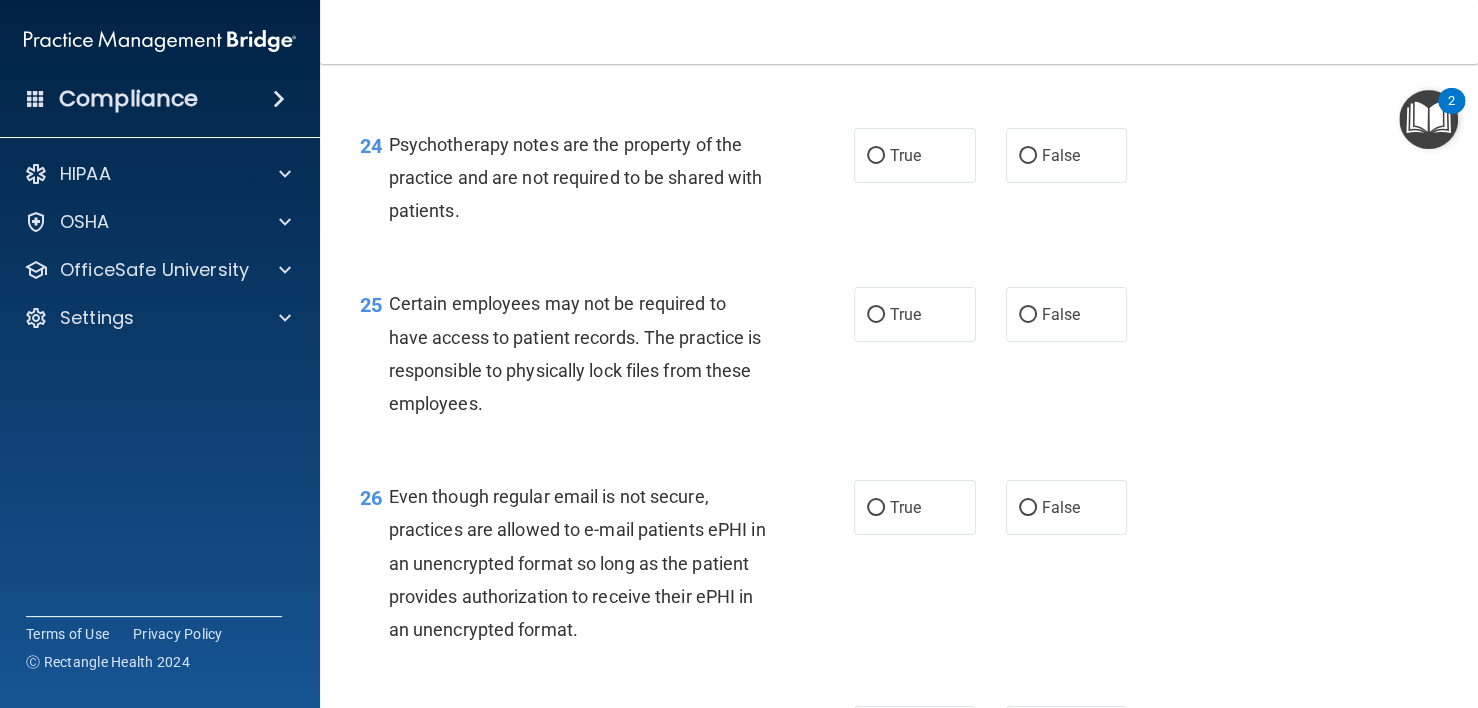 scroll, scrollTop: 4600, scrollLeft: 0, axis: vertical 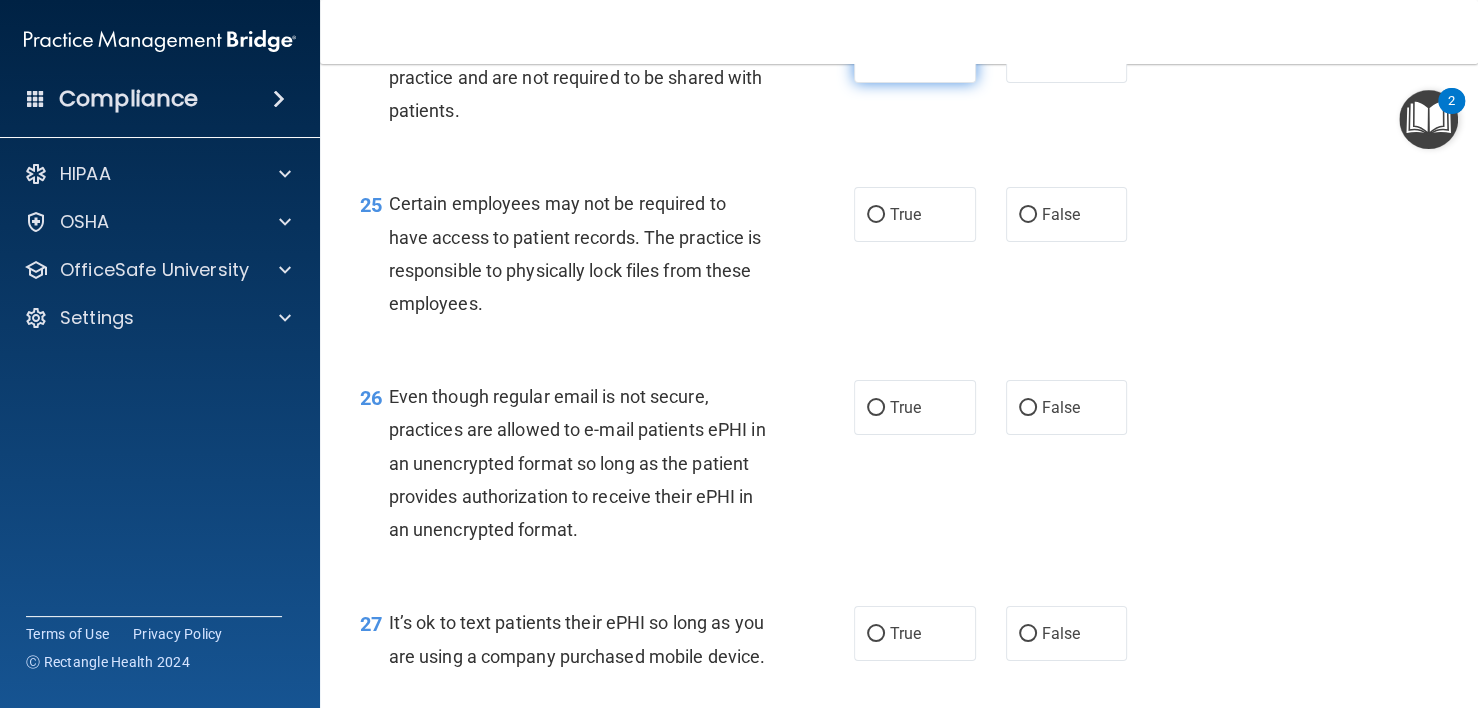 click on "True" at bounding box center (915, 55) 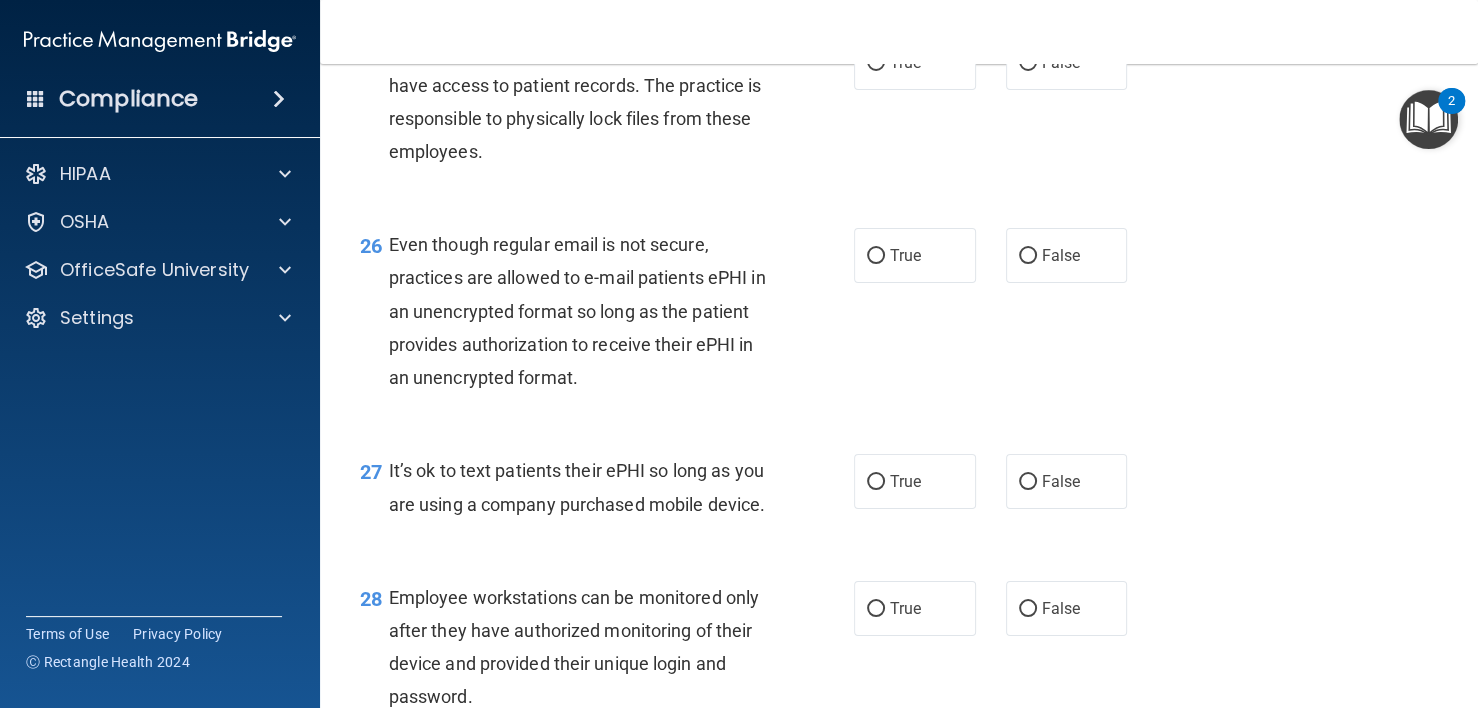 scroll, scrollTop: 4800, scrollLeft: 0, axis: vertical 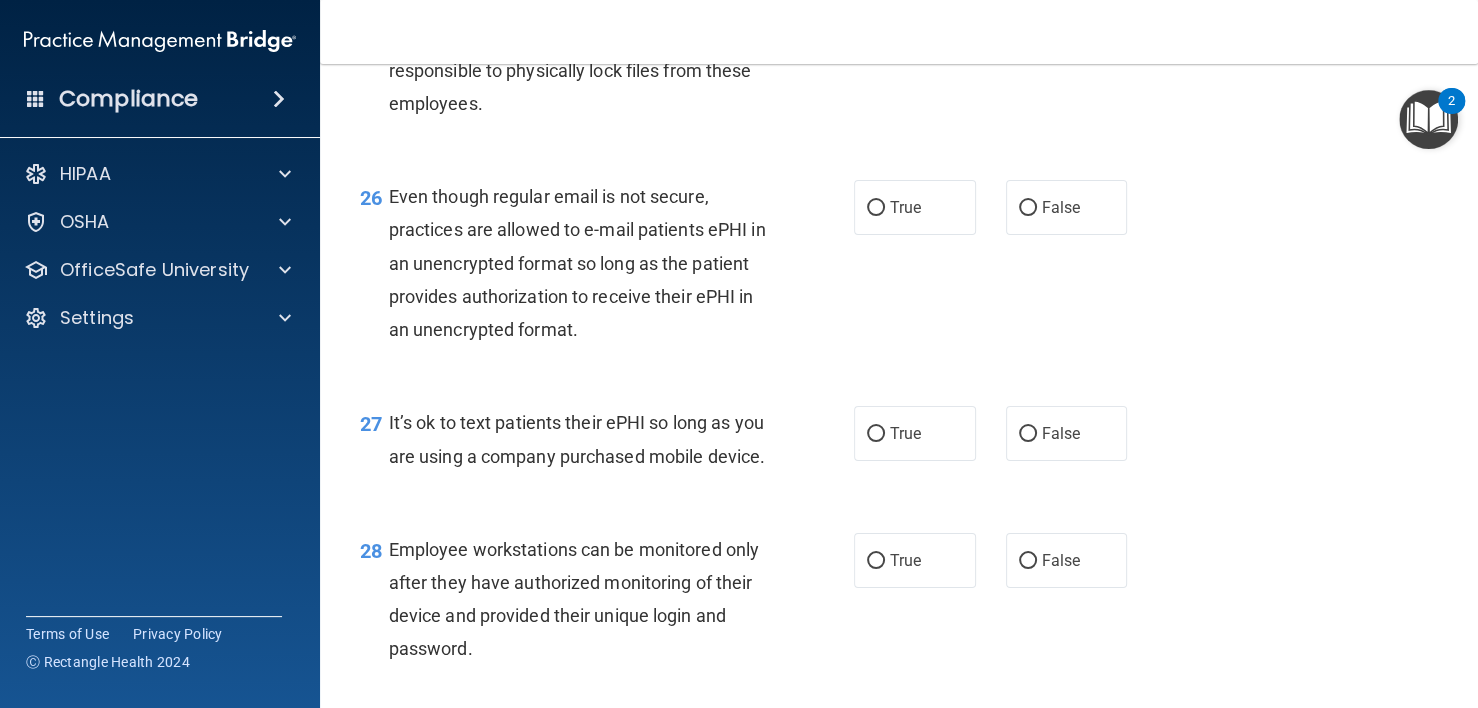 click on "True" at bounding box center [915, 14] 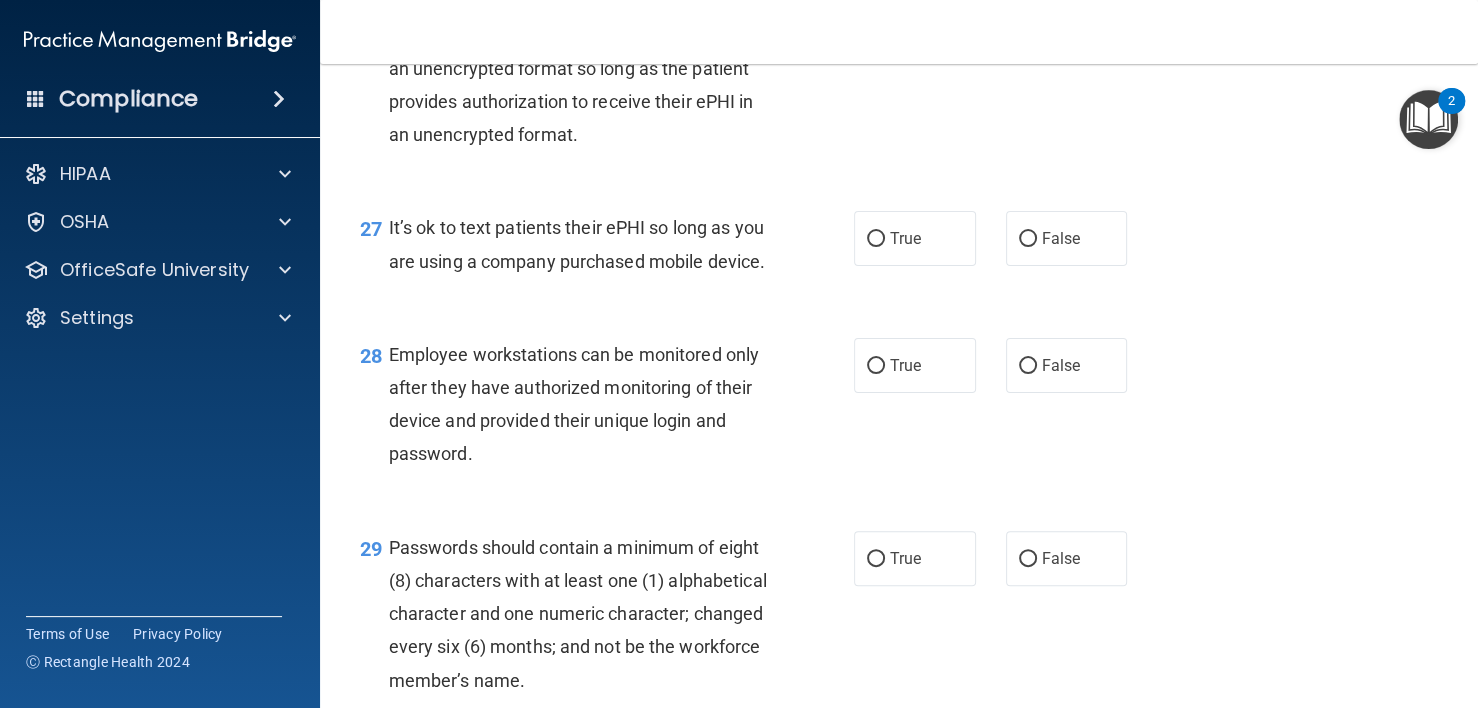 scroll, scrollTop: 5000, scrollLeft: 0, axis: vertical 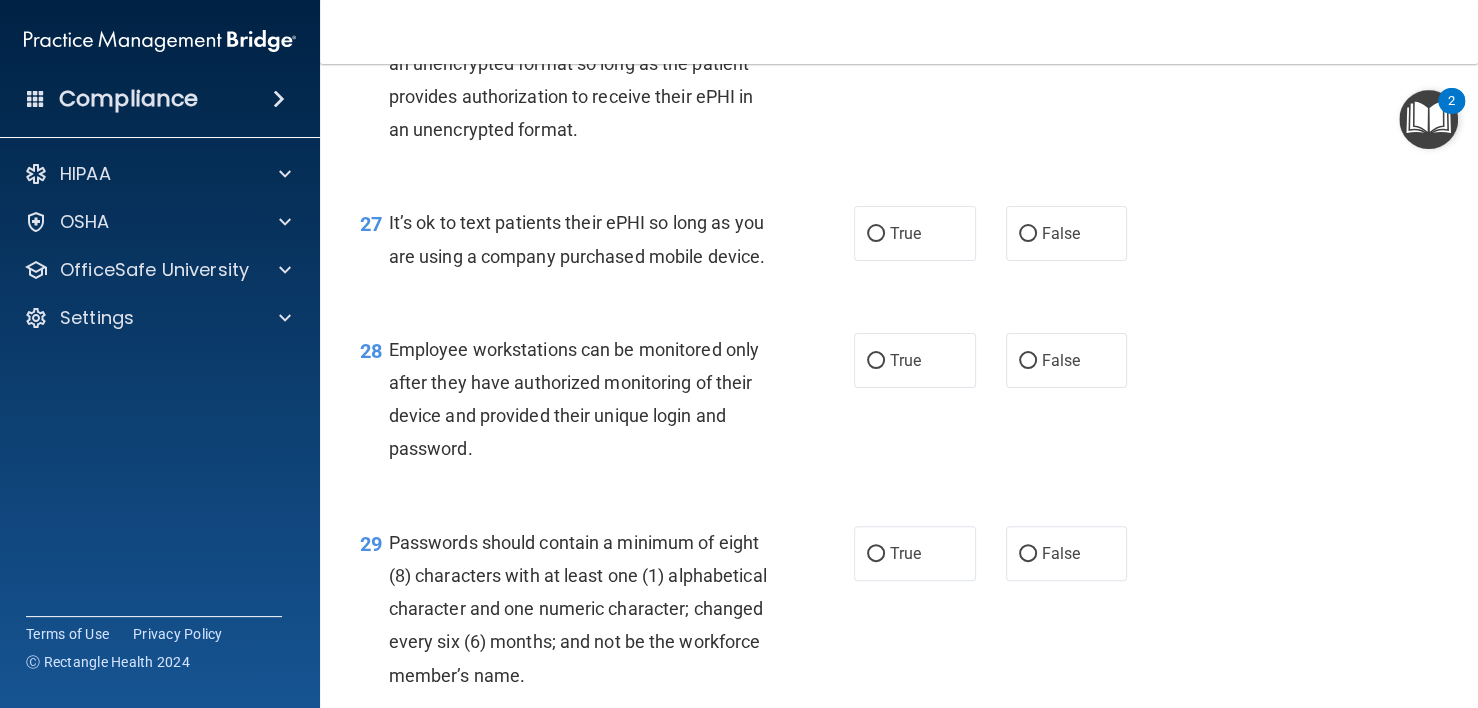 click on "True" at bounding box center (915, 7) 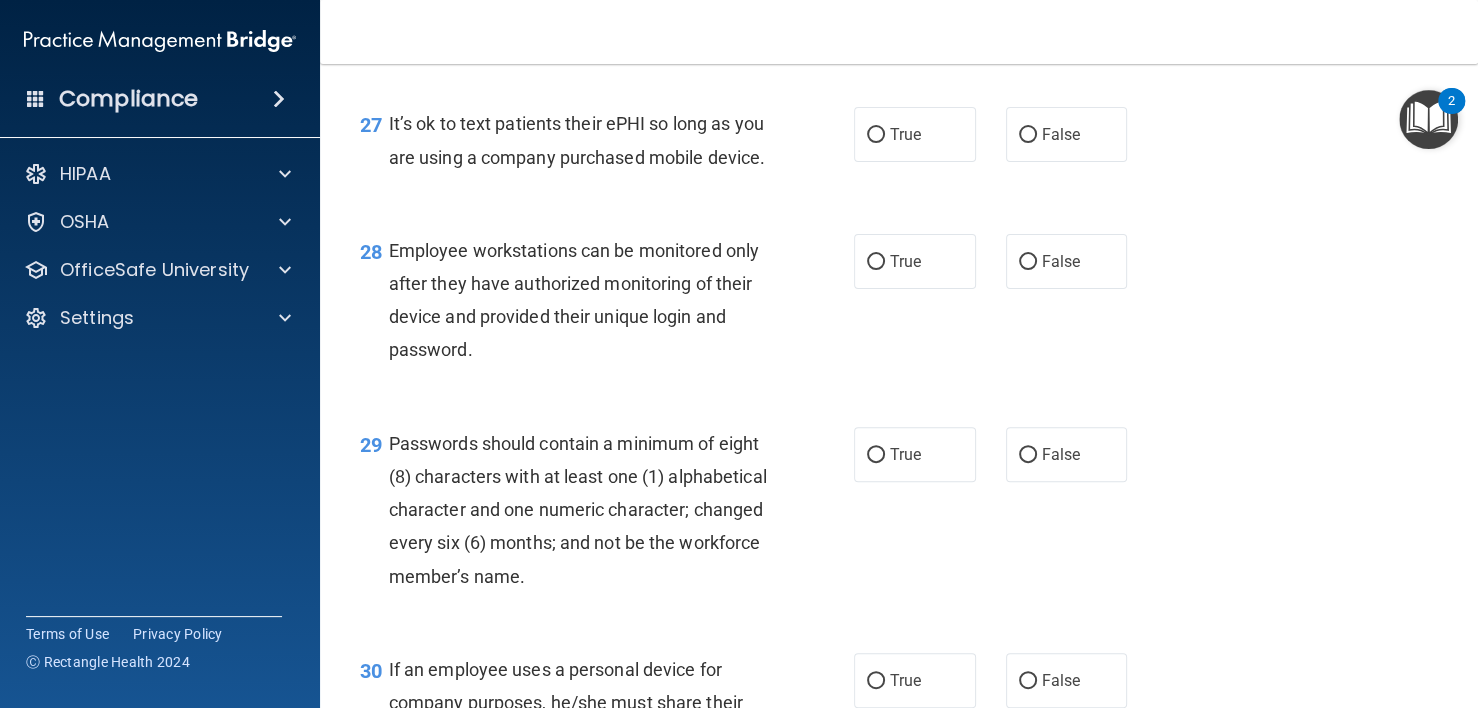 scroll, scrollTop: 5100, scrollLeft: 0, axis: vertical 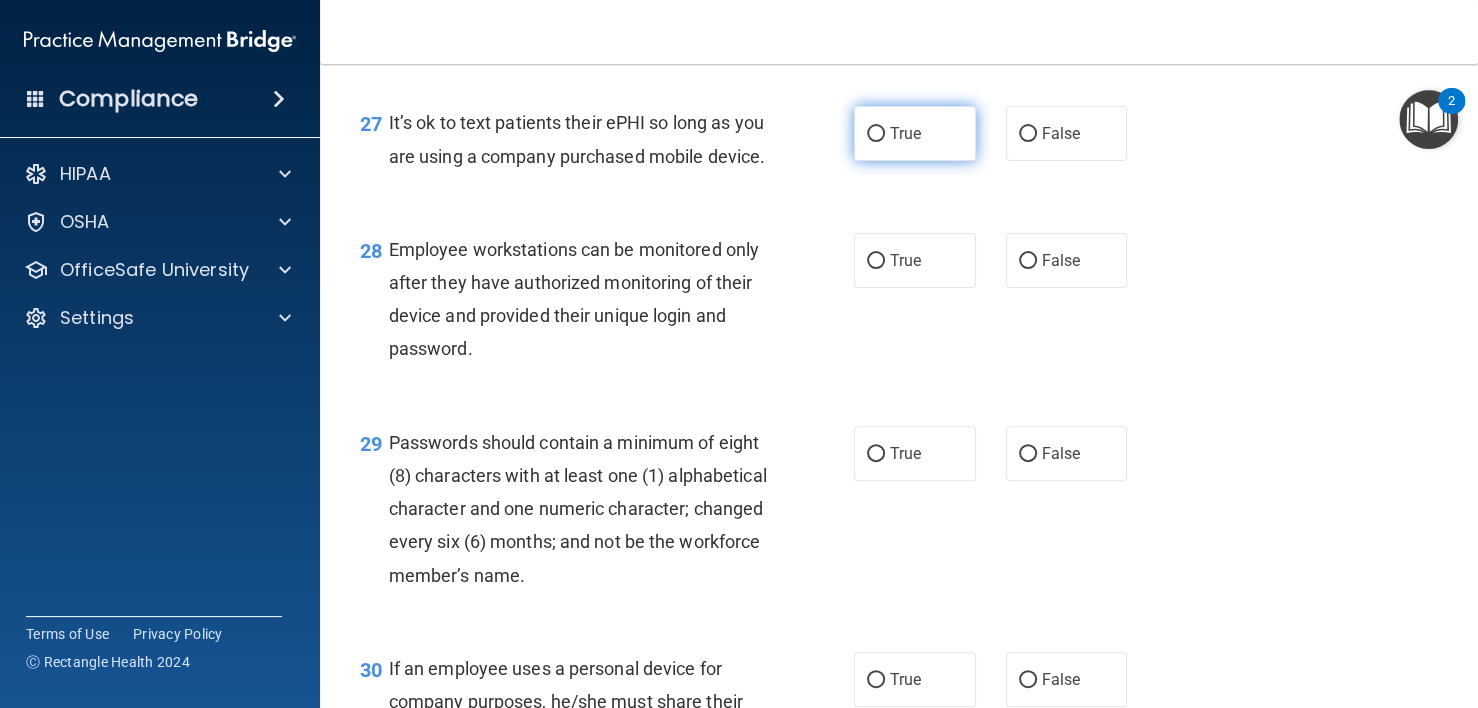 click on "True" at bounding box center (905, 133) 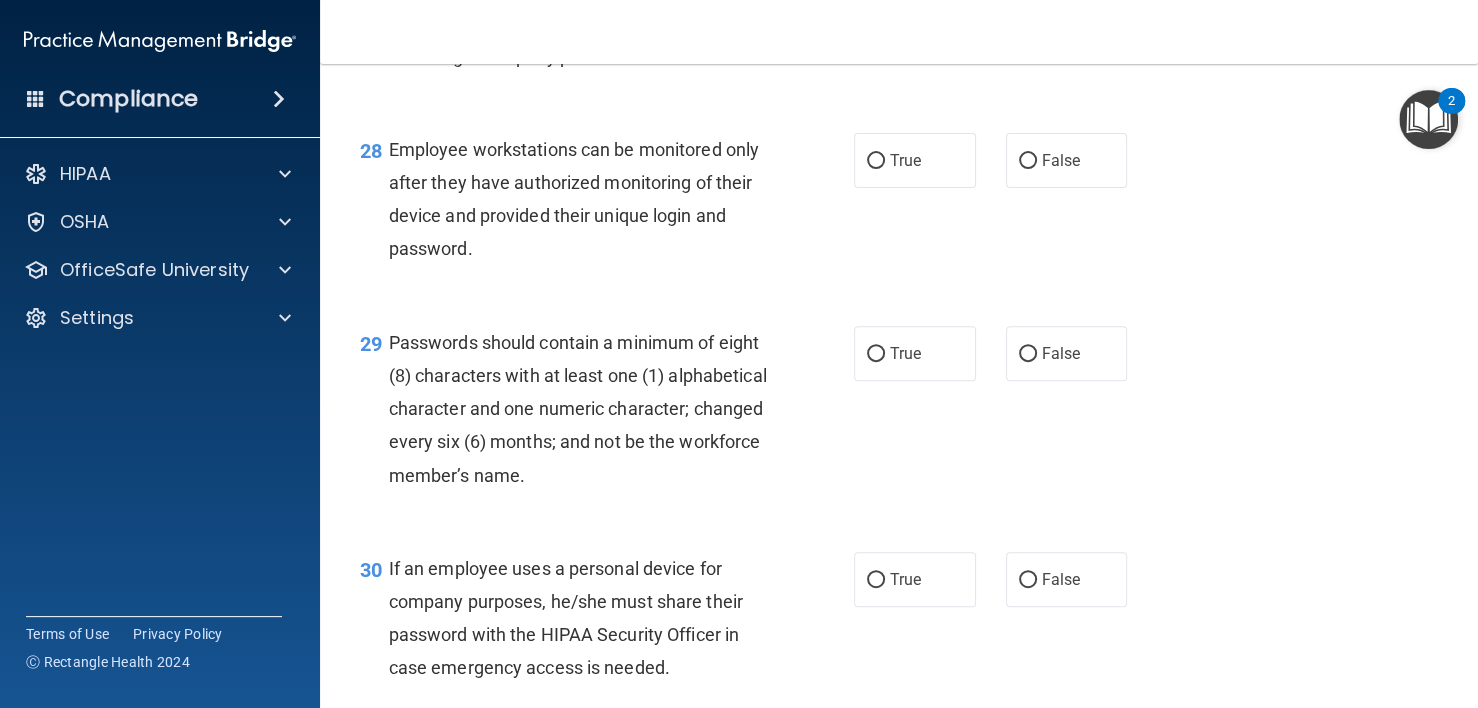 scroll, scrollTop: 5300, scrollLeft: 0, axis: vertical 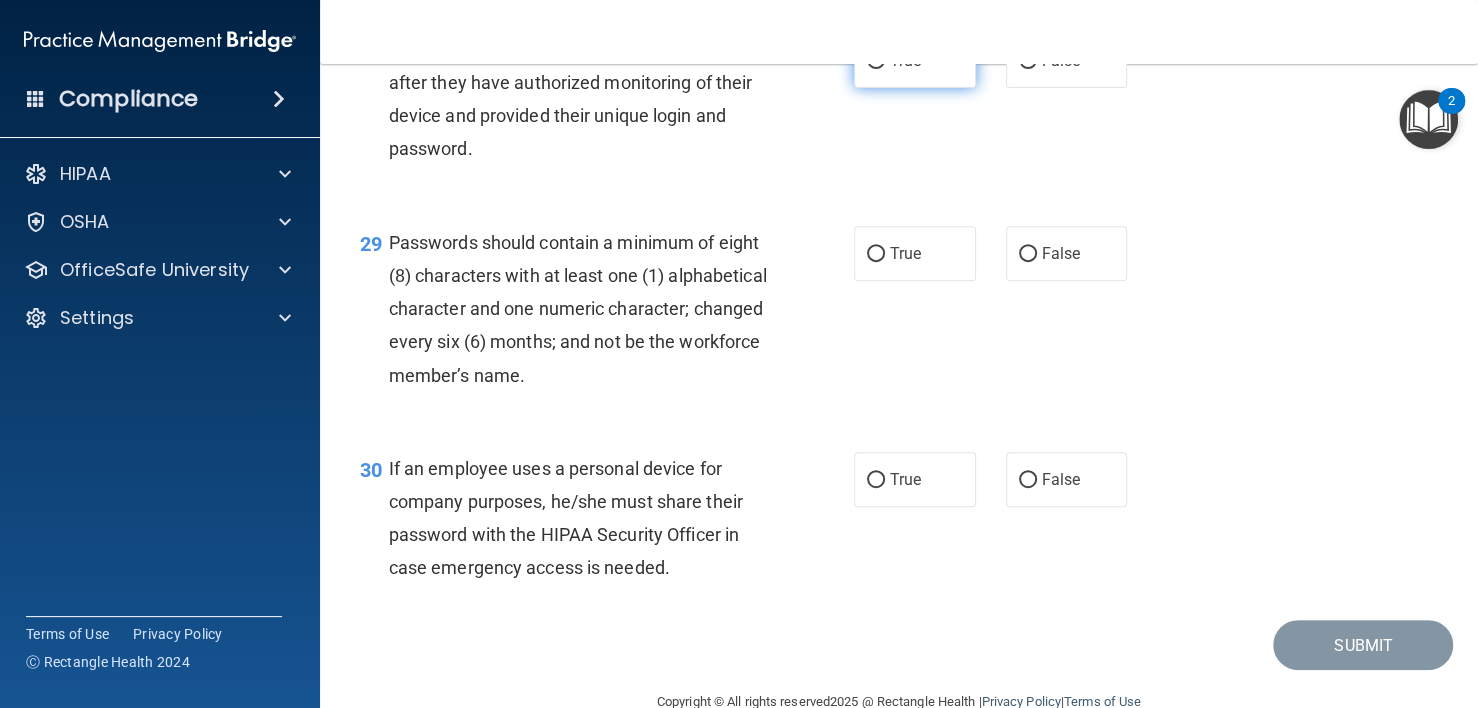 click on "True" at bounding box center [905, 60] 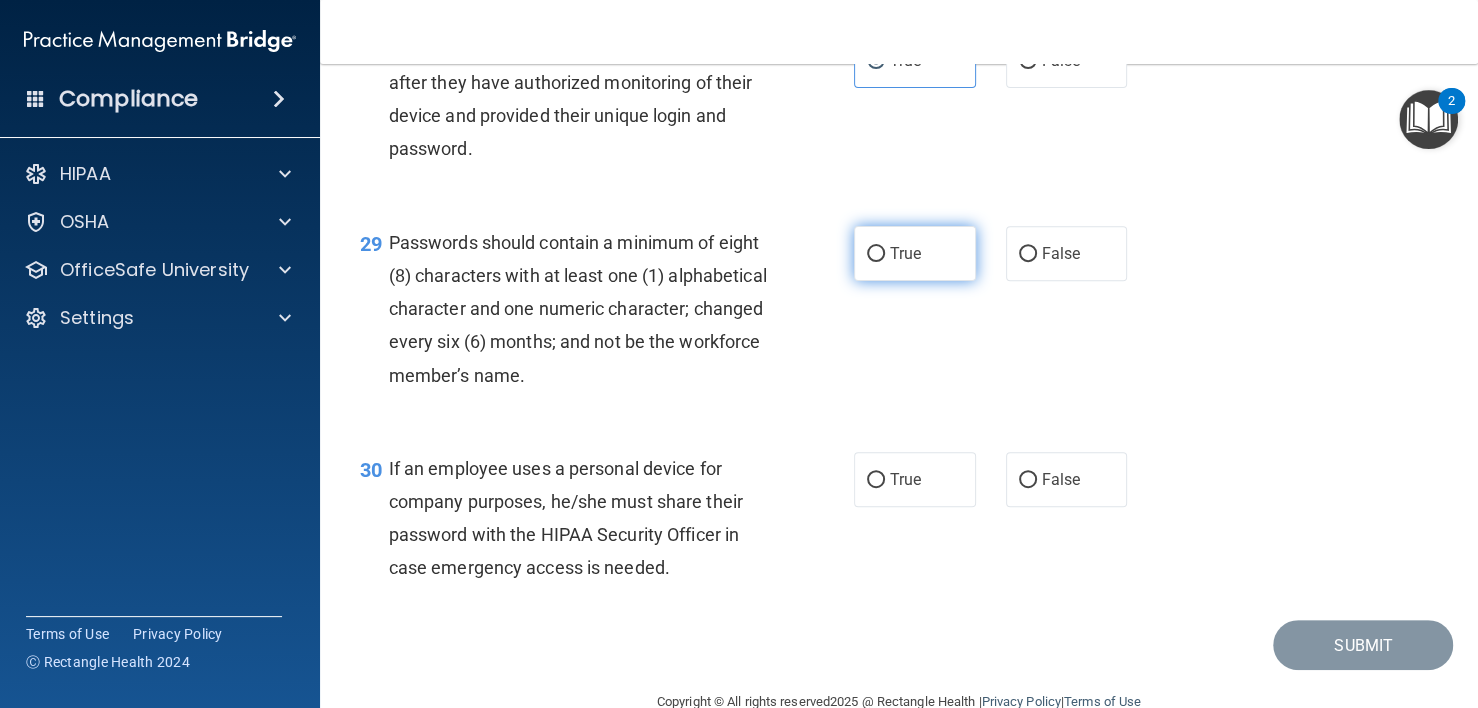 click on "True" at bounding box center [915, 253] 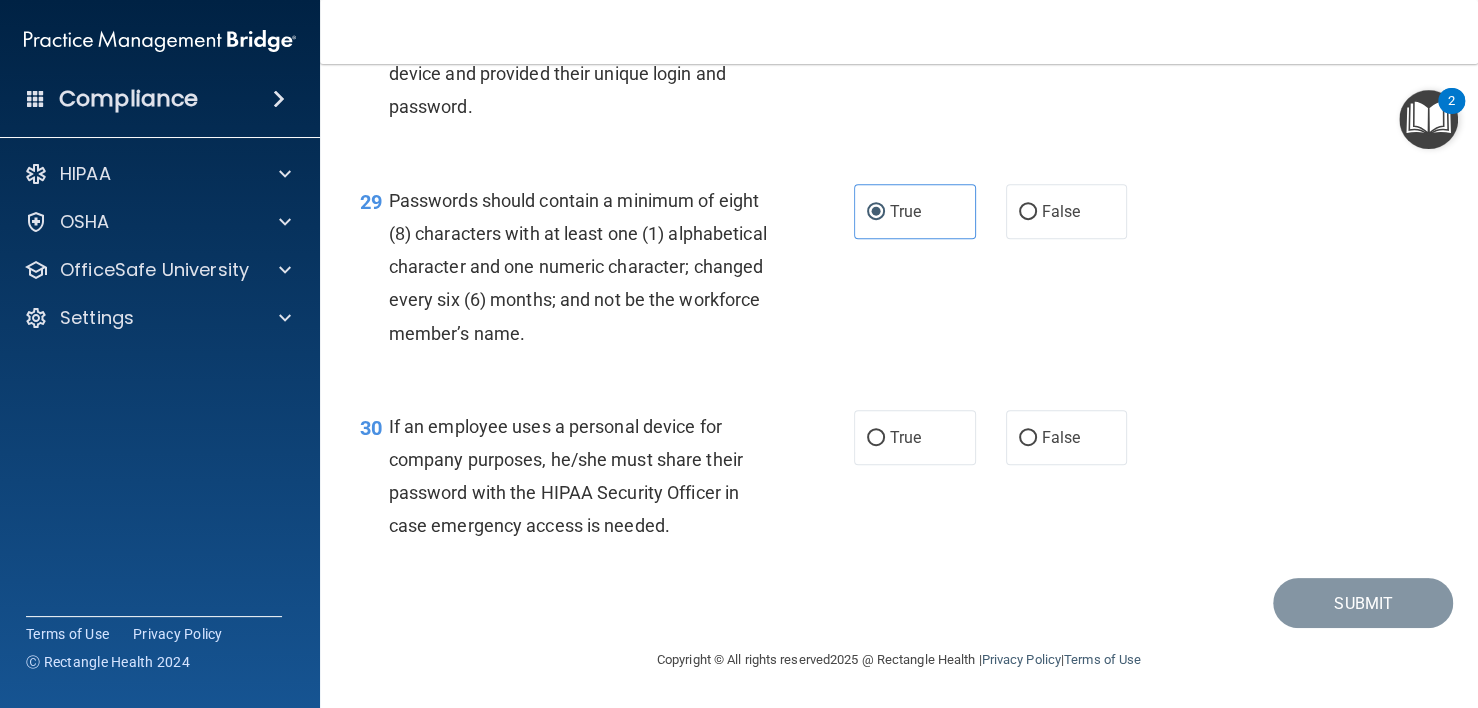 scroll, scrollTop: 5476, scrollLeft: 0, axis: vertical 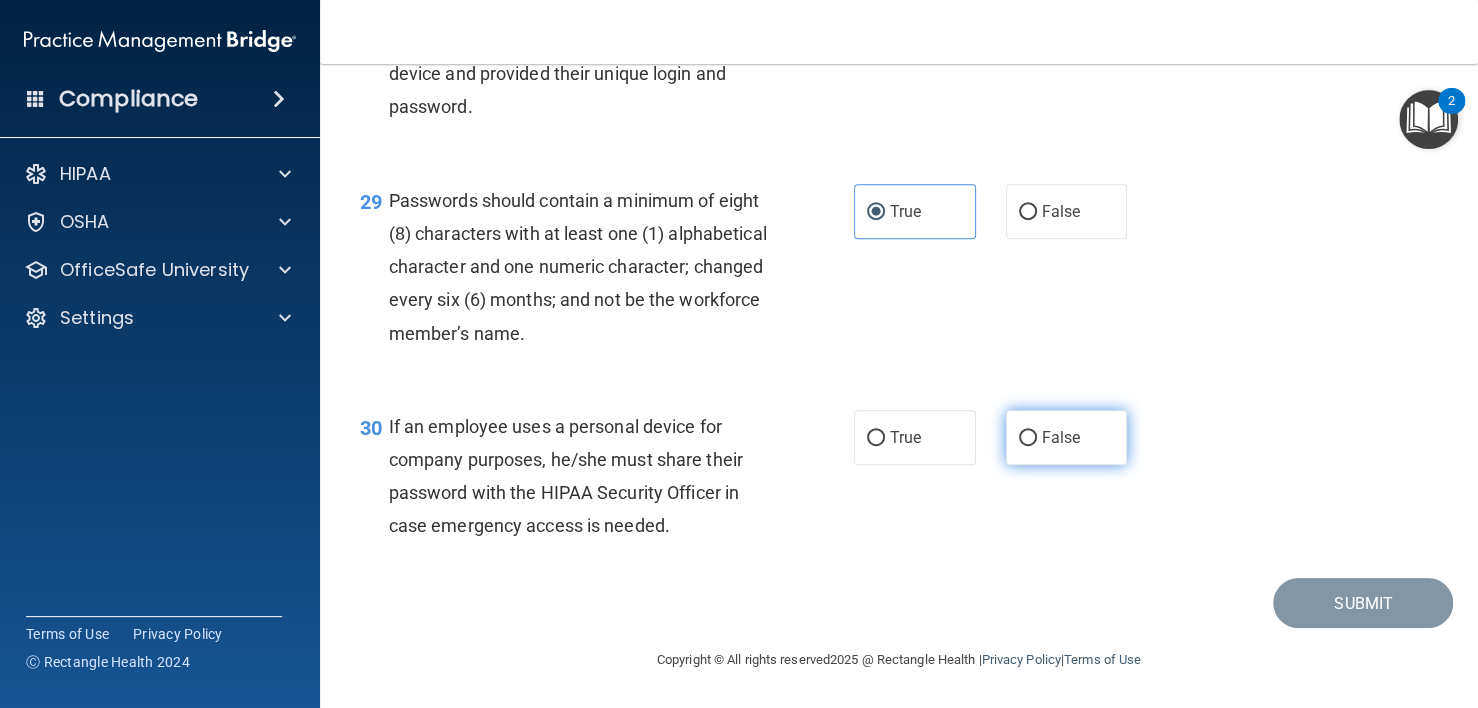 click on "False" at bounding box center [1067, 437] 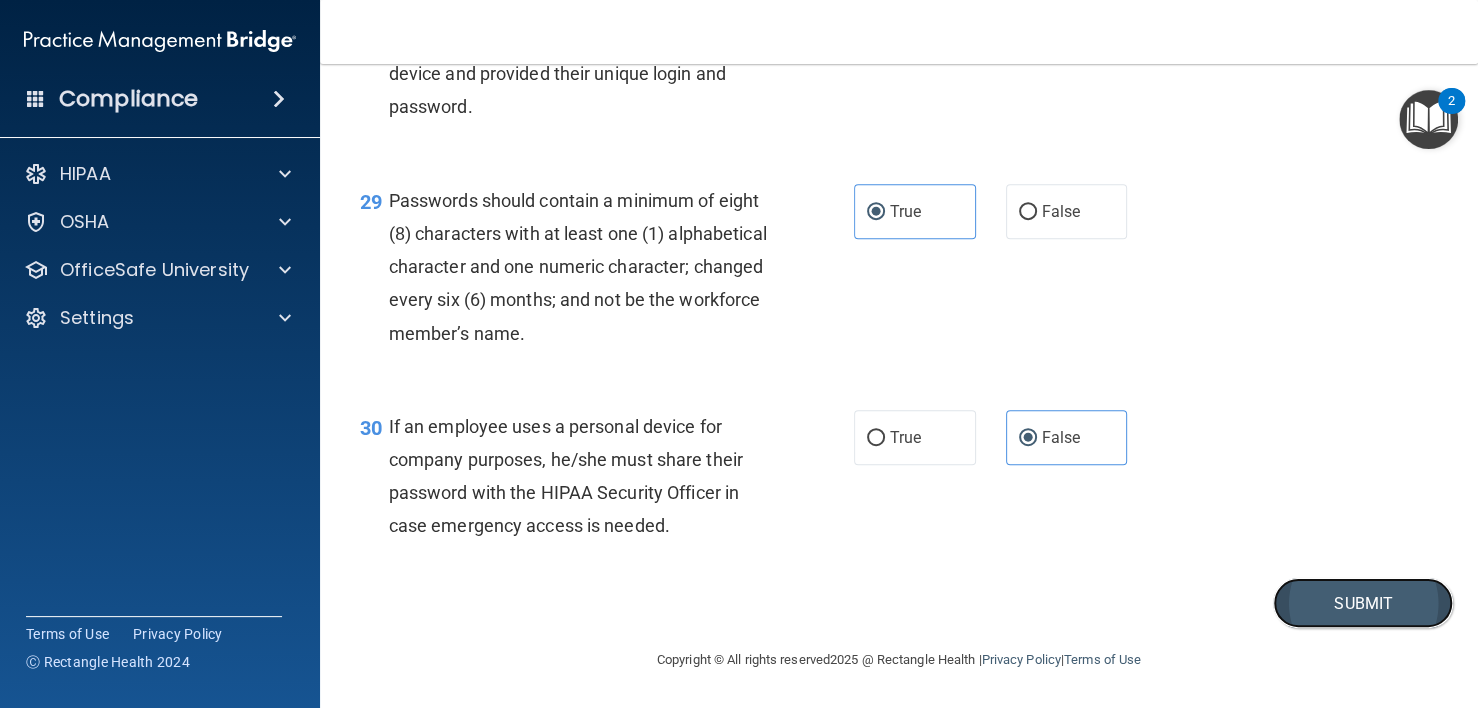 click on "Submit" at bounding box center [1363, 603] 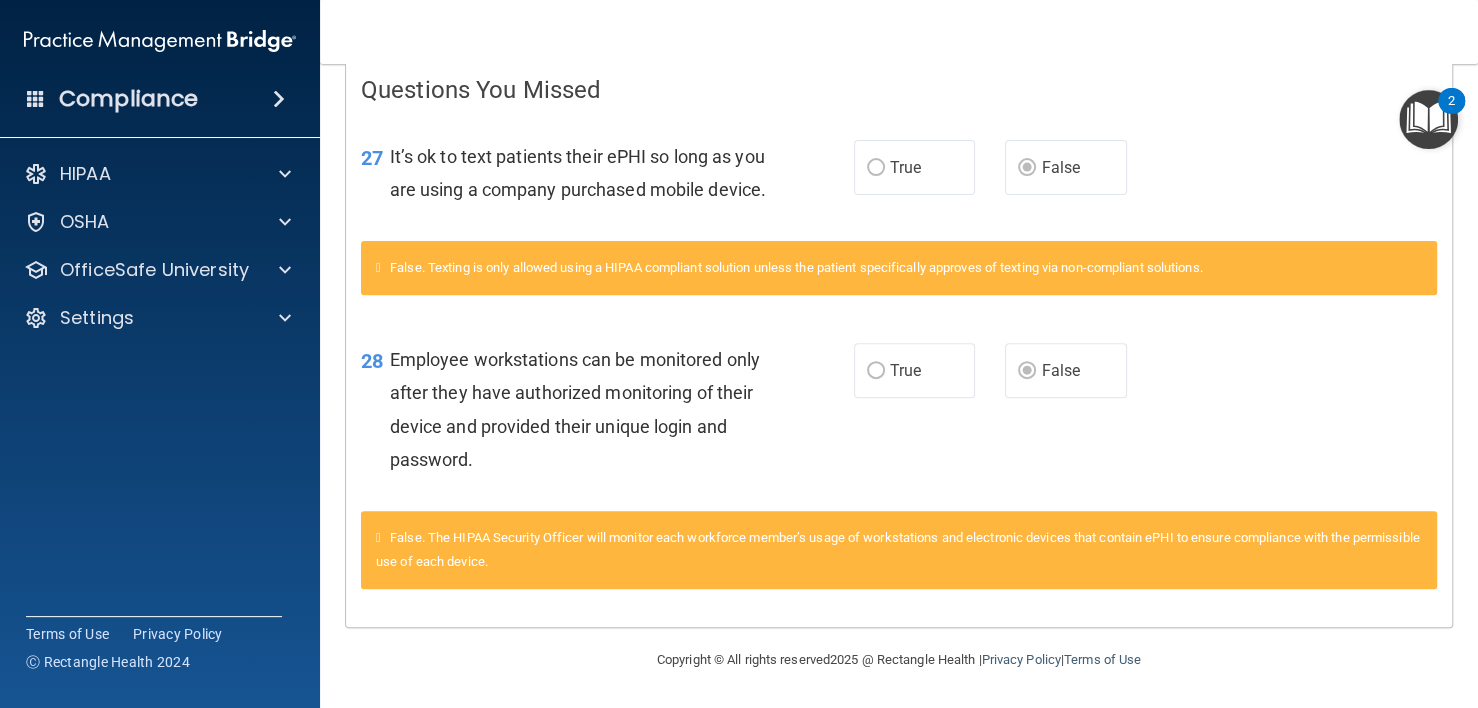 scroll, scrollTop: 0, scrollLeft: 0, axis: both 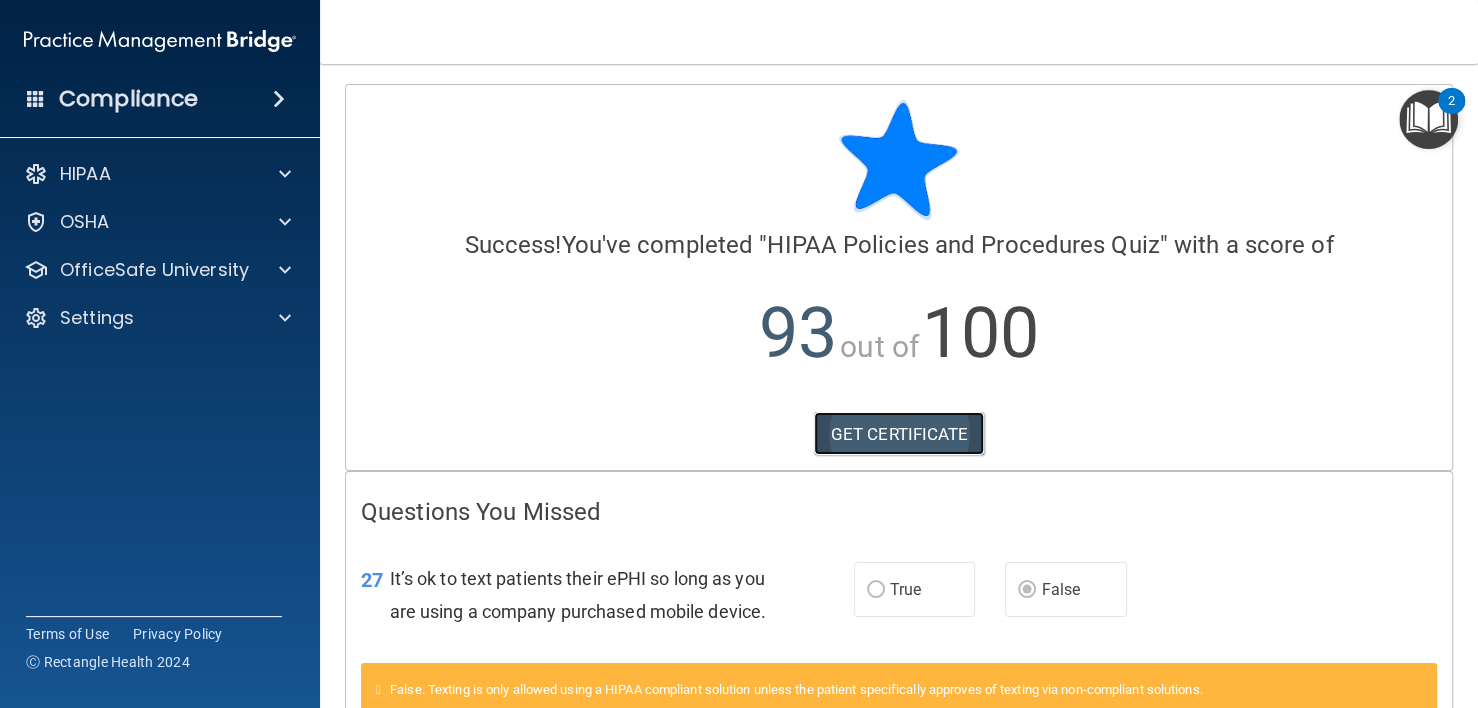 click on "GET CERTIFICATE" at bounding box center (899, 434) 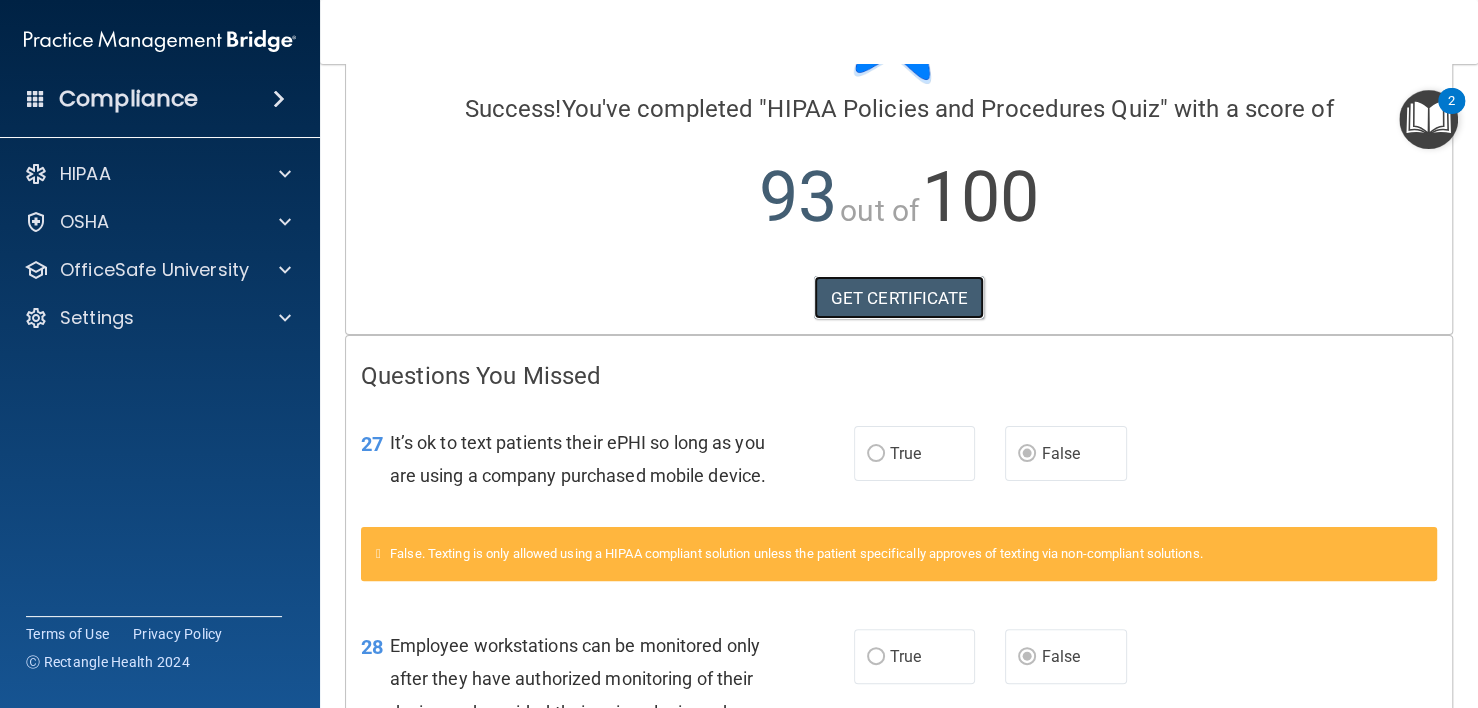 scroll, scrollTop: 0, scrollLeft: 0, axis: both 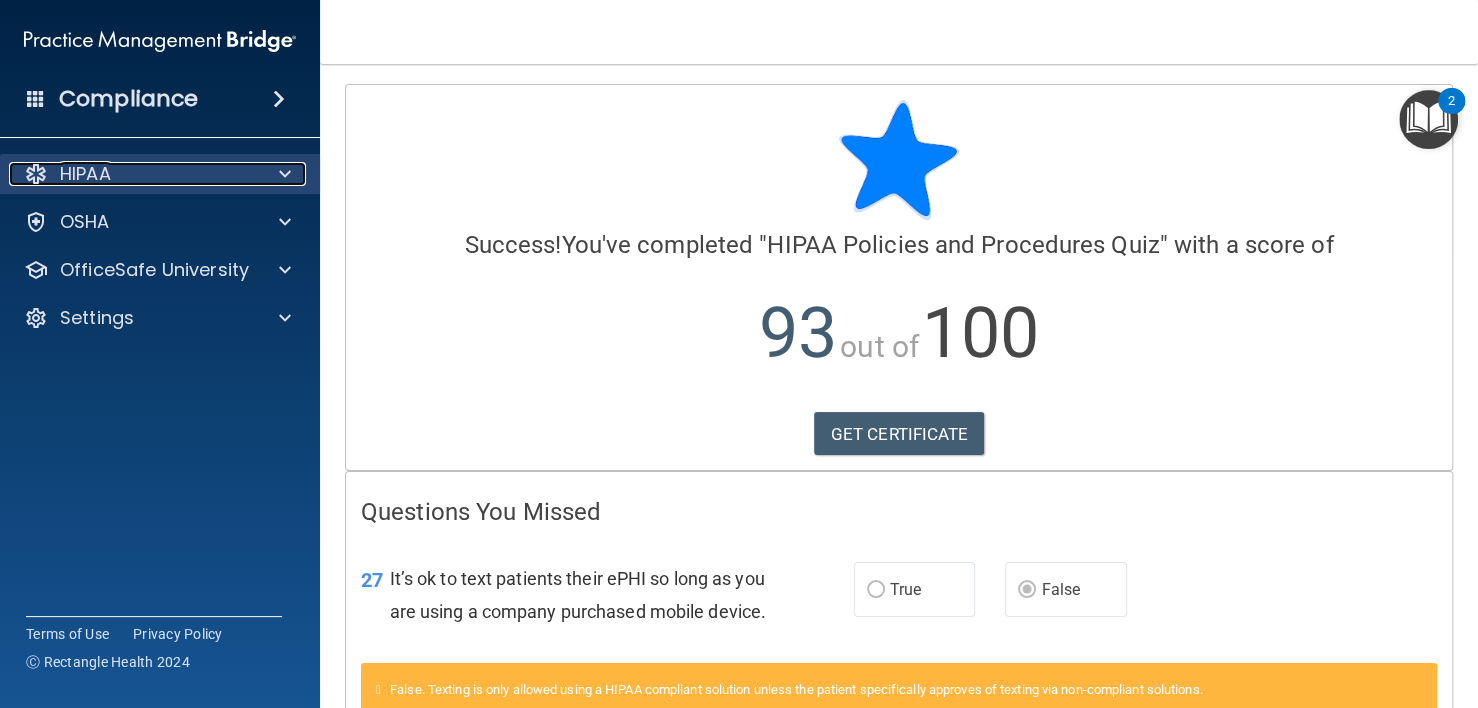click at bounding box center [282, 174] 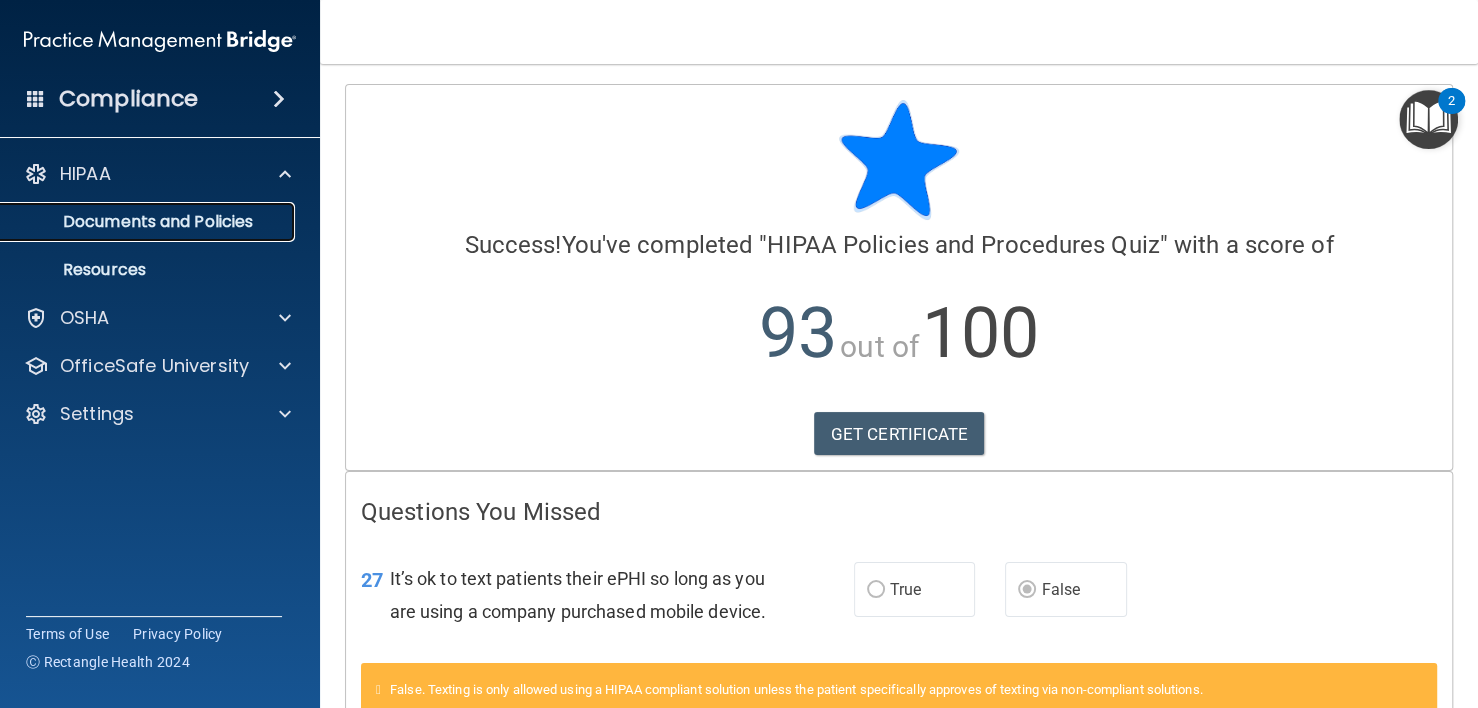 click on "Documents and Policies" at bounding box center [149, 222] 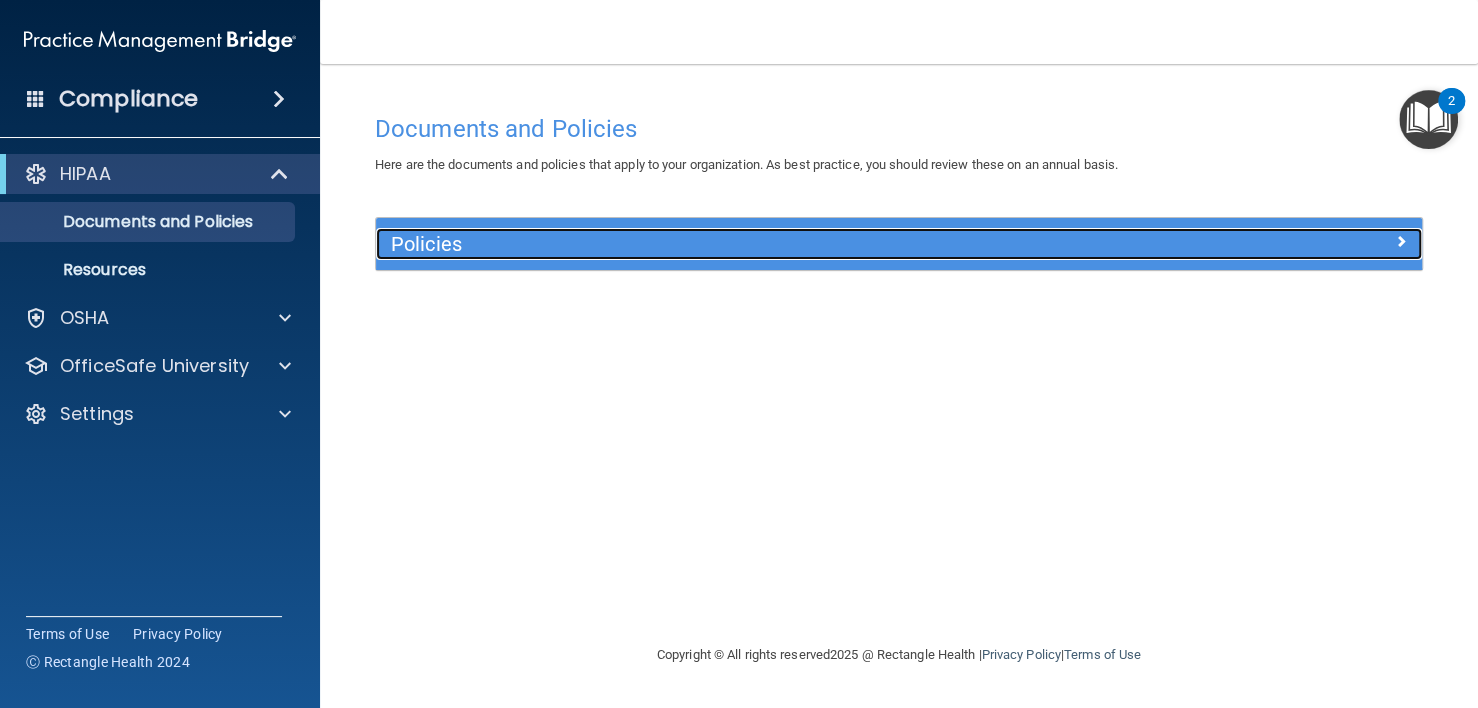 click on "Policies" at bounding box center [768, 244] 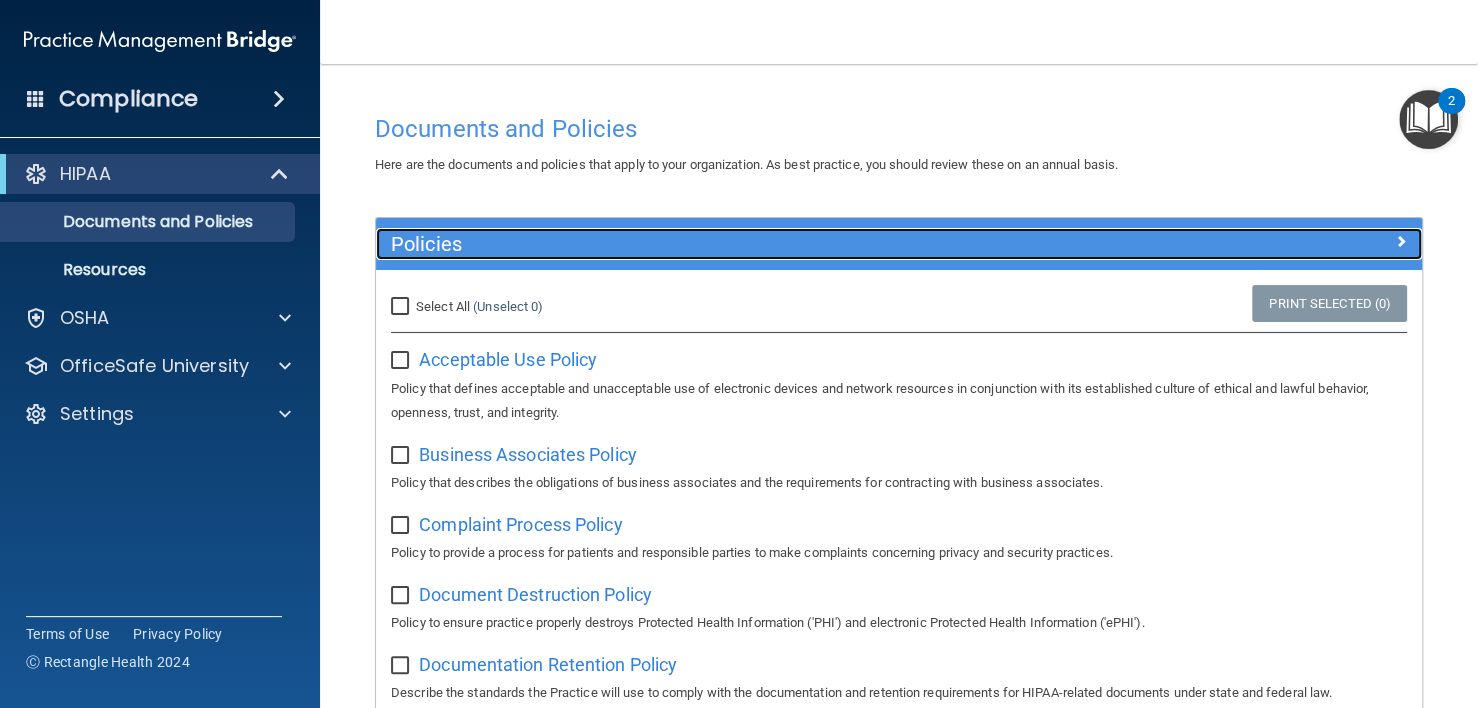 drag, startPoint x: 805, startPoint y: 241, endPoint x: 749, endPoint y: 238, distance: 56.0803 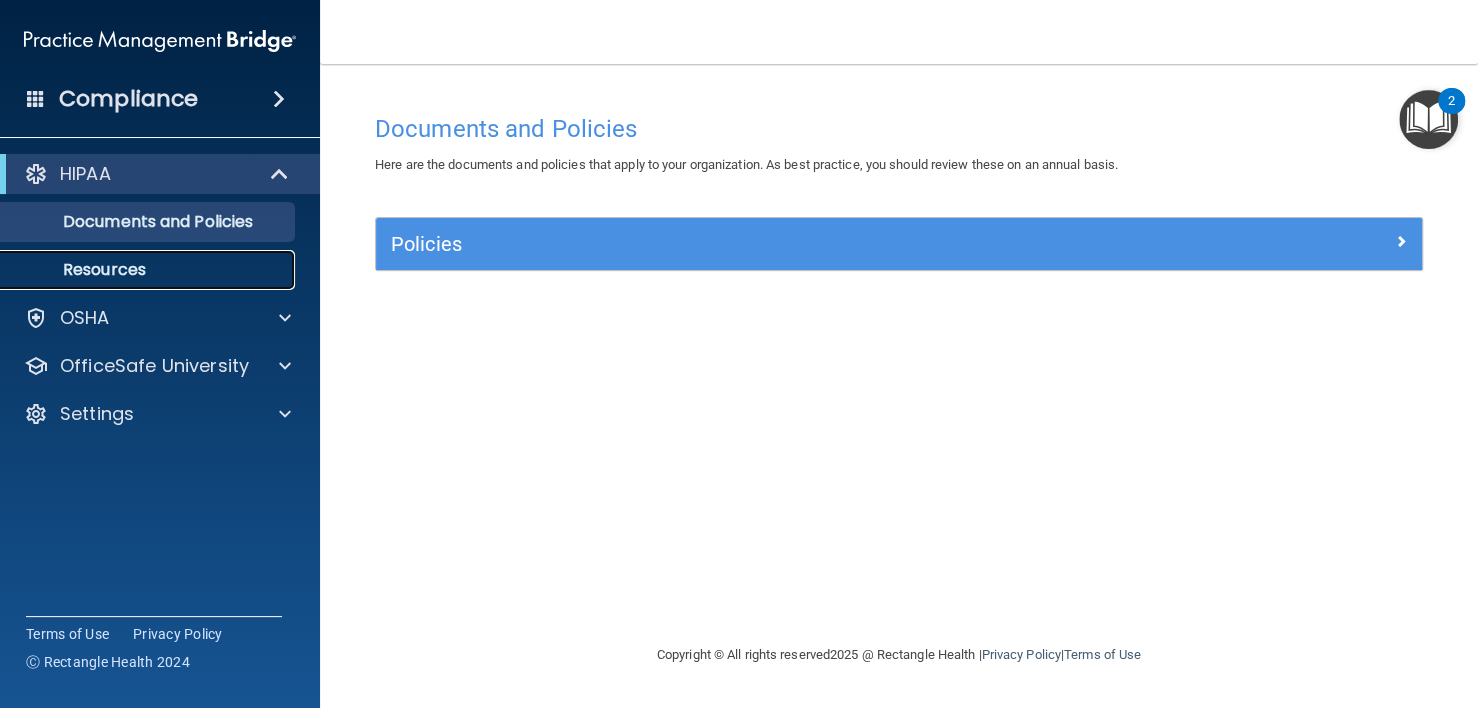 click on "Resources" at bounding box center (149, 270) 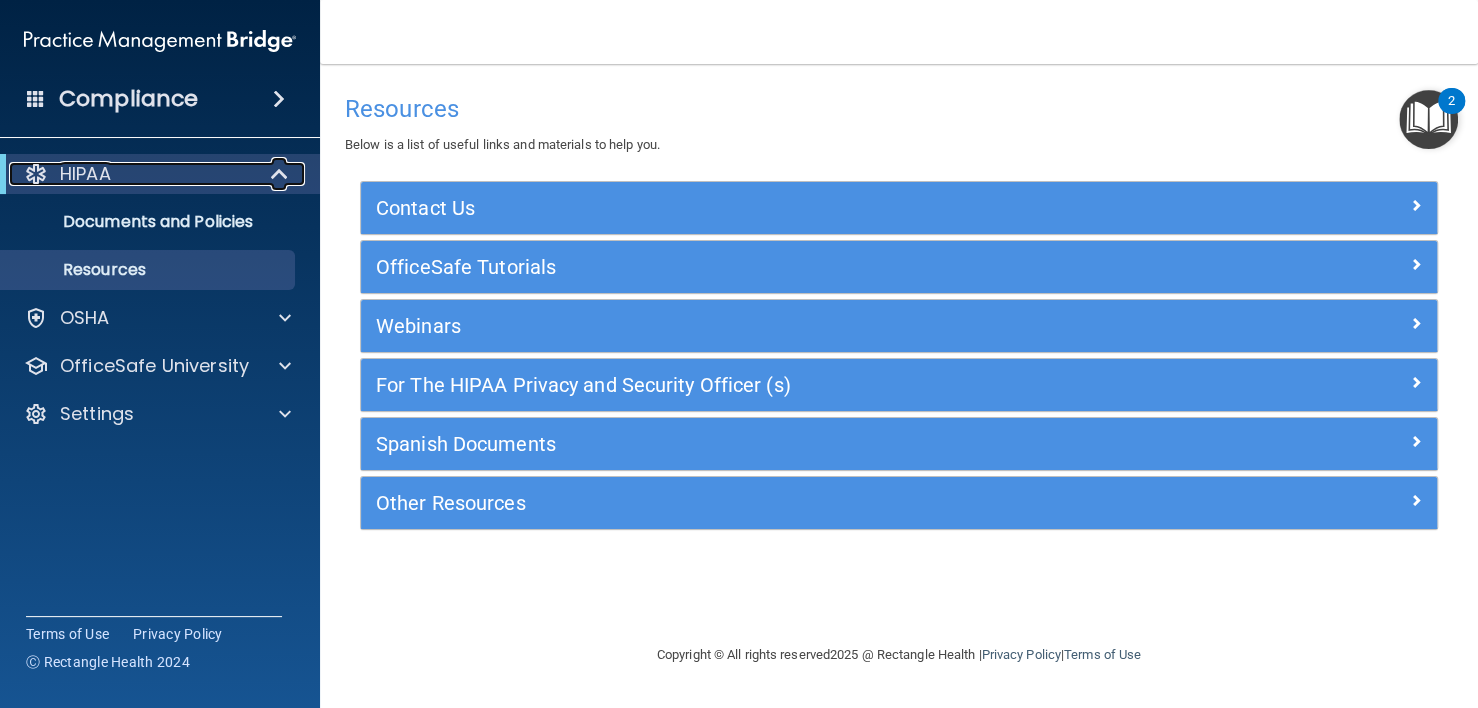 click on "HIPAA" at bounding box center [132, 174] 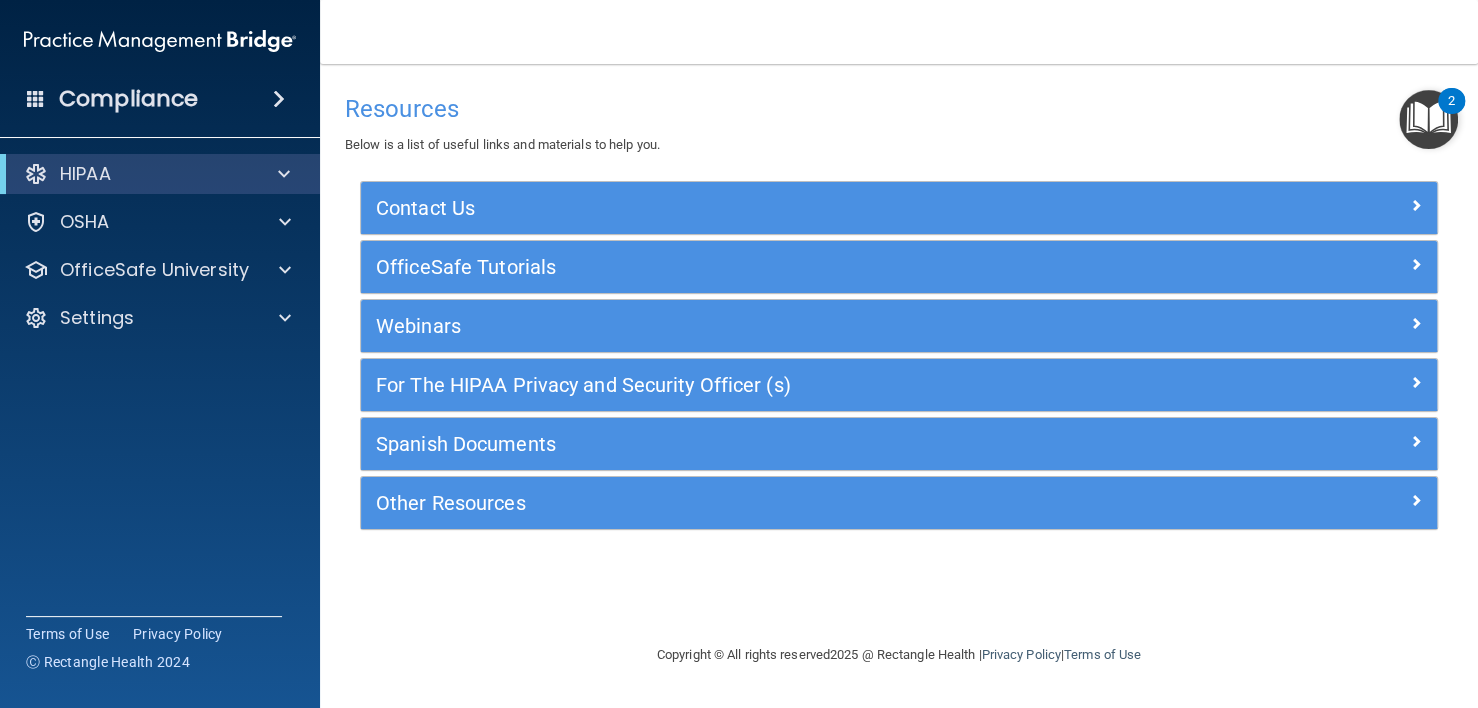 click at bounding box center (279, 99) 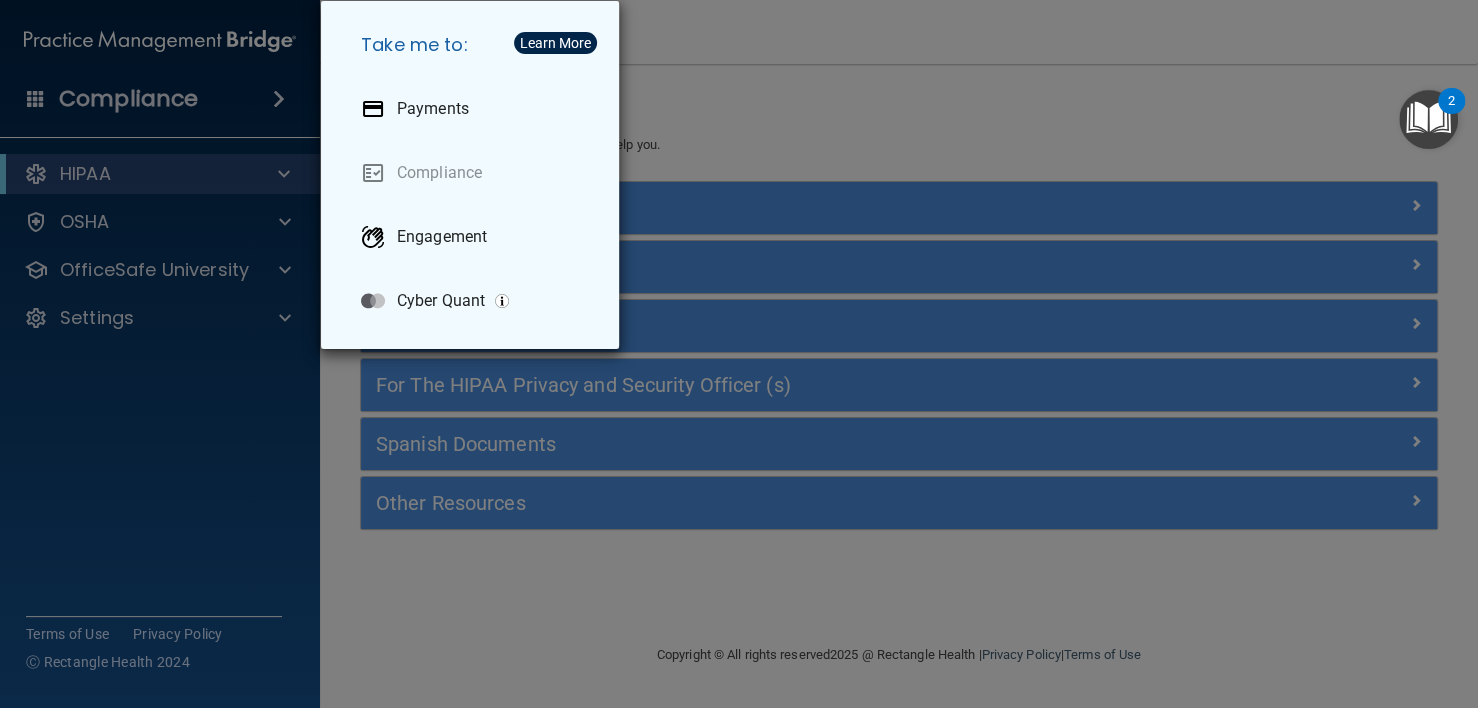 click on "Take me to:             Payments                   Compliance                     Engagement                     Cyber Quant" at bounding box center [739, 354] 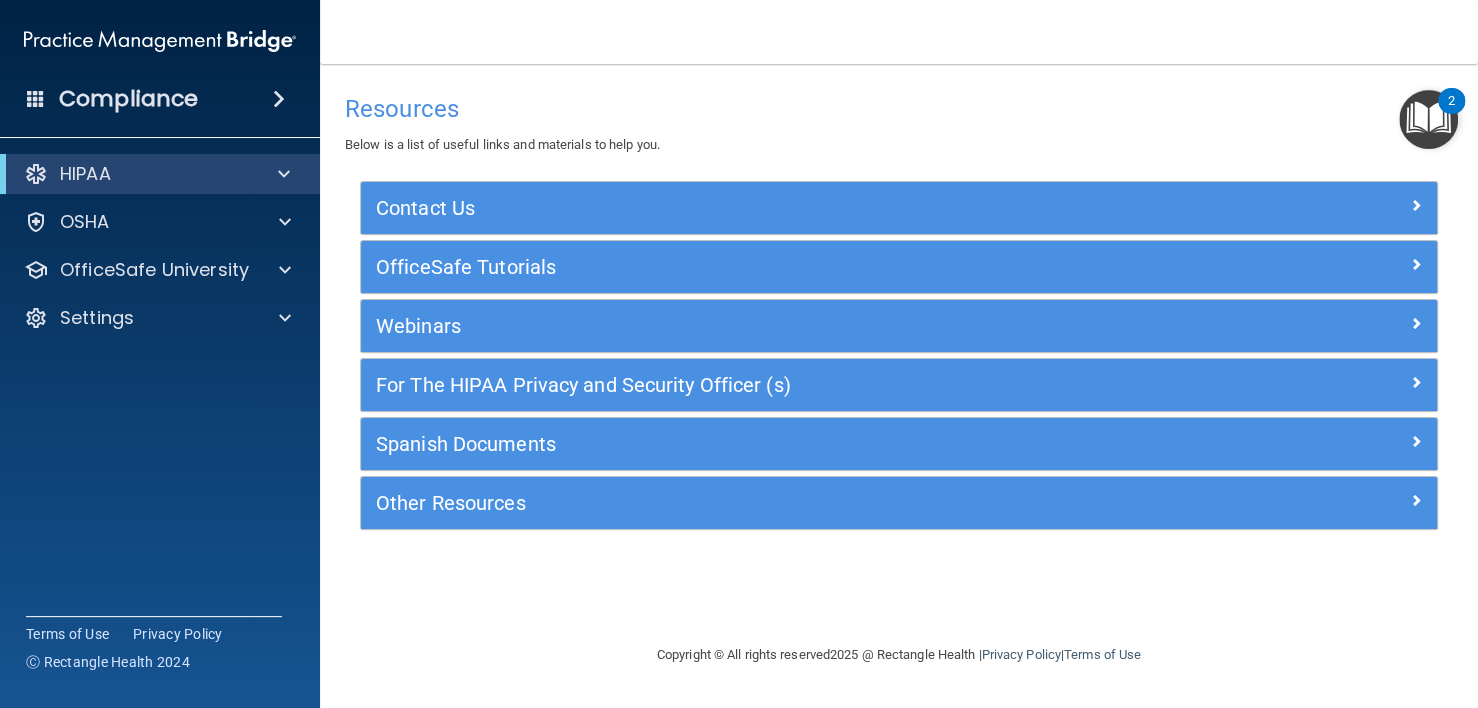 click on "Compliance" at bounding box center [160, 99] 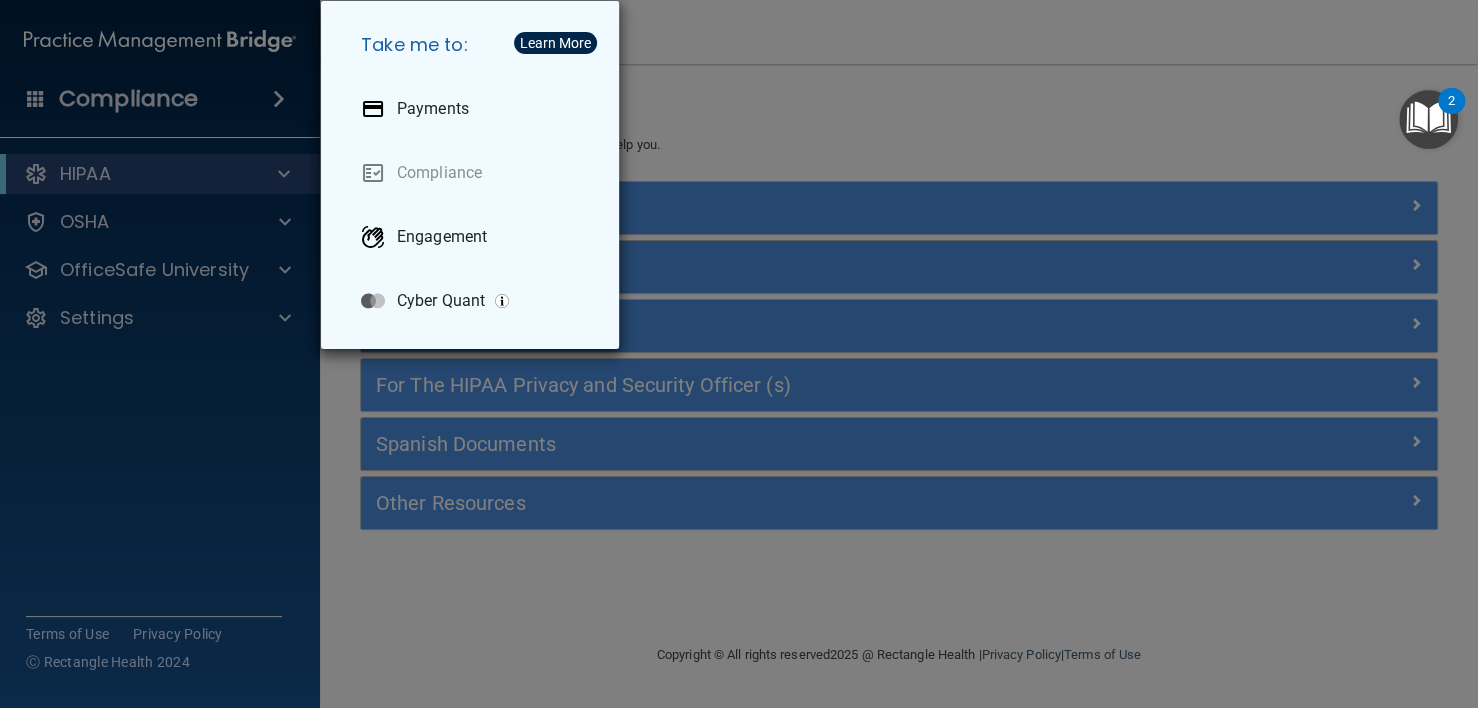 click on "Take me to:             Payments                   Compliance                     Engagement                     Cyber Quant" at bounding box center [739, 354] 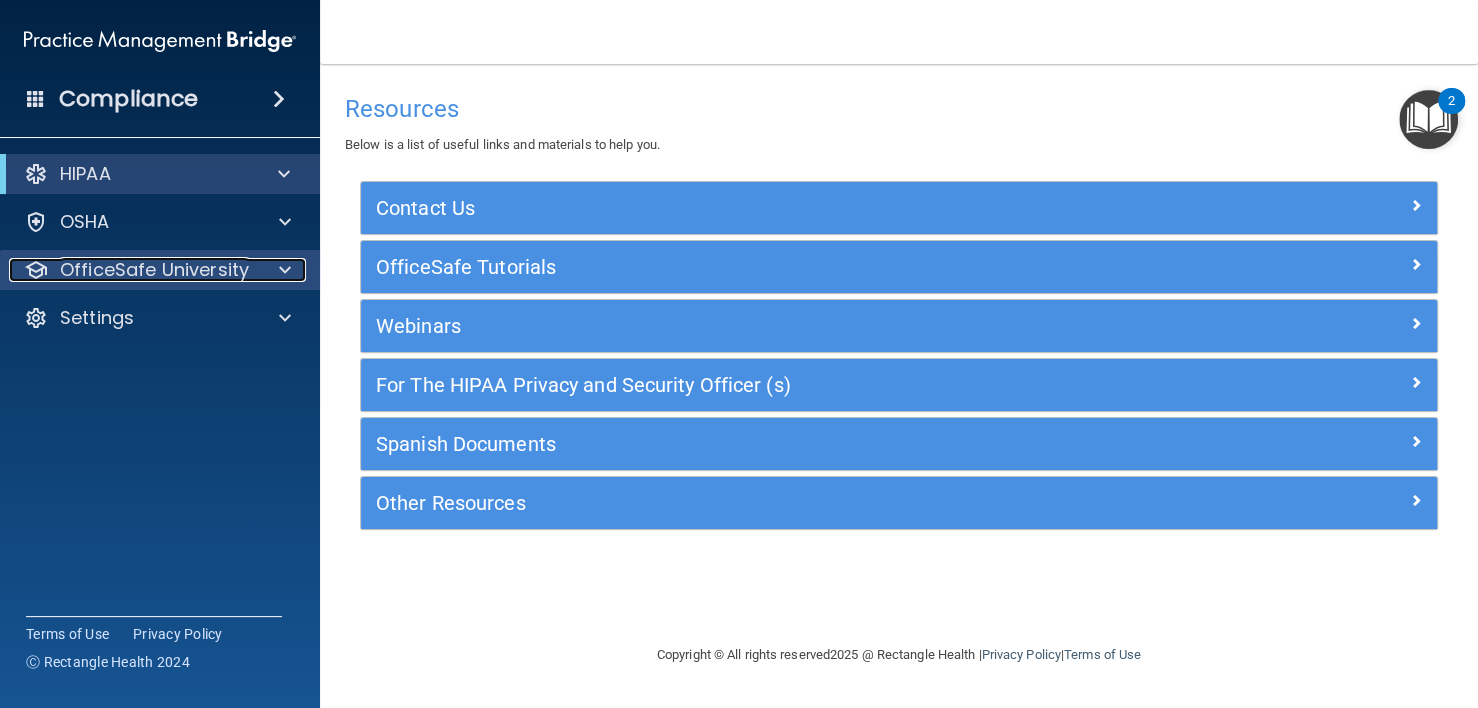 click on "OfficeSafe University" at bounding box center [154, 270] 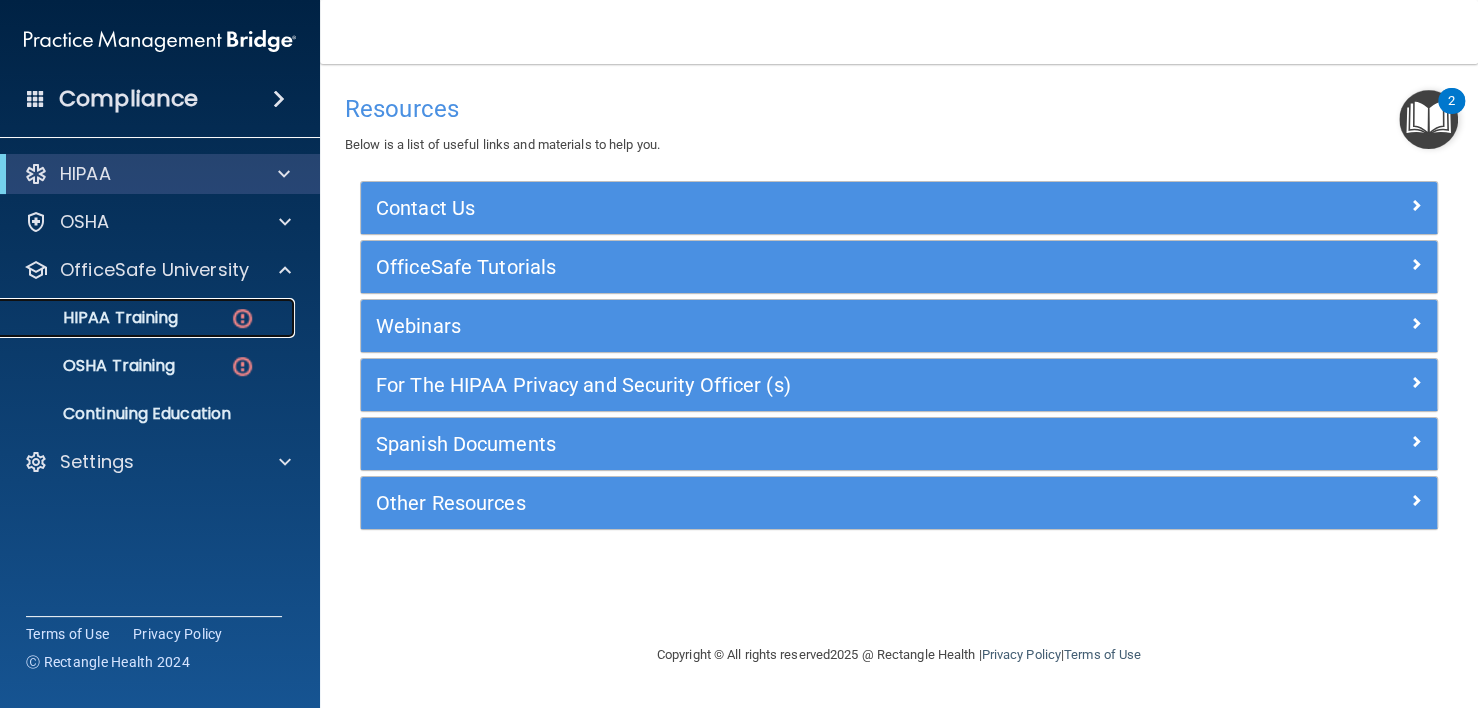 click on "HIPAA Training" at bounding box center [149, 318] 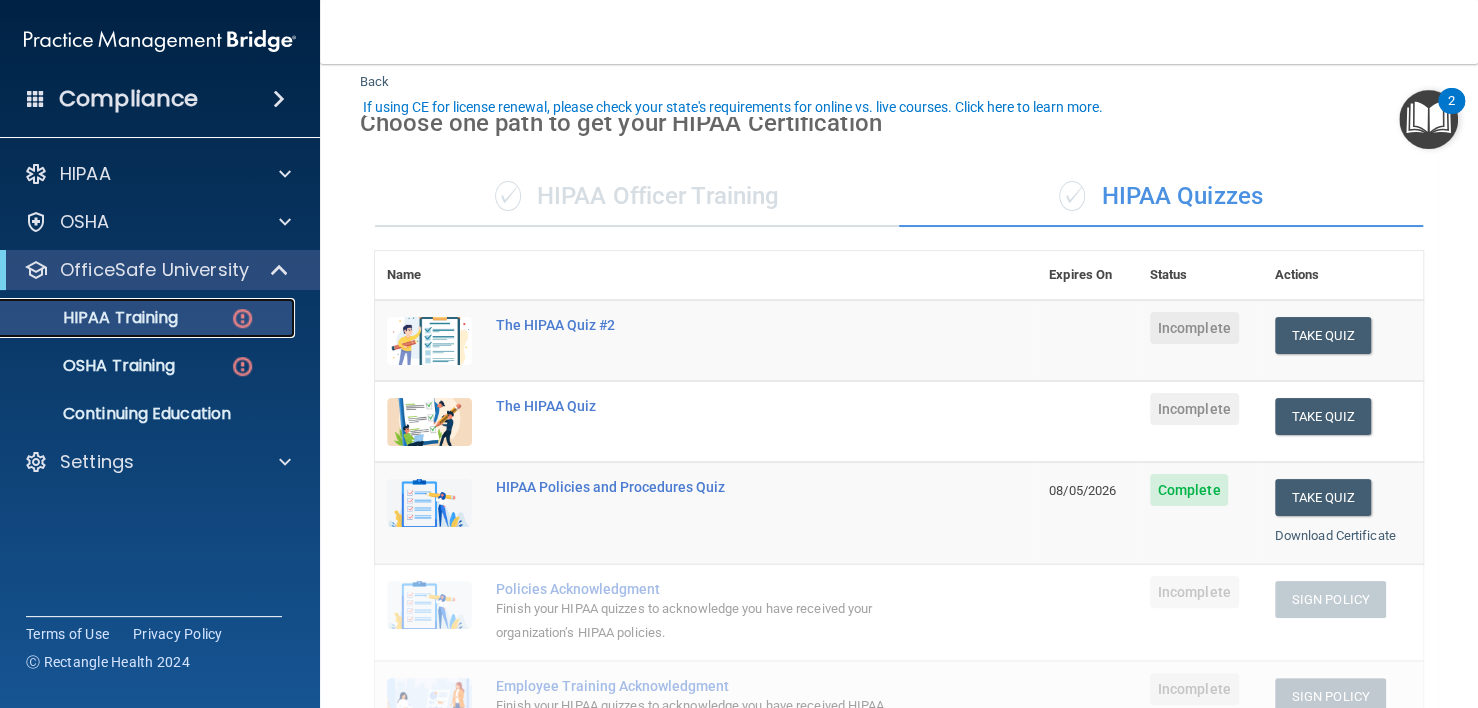 scroll, scrollTop: 100, scrollLeft: 0, axis: vertical 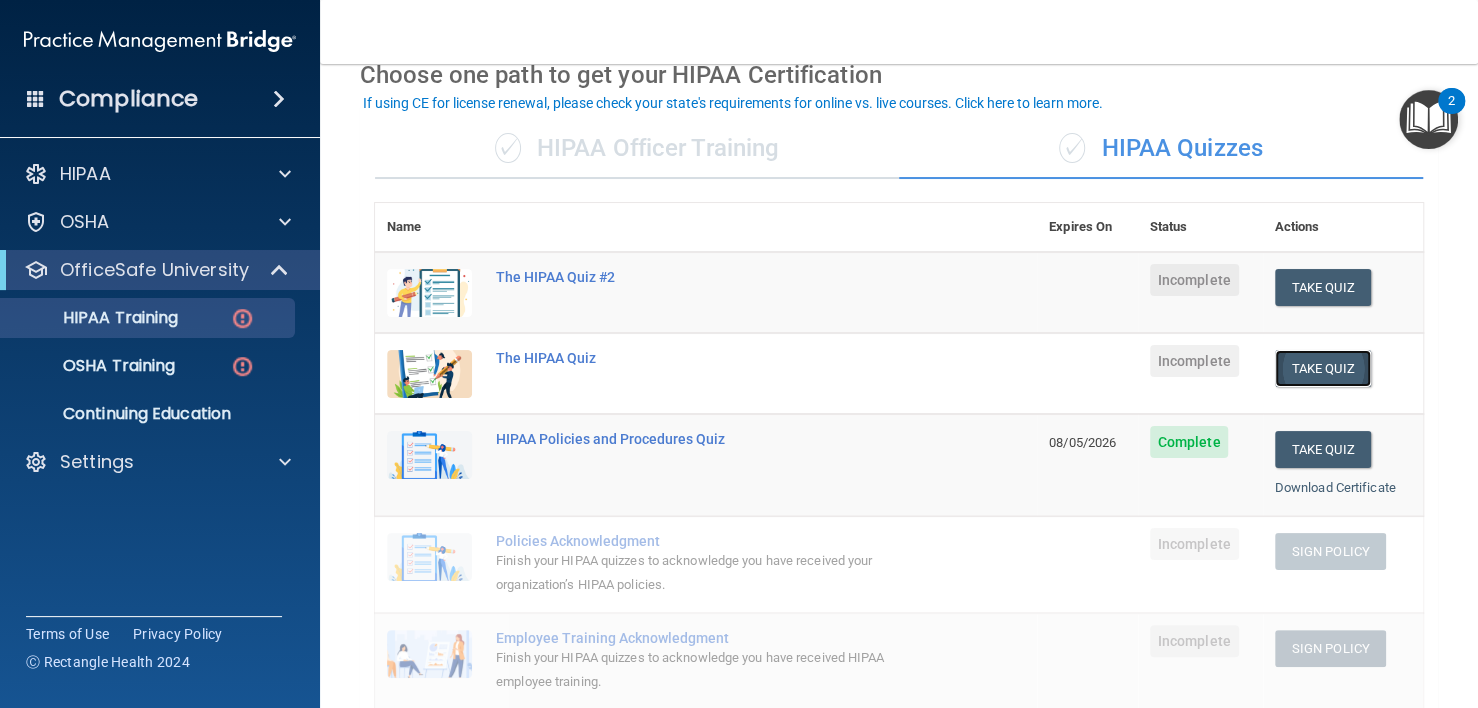 click on "Take Quiz" at bounding box center (1323, 368) 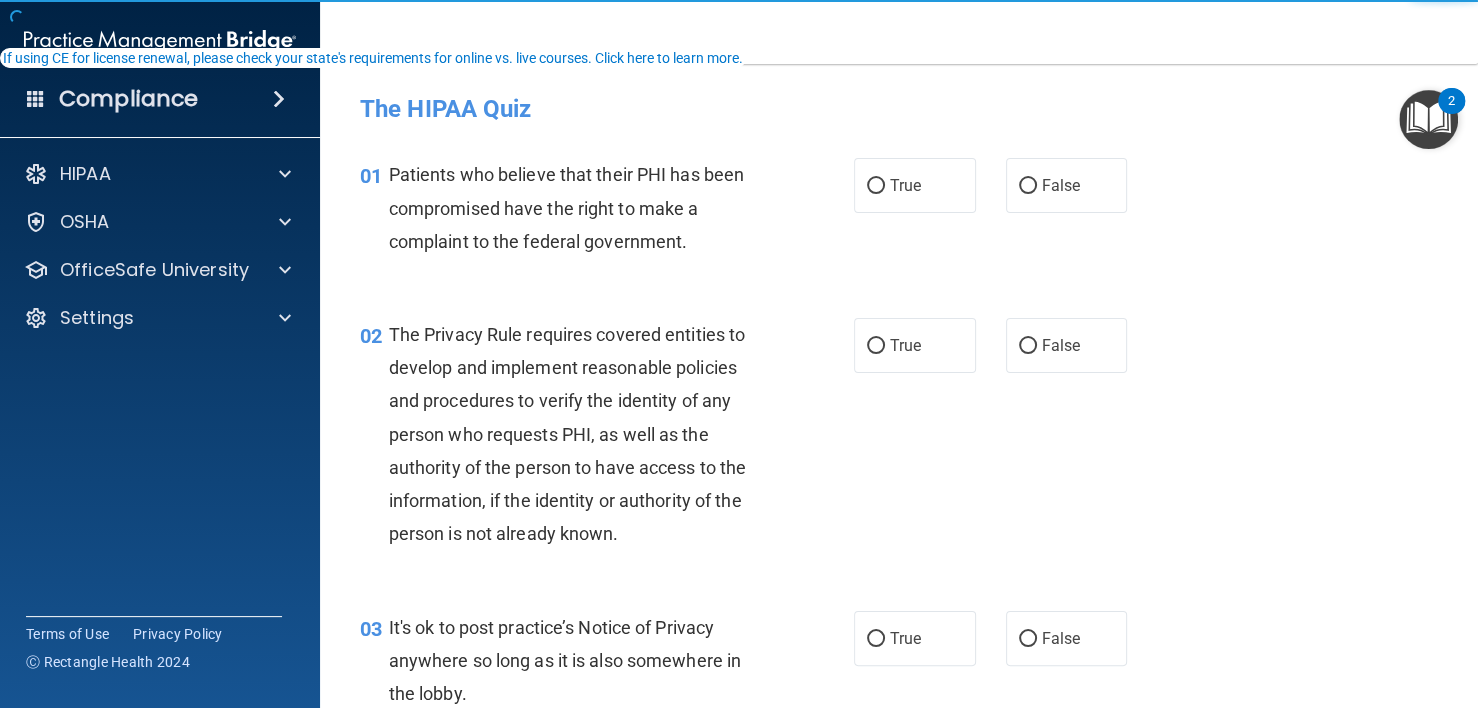 scroll, scrollTop: 0, scrollLeft: 0, axis: both 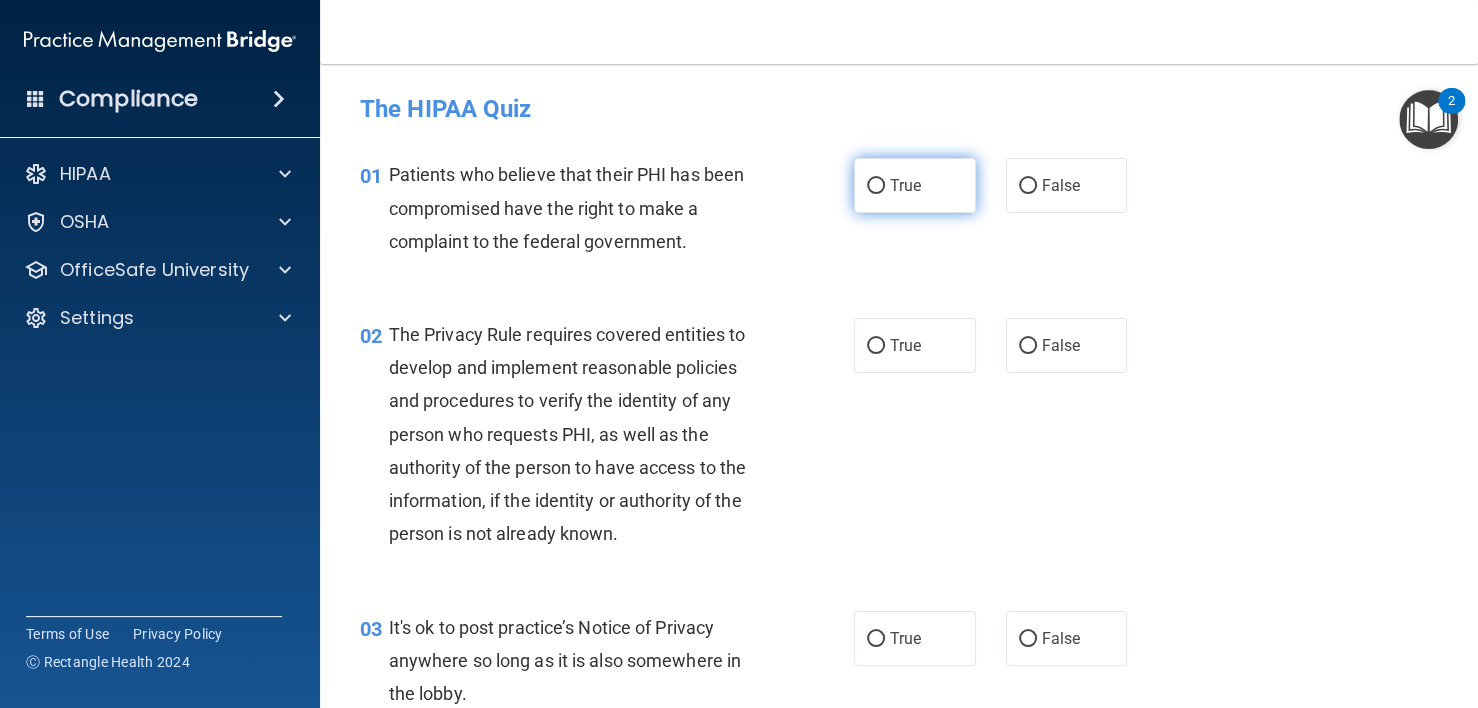 click on "True" at bounding box center [915, 185] 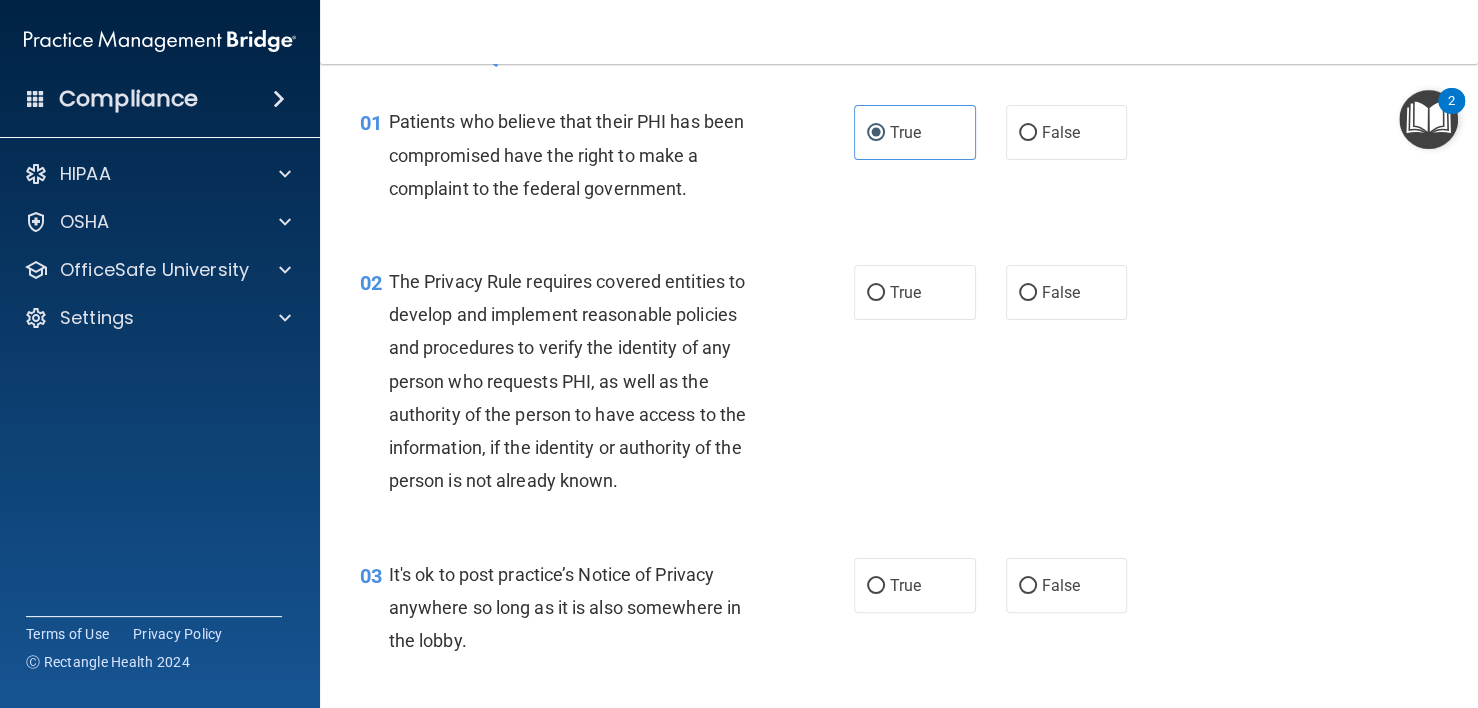 scroll, scrollTop: 100, scrollLeft: 0, axis: vertical 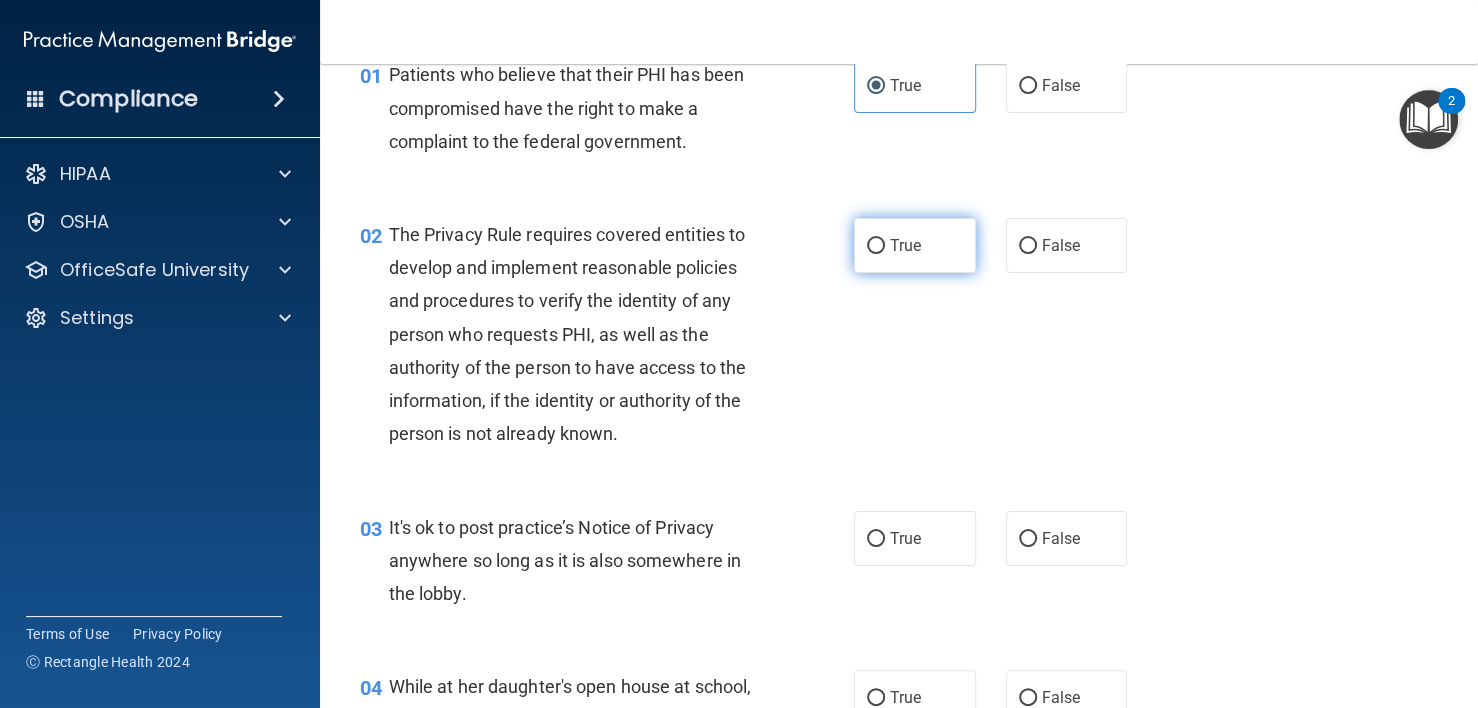 click on "True" at bounding box center [915, 245] 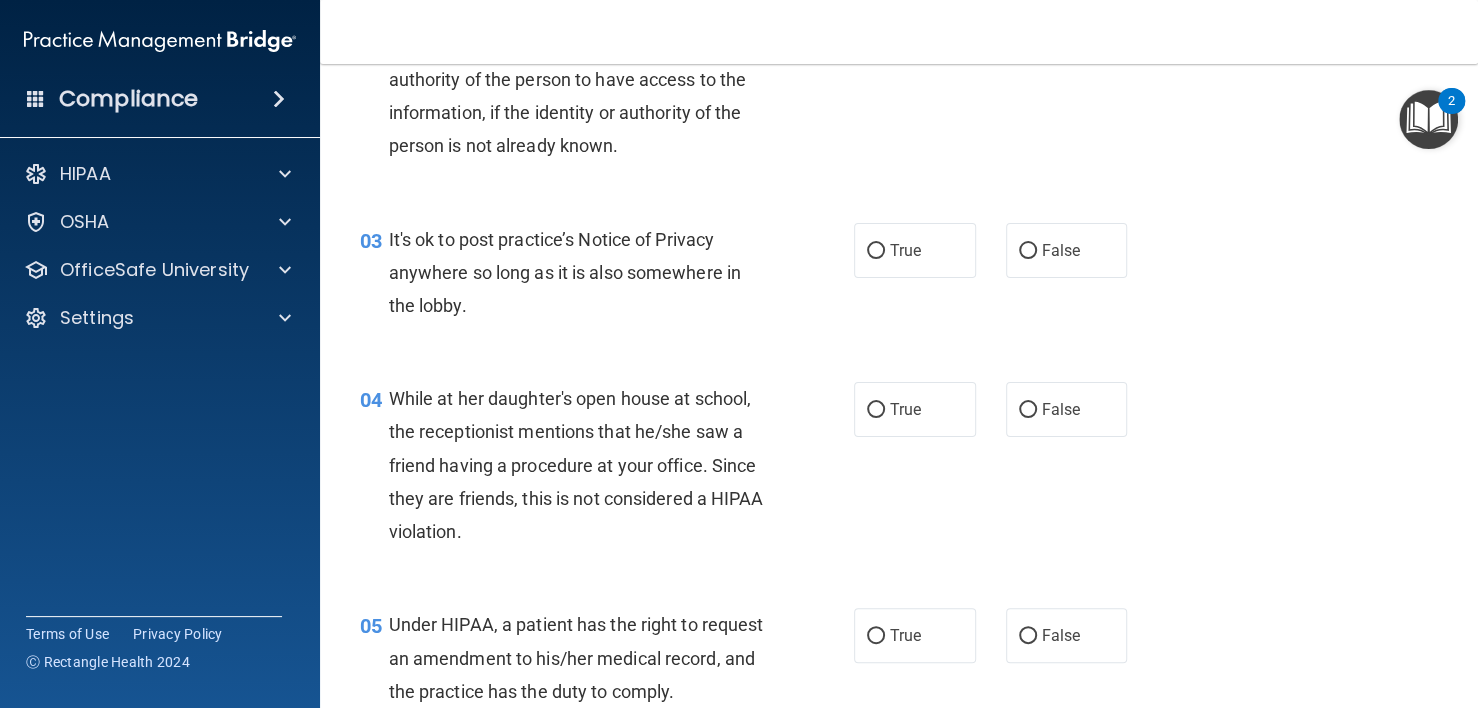 scroll, scrollTop: 400, scrollLeft: 0, axis: vertical 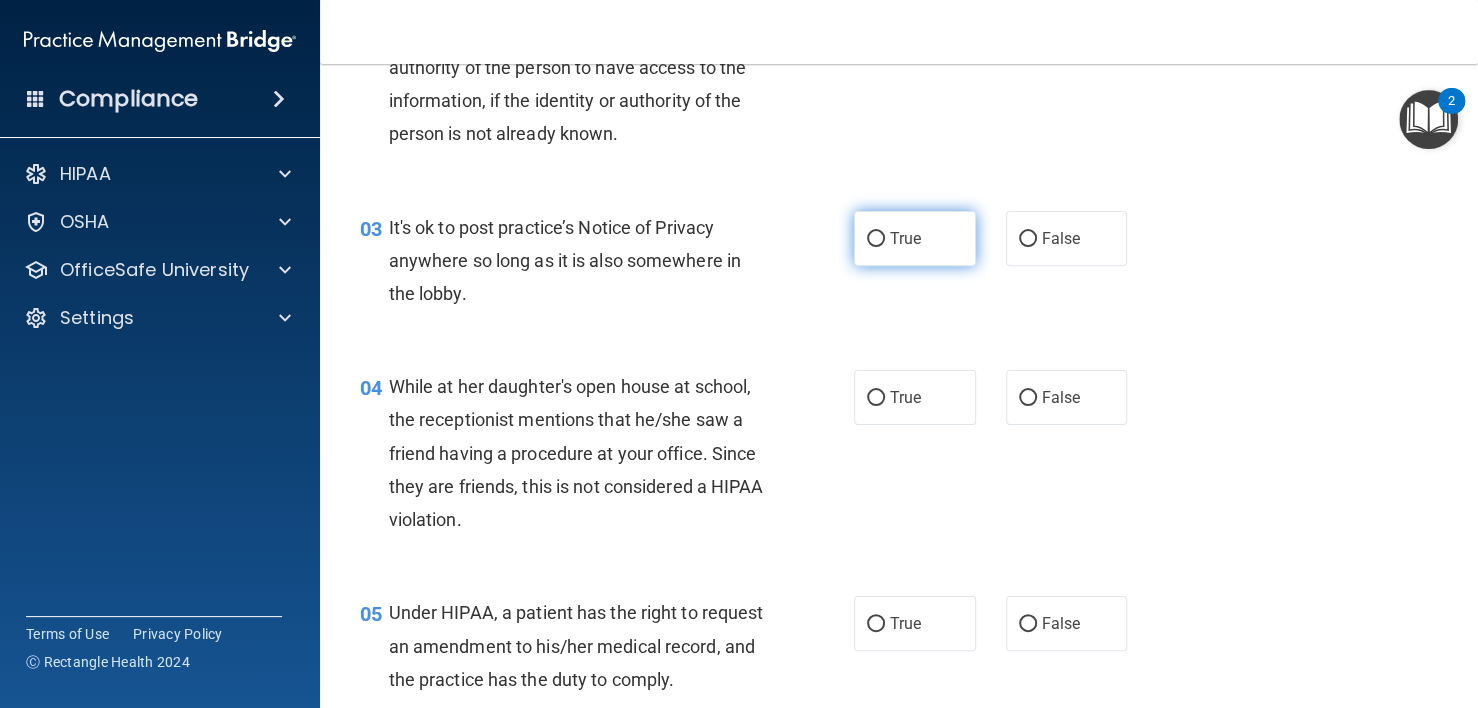 click on "True" at bounding box center [876, 239] 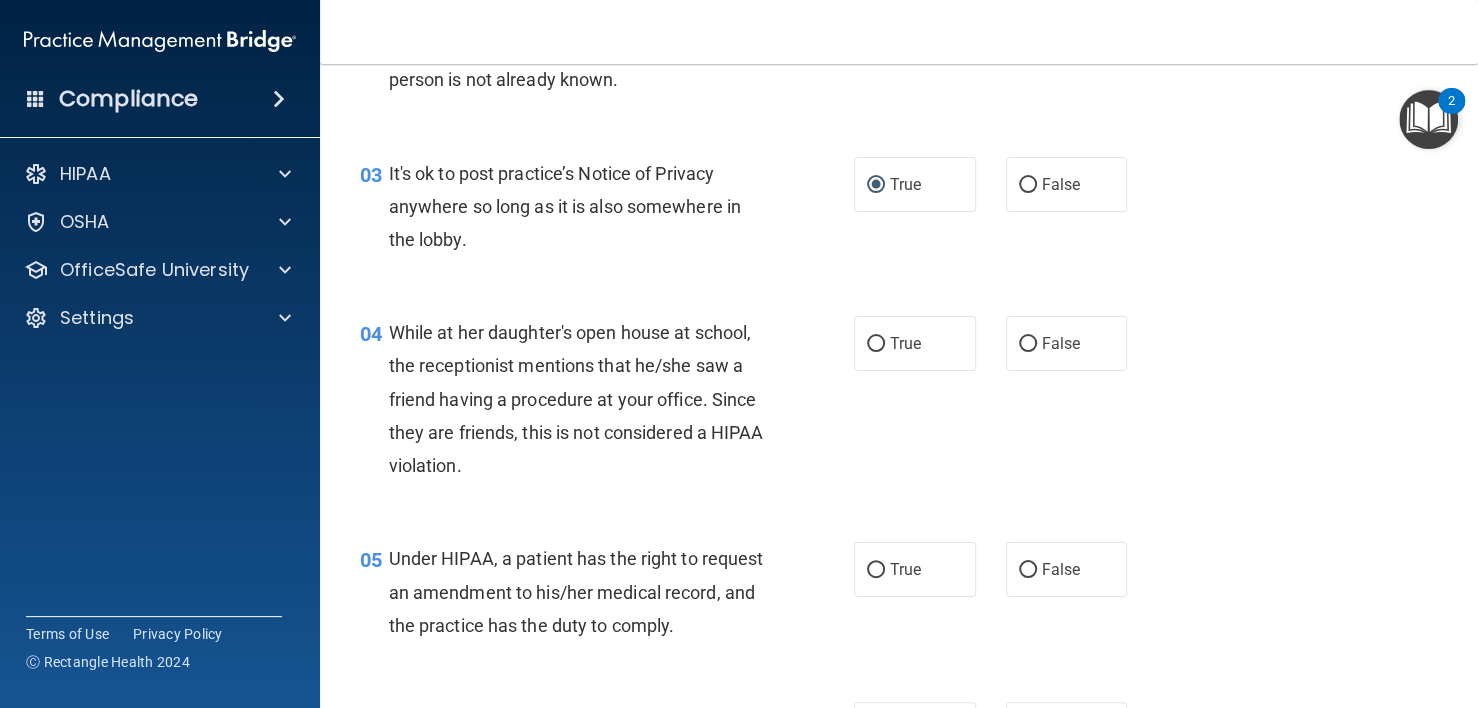 scroll, scrollTop: 600, scrollLeft: 0, axis: vertical 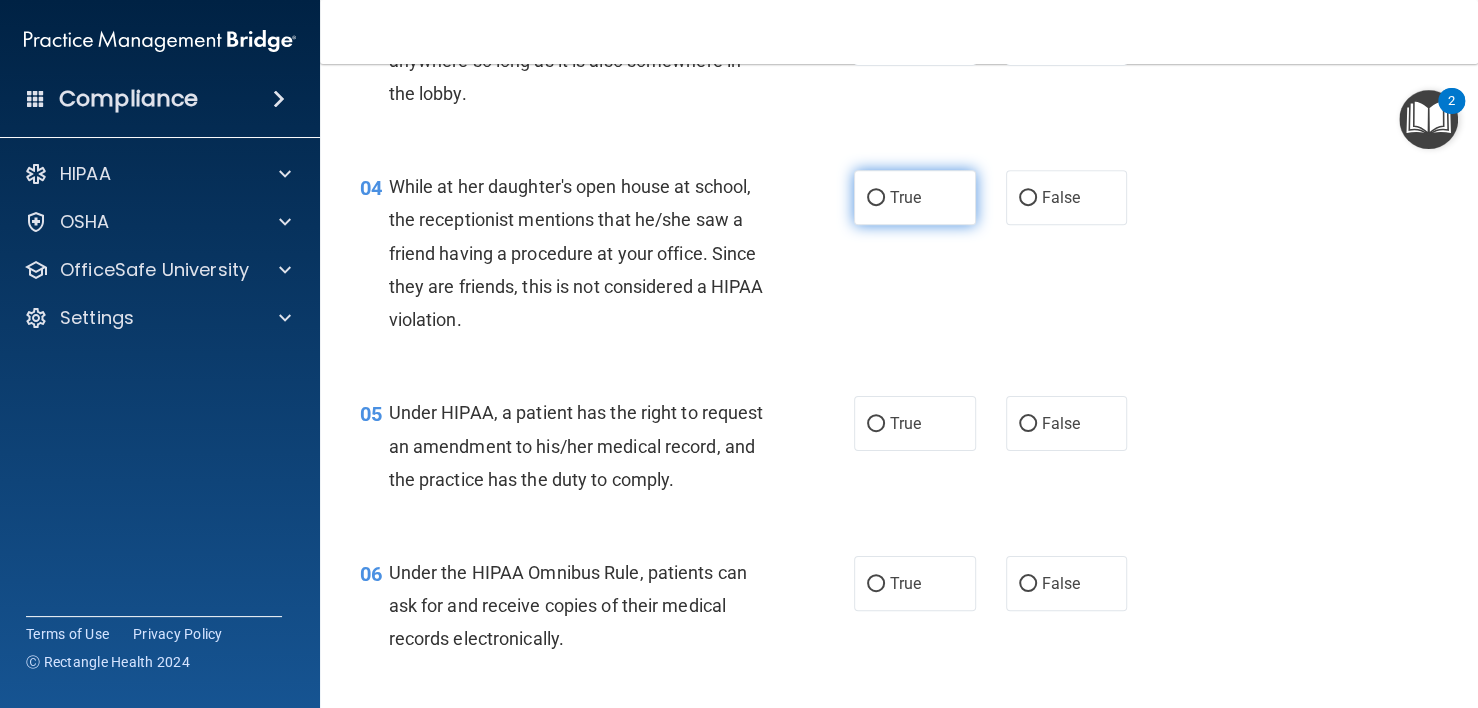click on "True" at bounding box center (915, 197) 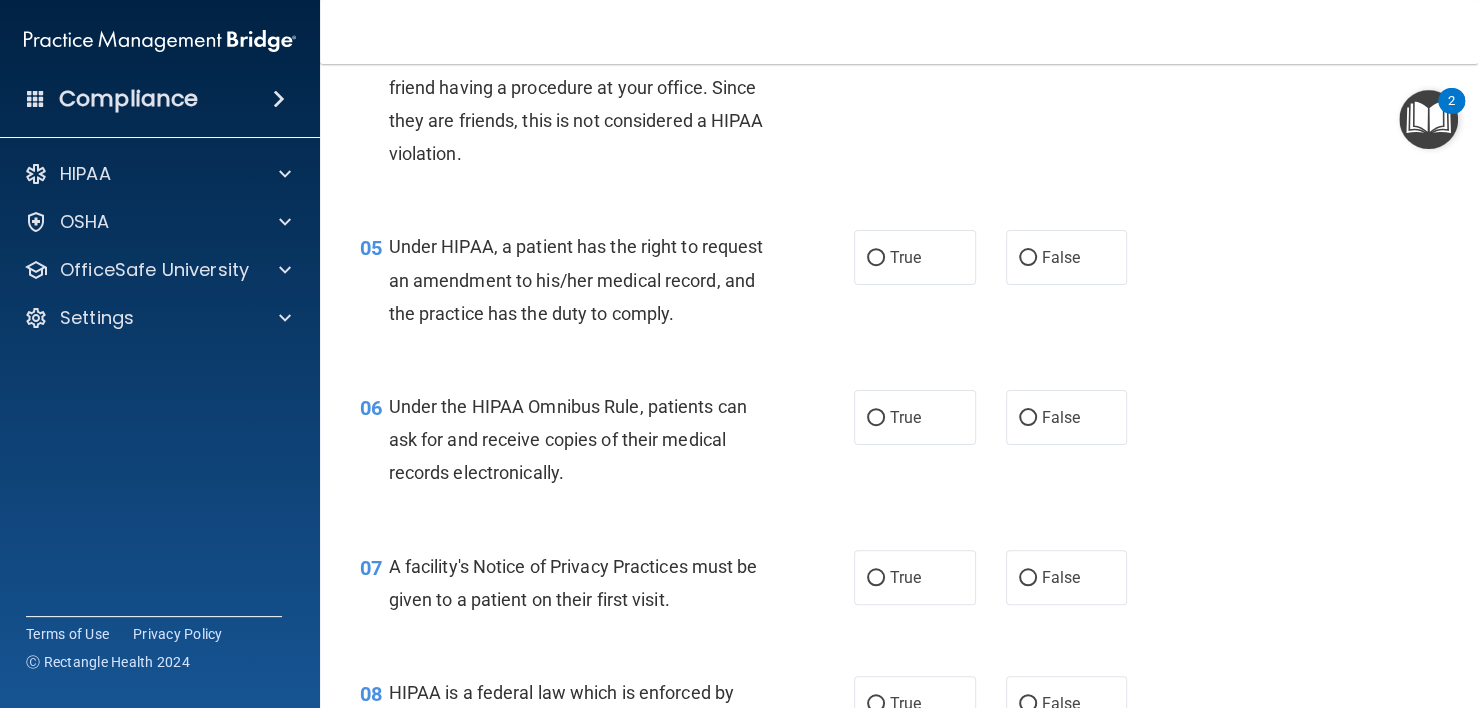 scroll, scrollTop: 800, scrollLeft: 0, axis: vertical 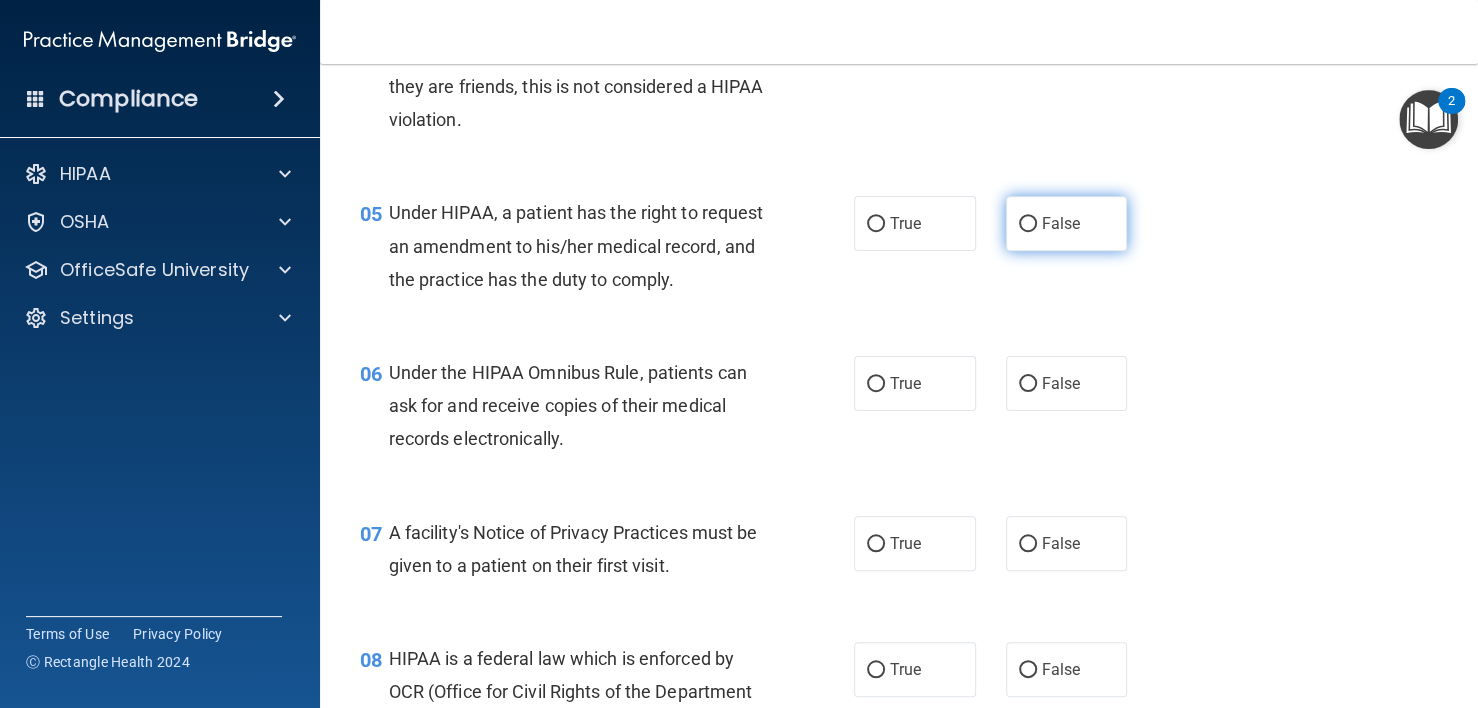click on "False" at bounding box center [1067, 223] 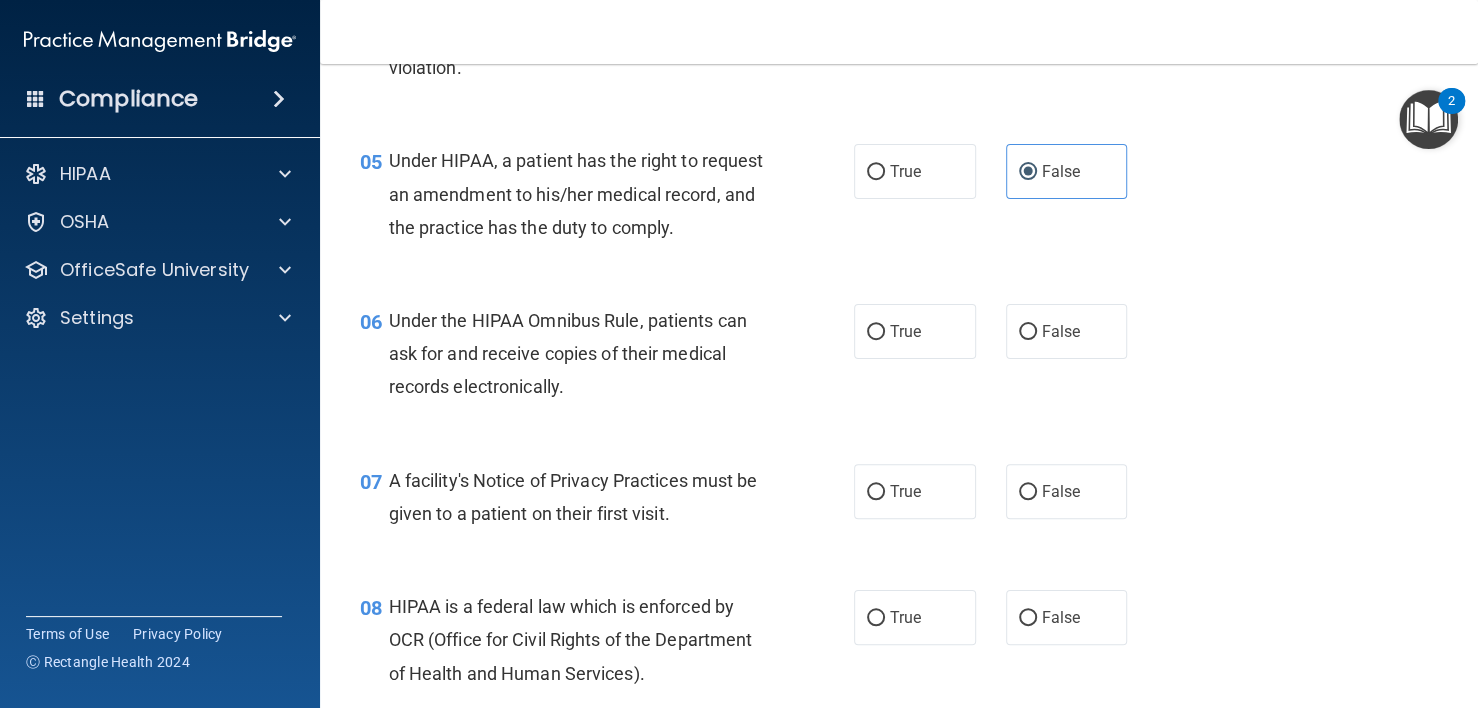 scroll, scrollTop: 900, scrollLeft: 0, axis: vertical 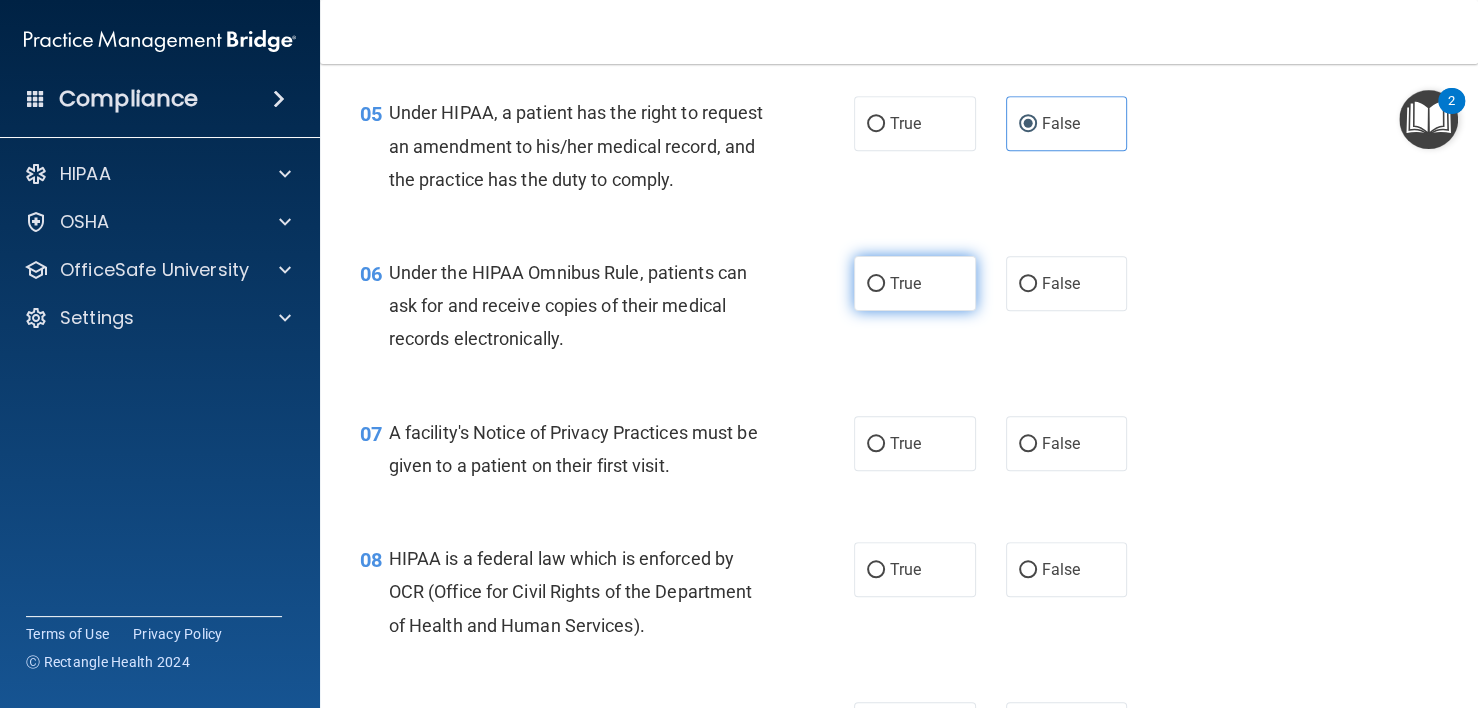 click on "True" at bounding box center (915, 283) 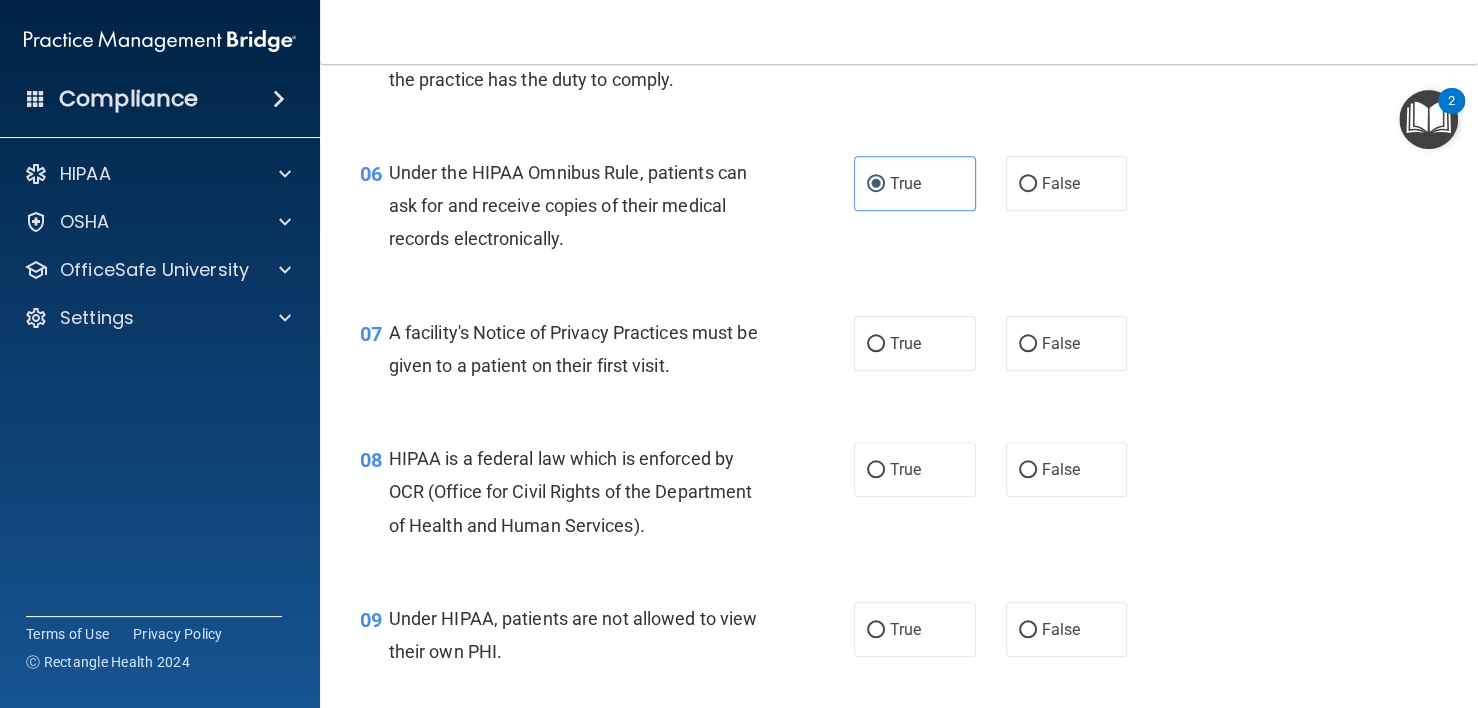 scroll, scrollTop: 1100, scrollLeft: 0, axis: vertical 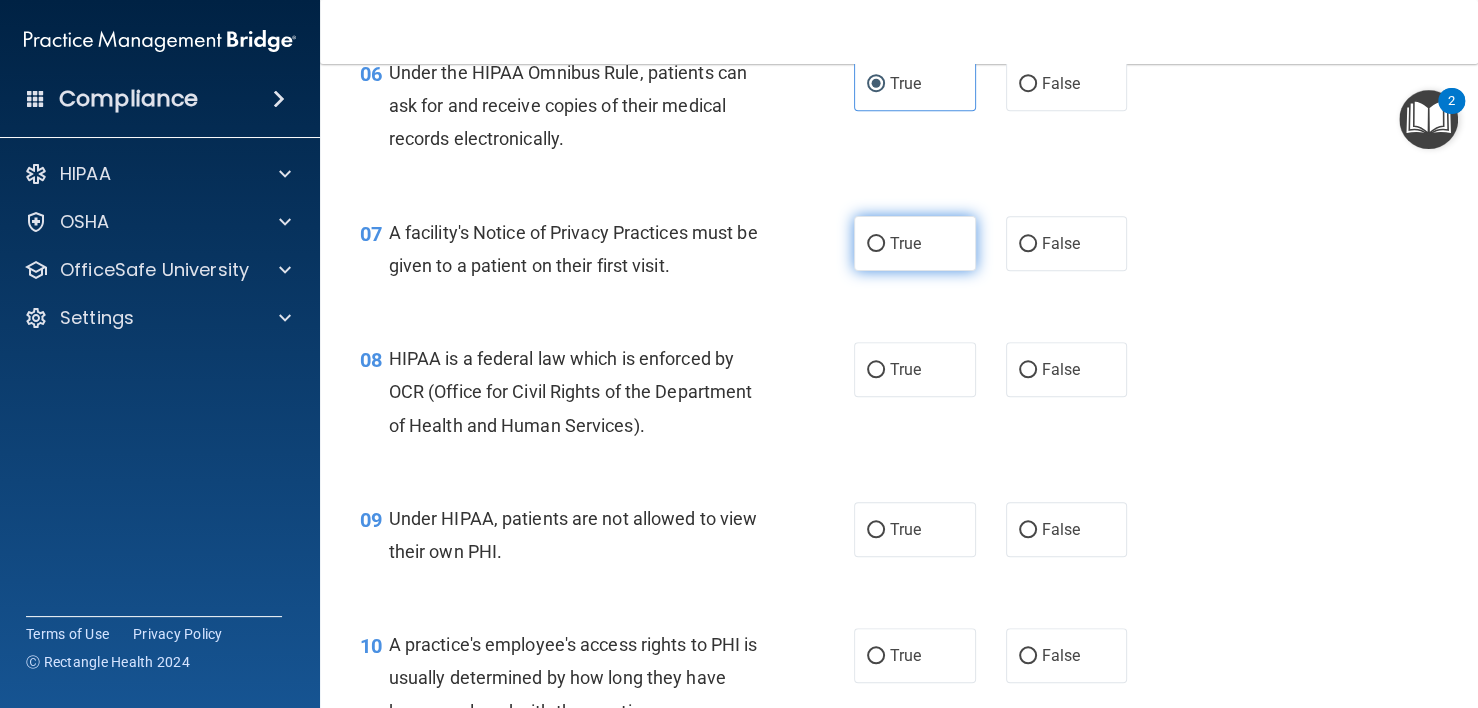 click on "True" at bounding box center (915, 243) 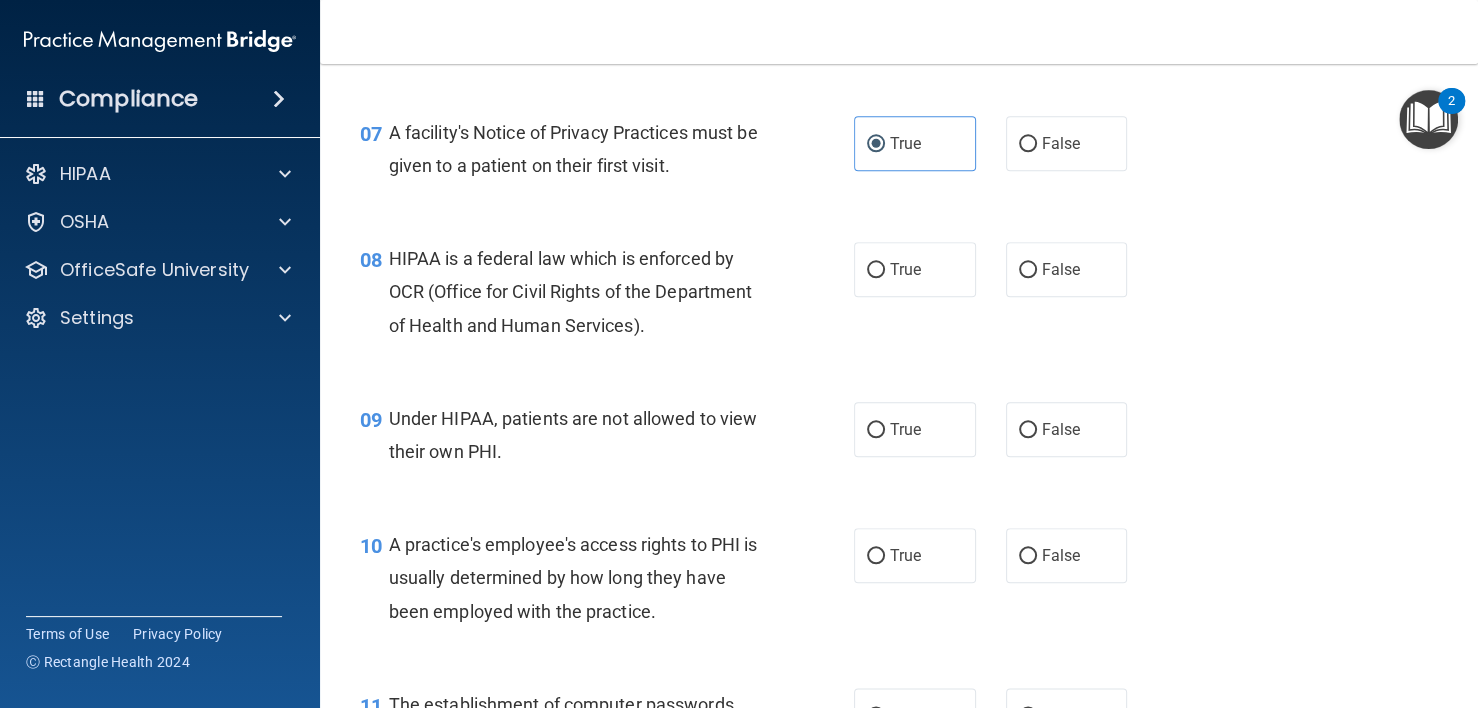 scroll, scrollTop: 1300, scrollLeft: 0, axis: vertical 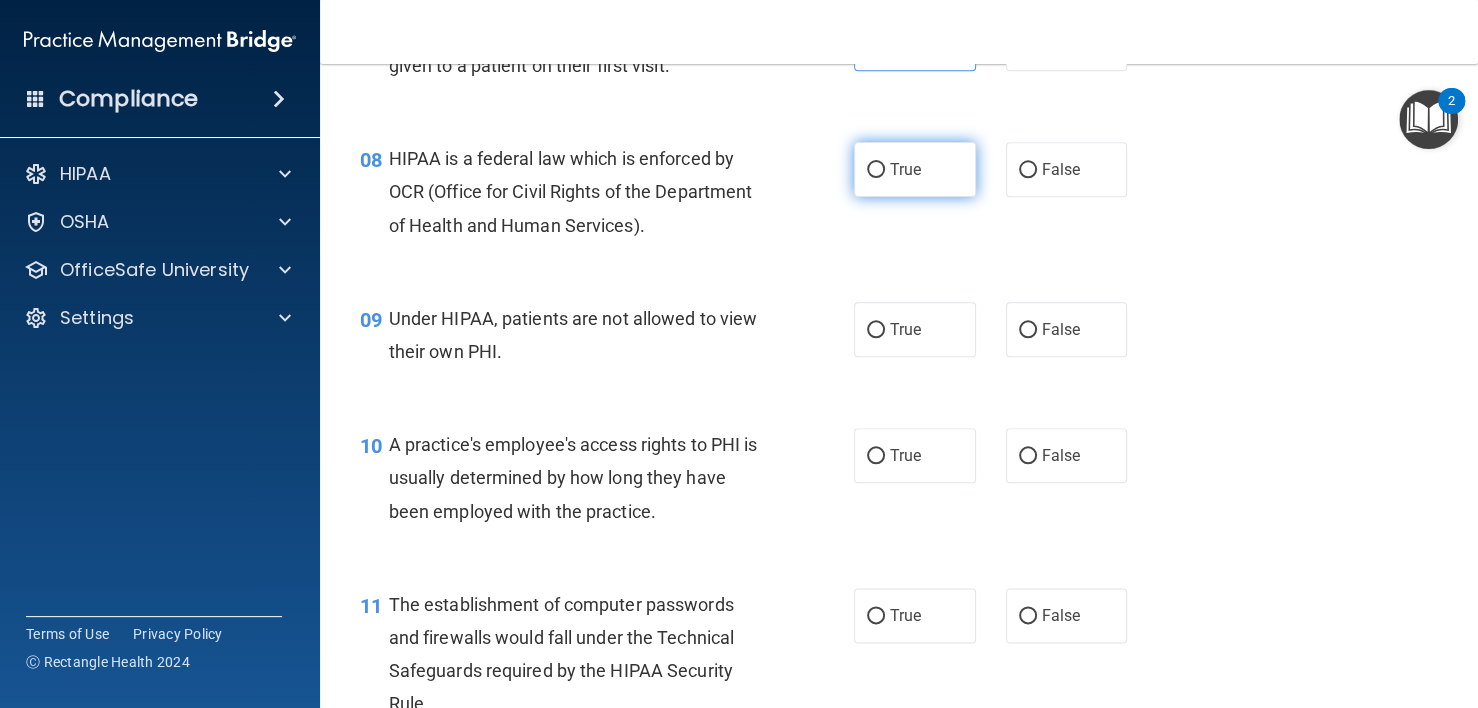 click on "True" at bounding box center (915, 169) 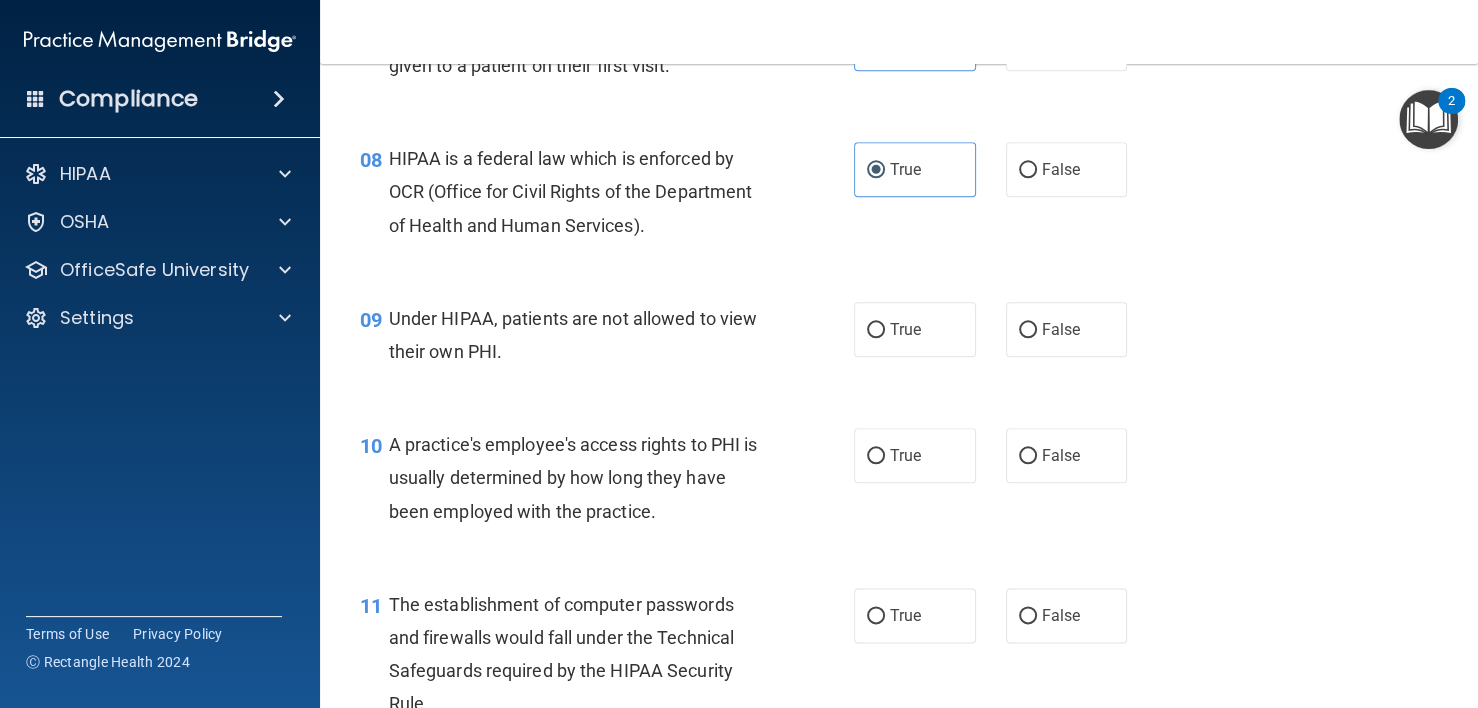 scroll, scrollTop: 1400, scrollLeft: 0, axis: vertical 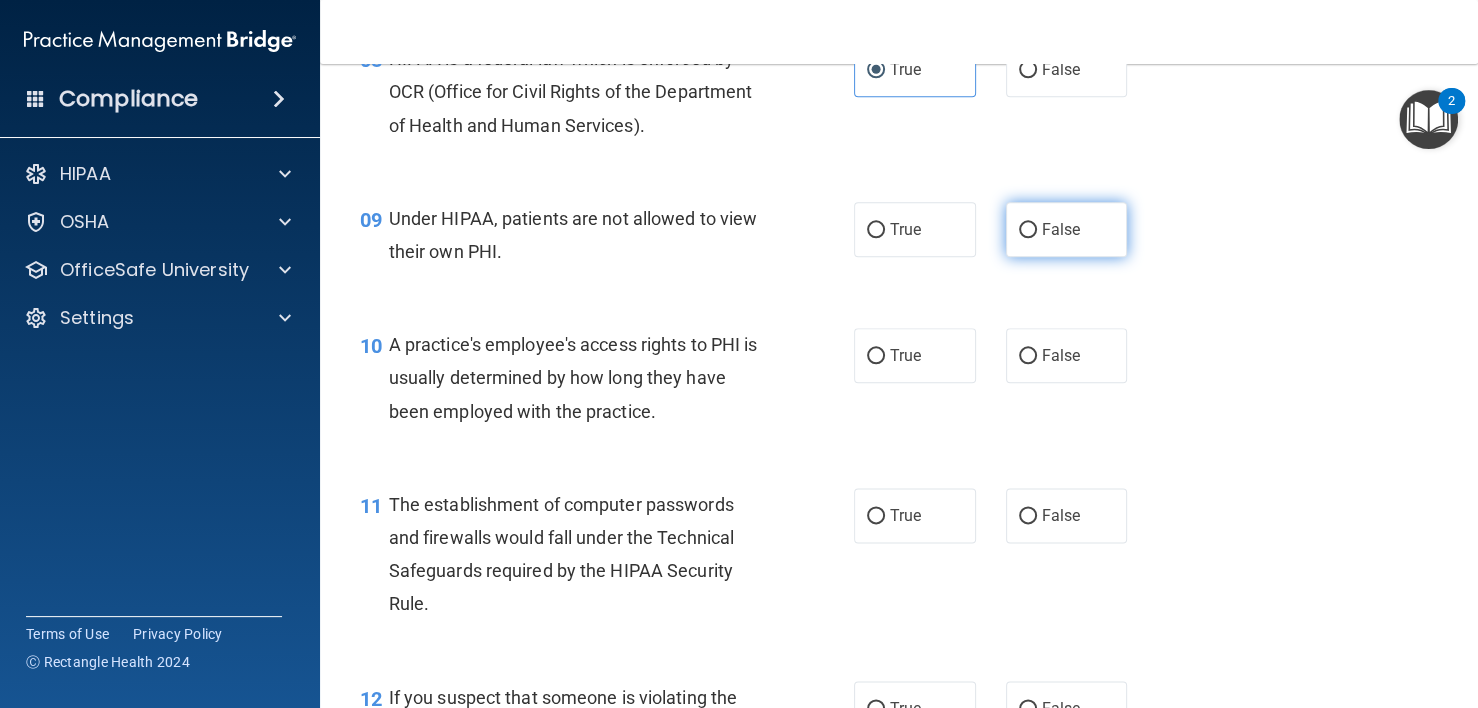 click on "False" at bounding box center (1067, 229) 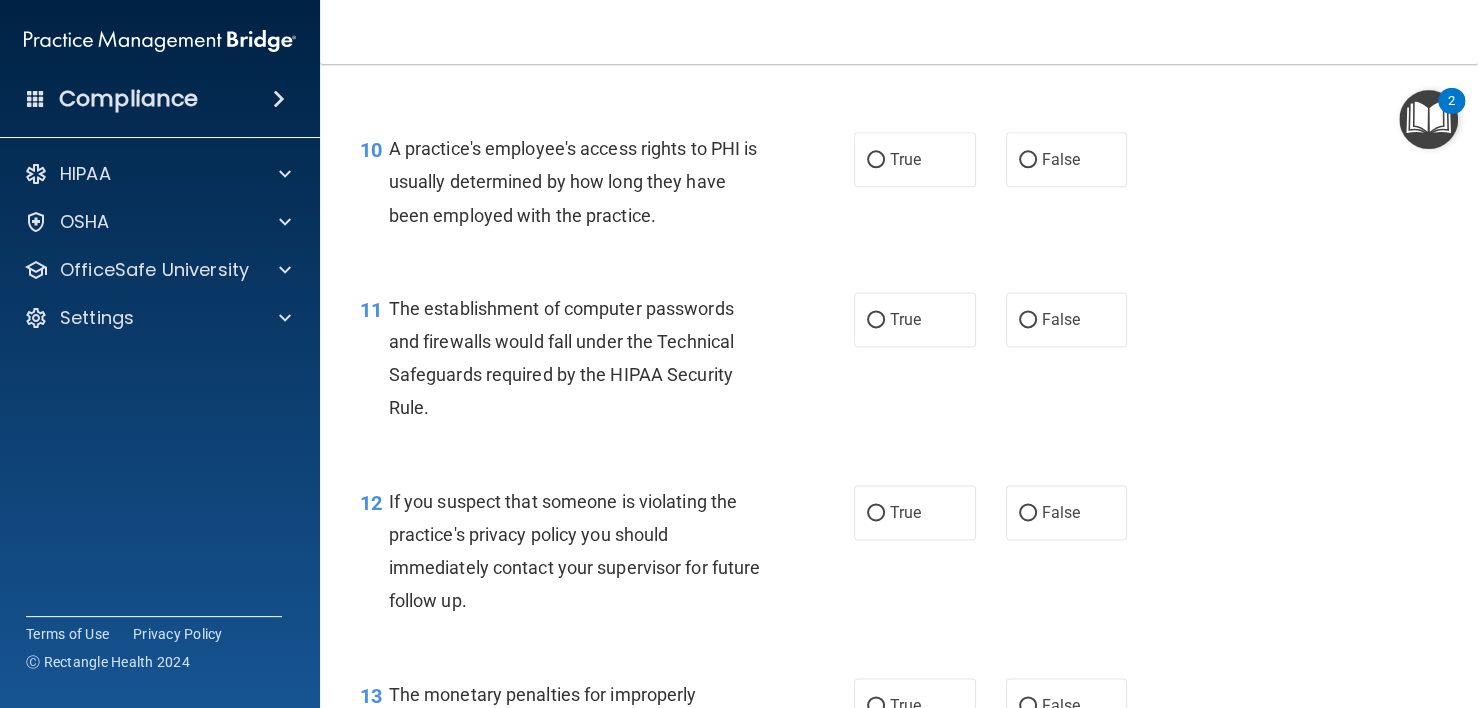 scroll, scrollTop: 1600, scrollLeft: 0, axis: vertical 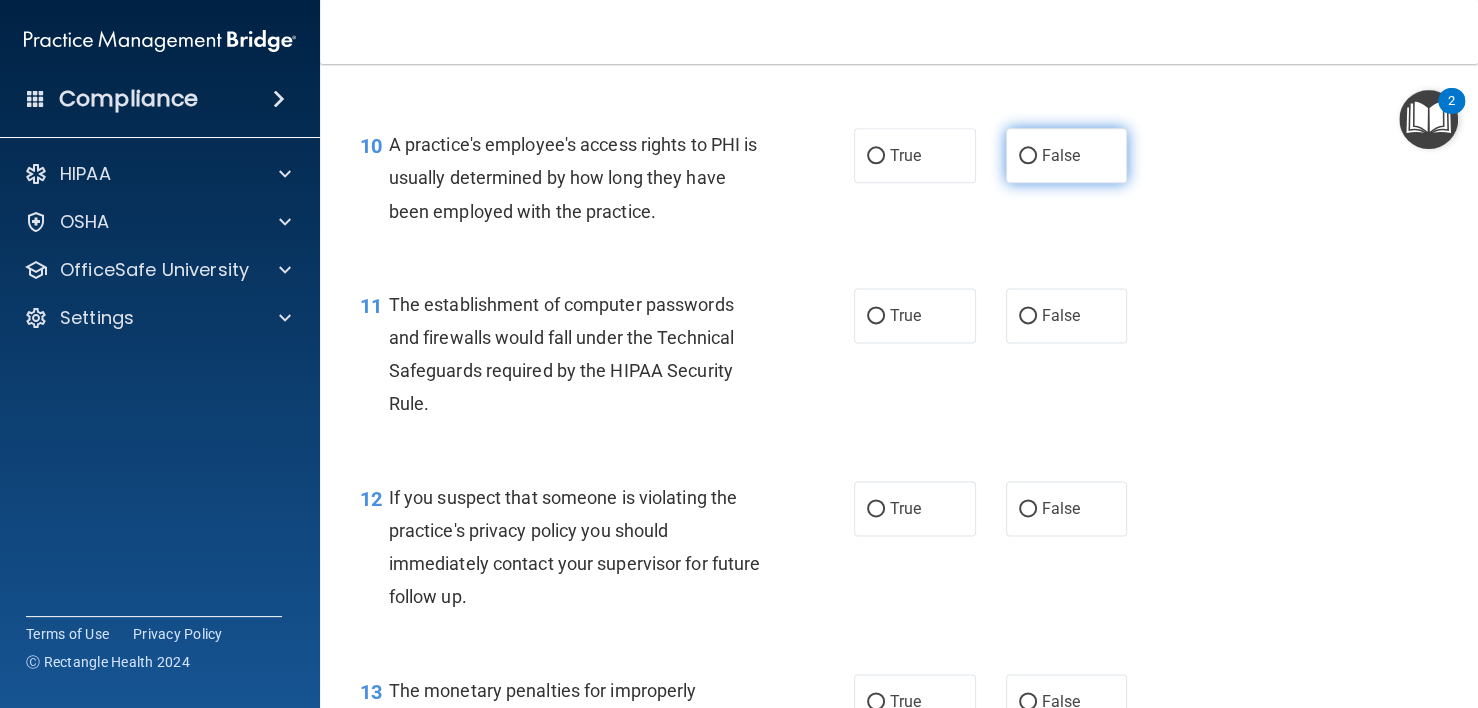click on "False" at bounding box center (1067, 155) 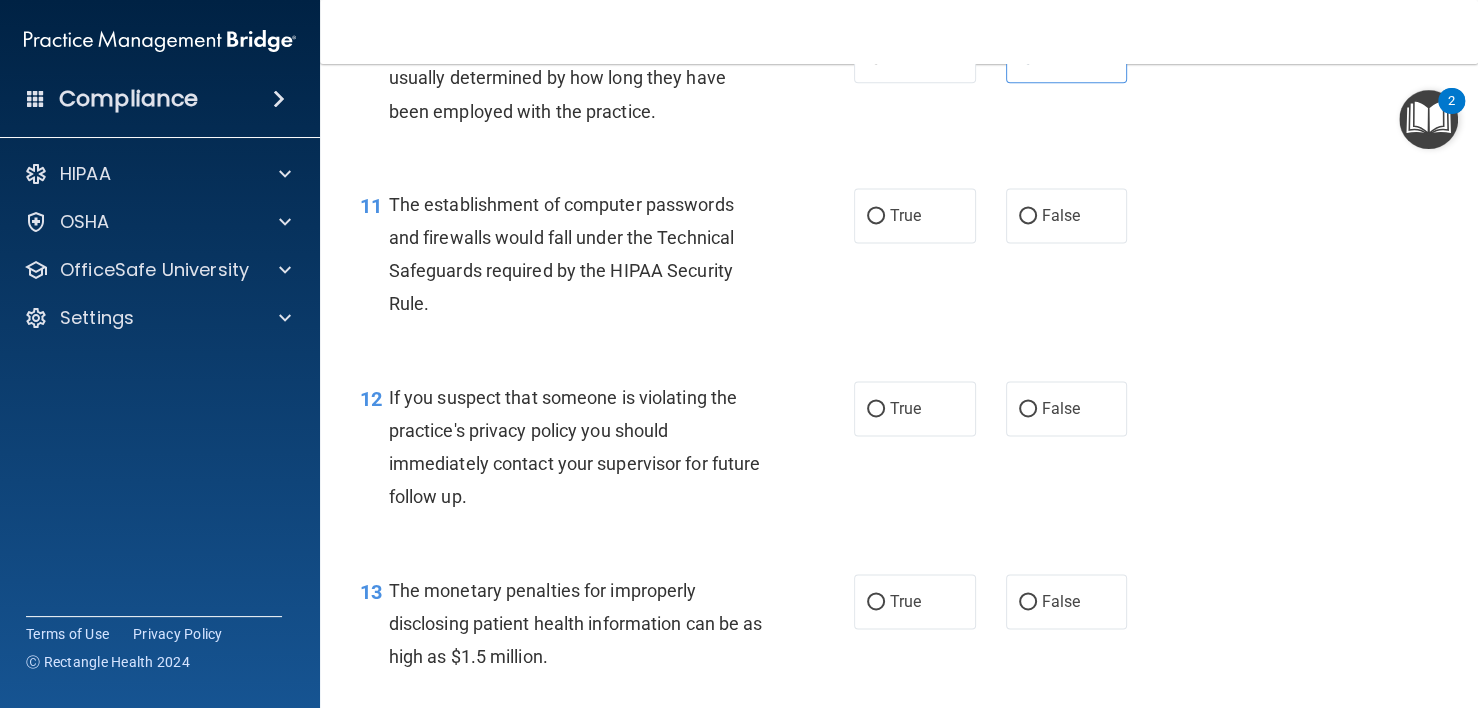 scroll, scrollTop: 1800, scrollLeft: 0, axis: vertical 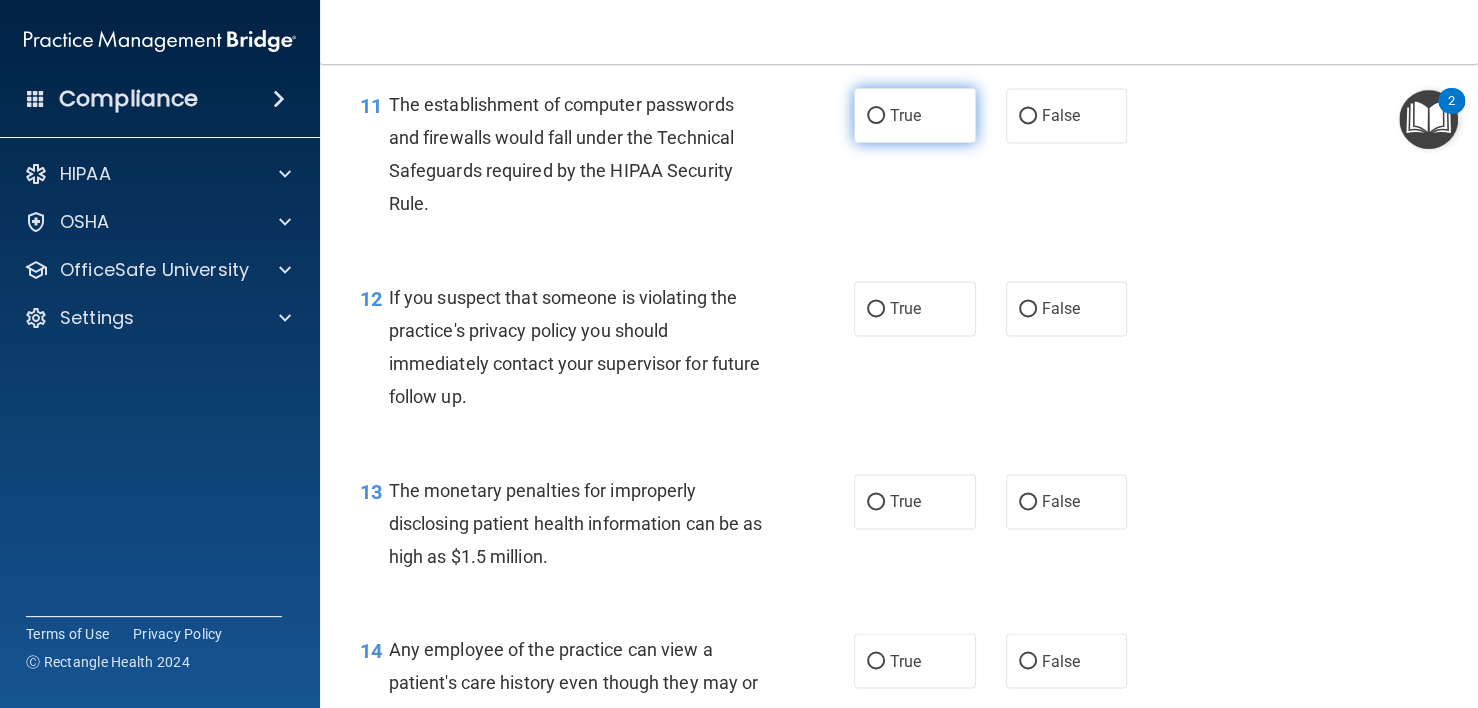 click on "True" at bounding box center [915, 115] 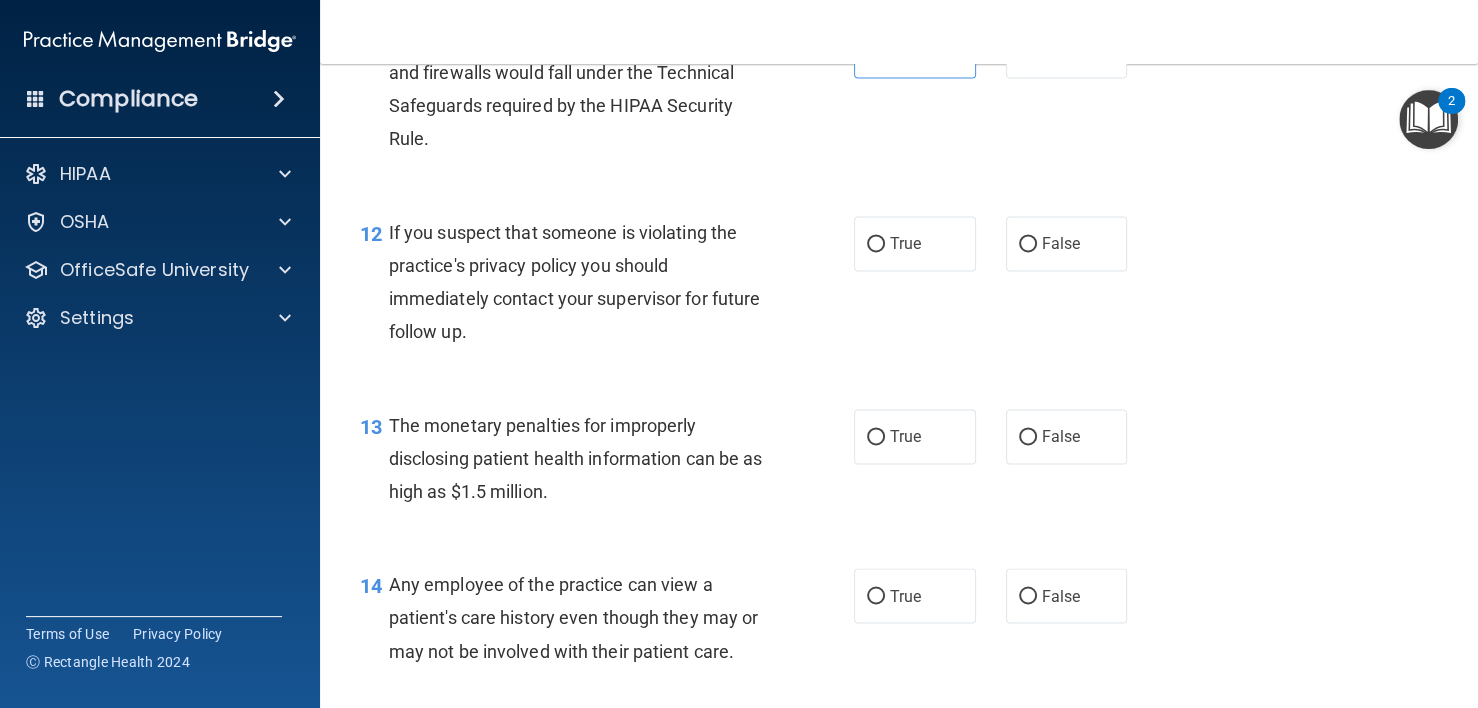 scroll, scrollTop: 1900, scrollLeft: 0, axis: vertical 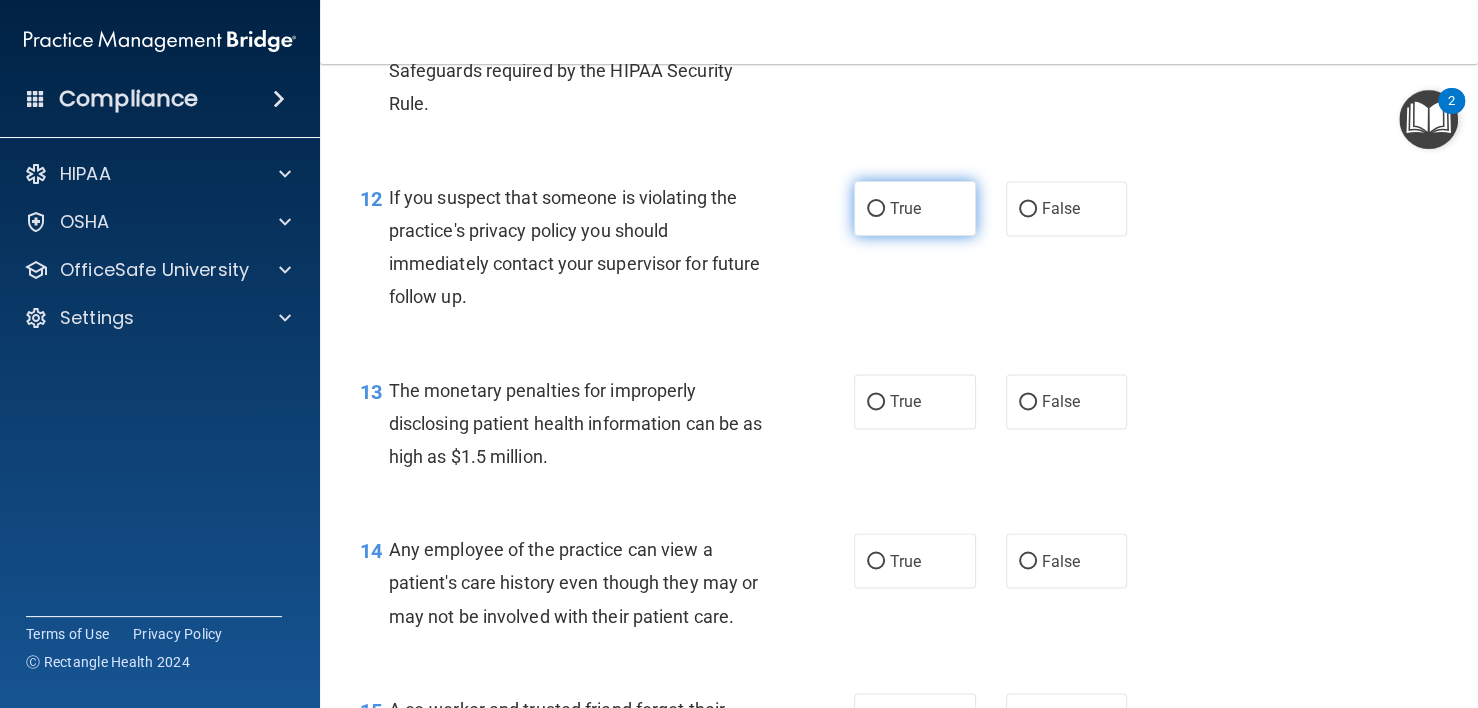 click on "True" at bounding box center (905, 208) 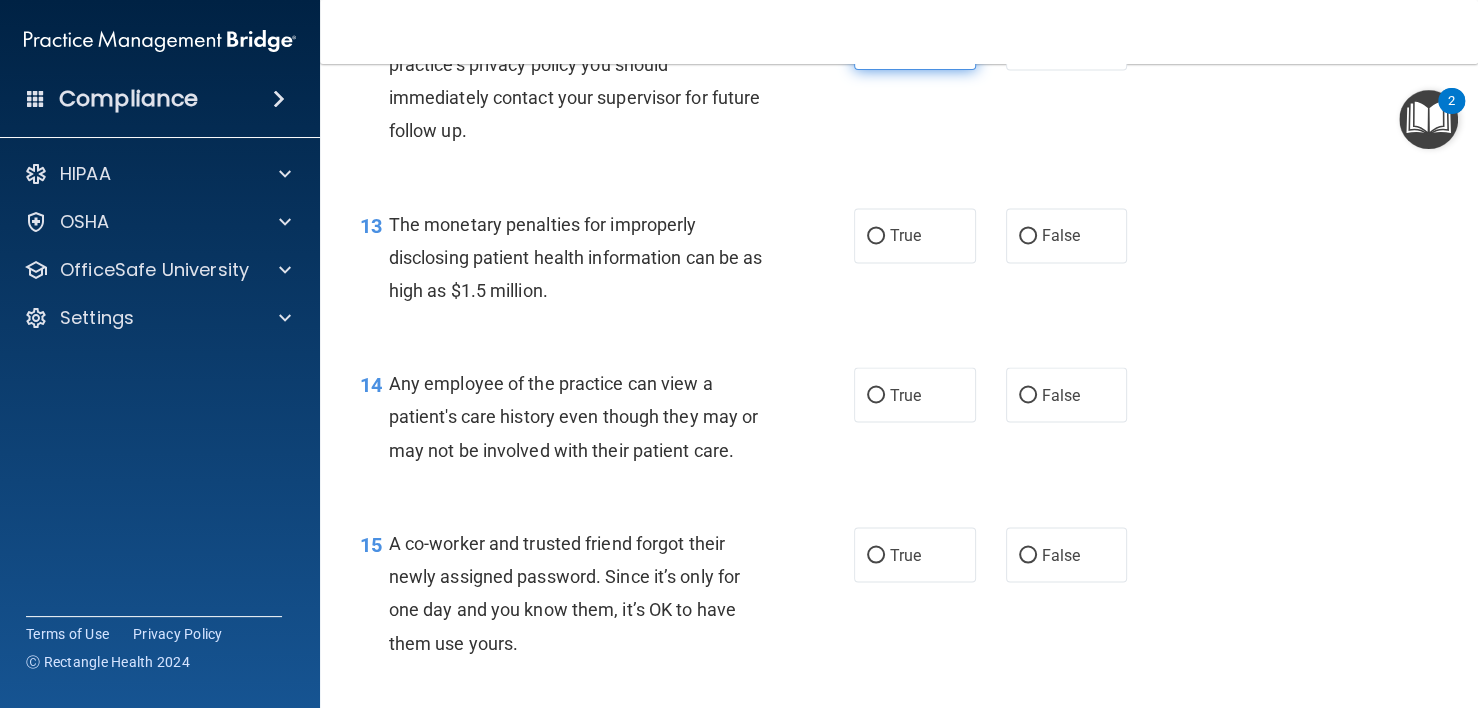 scroll, scrollTop: 2100, scrollLeft: 0, axis: vertical 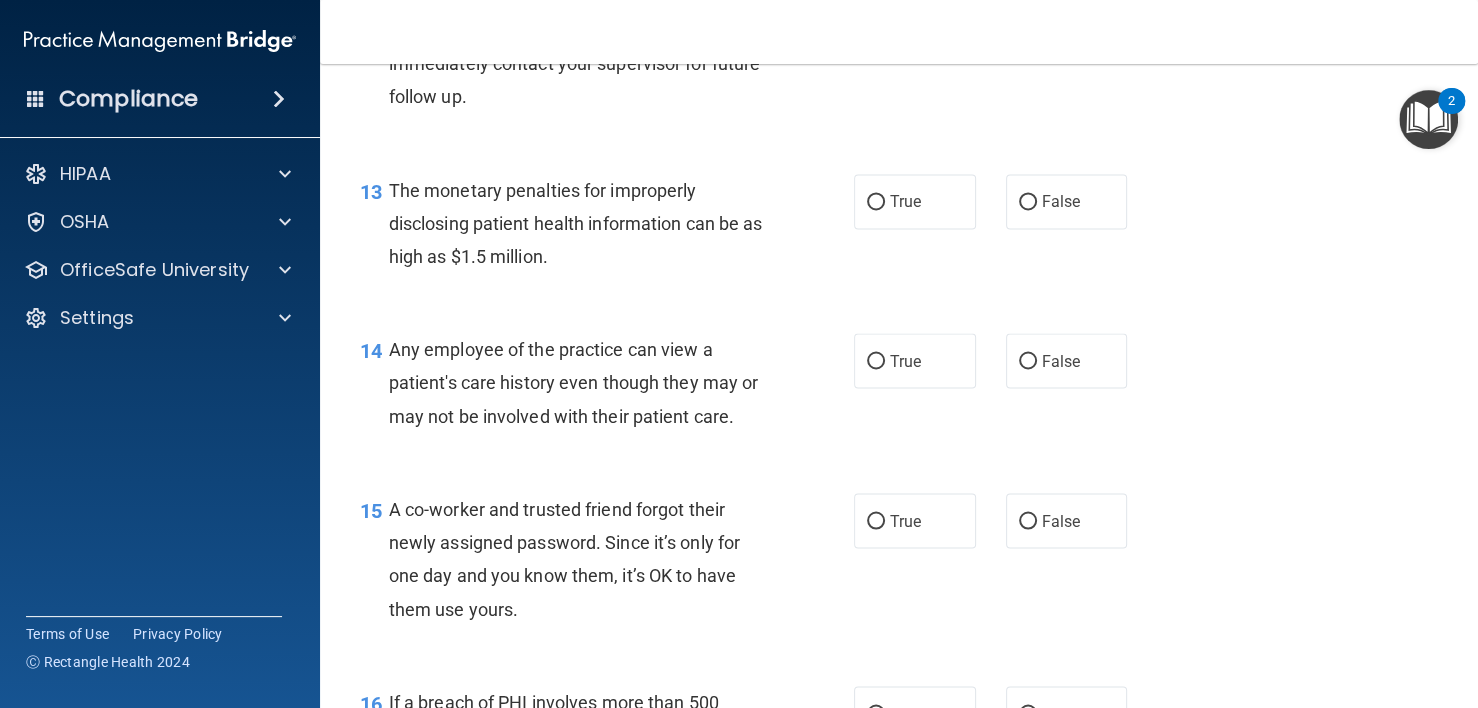 click on "True" at bounding box center (905, 201) 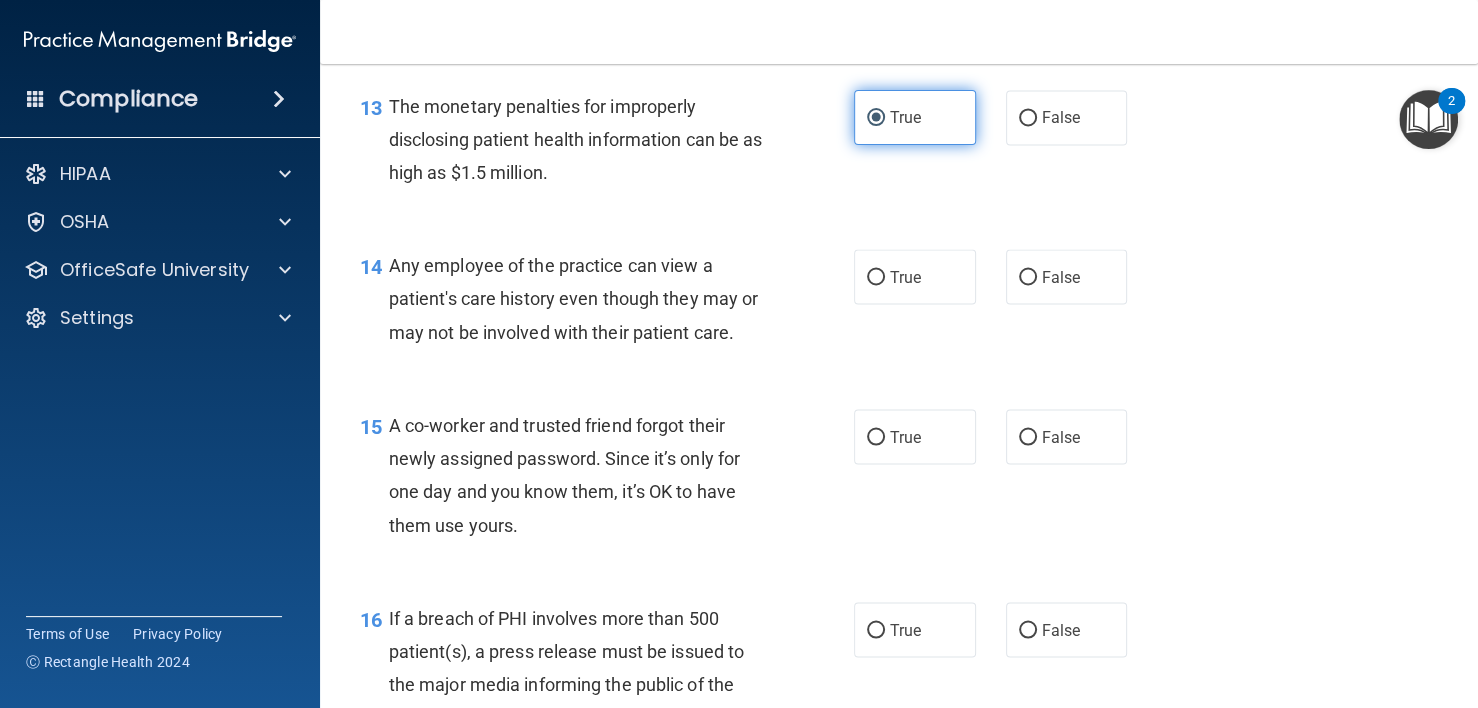 scroll, scrollTop: 2300, scrollLeft: 0, axis: vertical 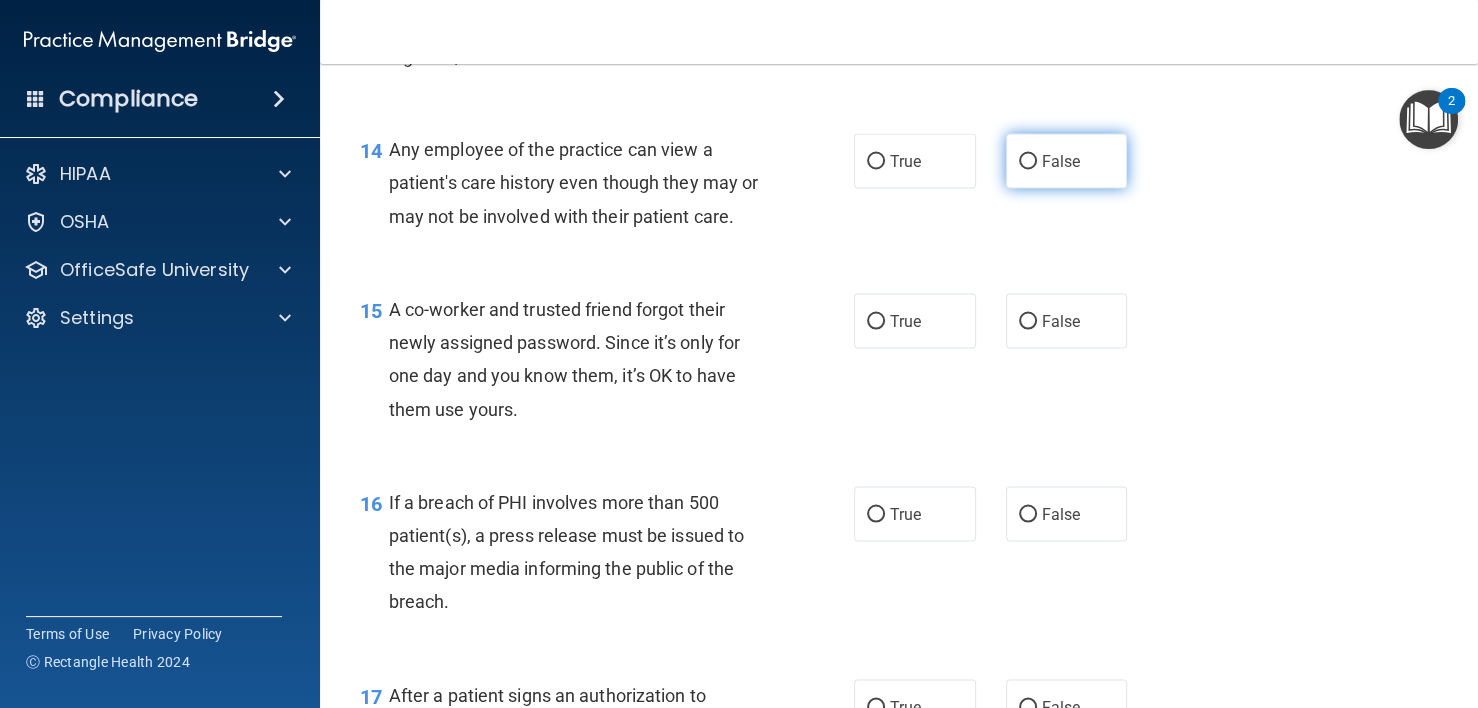 click on "False" at bounding box center (1028, 161) 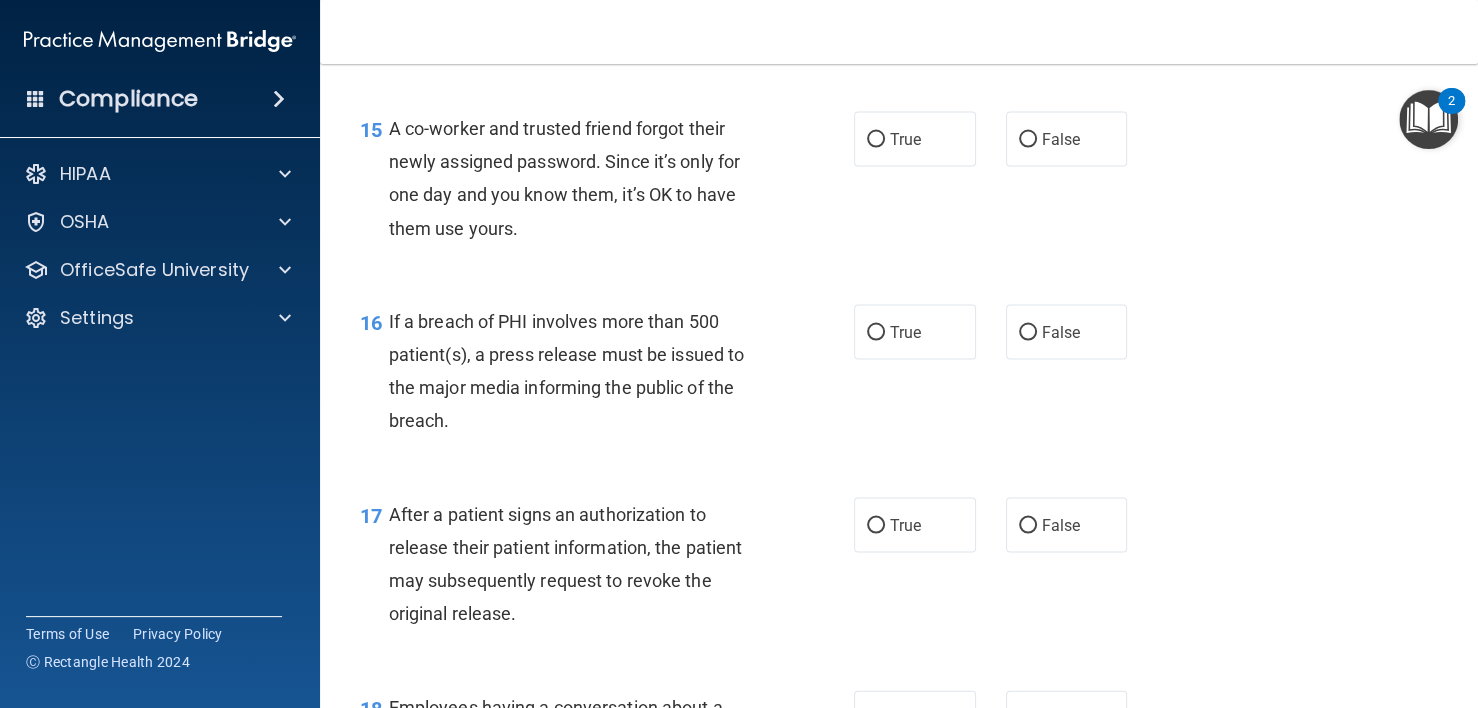scroll, scrollTop: 2500, scrollLeft: 0, axis: vertical 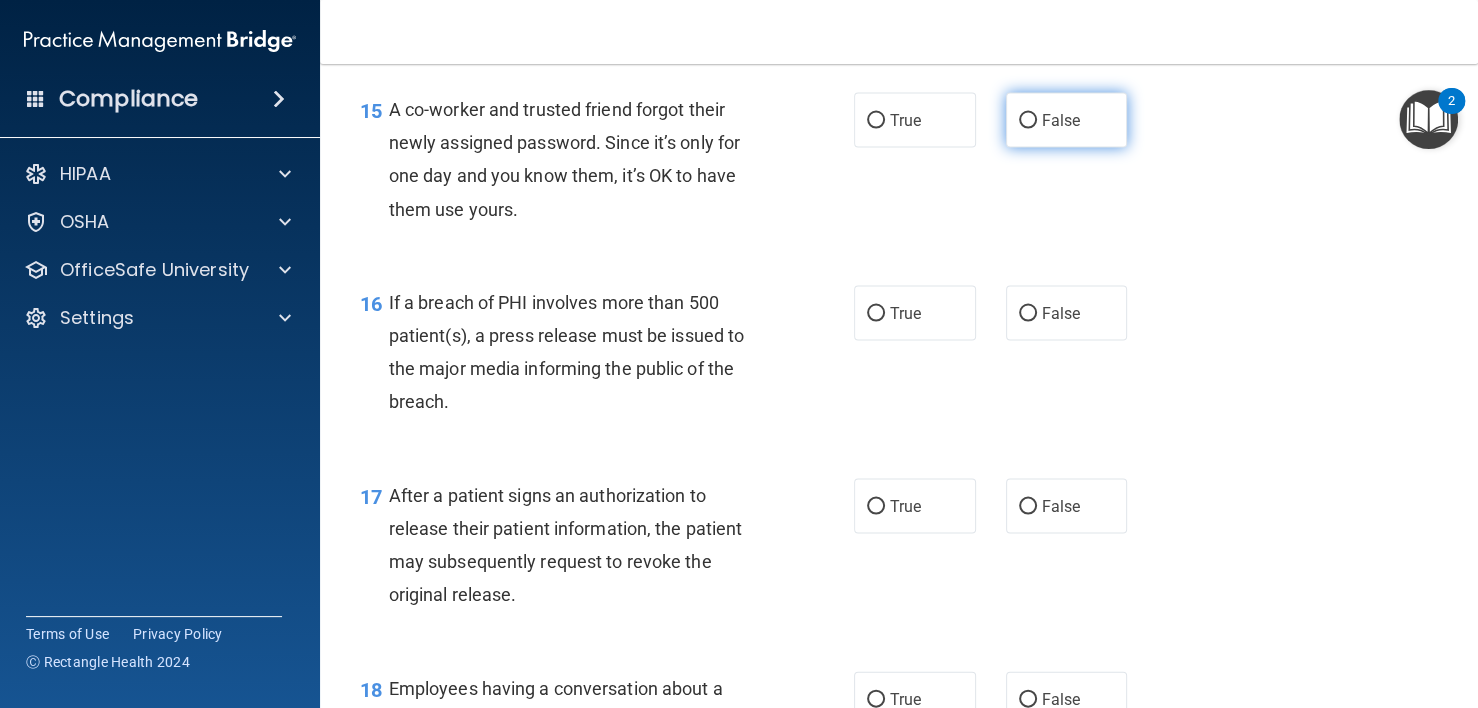 click on "False" at bounding box center (1067, 120) 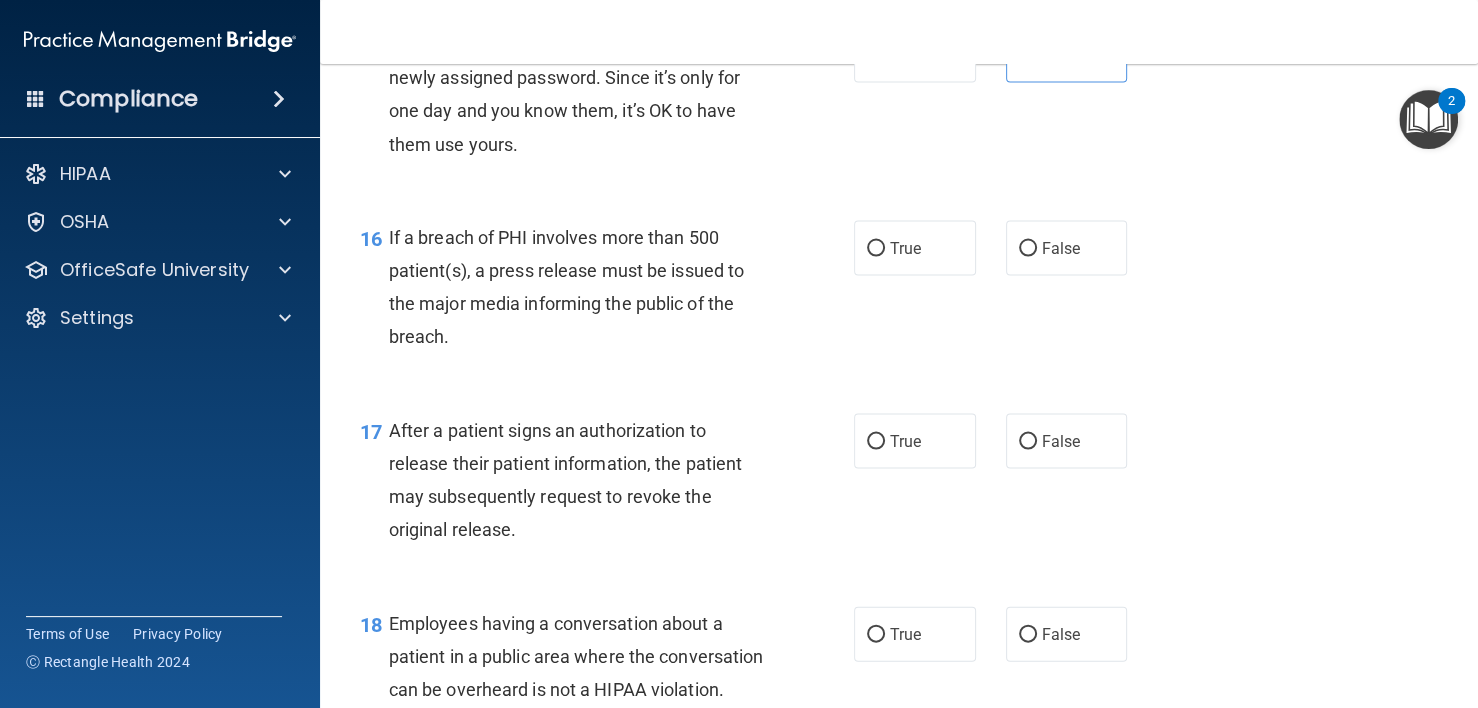 scroll, scrollTop: 2600, scrollLeft: 0, axis: vertical 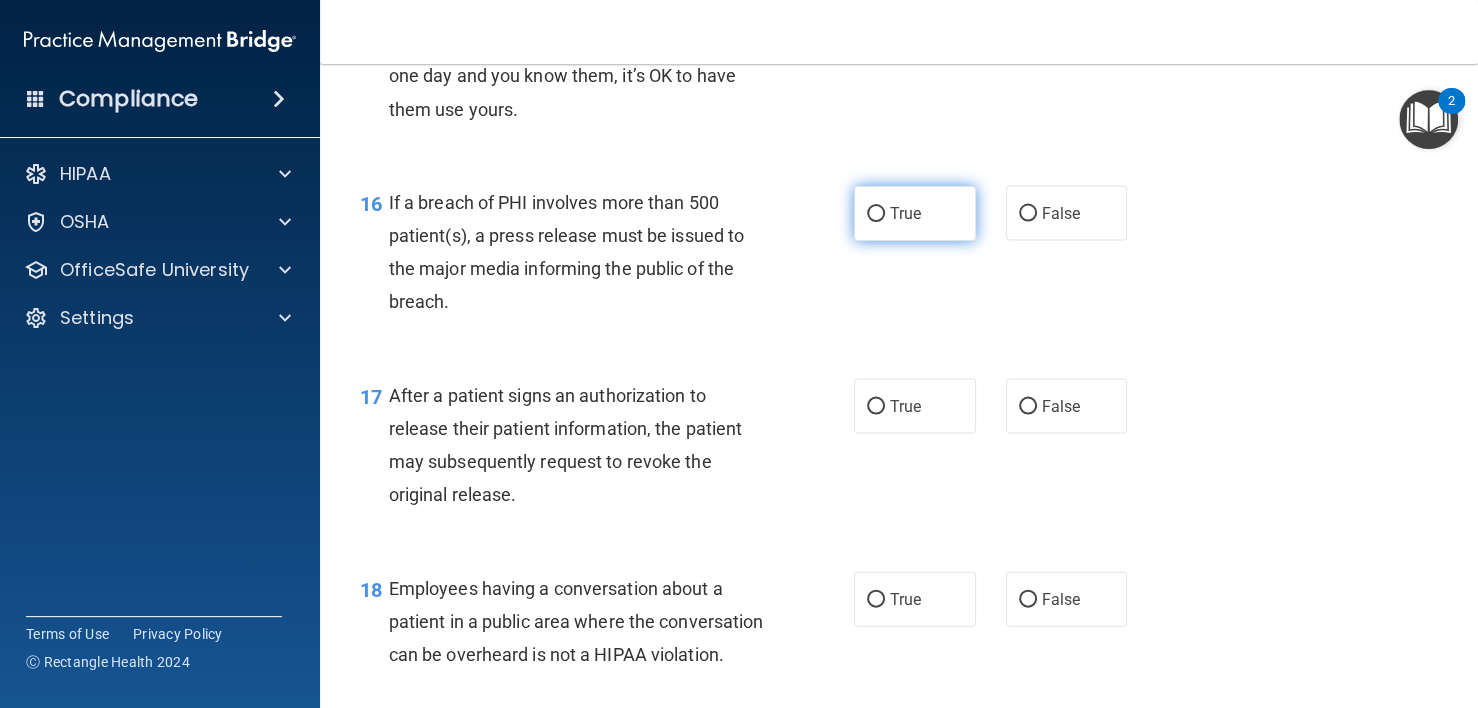 click on "True" at bounding box center (905, 213) 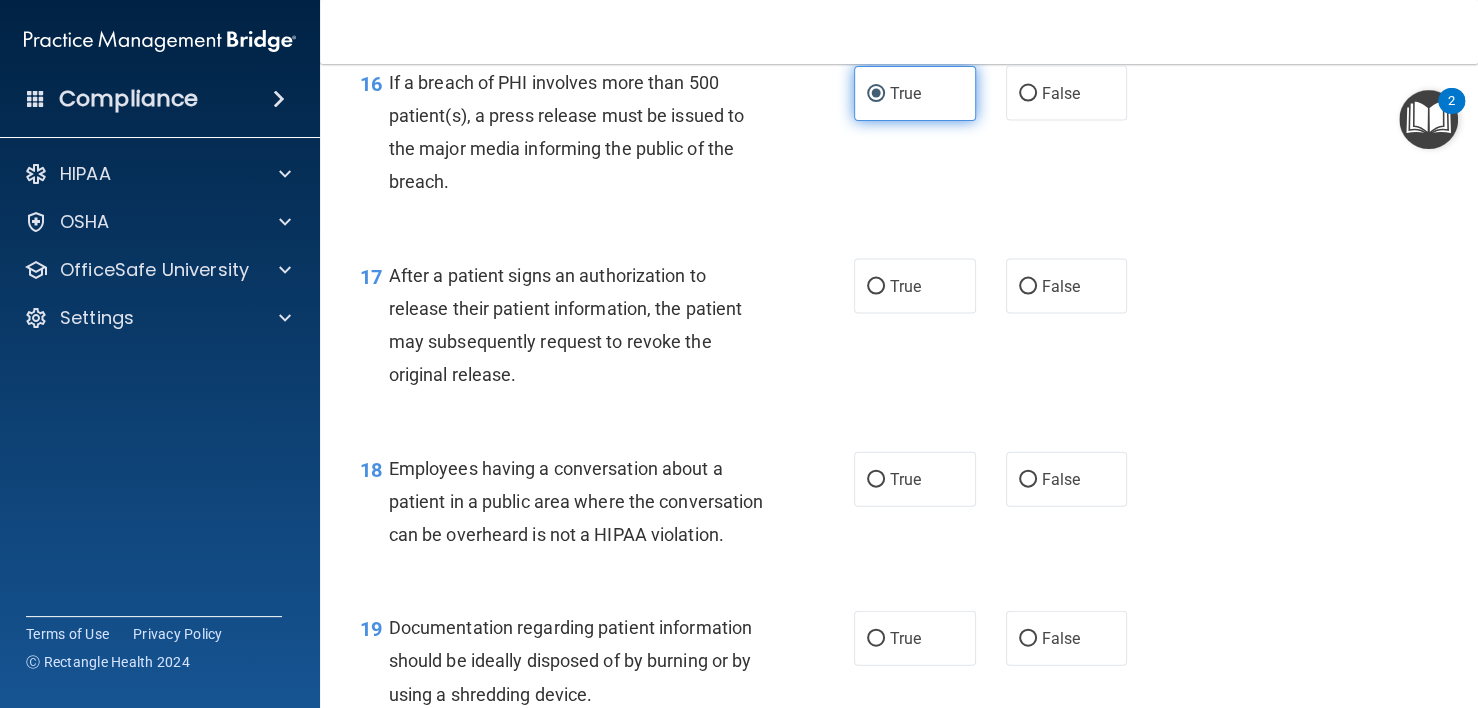 scroll, scrollTop: 2800, scrollLeft: 0, axis: vertical 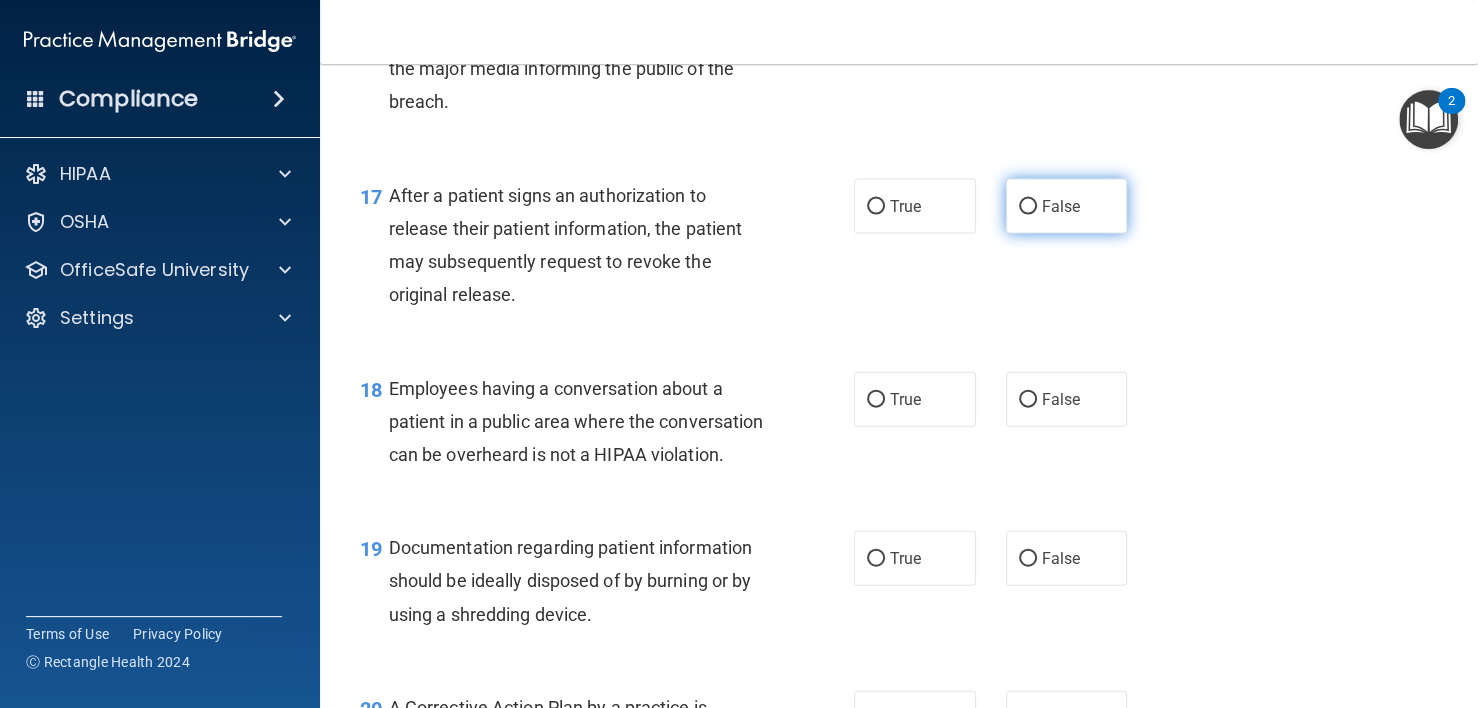 click on "False" at bounding box center (1067, 206) 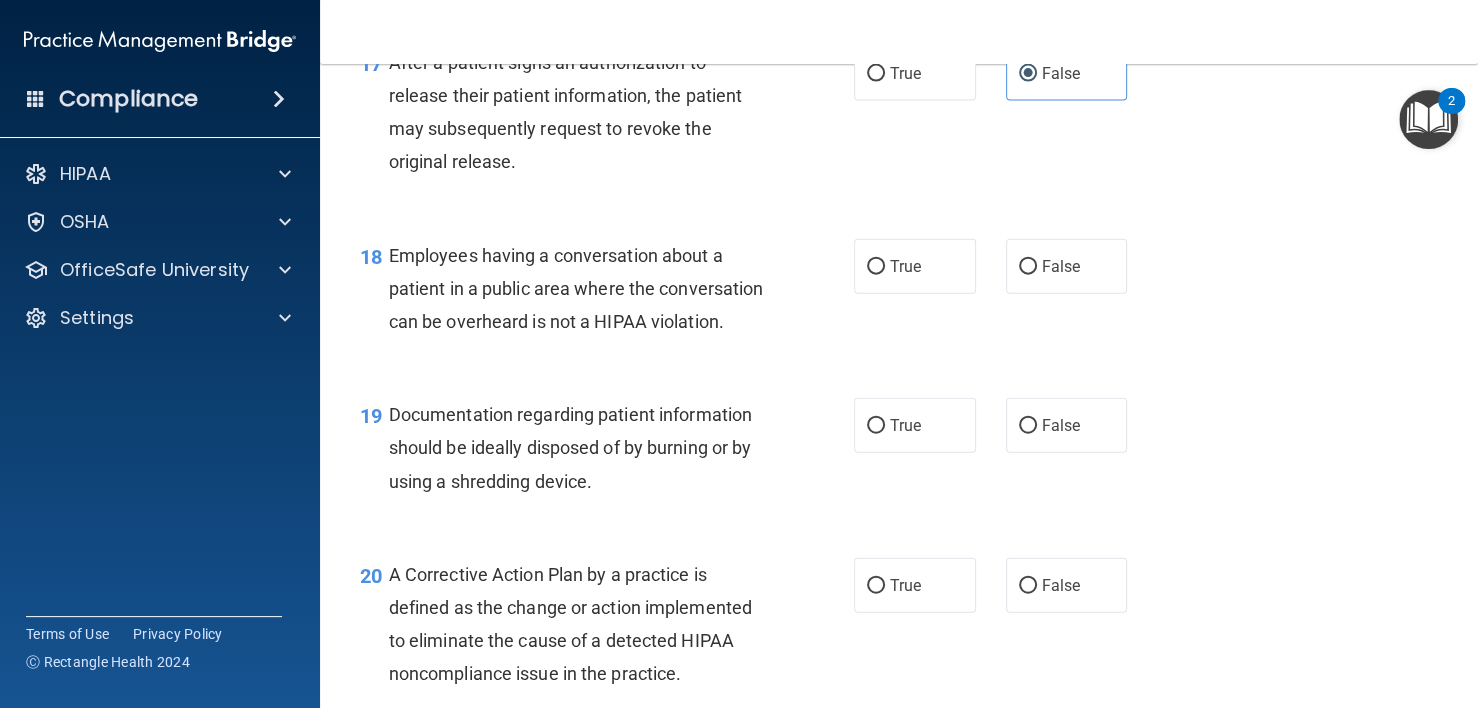 scroll, scrollTop: 3000, scrollLeft: 0, axis: vertical 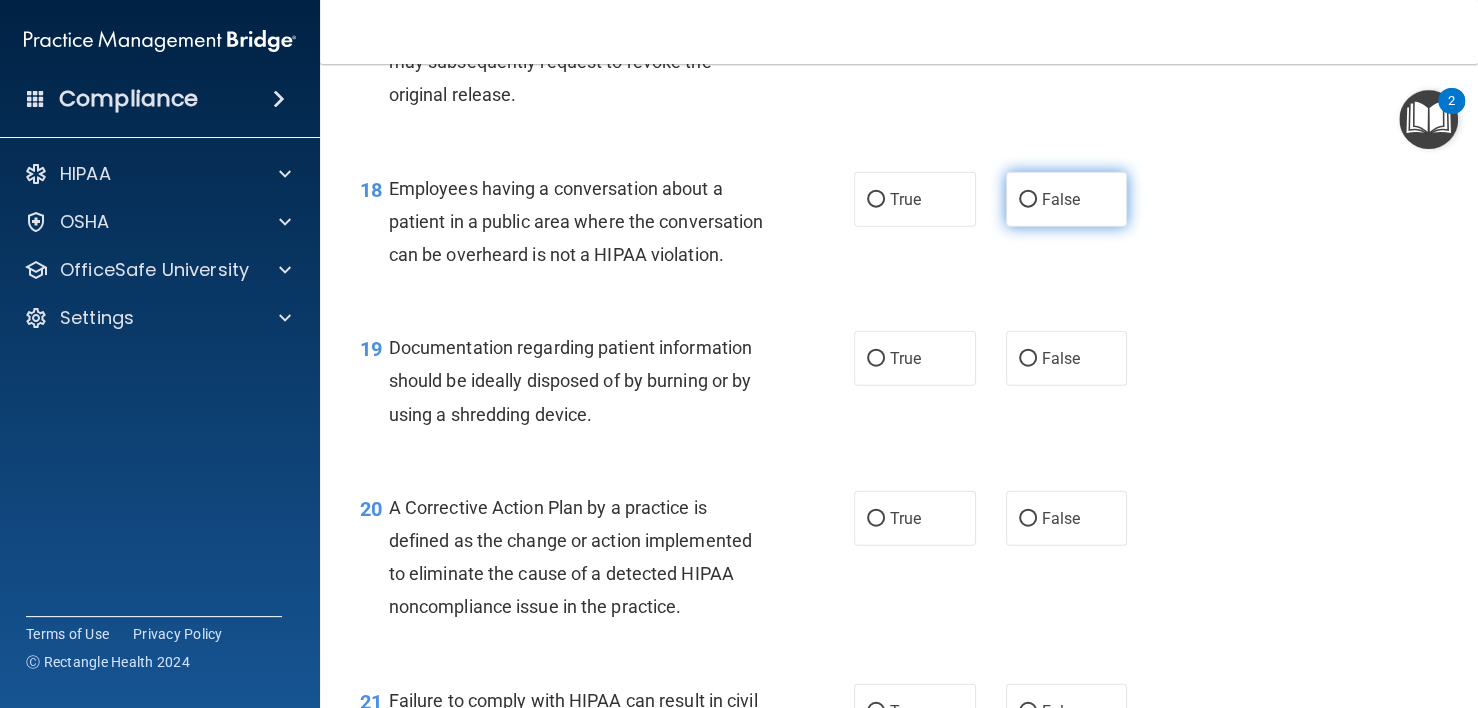 click on "False" at bounding box center (1061, 199) 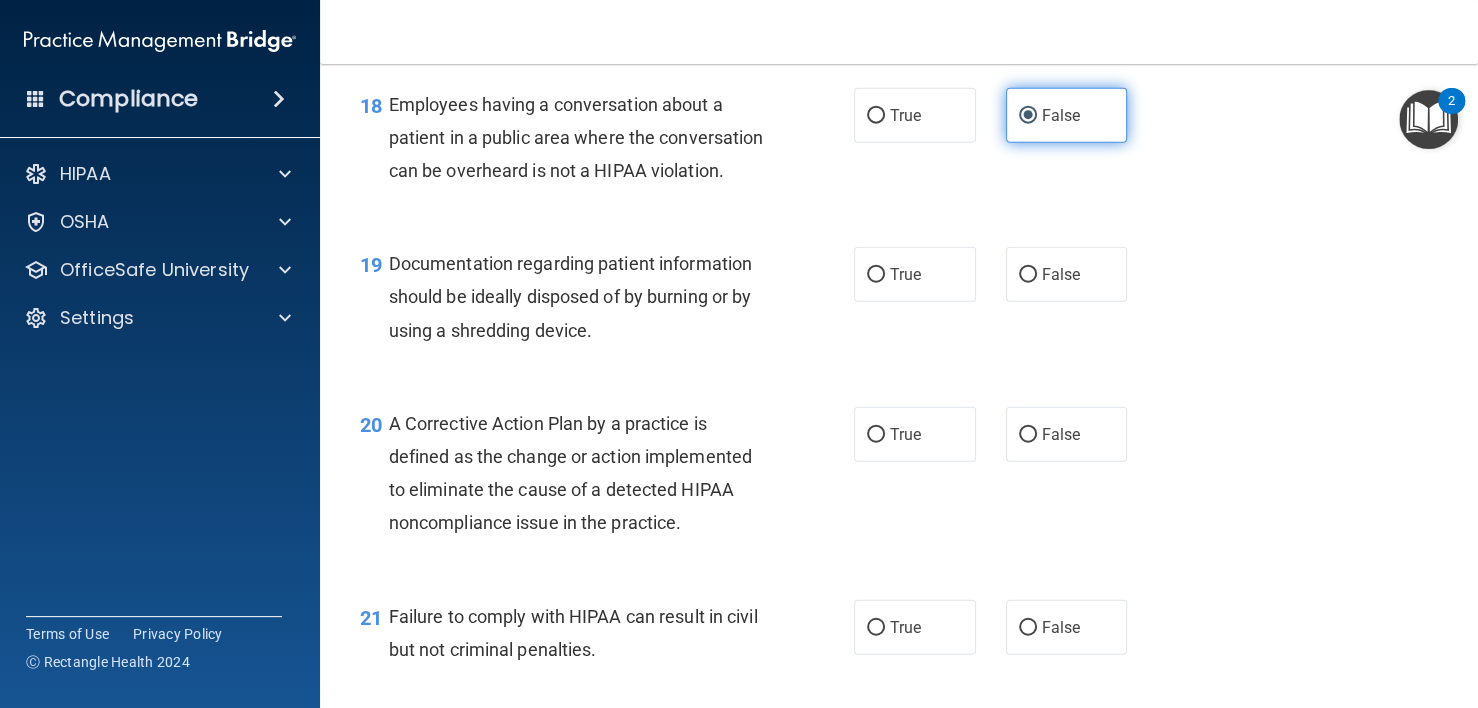 scroll, scrollTop: 3200, scrollLeft: 0, axis: vertical 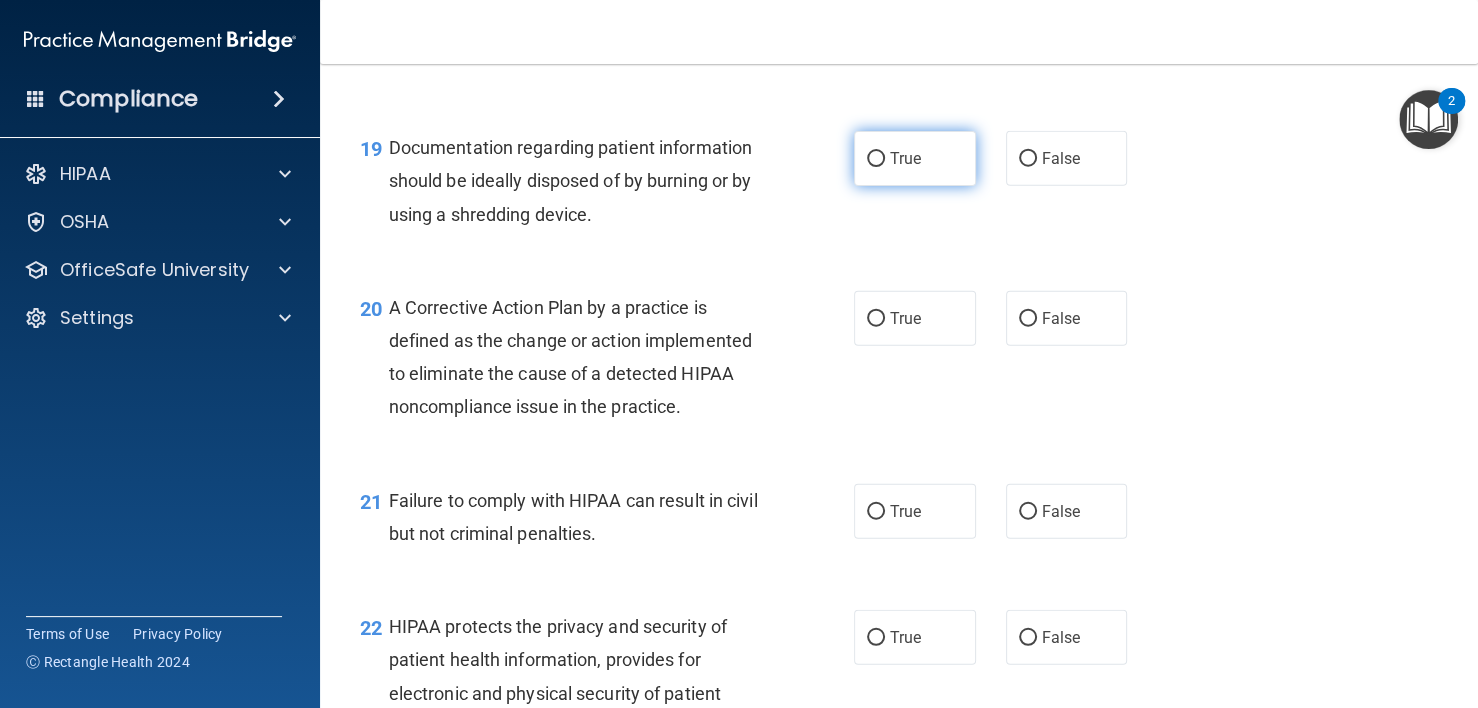 click on "True" at bounding box center (905, 158) 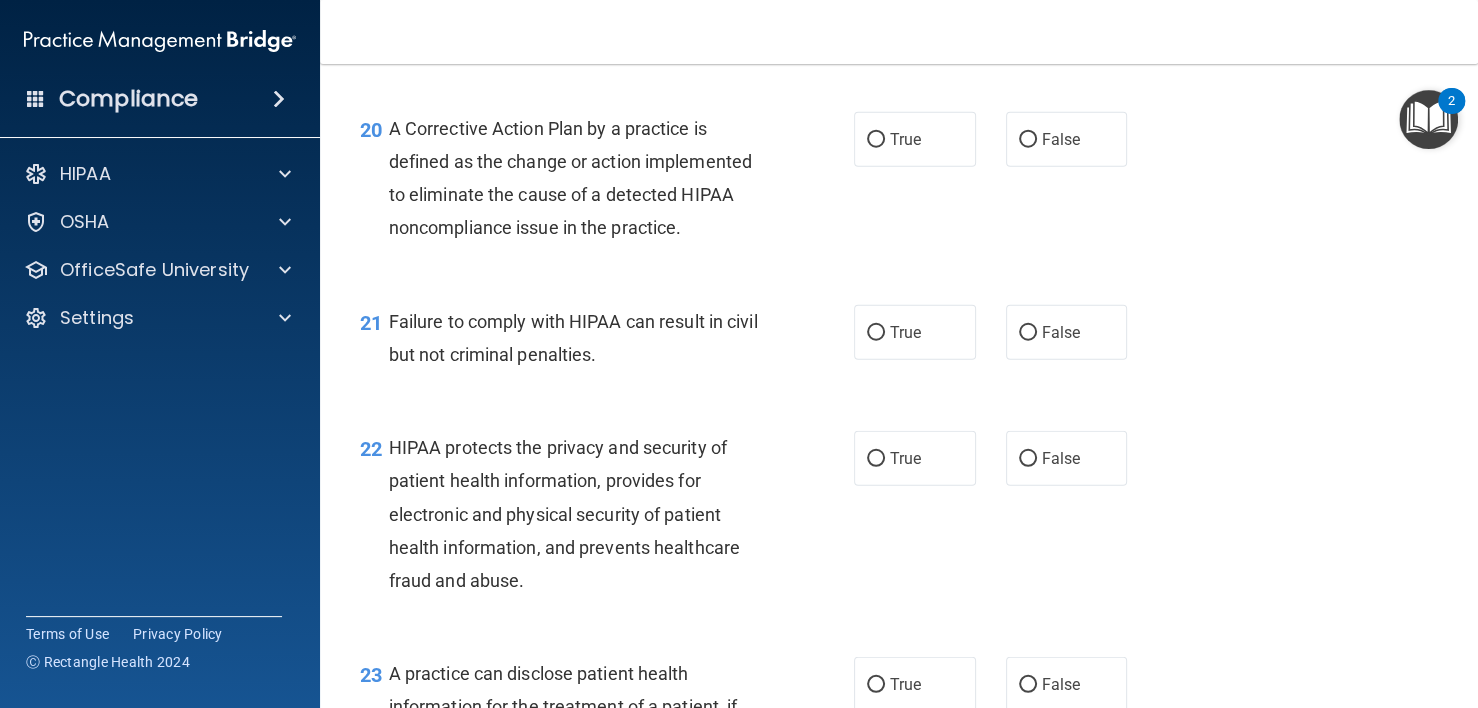 scroll, scrollTop: 3400, scrollLeft: 0, axis: vertical 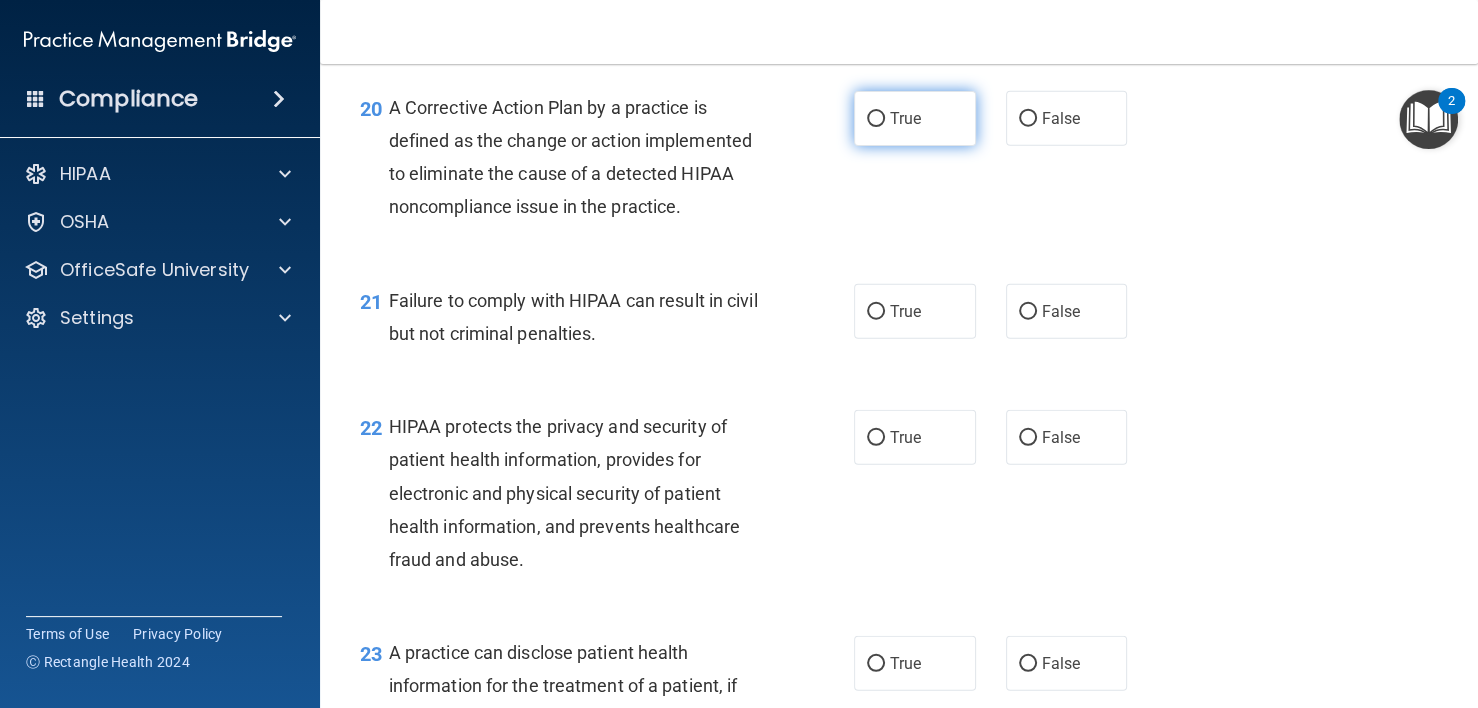 click on "True" at bounding box center [905, 118] 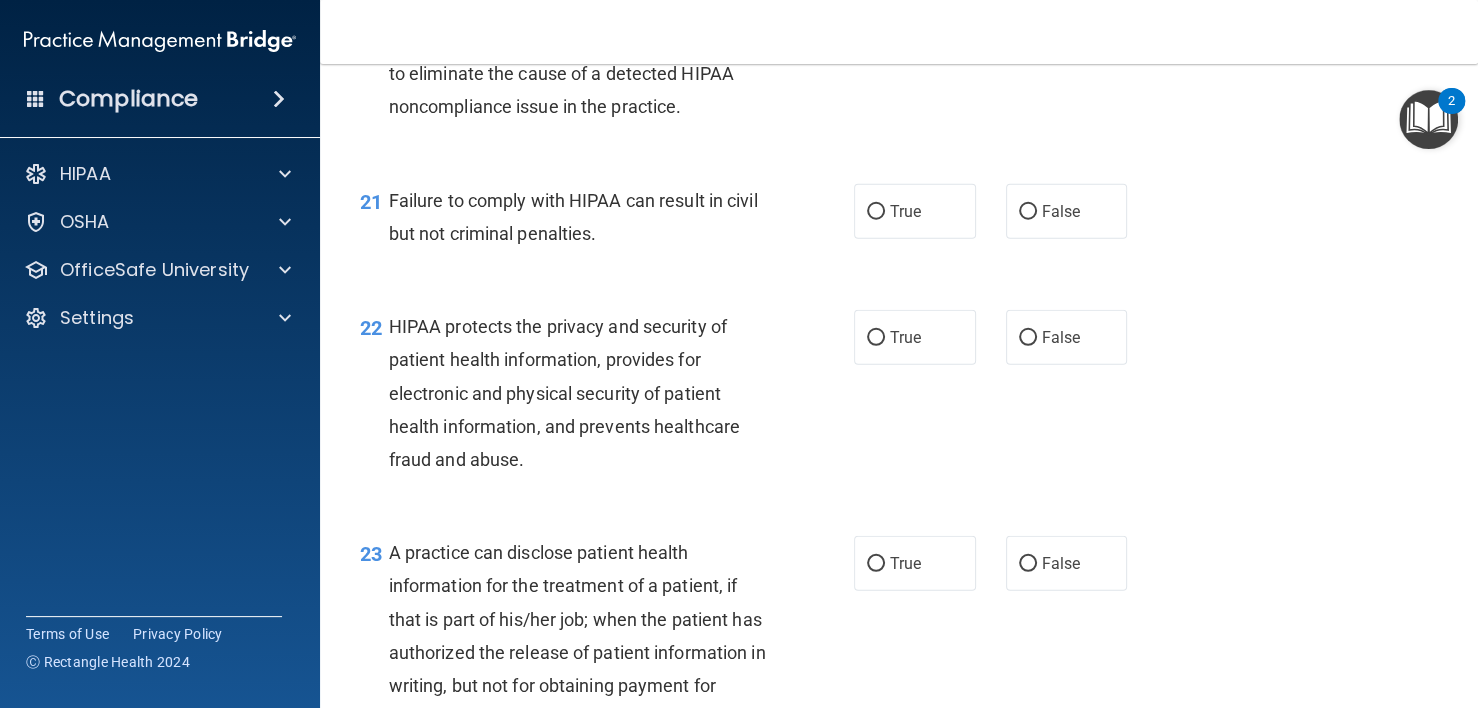 scroll, scrollTop: 3600, scrollLeft: 0, axis: vertical 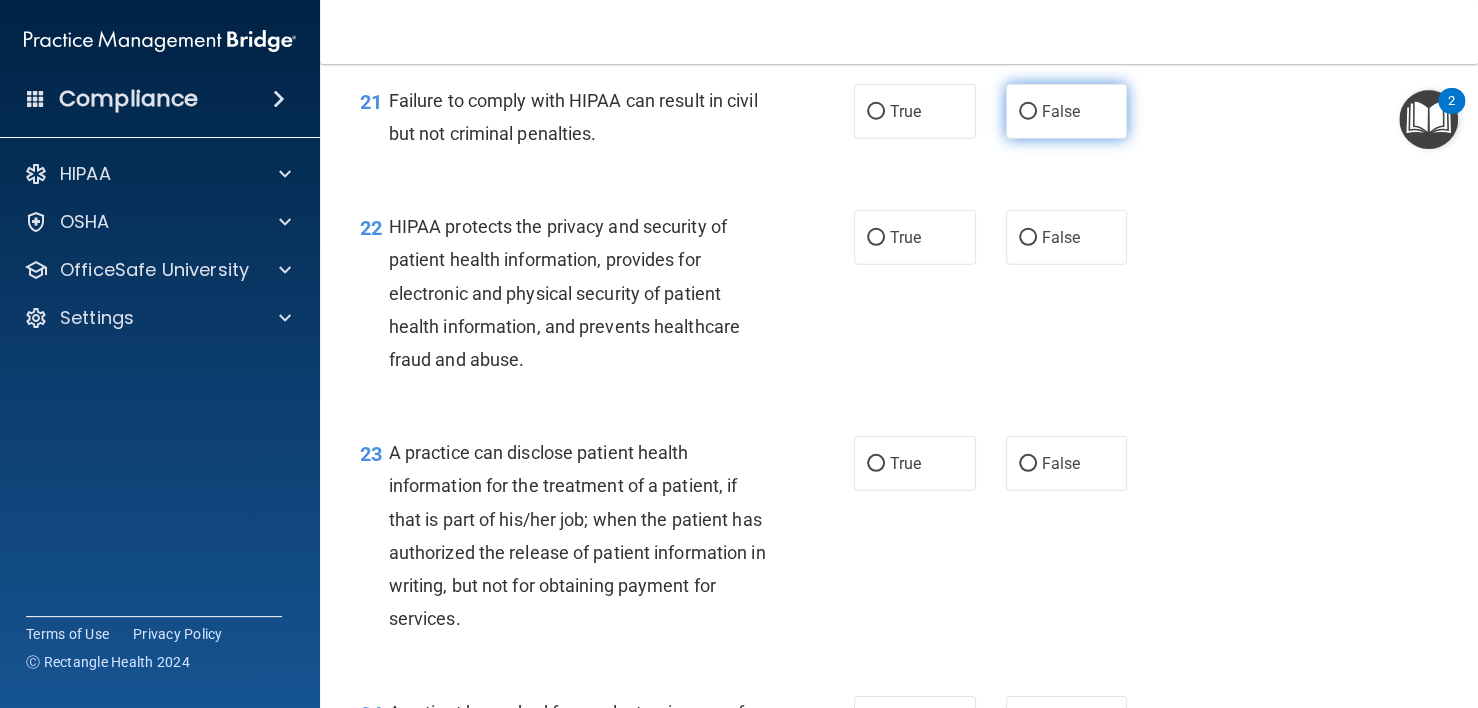 click on "False" at bounding box center (1067, 111) 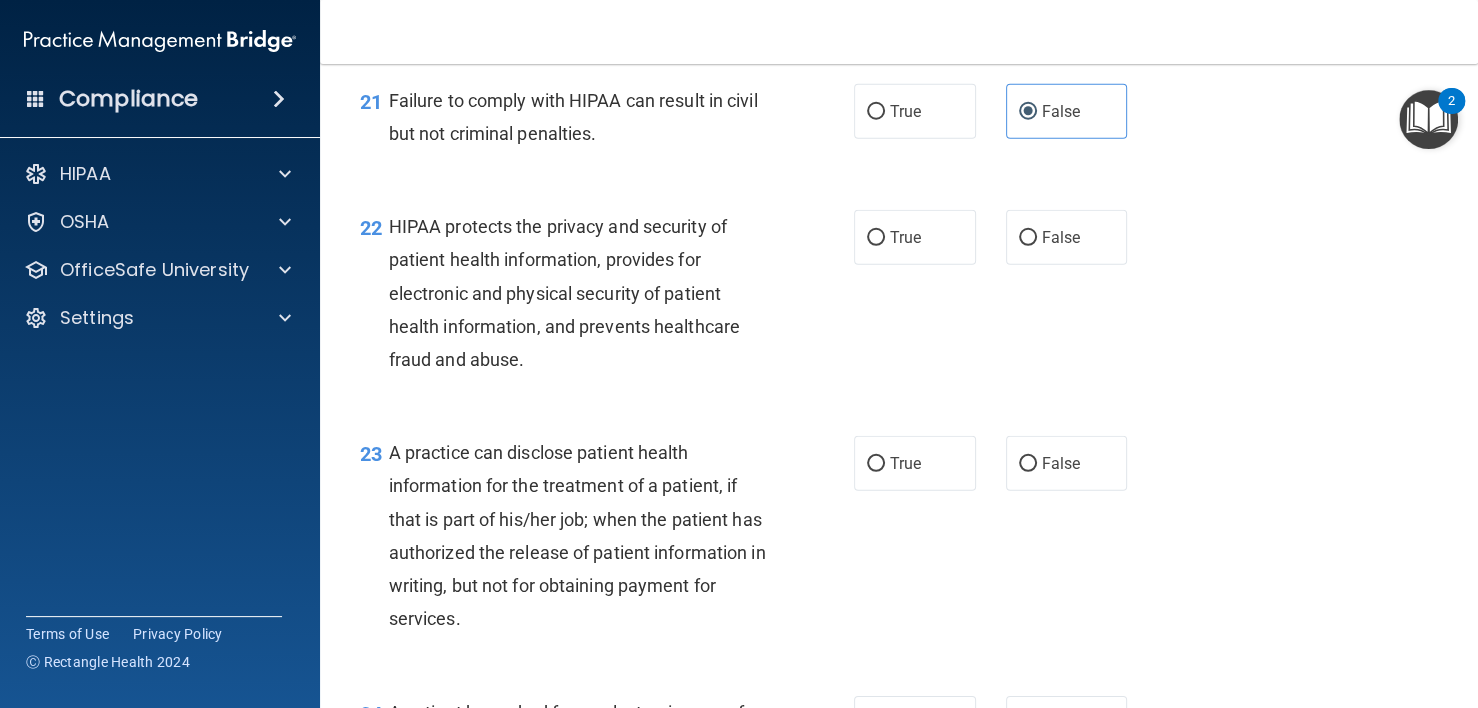 scroll, scrollTop: 3700, scrollLeft: 0, axis: vertical 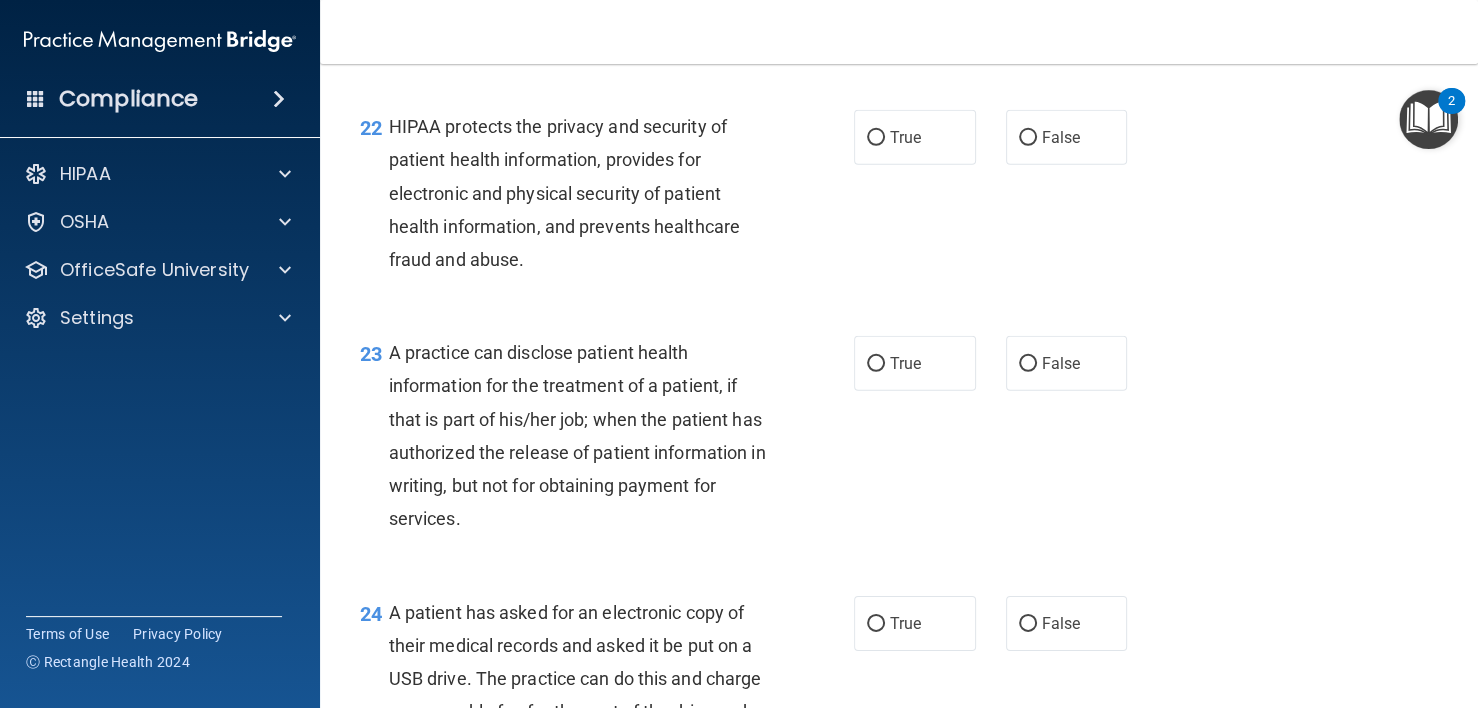 click on "True" at bounding box center [915, 11] 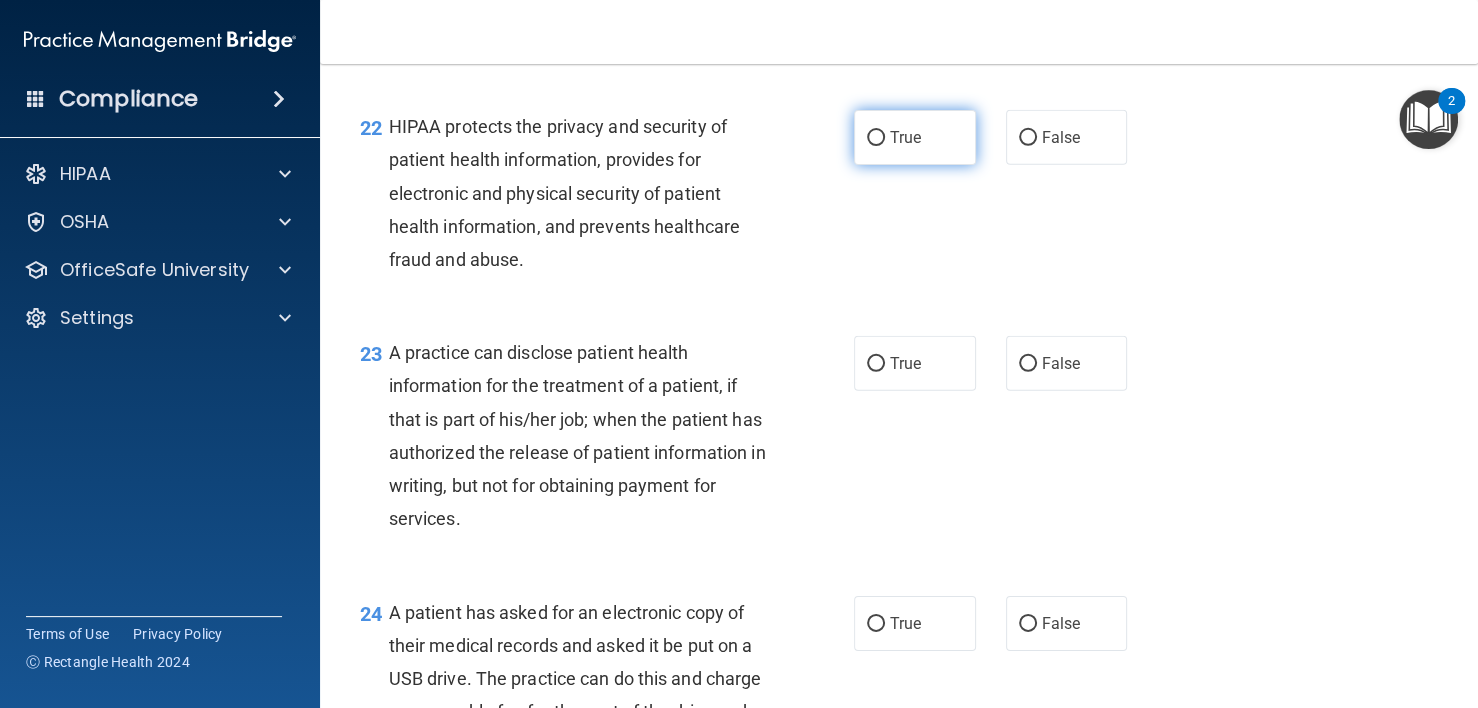 click on "True" at bounding box center [915, 137] 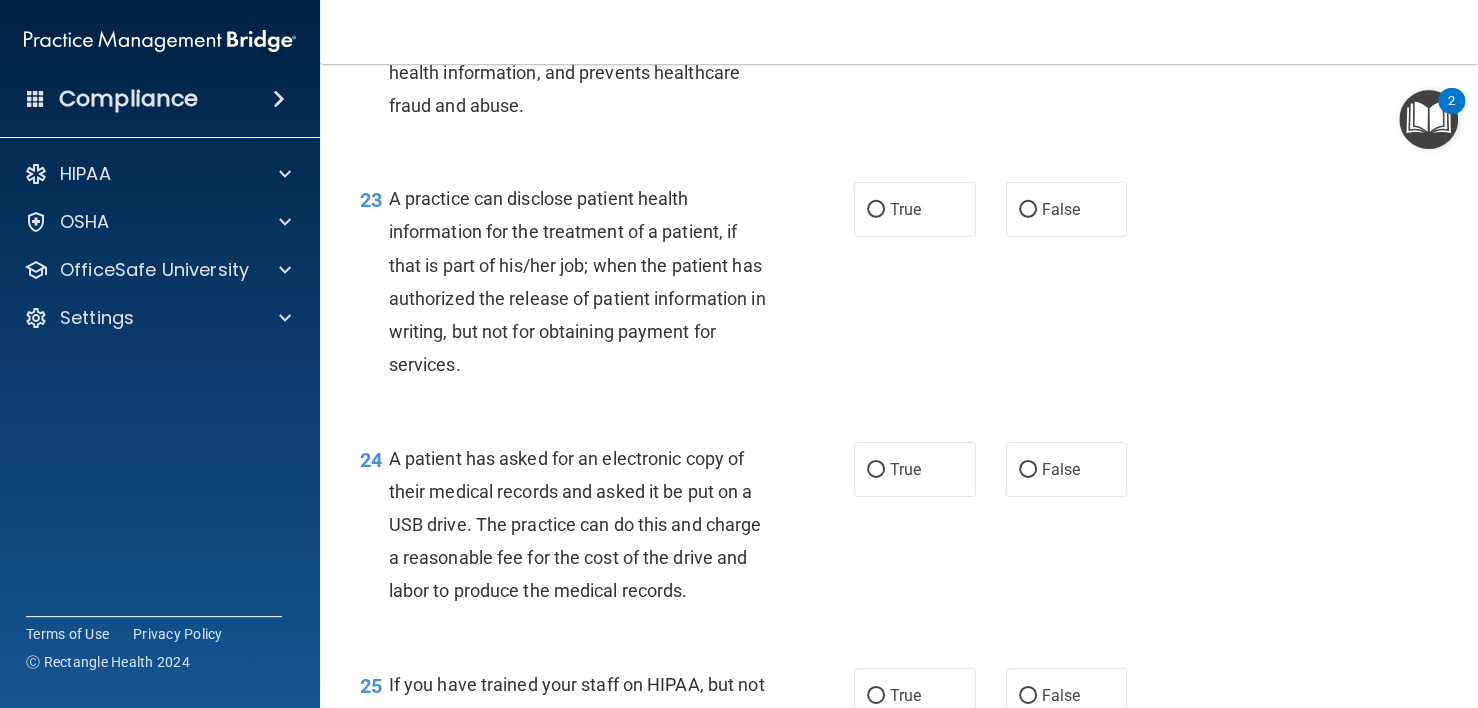 scroll, scrollTop: 3900, scrollLeft: 0, axis: vertical 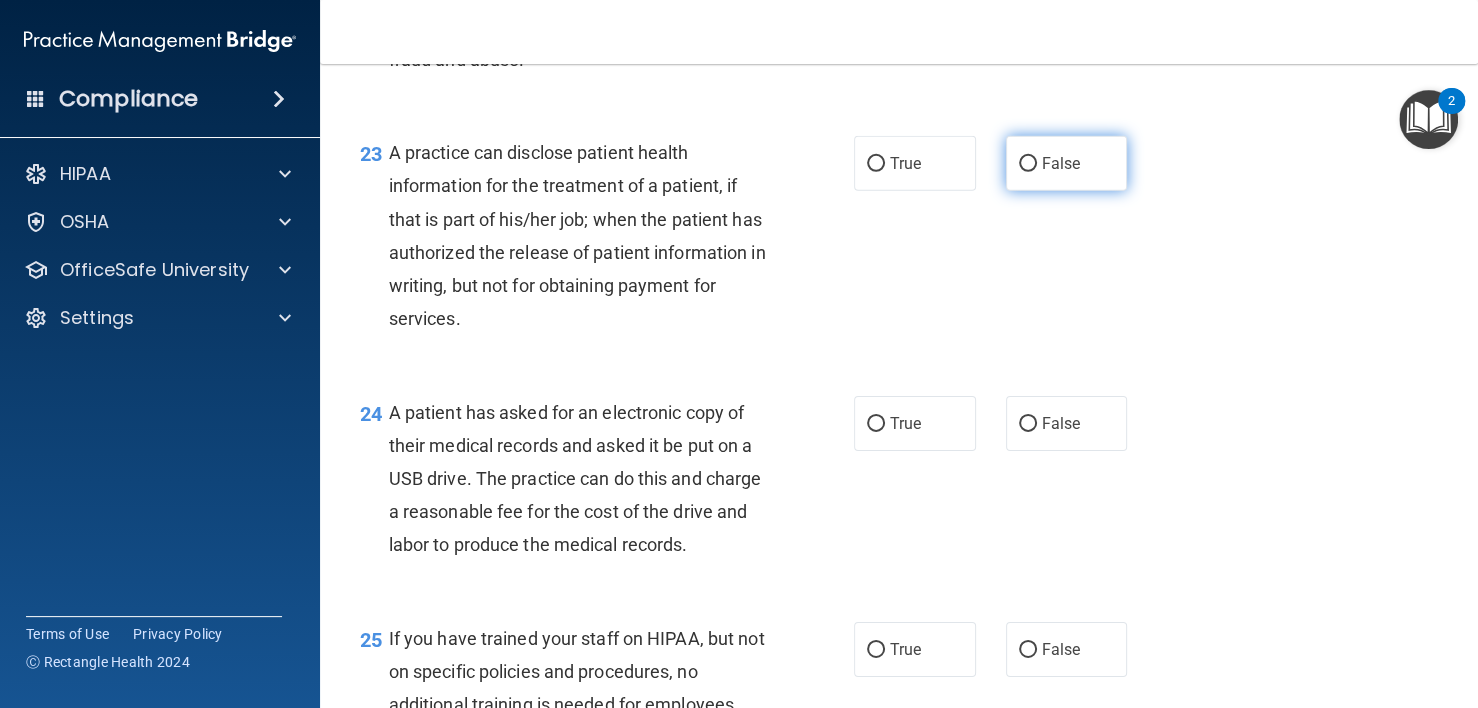 click on "False" at bounding box center [1067, 163] 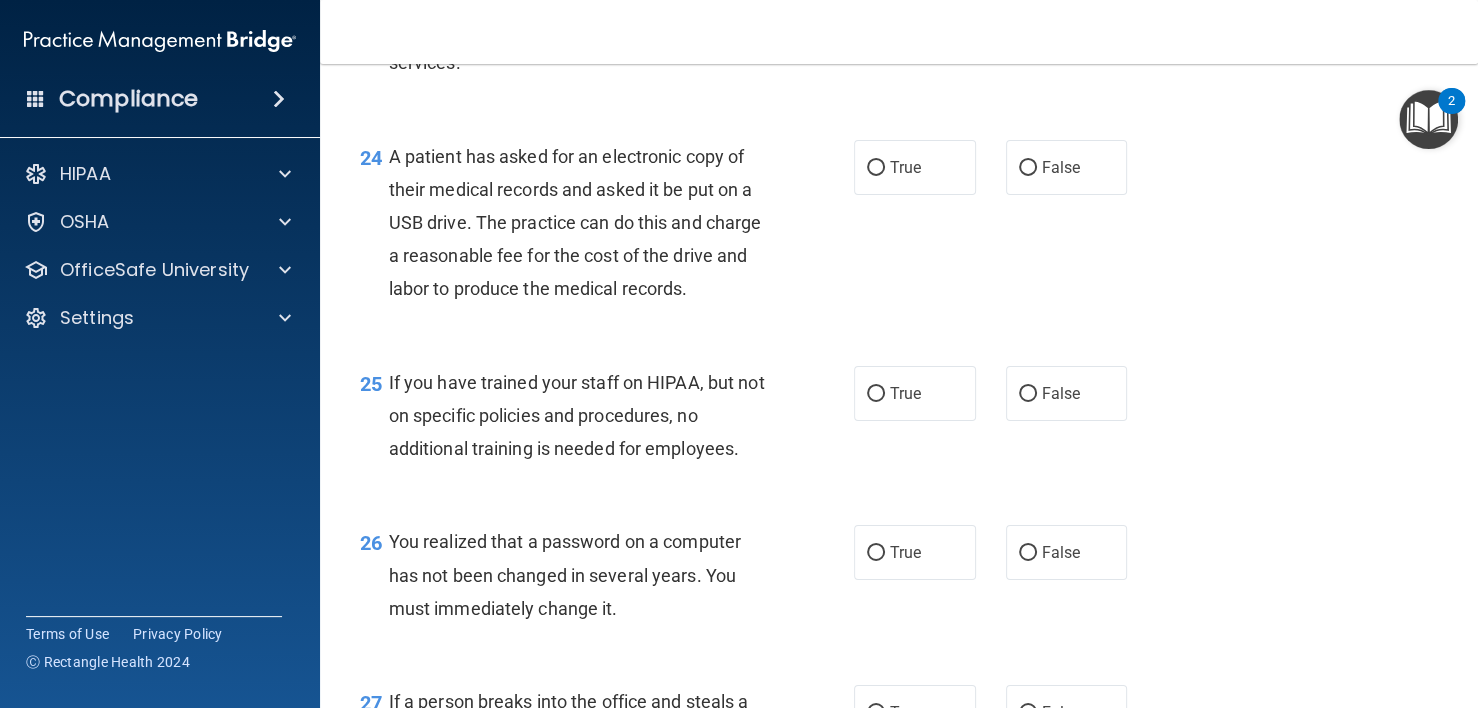 scroll, scrollTop: 4200, scrollLeft: 0, axis: vertical 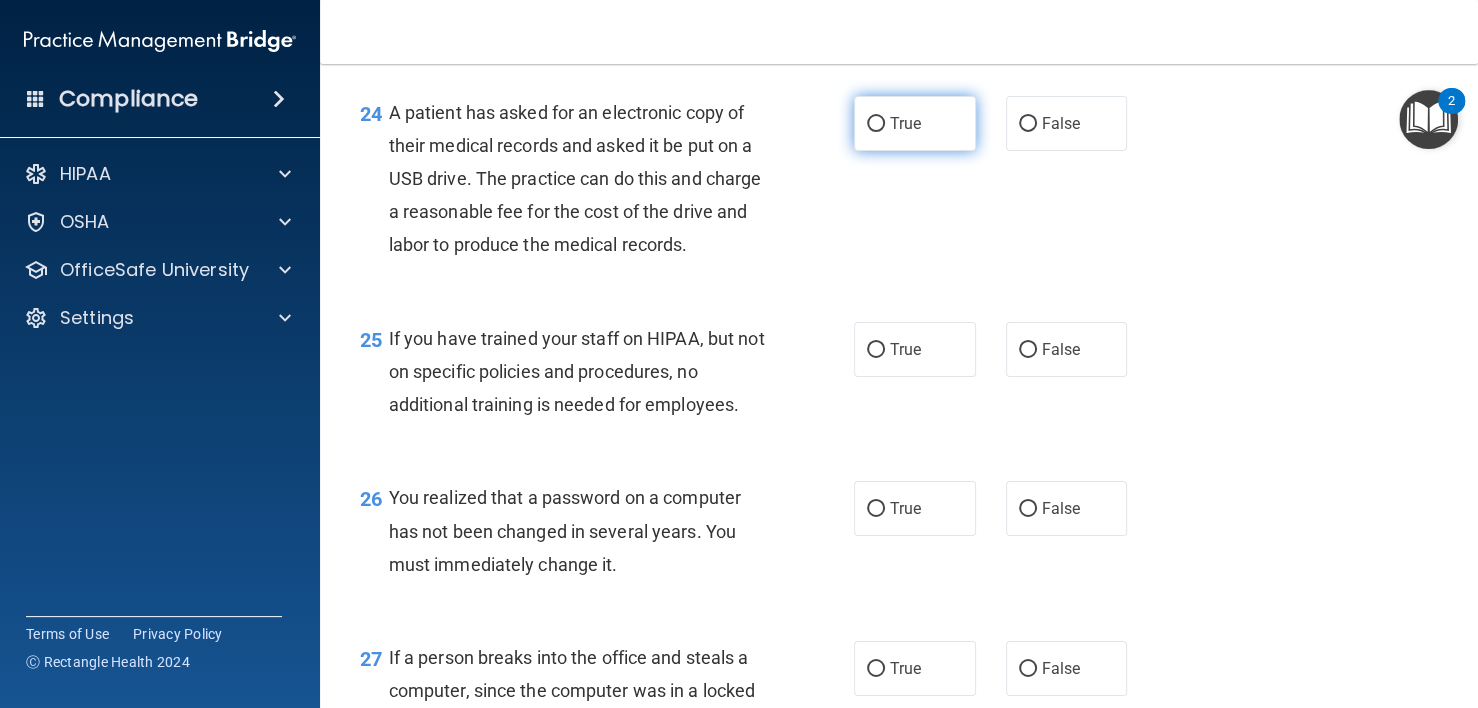 click on "True" at bounding box center [915, 123] 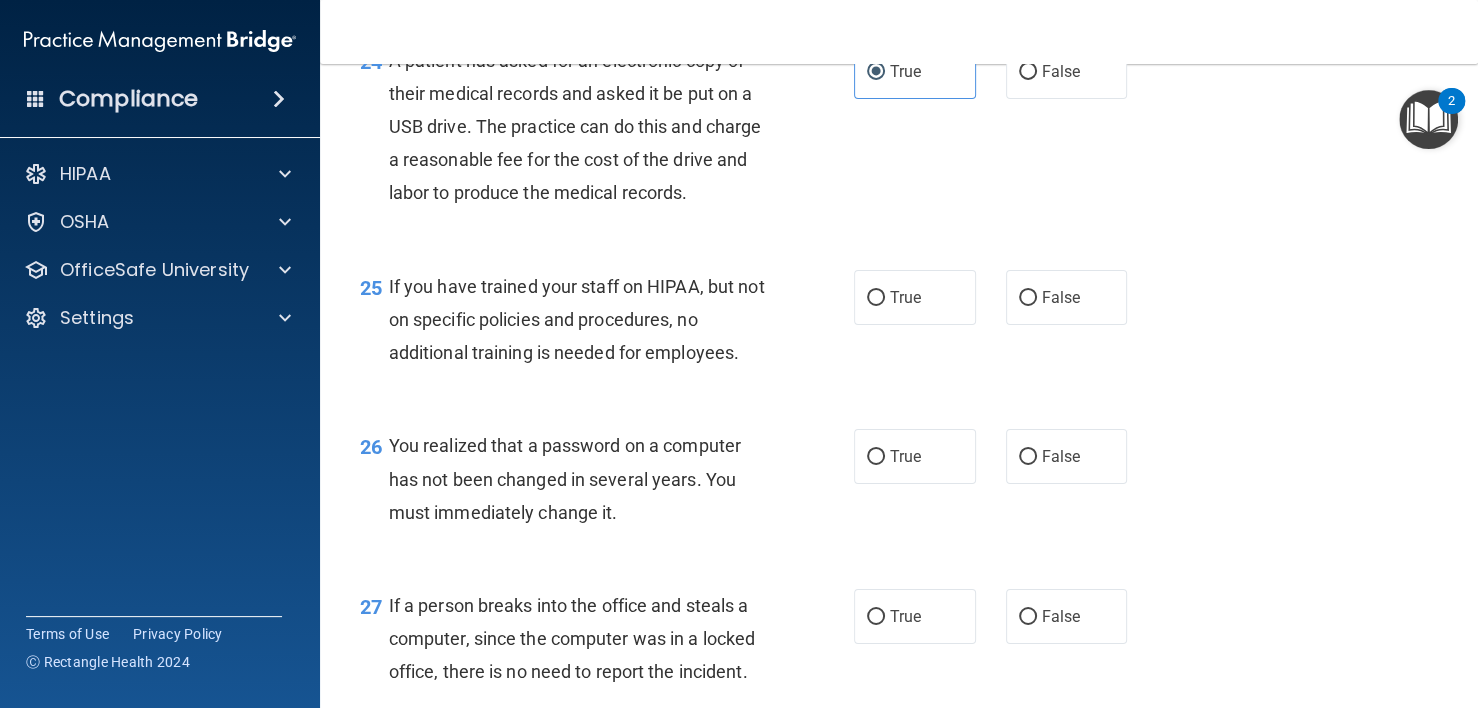 scroll, scrollTop: 4400, scrollLeft: 0, axis: vertical 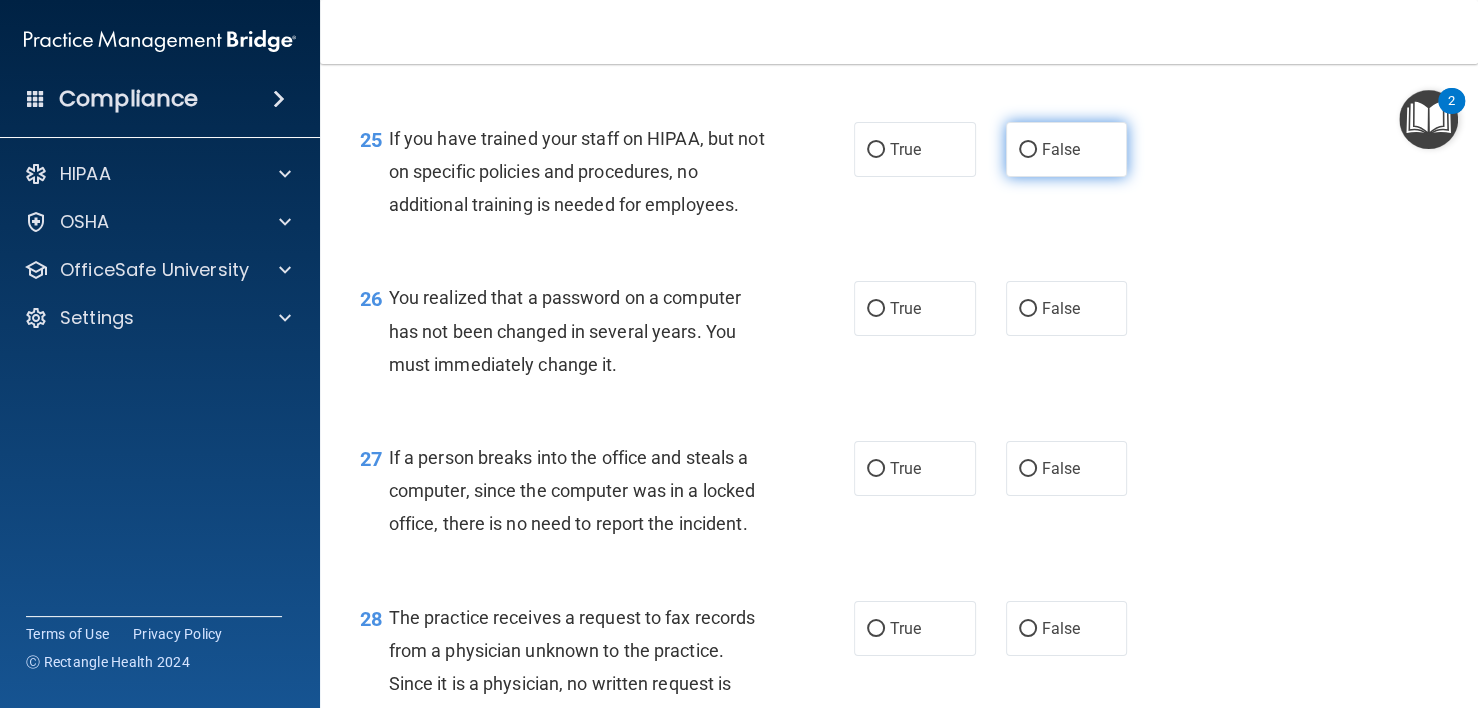 click on "False" at bounding box center [1061, 149] 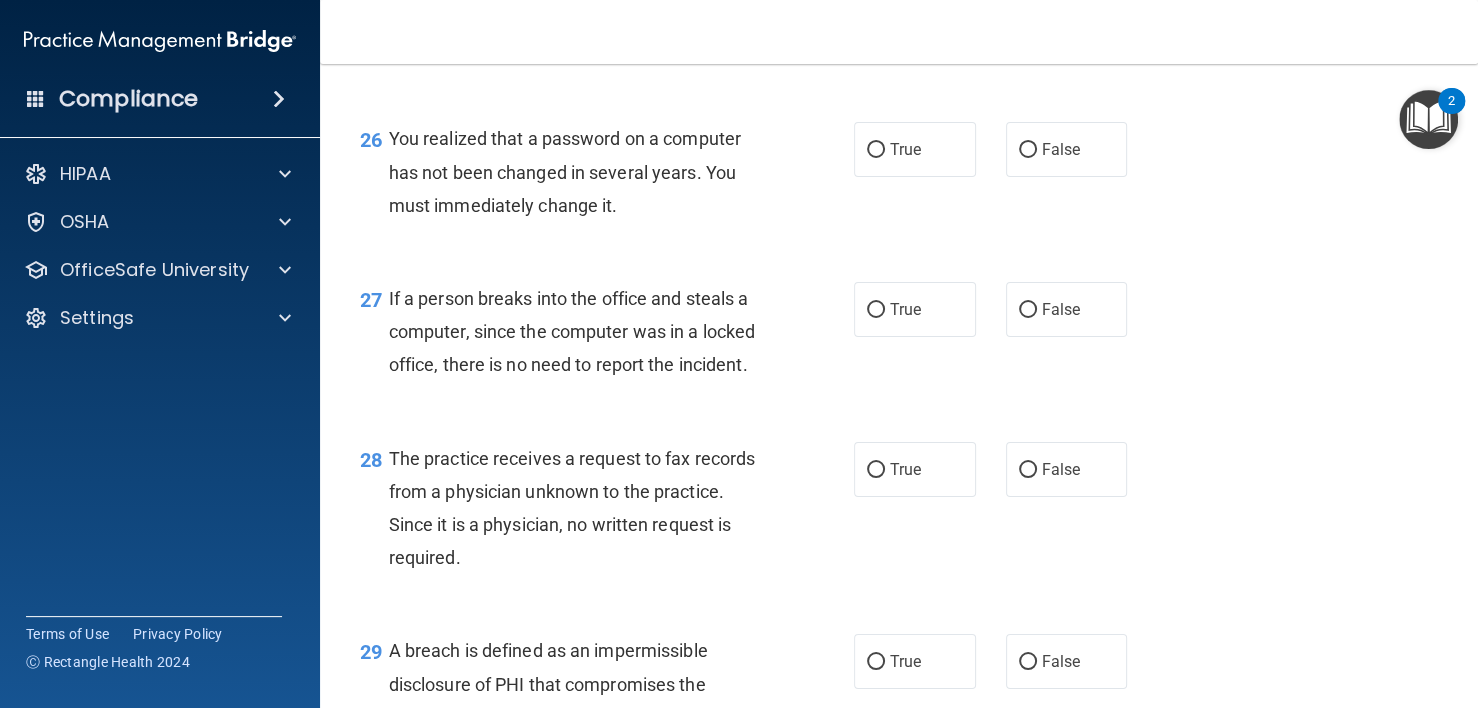 scroll, scrollTop: 4600, scrollLeft: 0, axis: vertical 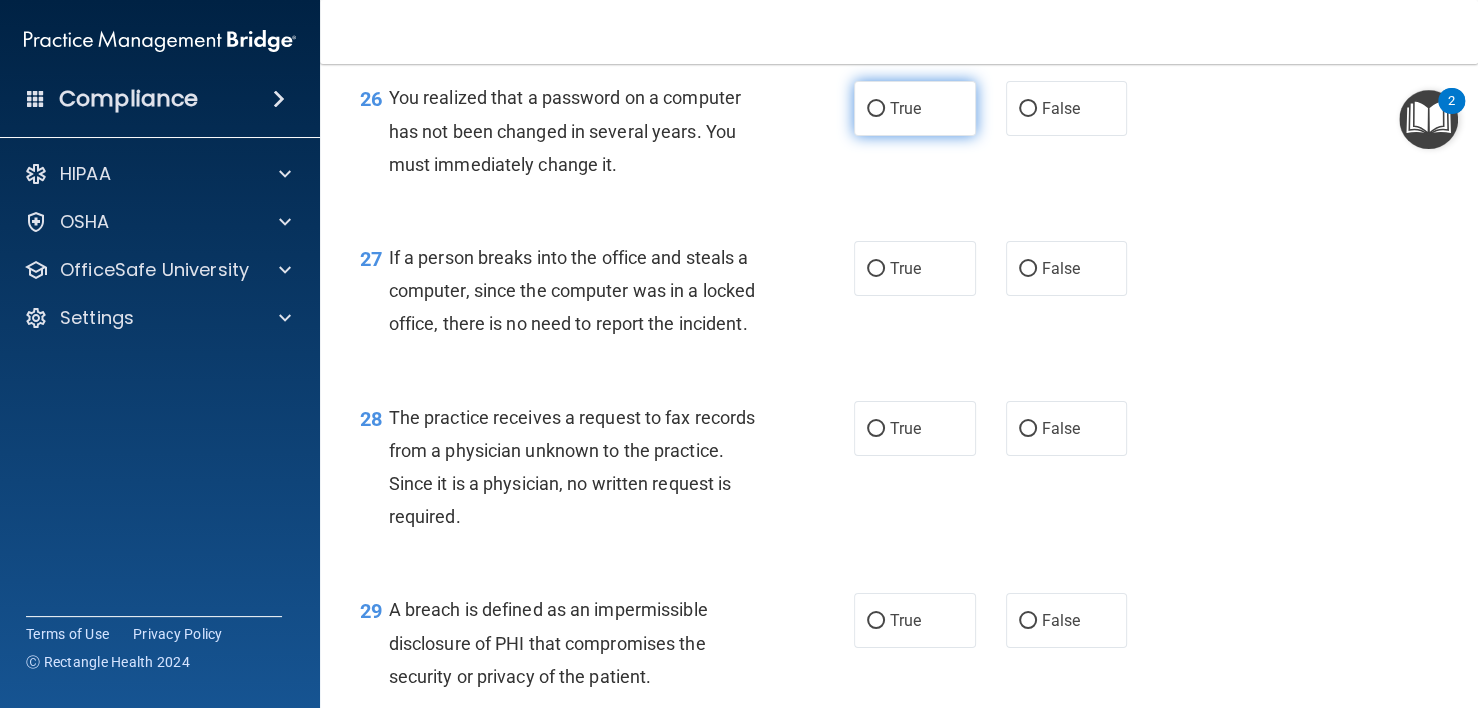 click on "True" at bounding box center (915, 108) 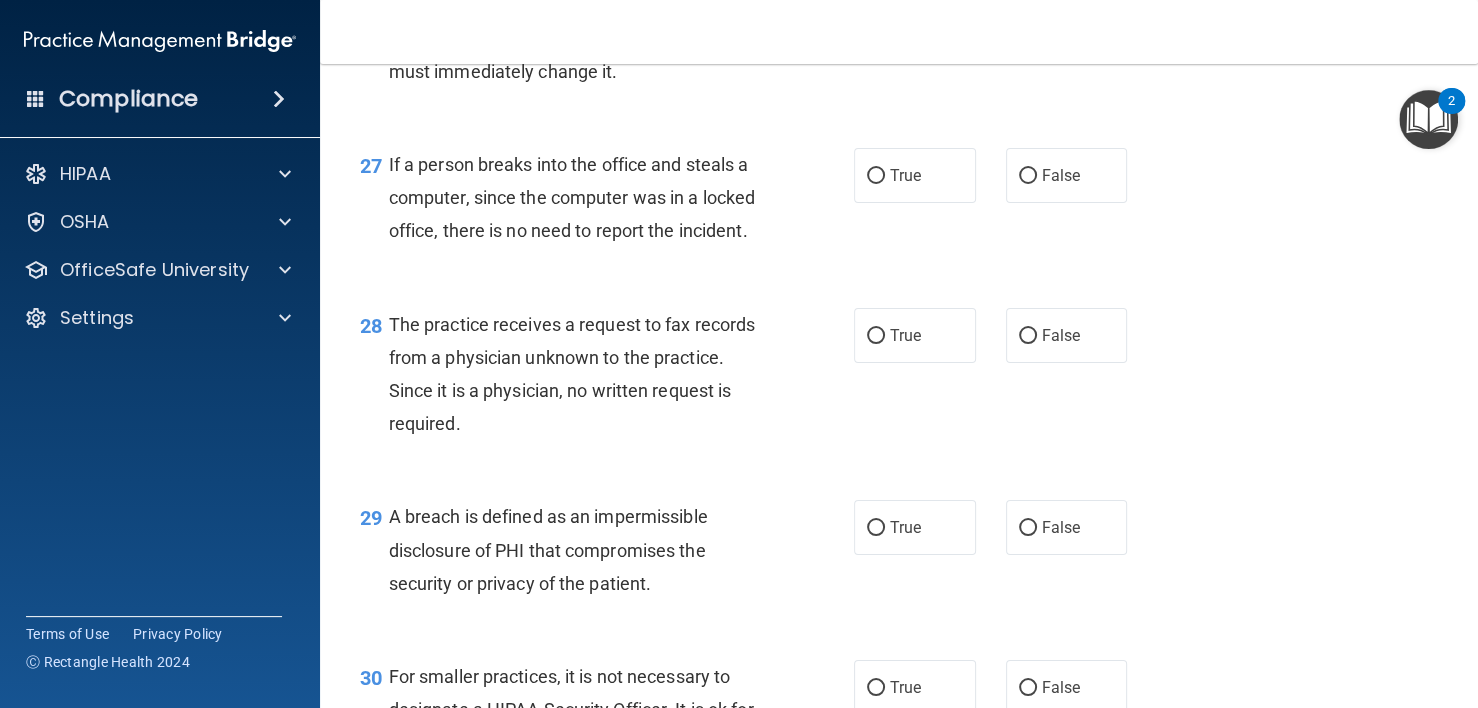 scroll, scrollTop: 4800, scrollLeft: 0, axis: vertical 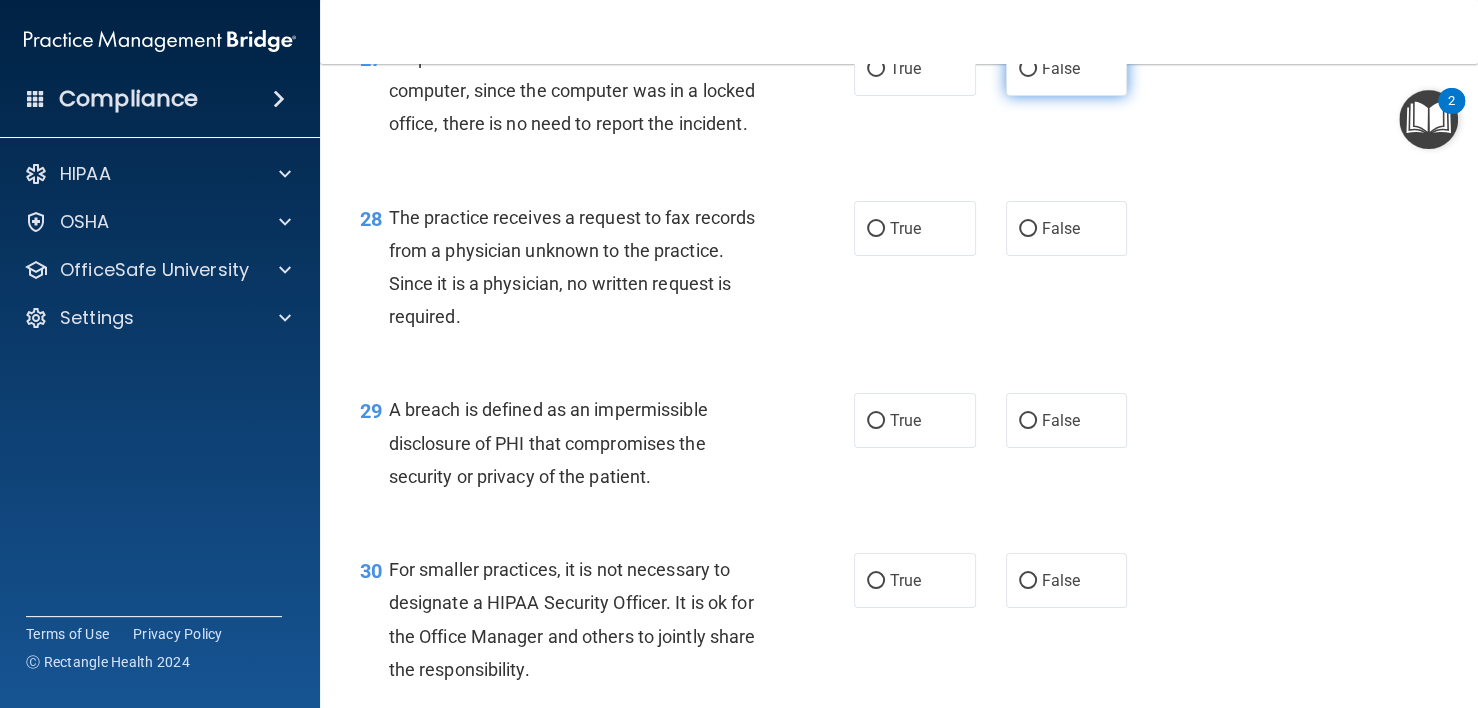 click on "False" at bounding box center (1061, 68) 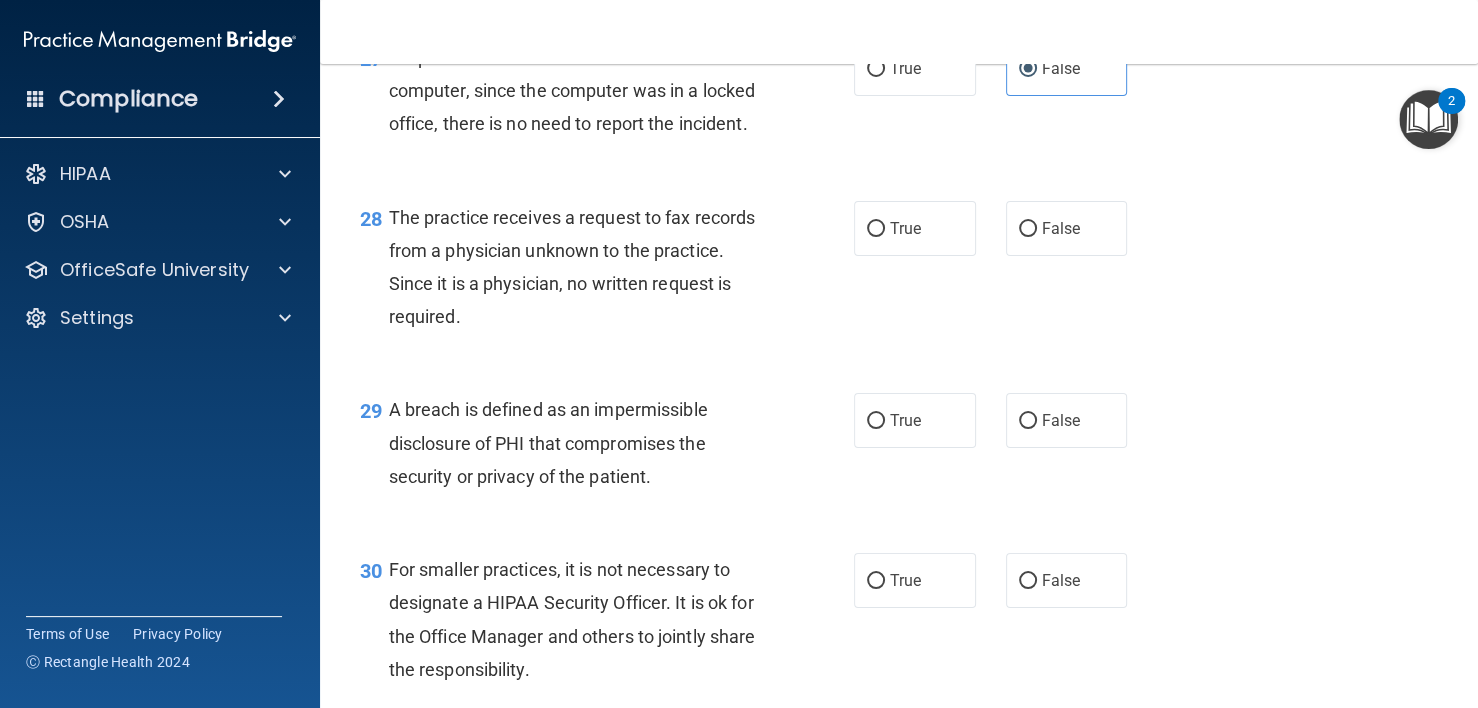 scroll, scrollTop: 5000, scrollLeft: 0, axis: vertical 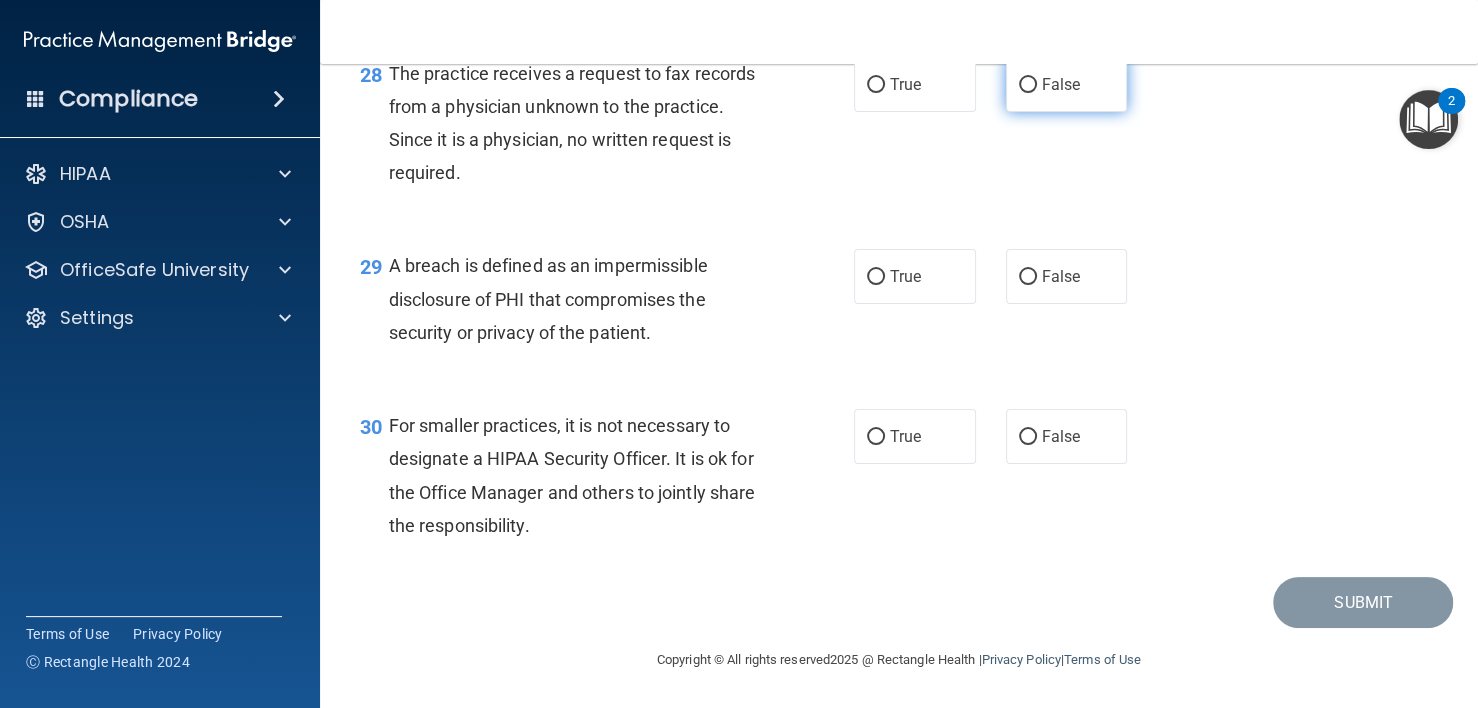 click on "False" at bounding box center [1061, 84] 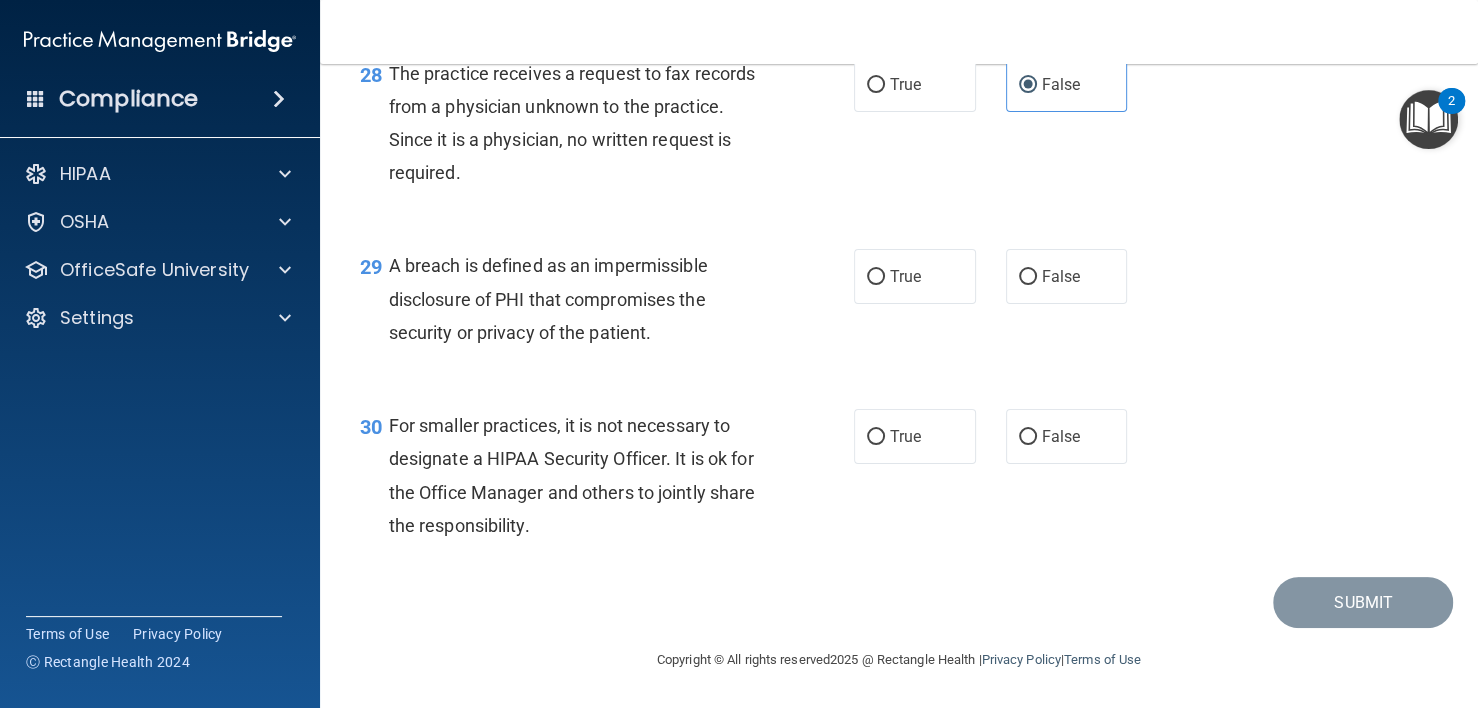 scroll, scrollTop: 5044, scrollLeft: 0, axis: vertical 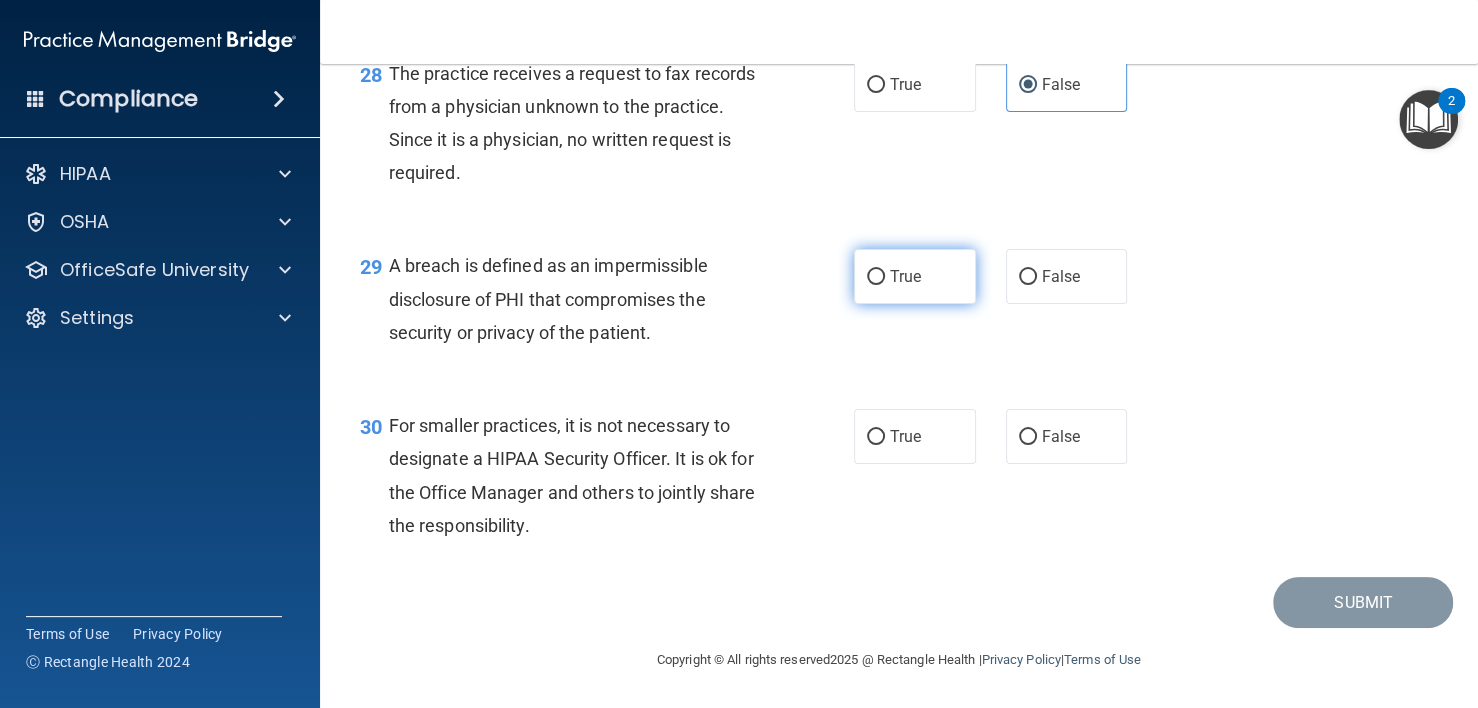 click on "True" at bounding box center (905, 276) 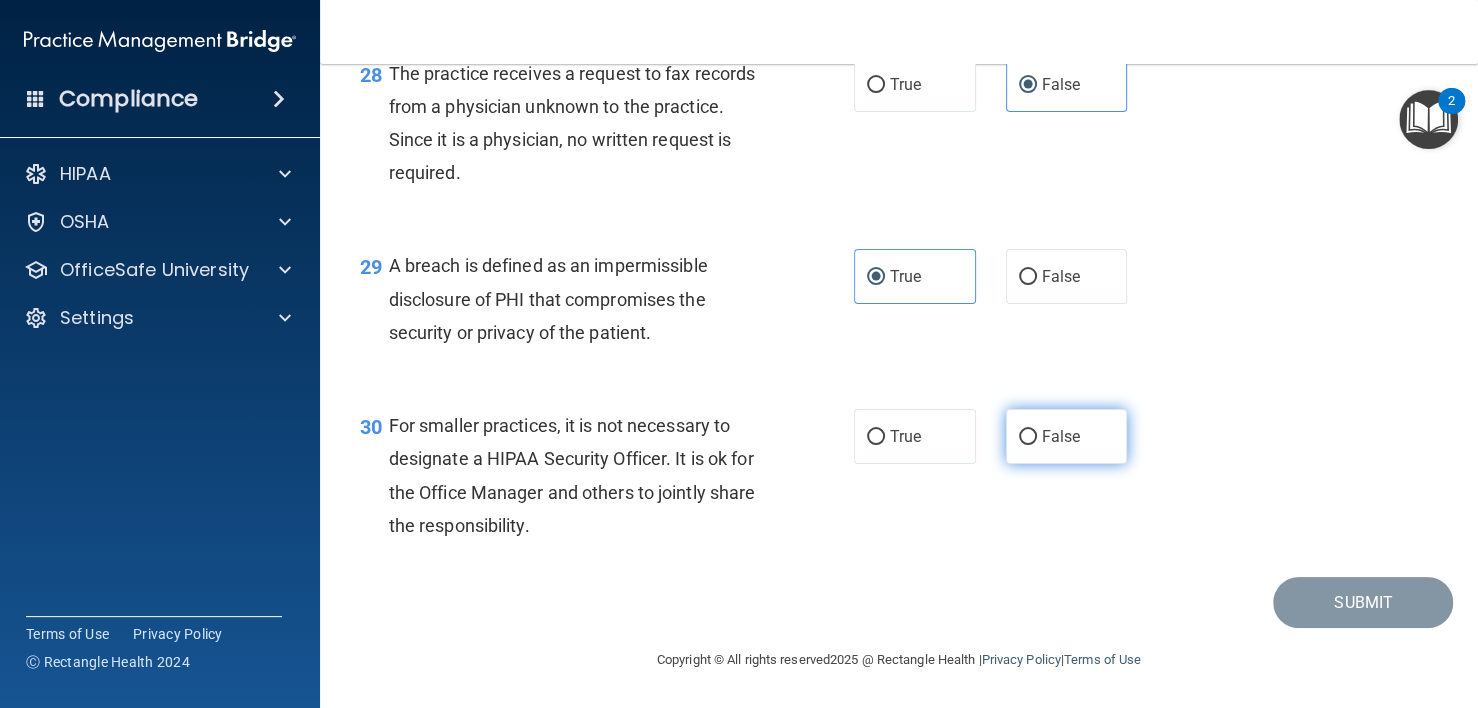 click on "False" at bounding box center (1061, 436) 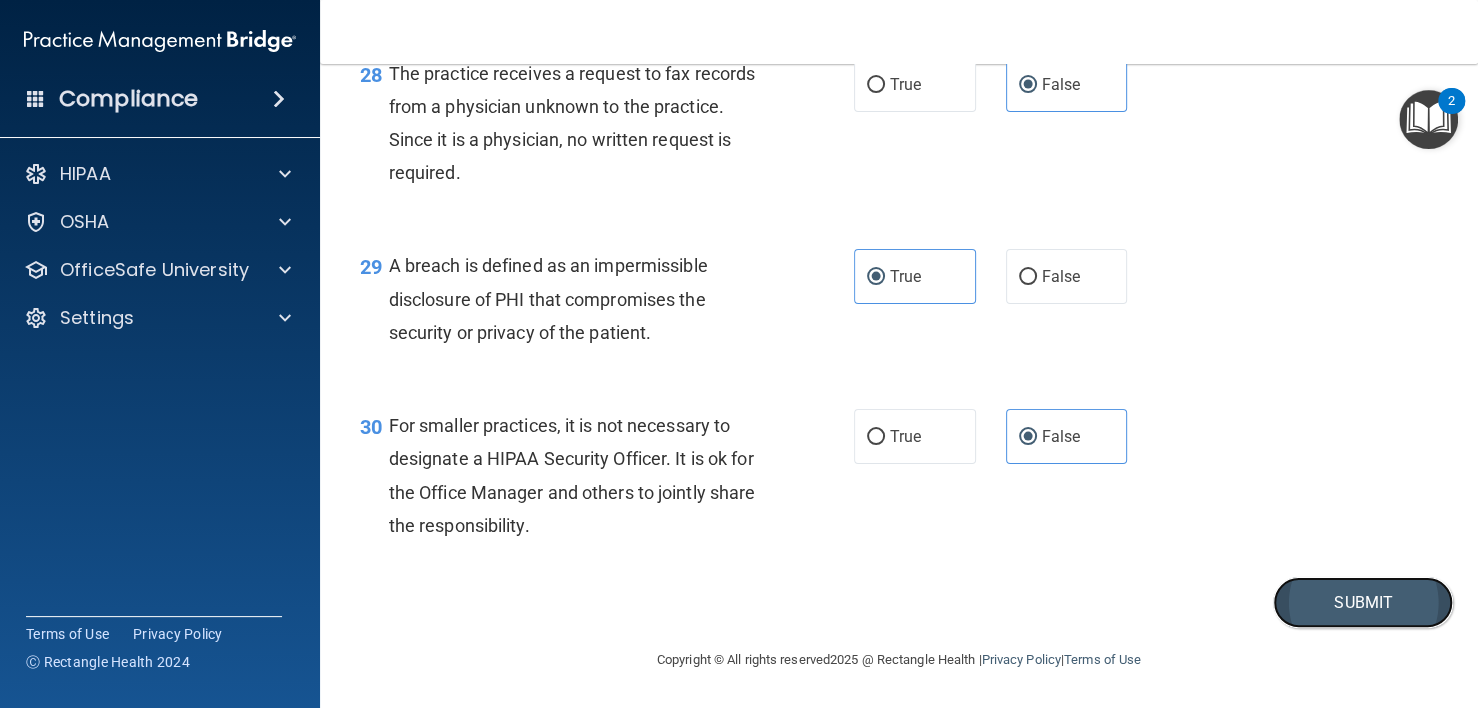 click on "Submit" at bounding box center [1363, 602] 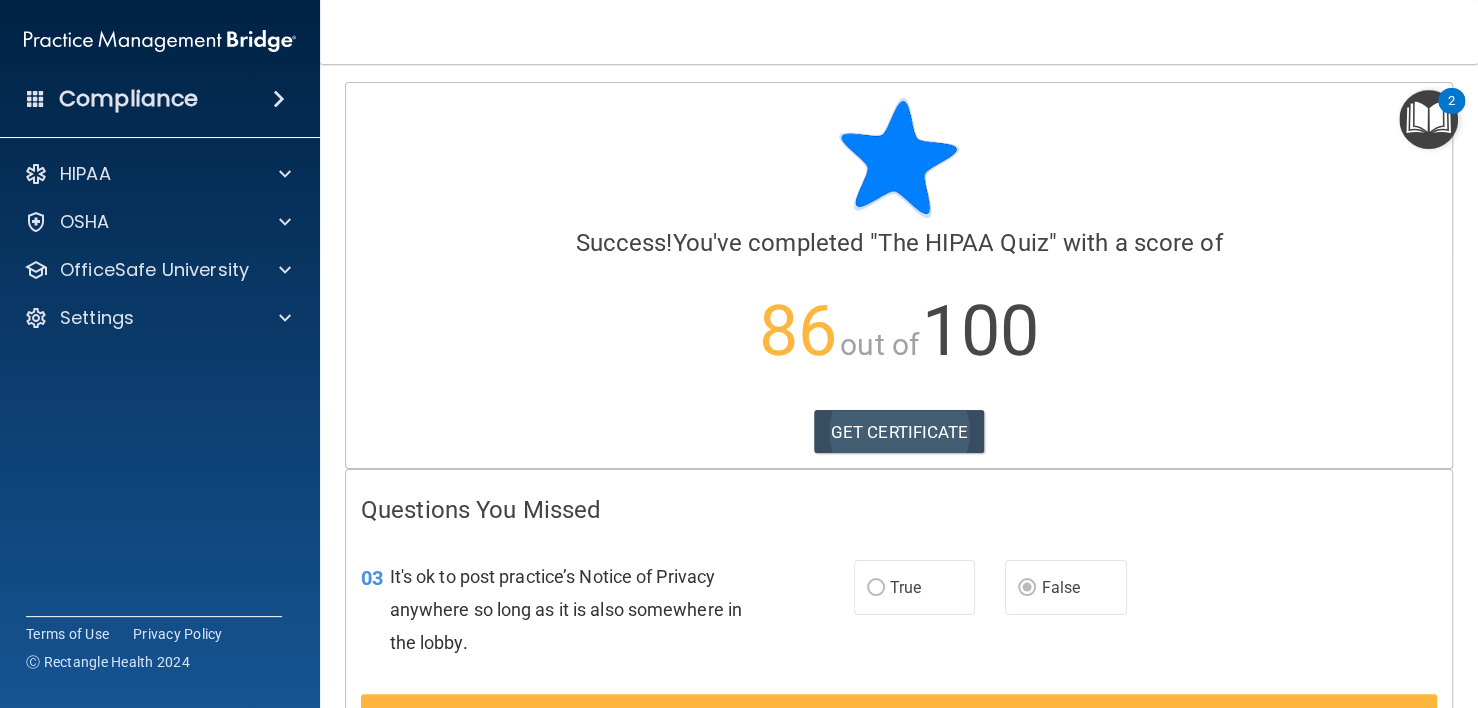 scroll, scrollTop: 0, scrollLeft: 0, axis: both 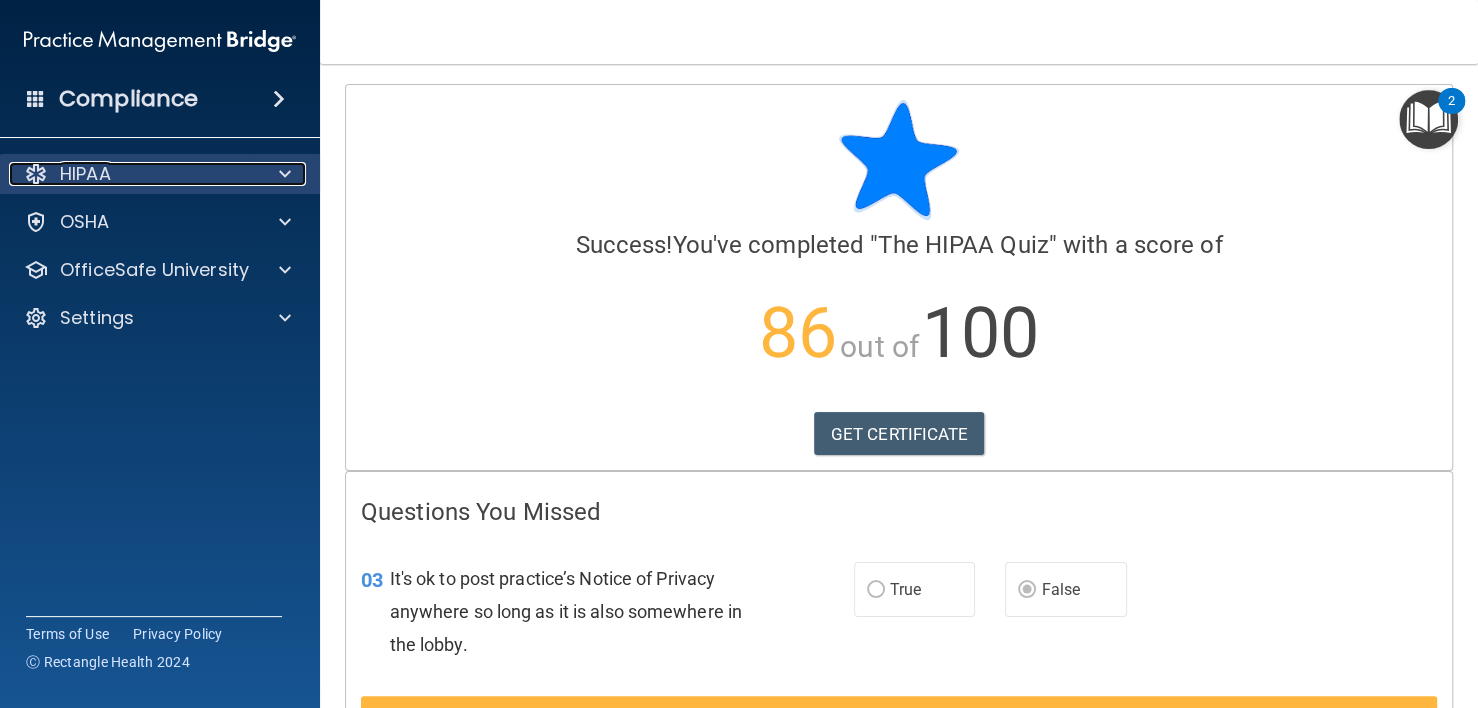 click at bounding box center (282, 174) 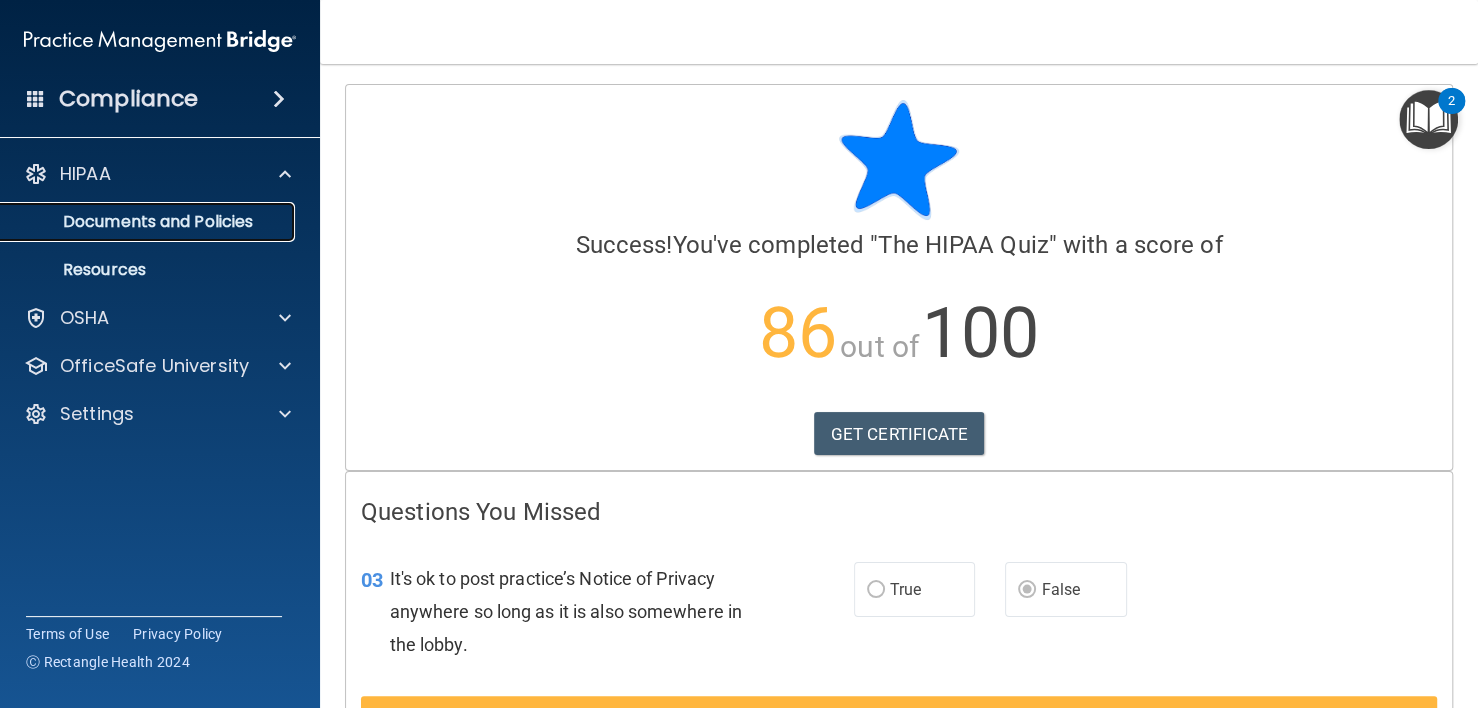 click on "Documents and Policies" at bounding box center (149, 222) 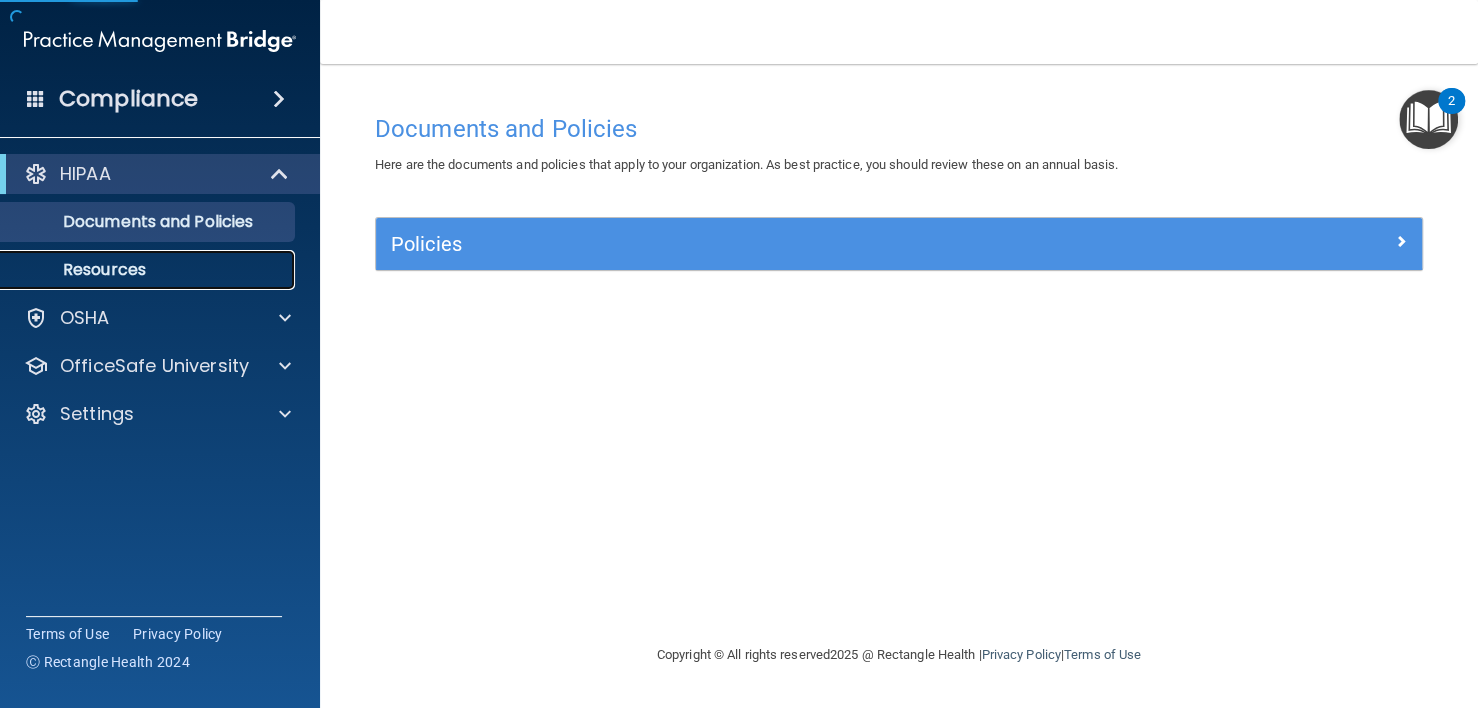 click on "Resources" at bounding box center [149, 270] 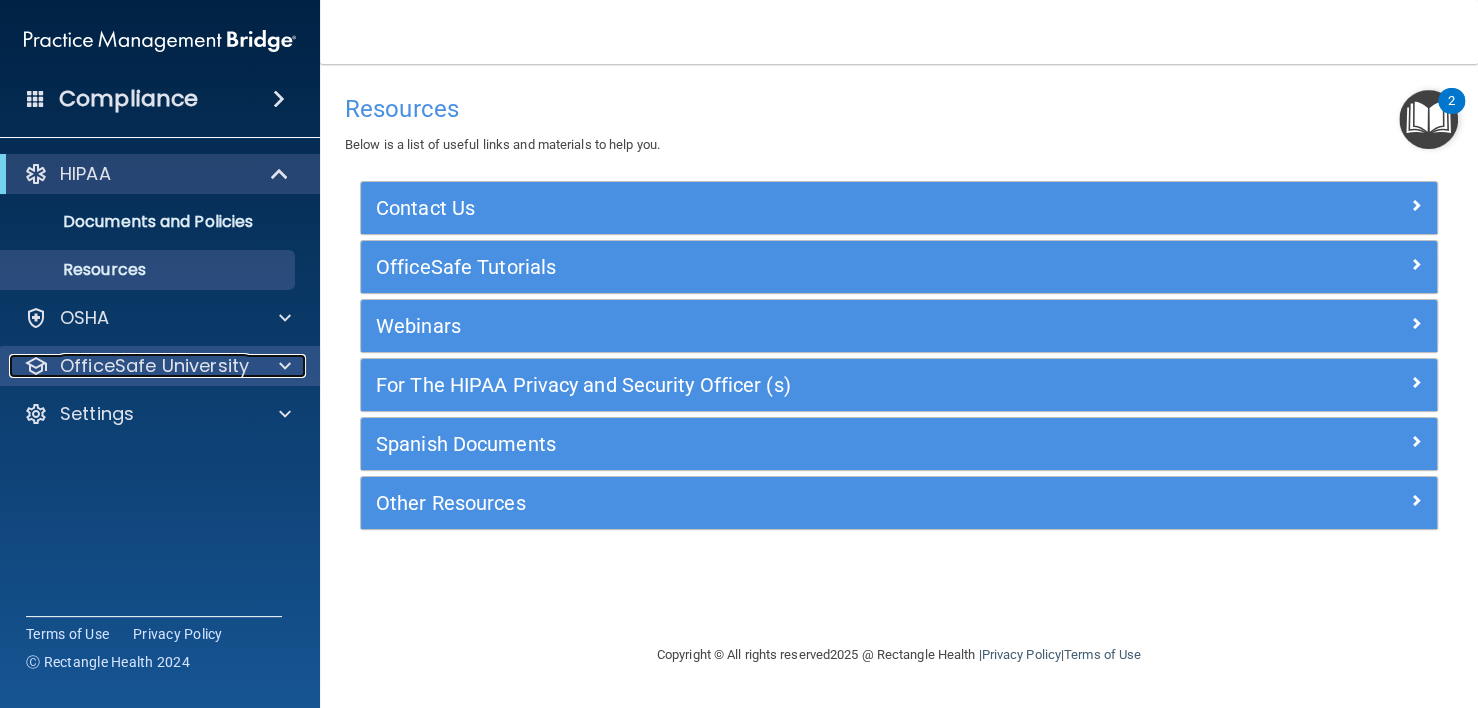 click on "OfficeSafe University" at bounding box center [154, 366] 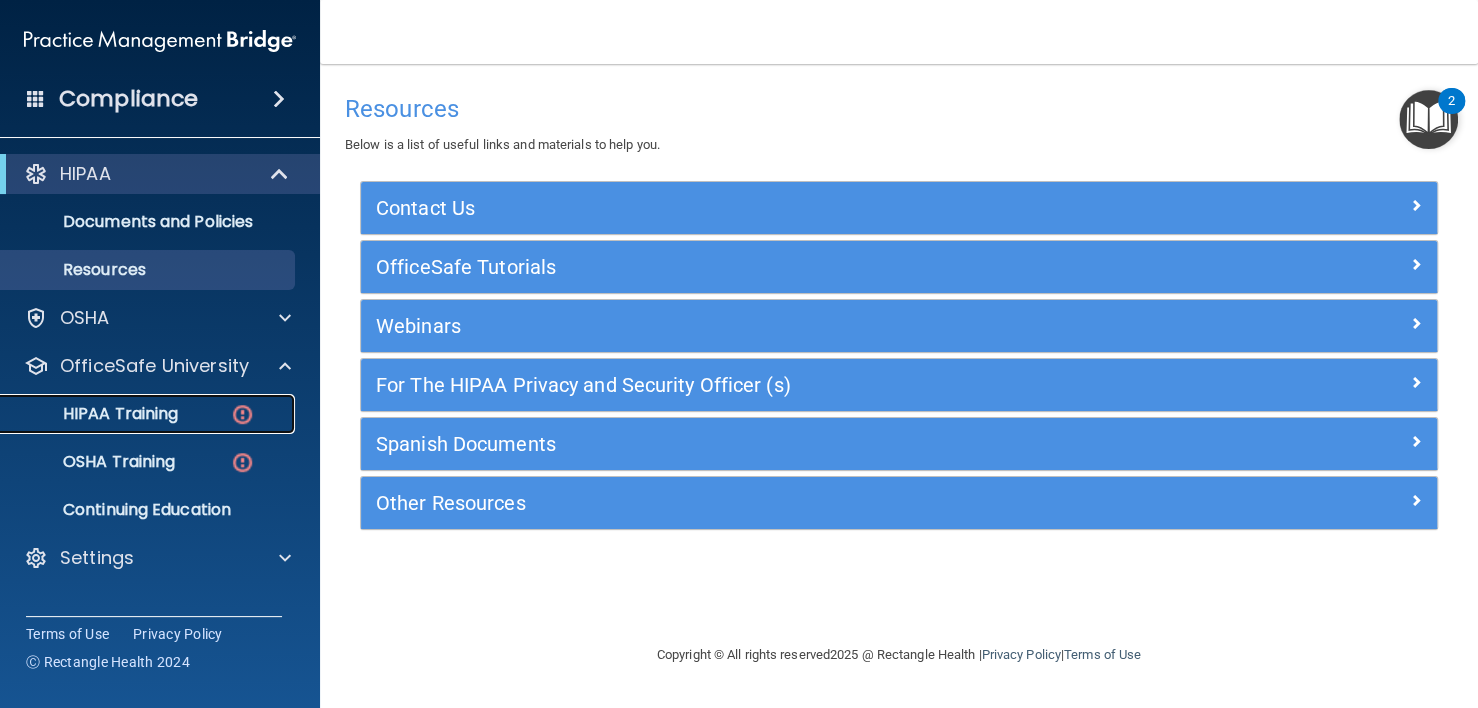 click at bounding box center [242, 414] 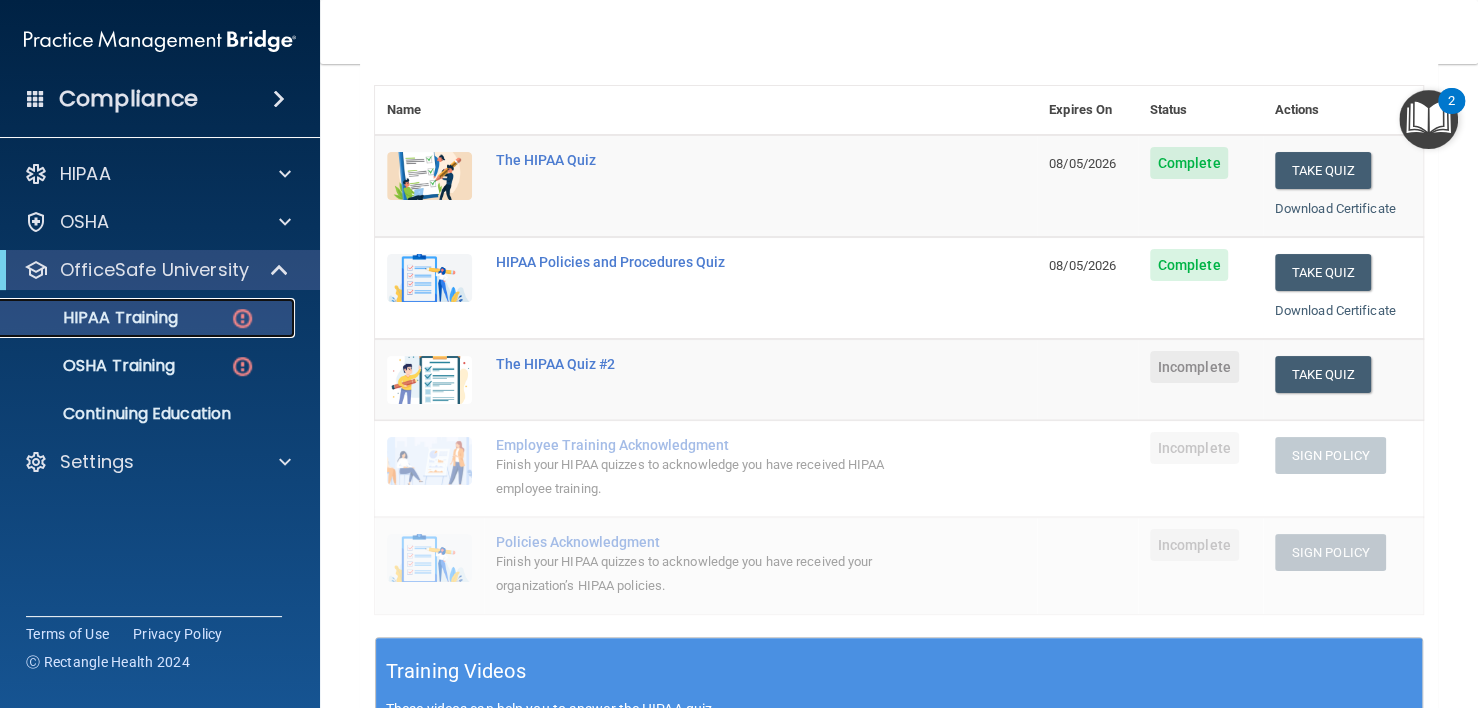 scroll, scrollTop: 300, scrollLeft: 0, axis: vertical 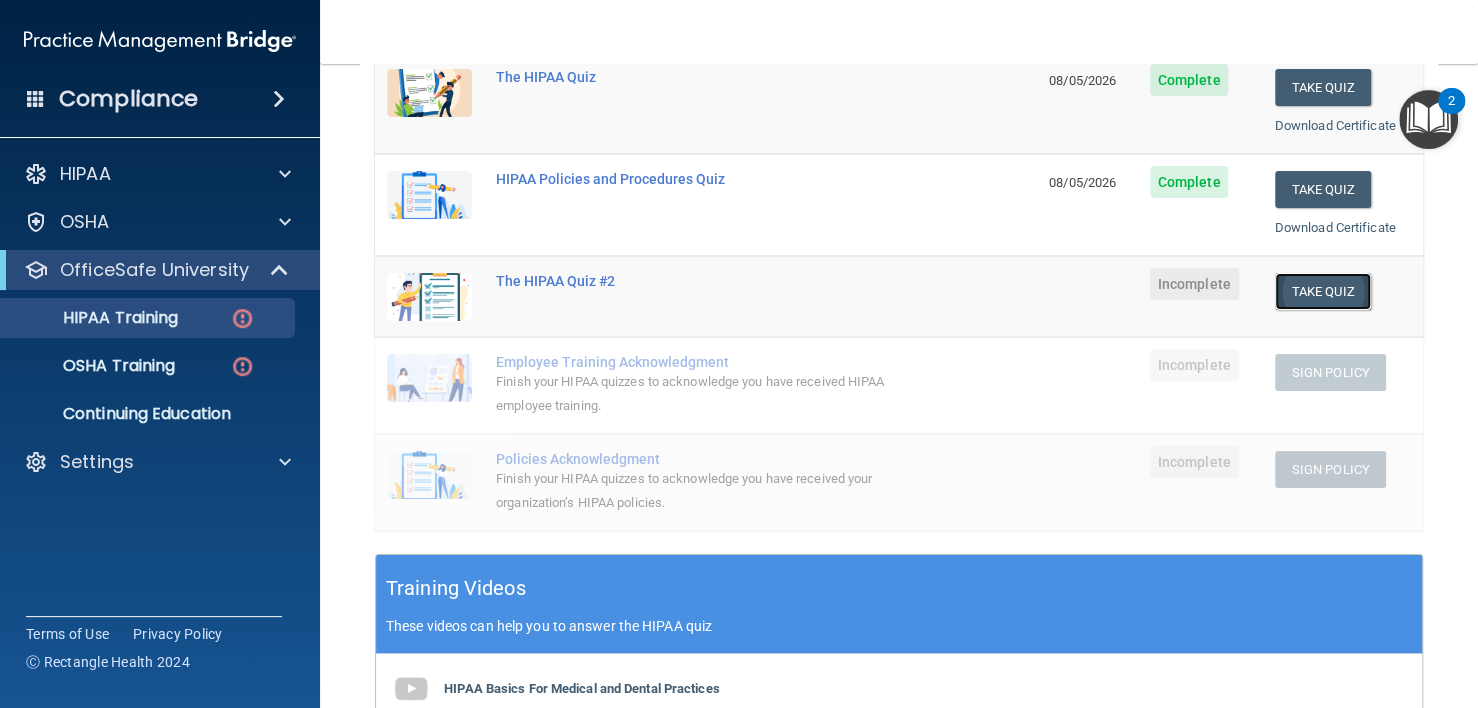 click on "Take Quiz" at bounding box center [1323, 291] 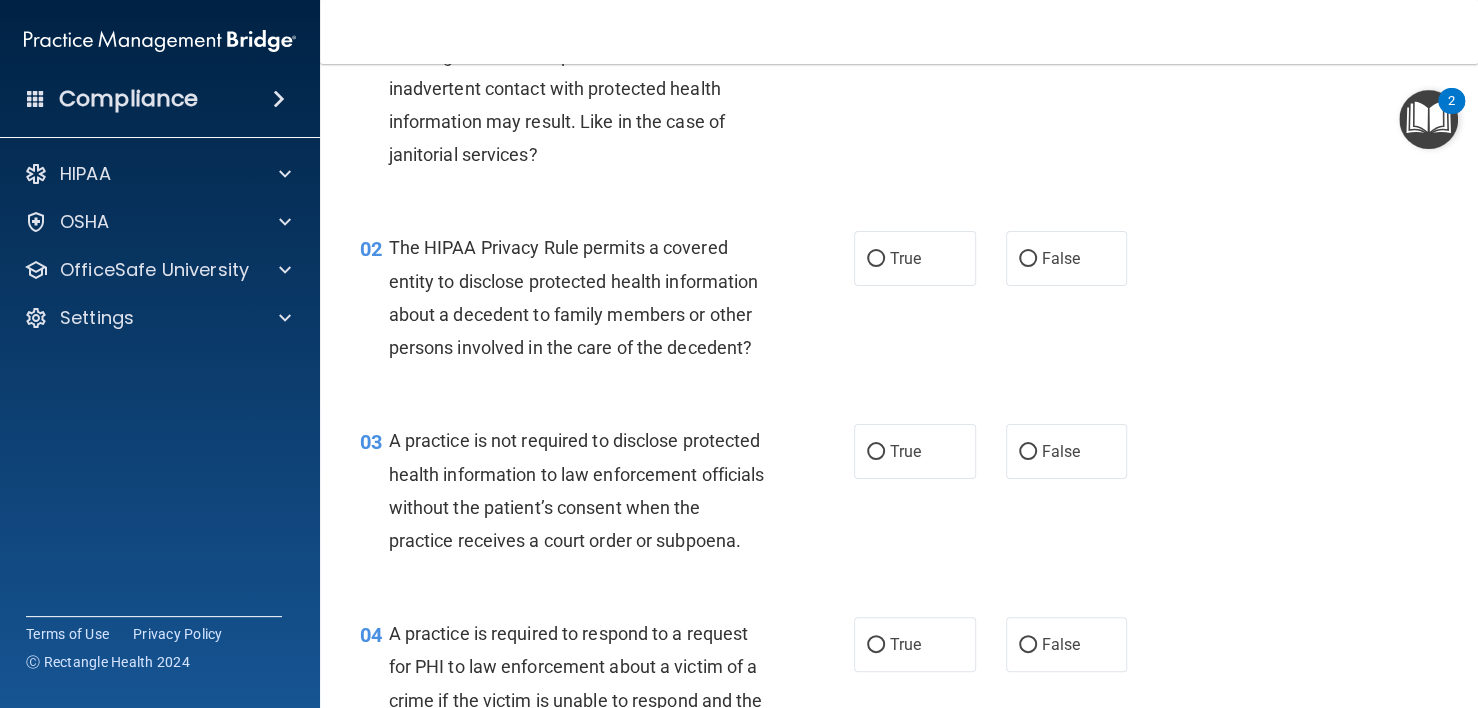 scroll, scrollTop: 0, scrollLeft: 0, axis: both 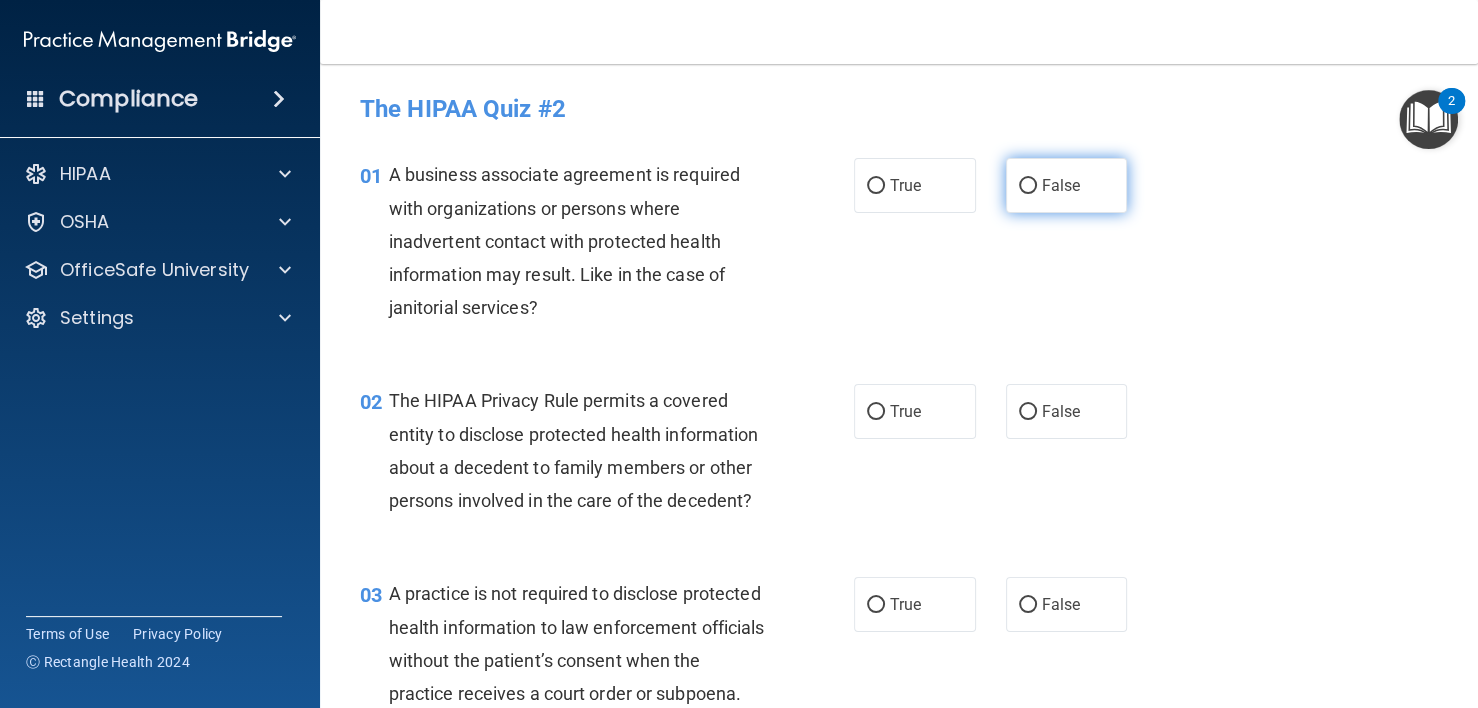click on "False" at bounding box center (1067, 185) 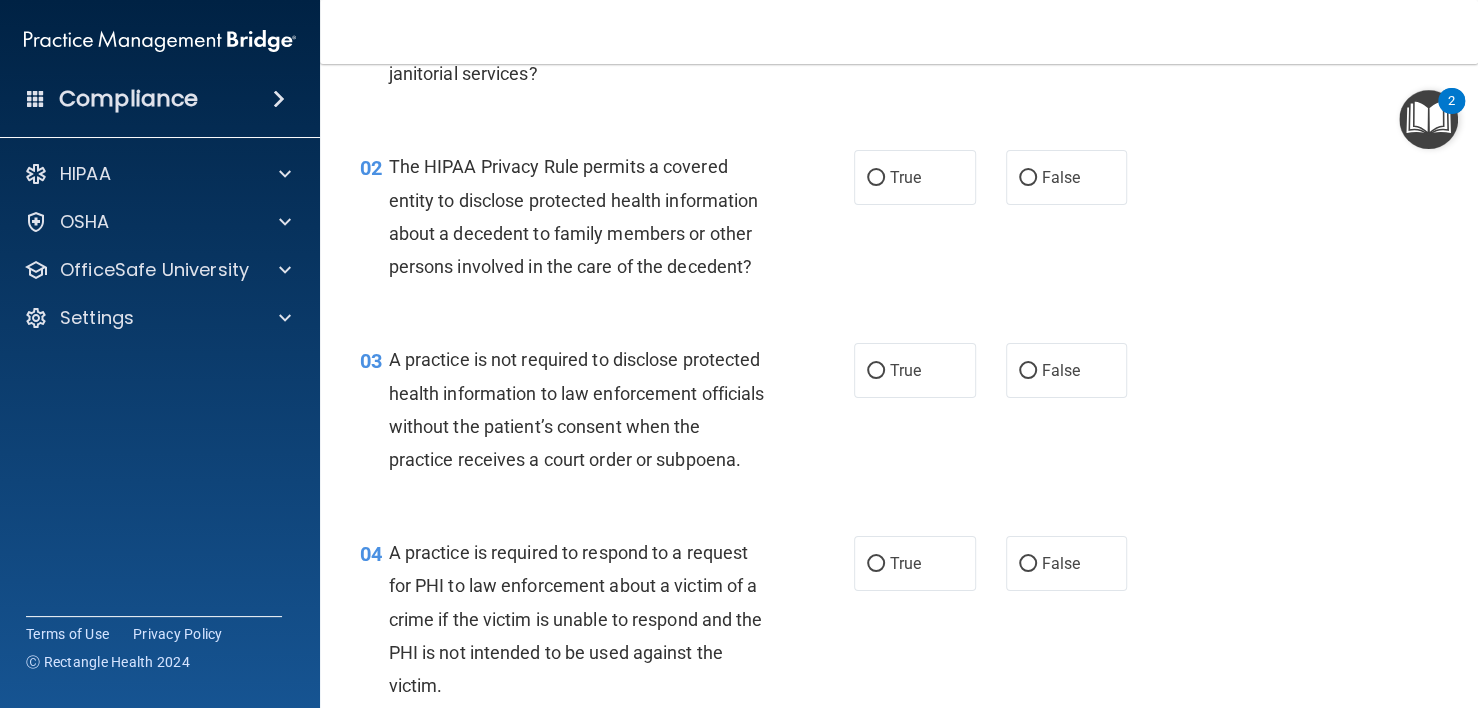 scroll, scrollTop: 200, scrollLeft: 0, axis: vertical 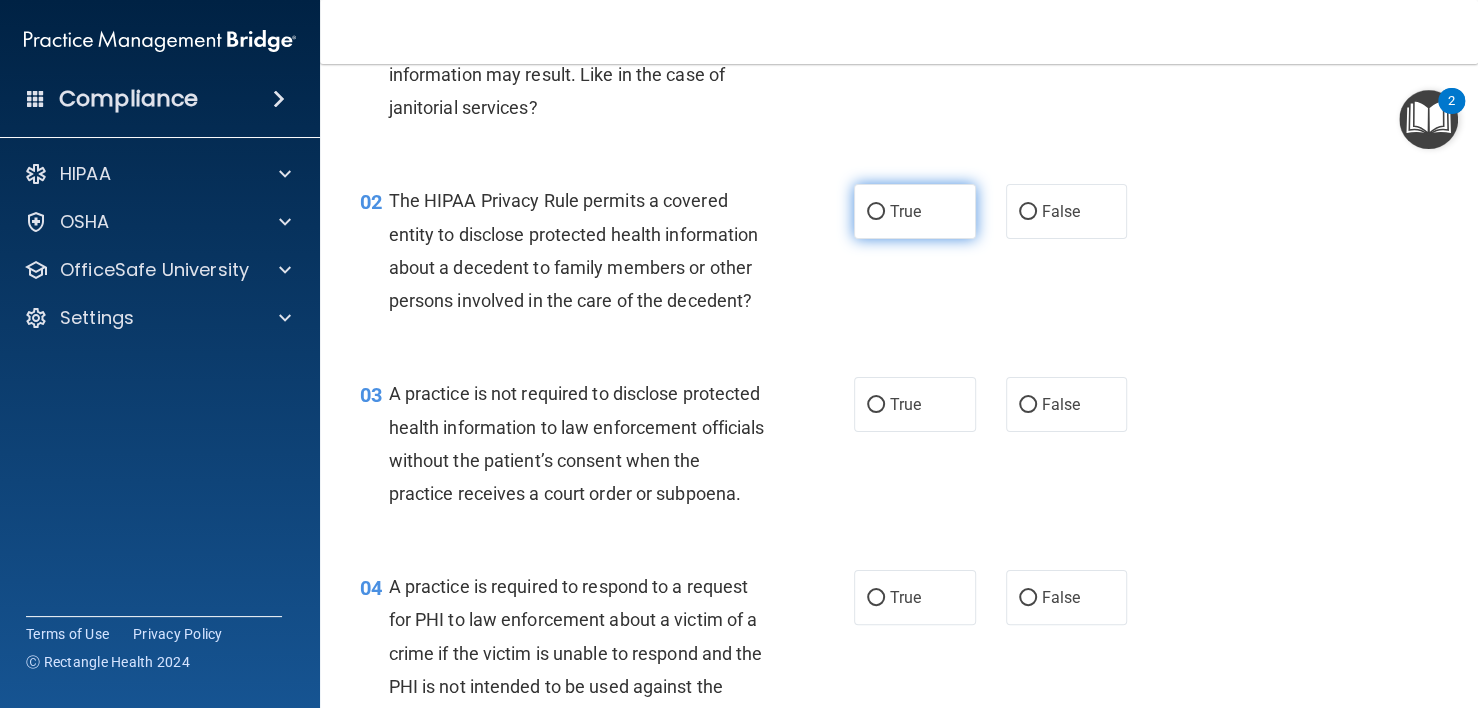click on "True" at bounding box center (905, 211) 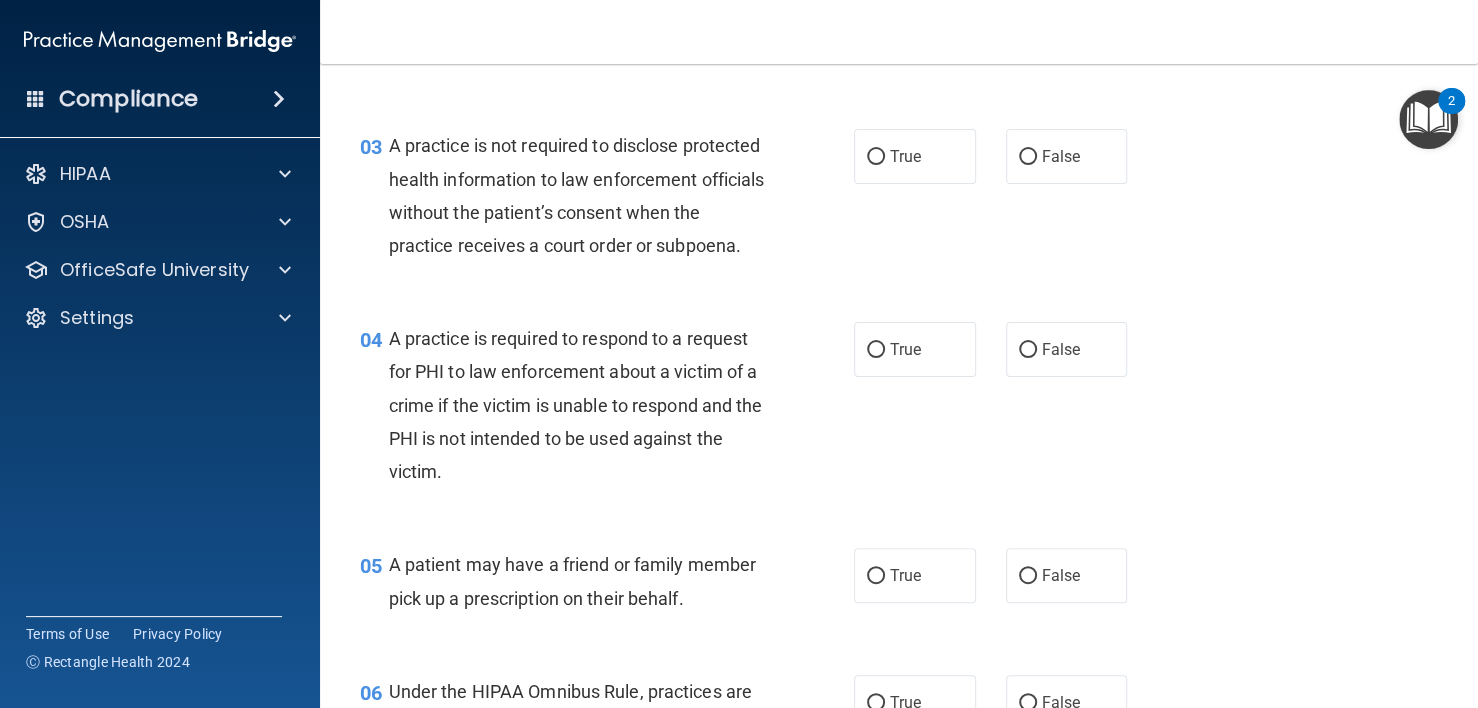 scroll, scrollTop: 500, scrollLeft: 0, axis: vertical 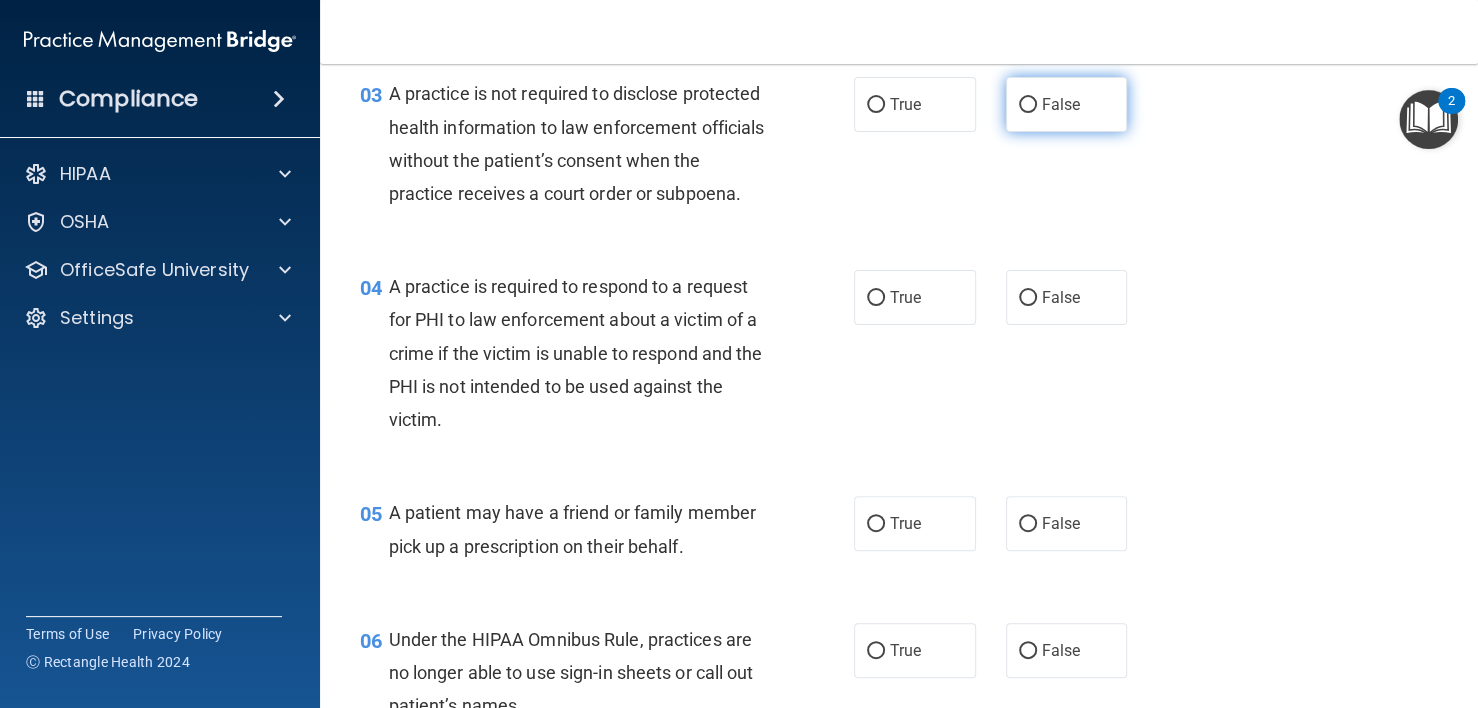 click on "False" at bounding box center (1061, 104) 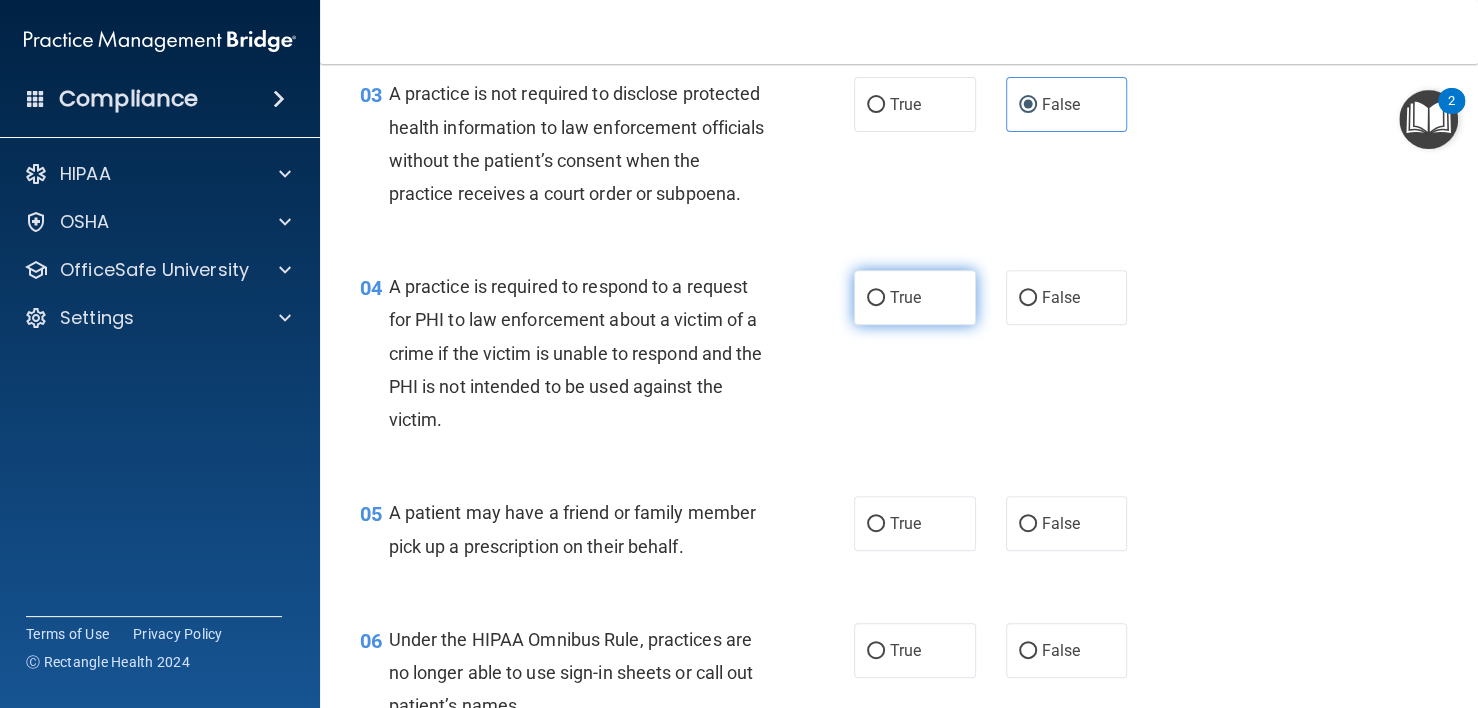 click on "True" at bounding box center (915, 297) 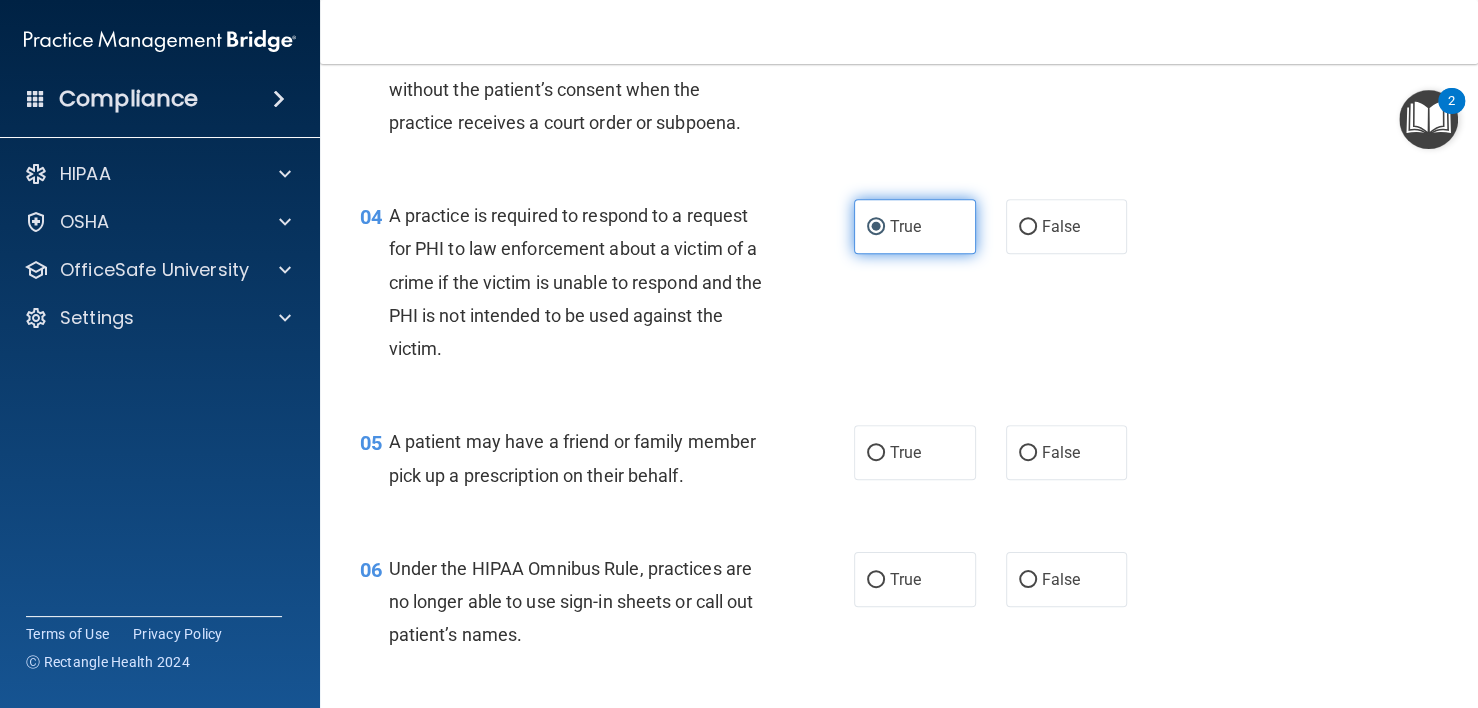 scroll, scrollTop: 700, scrollLeft: 0, axis: vertical 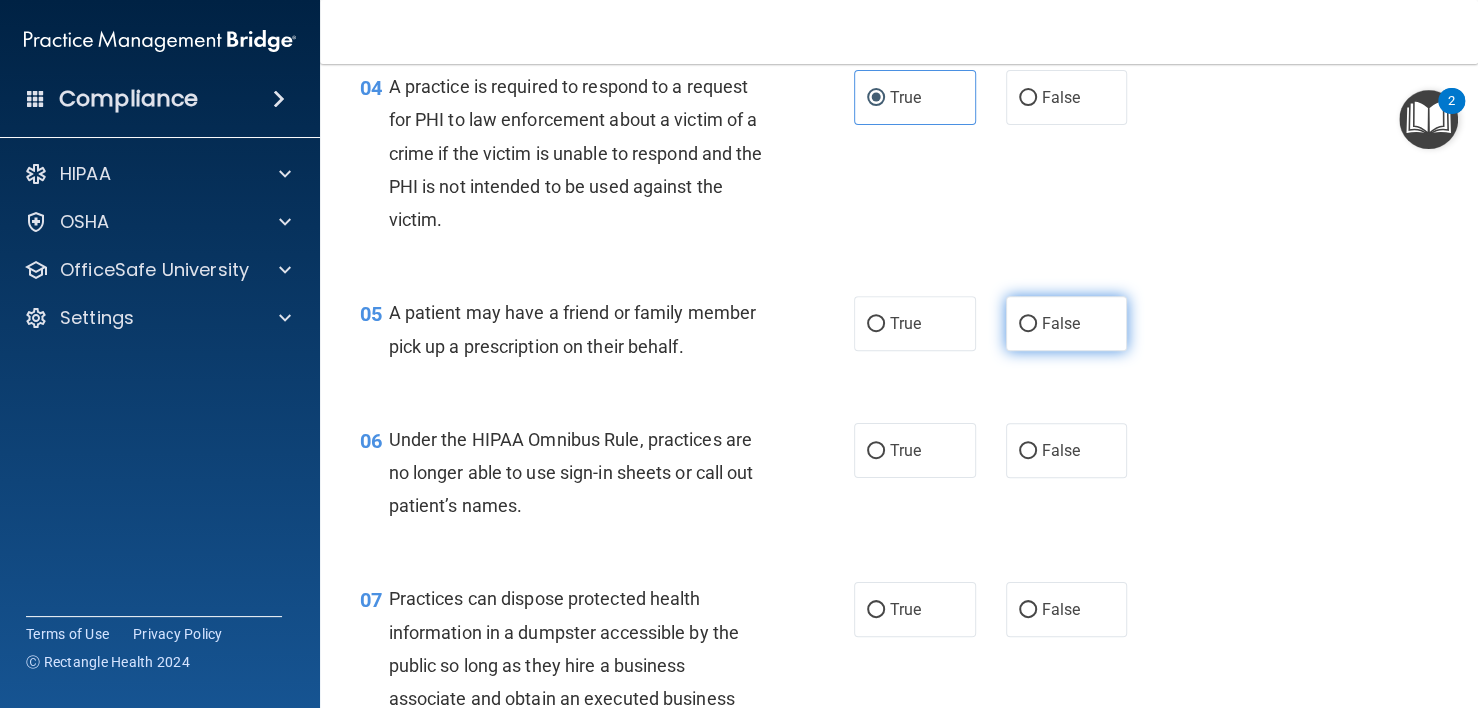 click on "False" at bounding box center (1061, 323) 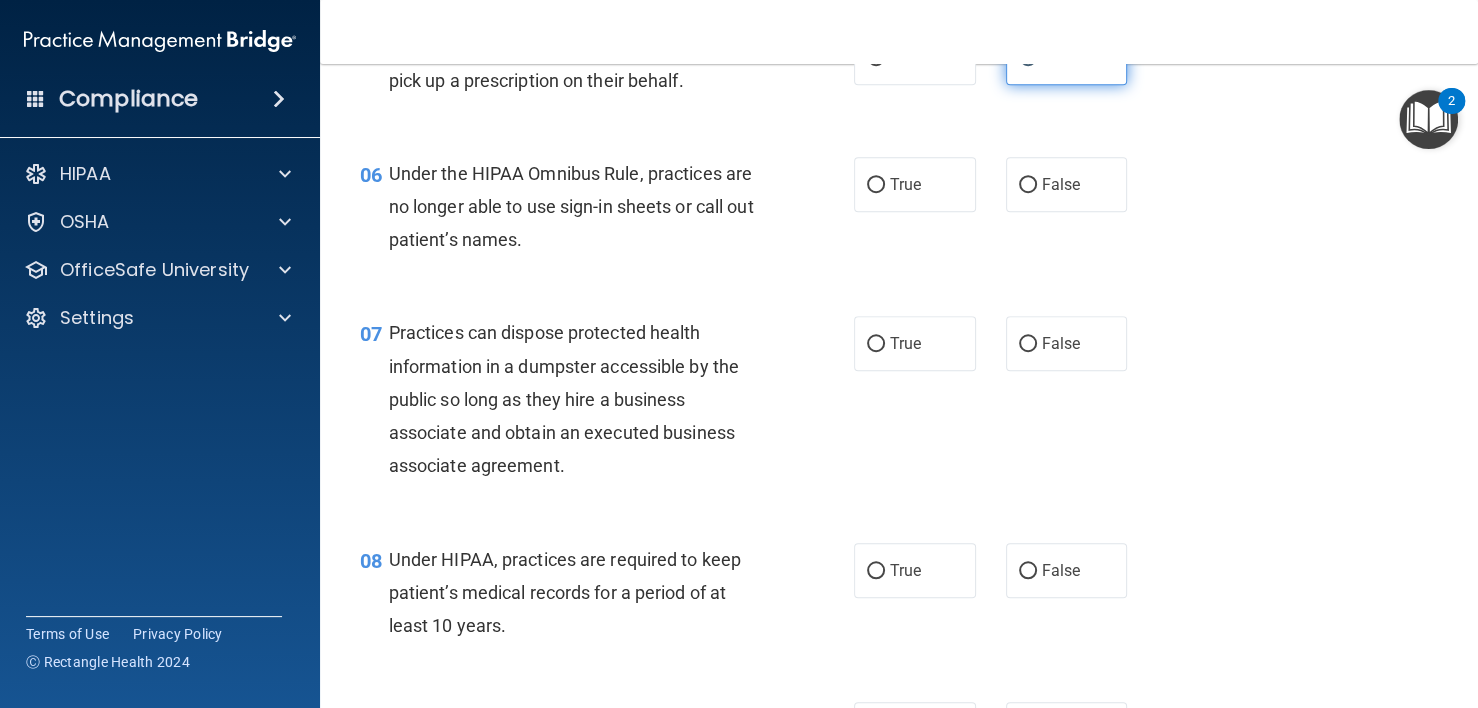 scroll, scrollTop: 1000, scrollLeft: 0, axis: vertical 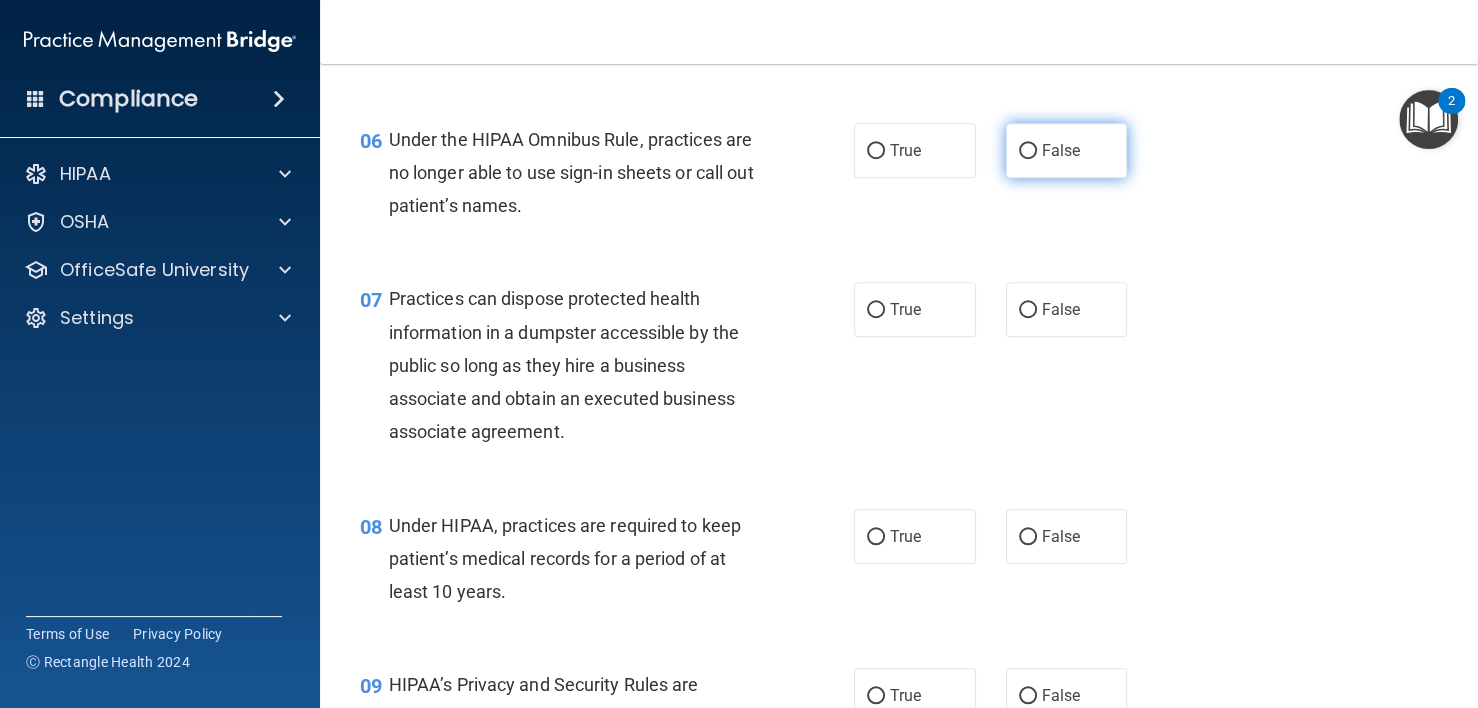 click on "False" at bounding box center (1061, 150) 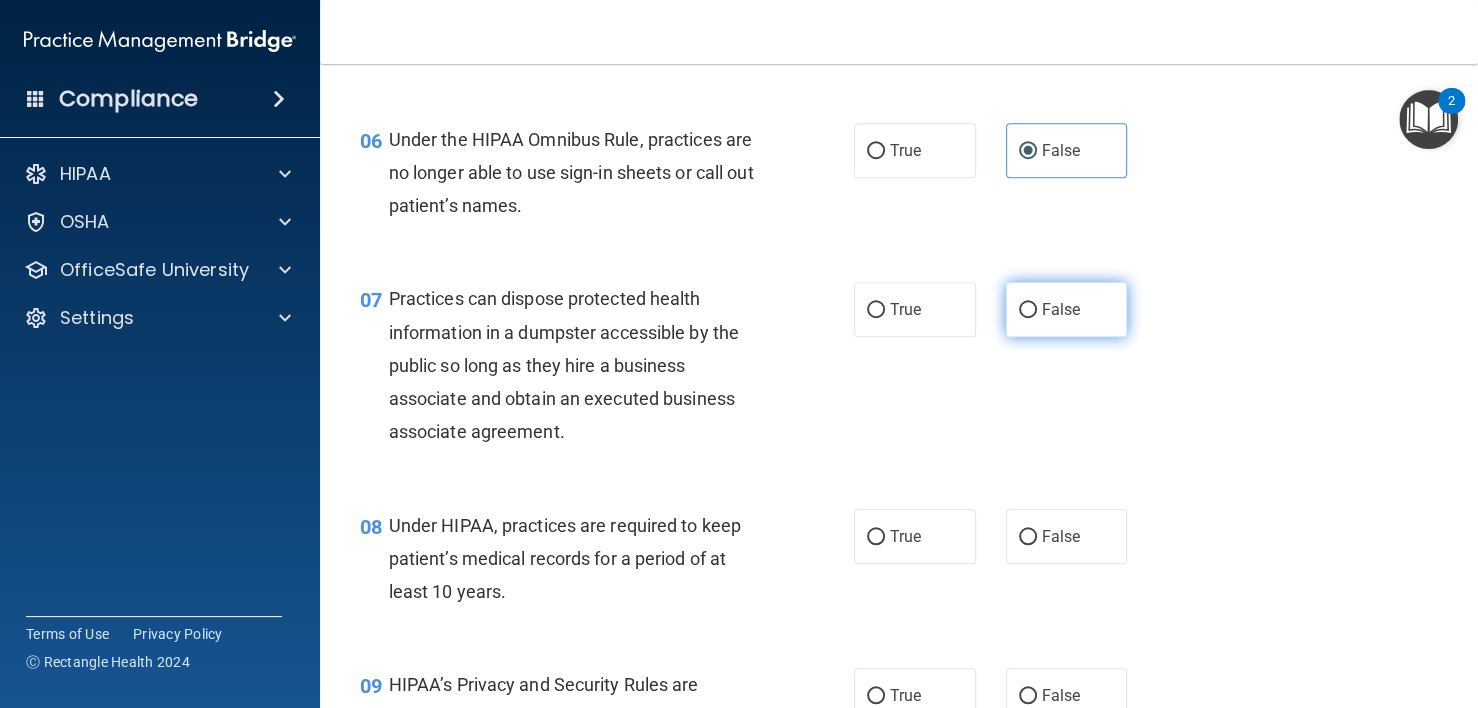 click on "False" at bounding box center [1067, 309] 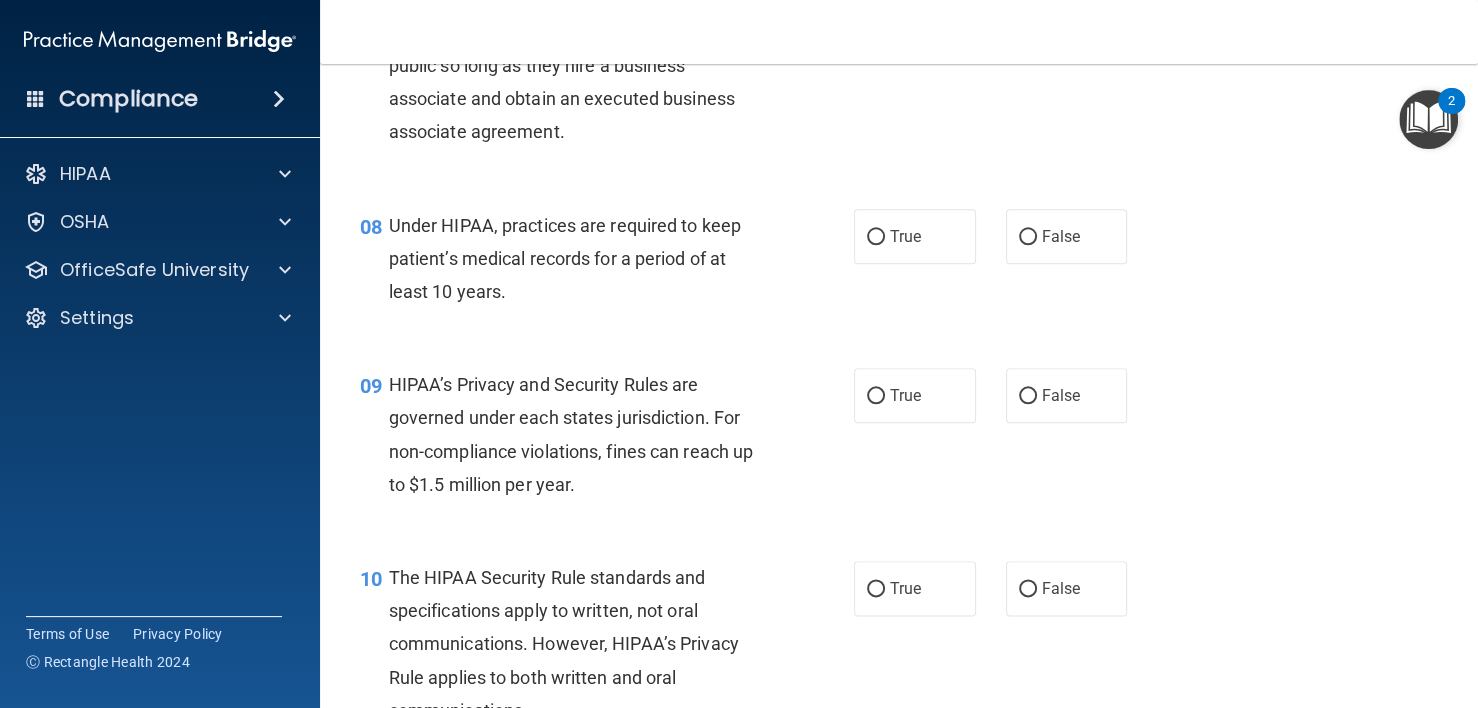 scroll, scrollTop: 1400, scrollLeft: 0, axis: vertical 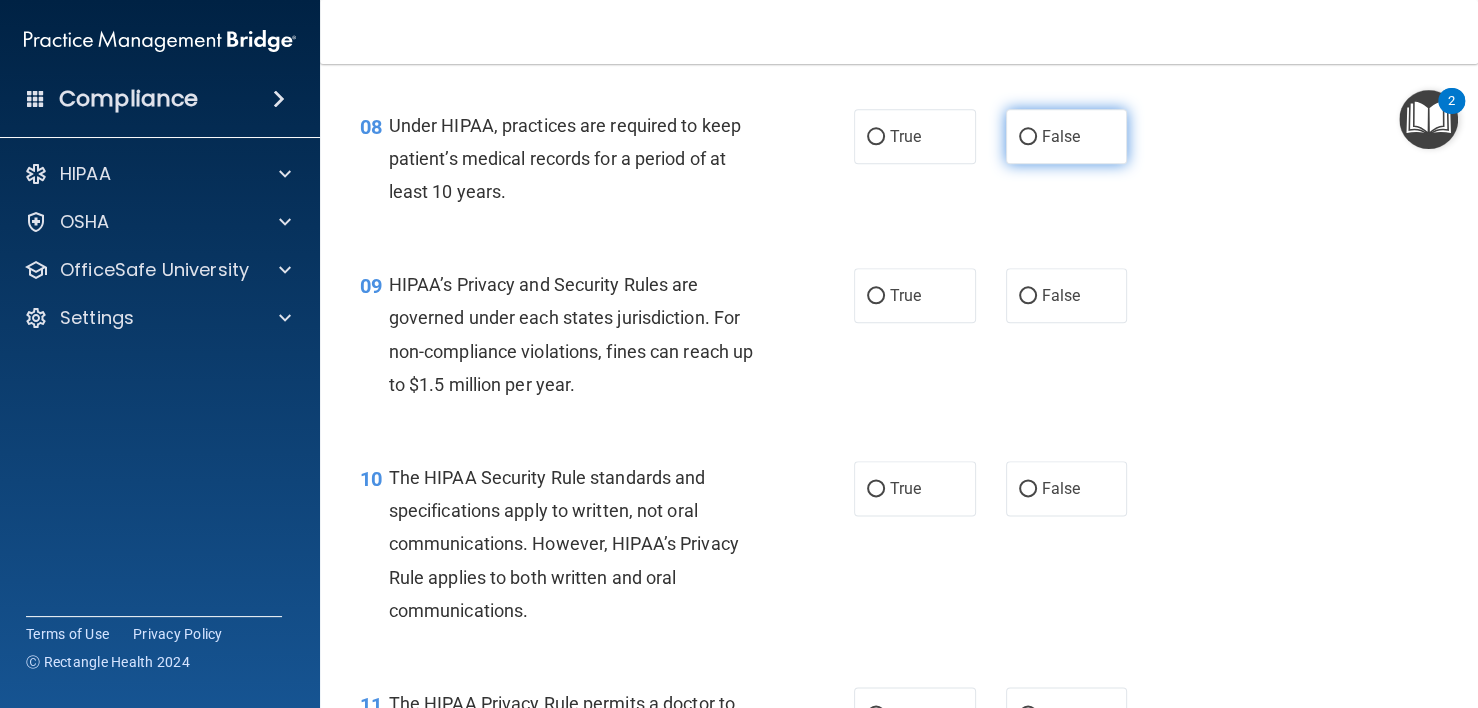 click on "False" at bounding box center (1061, 136) 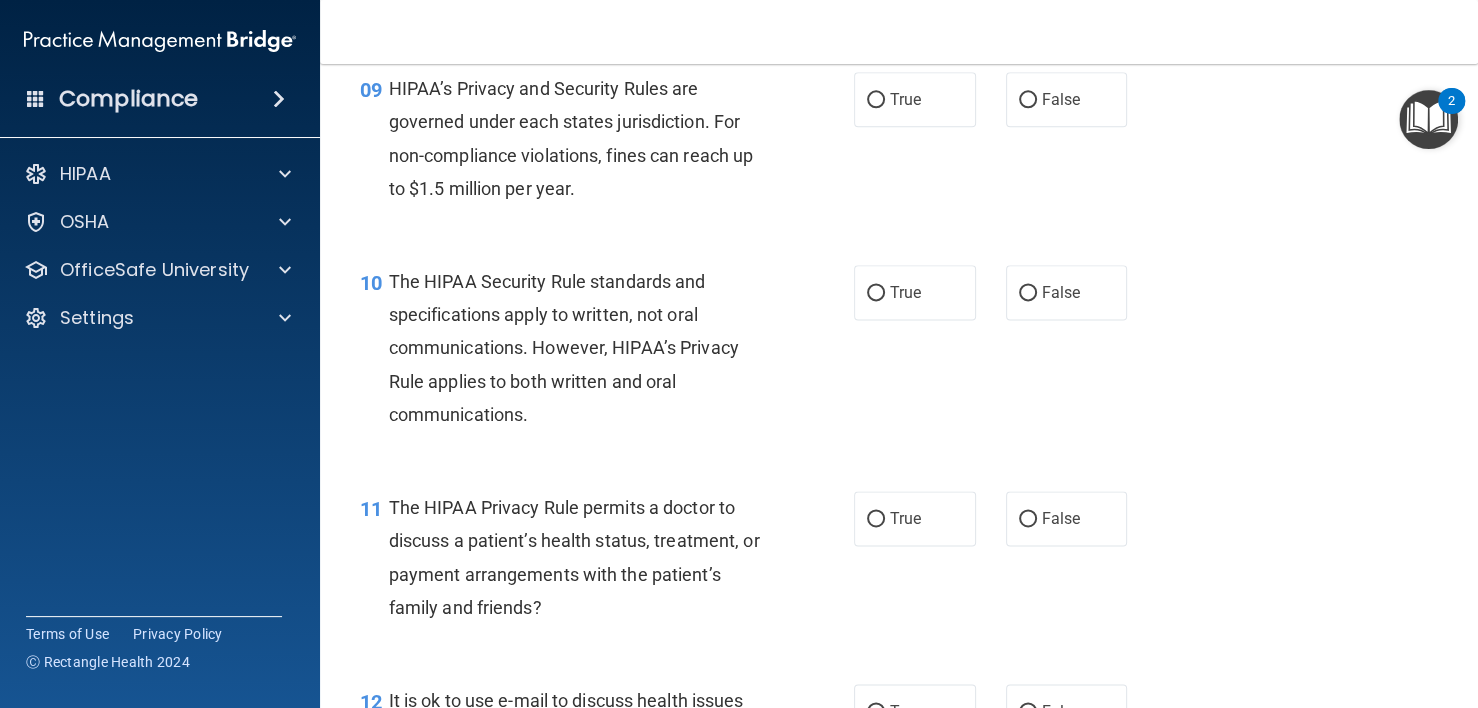 scroll, scrollTop: 1600, scrollLeft: 0, axis: vertical 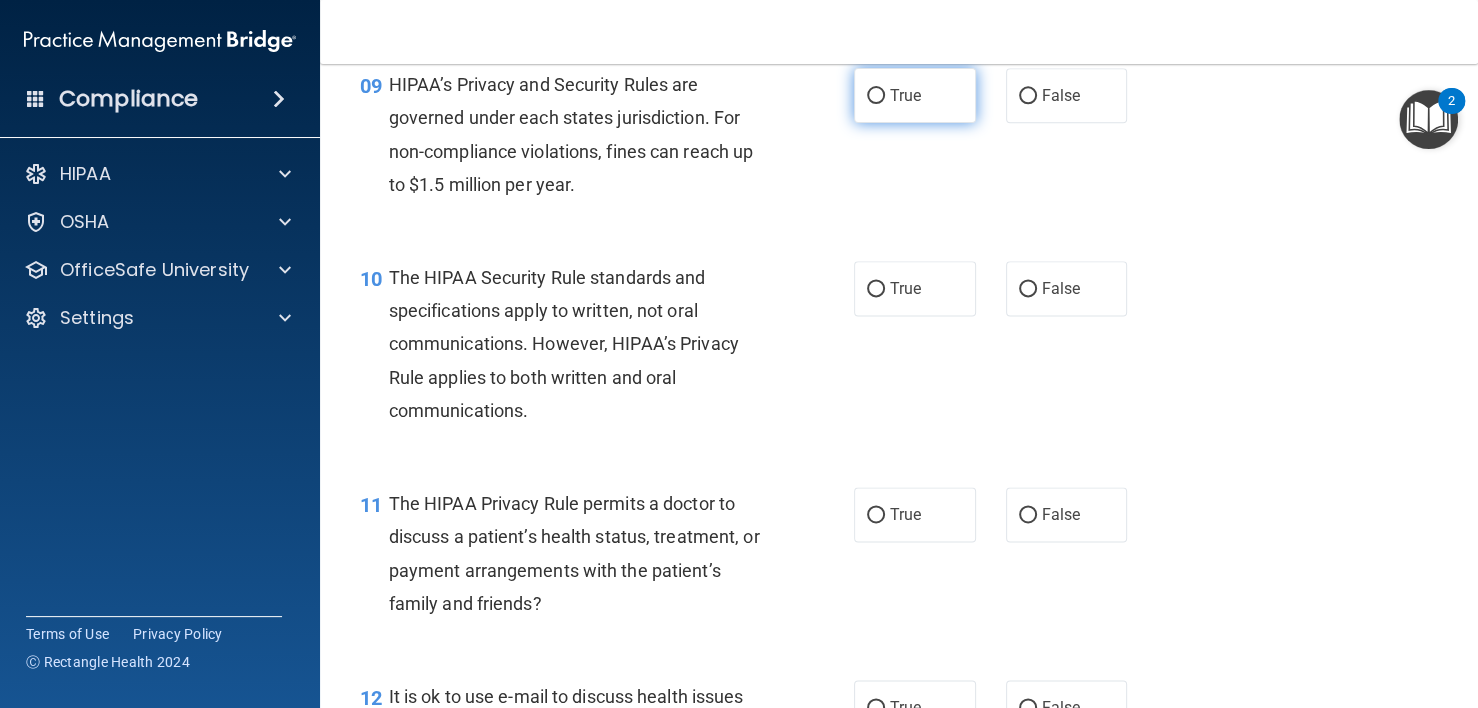 click on "True" at bounding box center (905, 95) 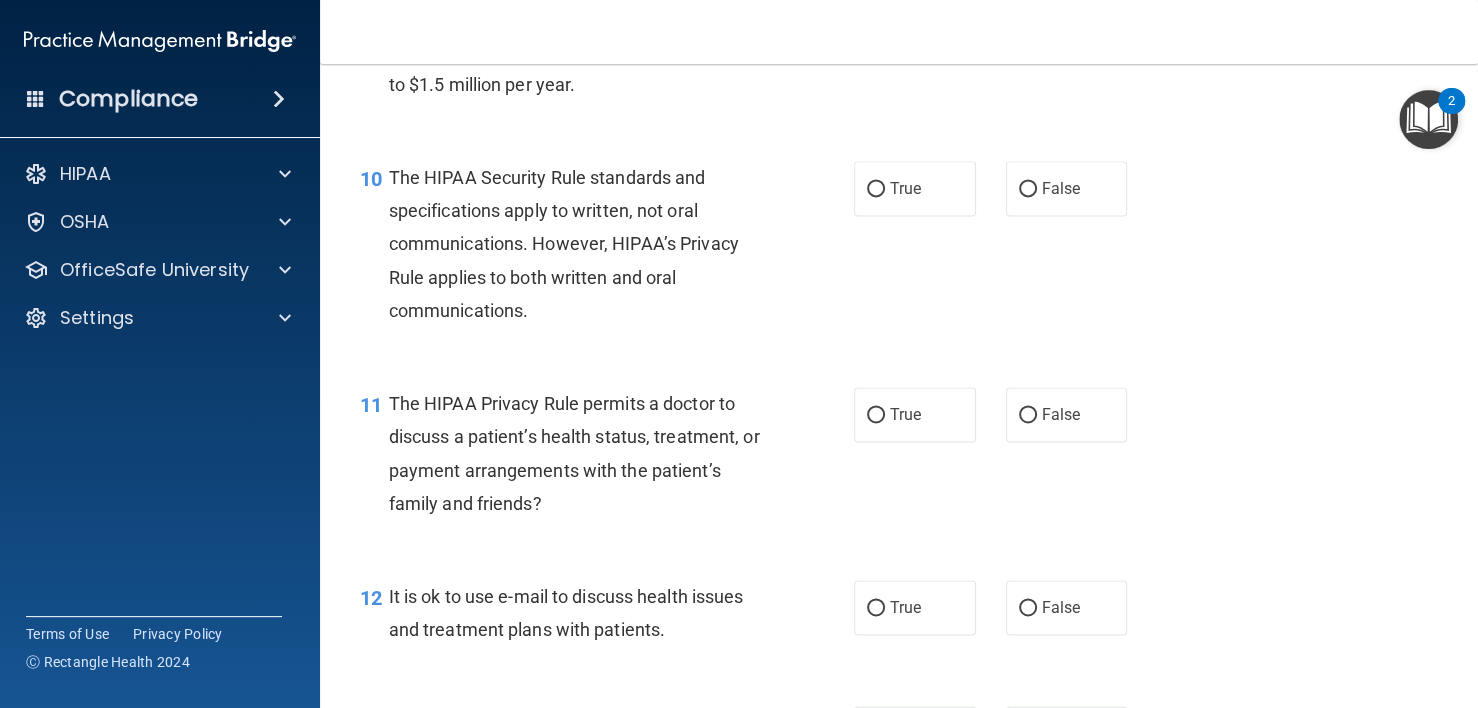 scroll, scrollTop: 1800, scrollLeft: 0, axis: vertical 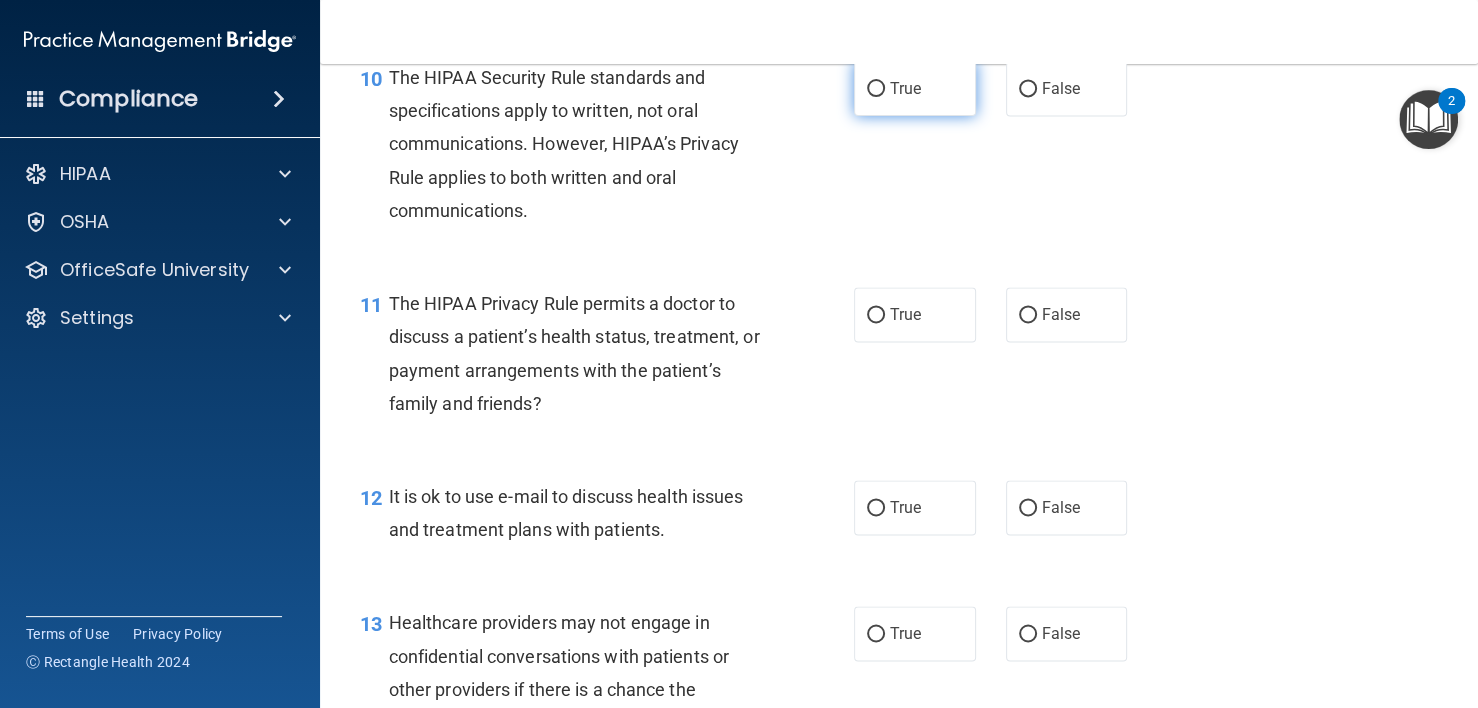 click on "True" at bounding box center (905, 88) 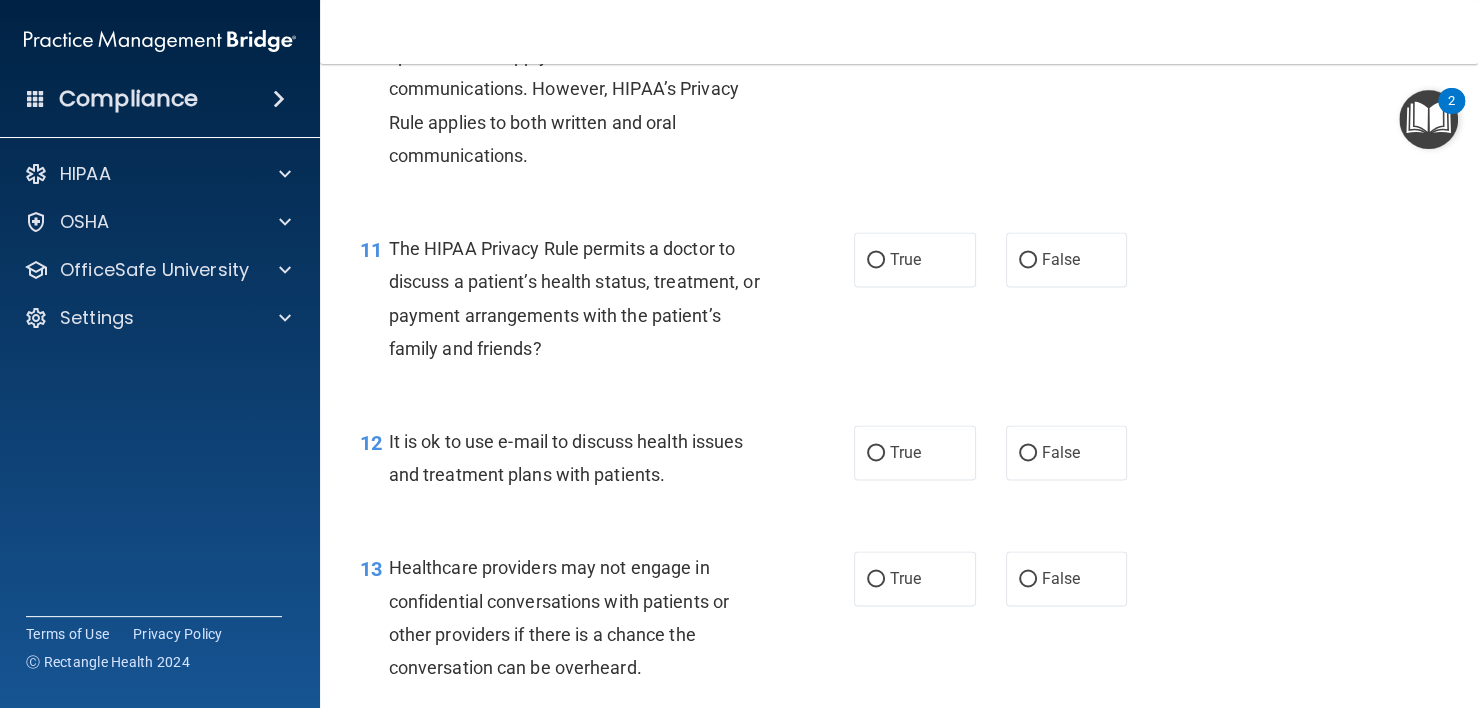 scroll, scrollTop: 1900, scrollLeft: 0, axis: vertical 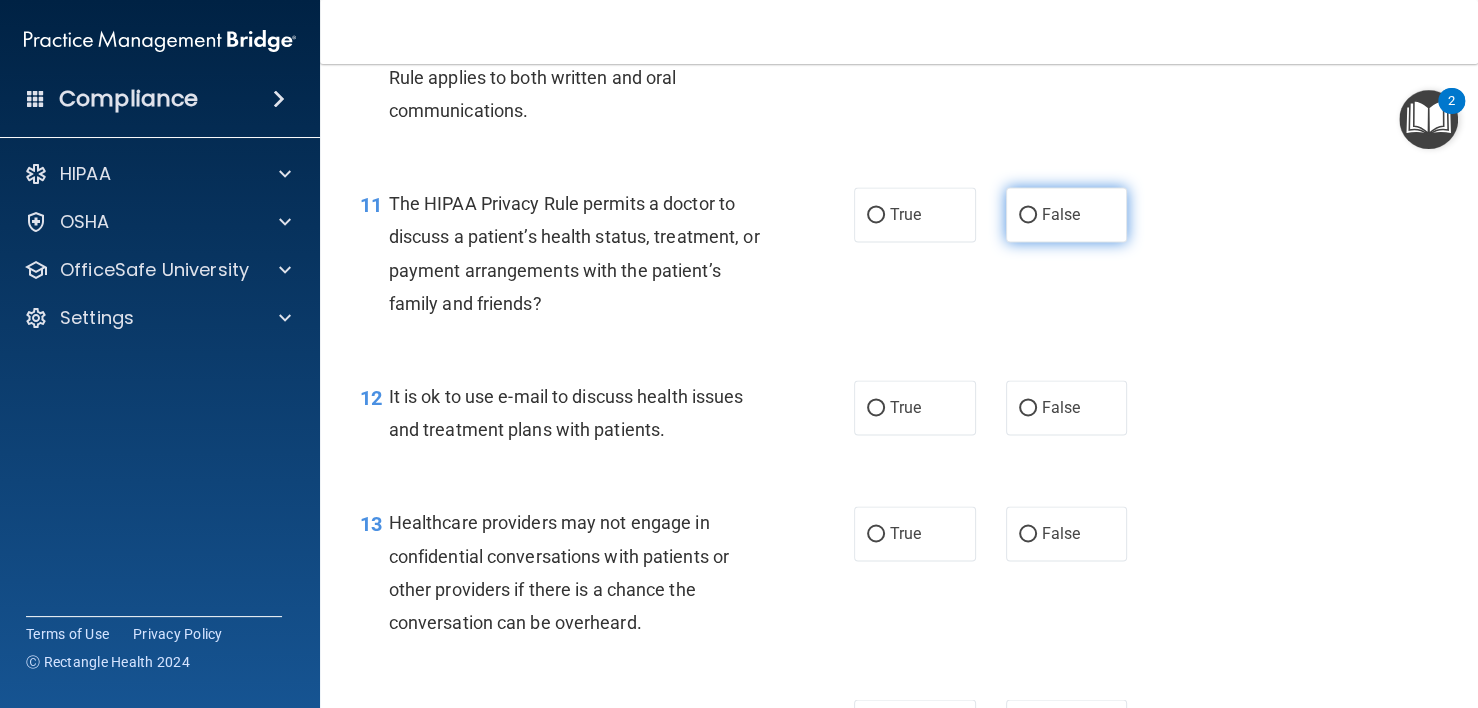 click on "False" at bounding box center [1067, 214] 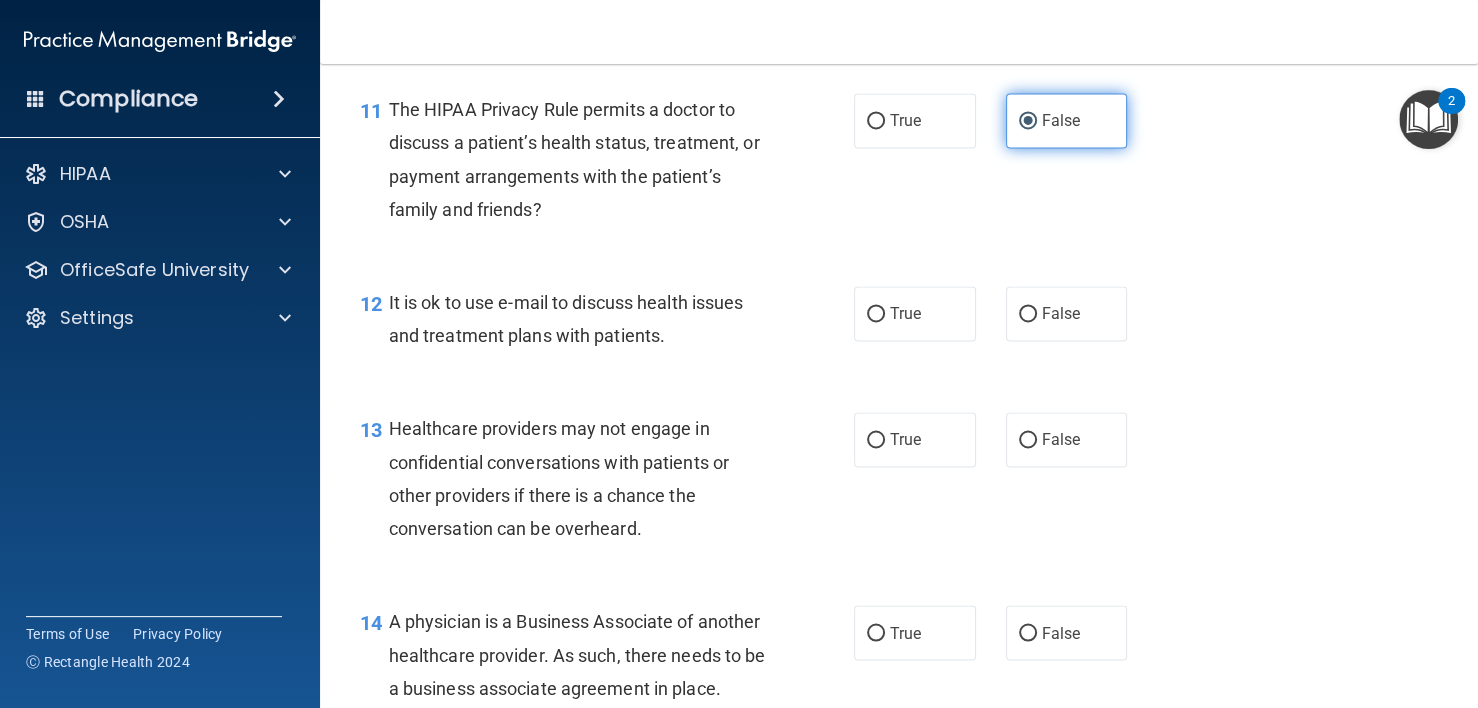 scroll, scrollTop: 2100, scrollLeft: 0, axis: vertical 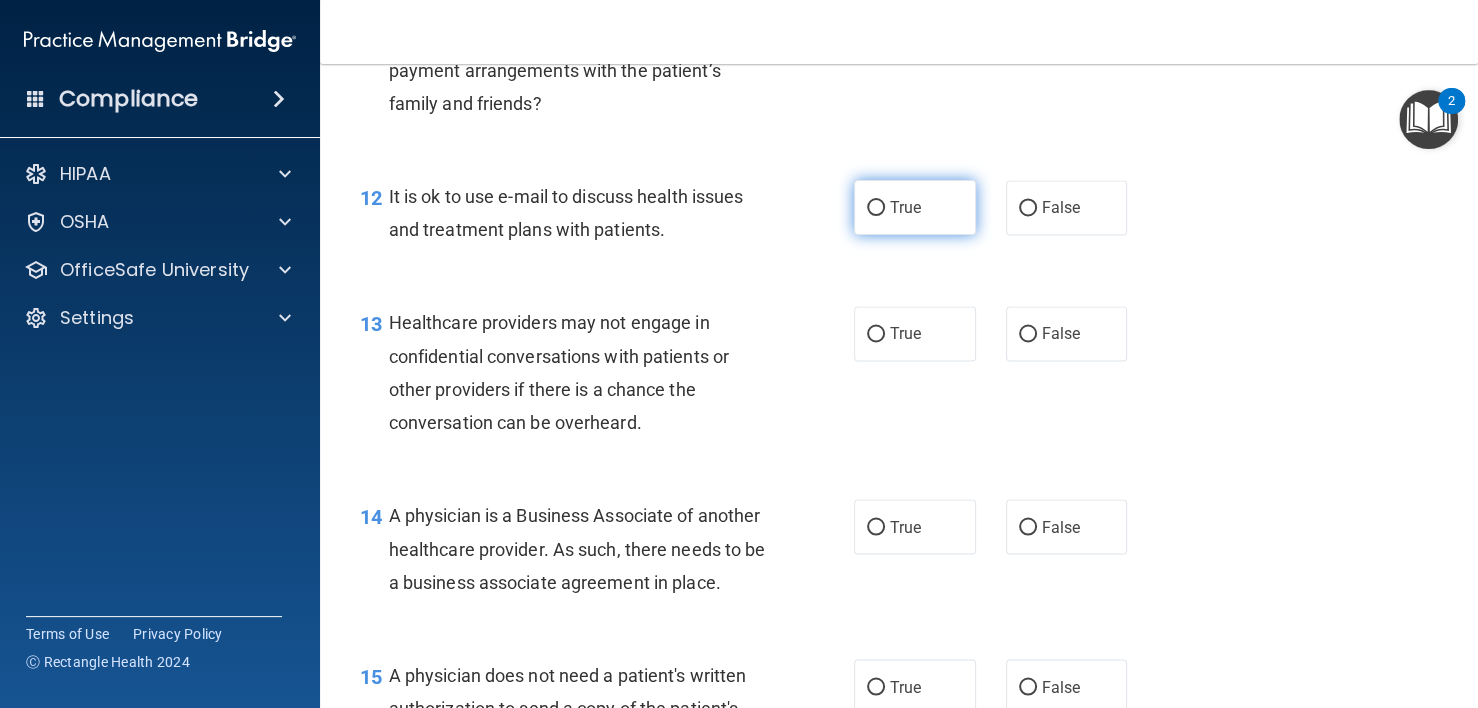 click on "True" at bounding box center [915, 207] 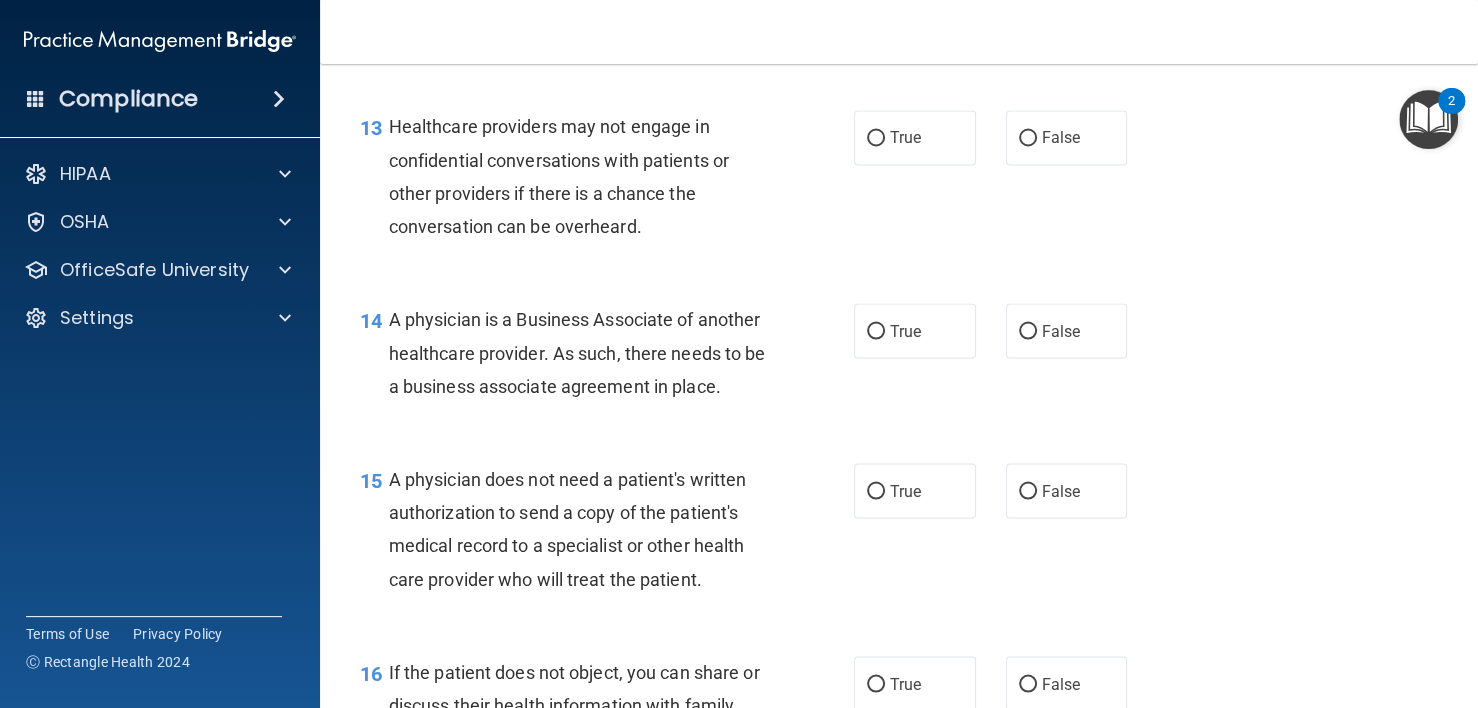 scroll, scrollTop: 2300, scrollLeft: 0, axis: vertical 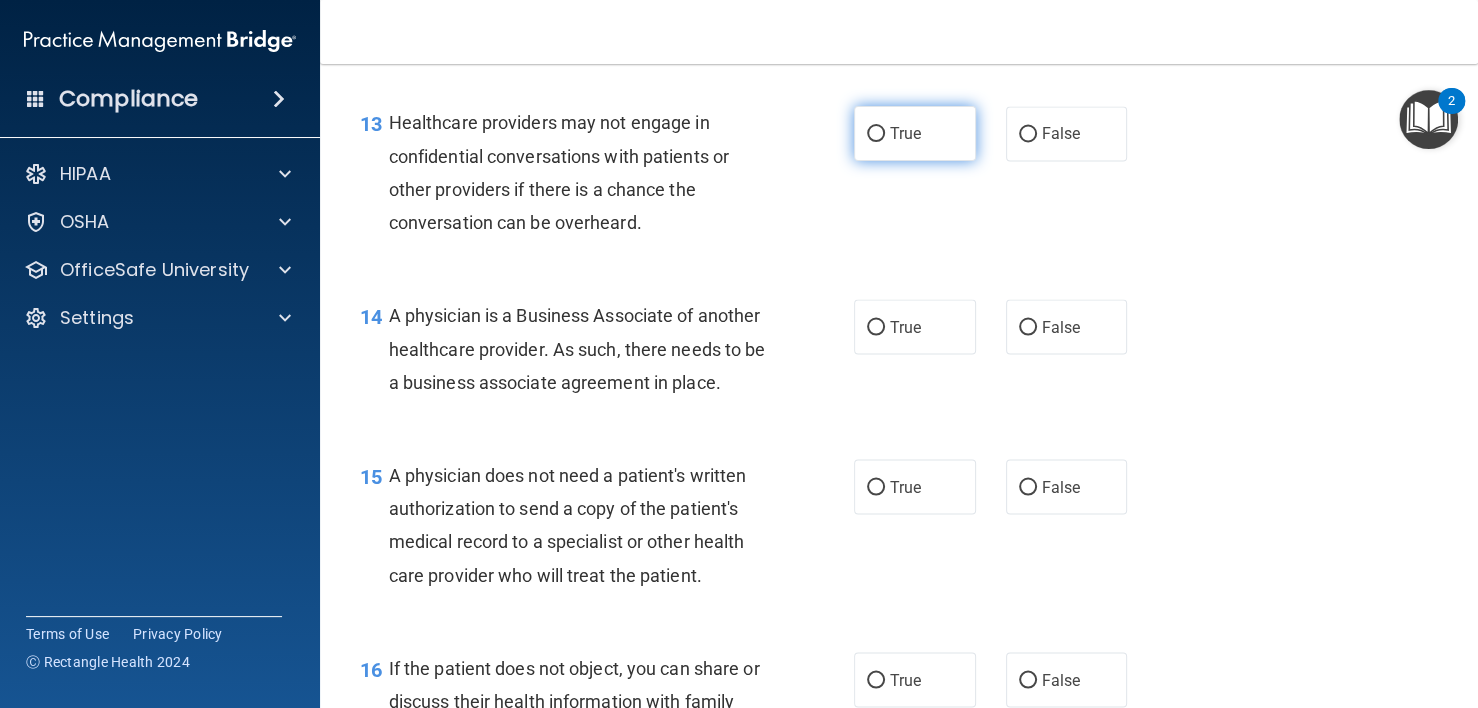 click on "True" at bounding box center (915, 133) 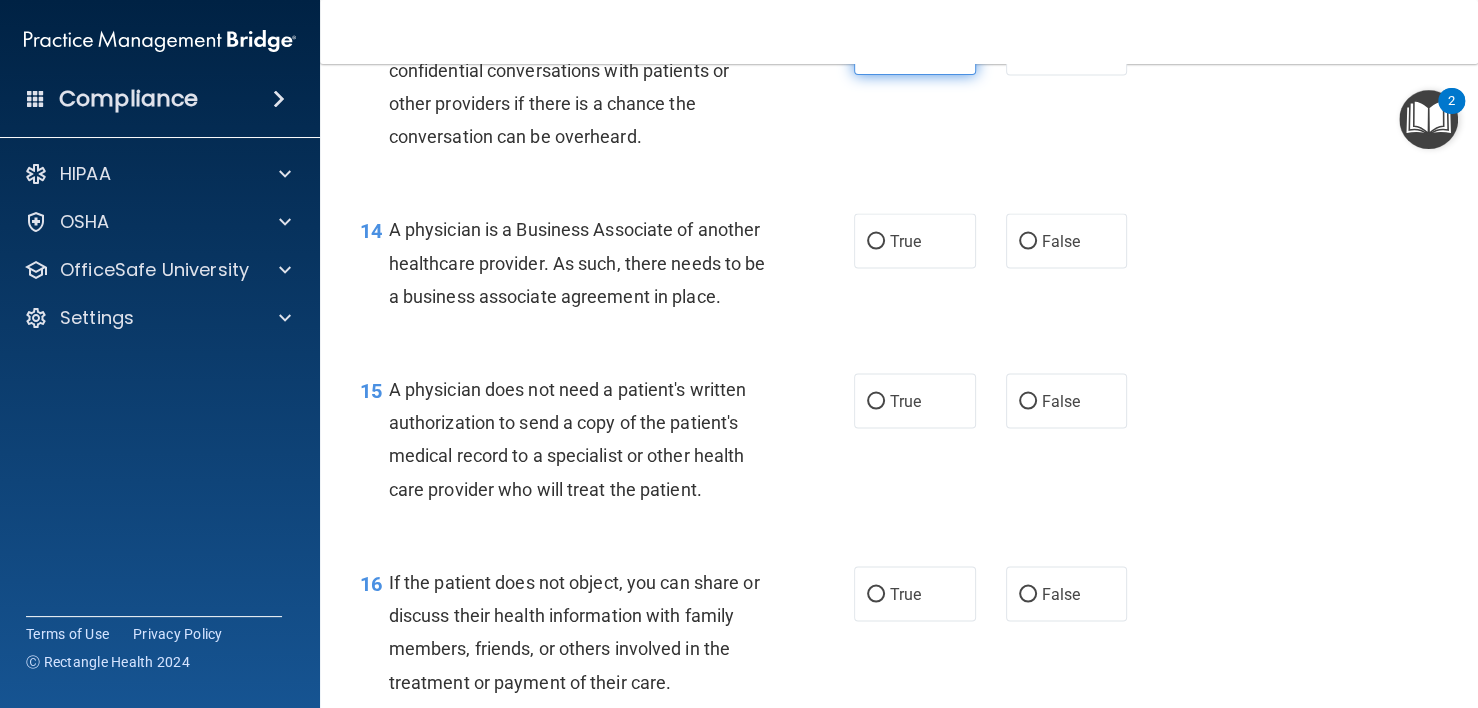 scroll, scrollTop: 2500, scrollLeft: 0, axis: vertical 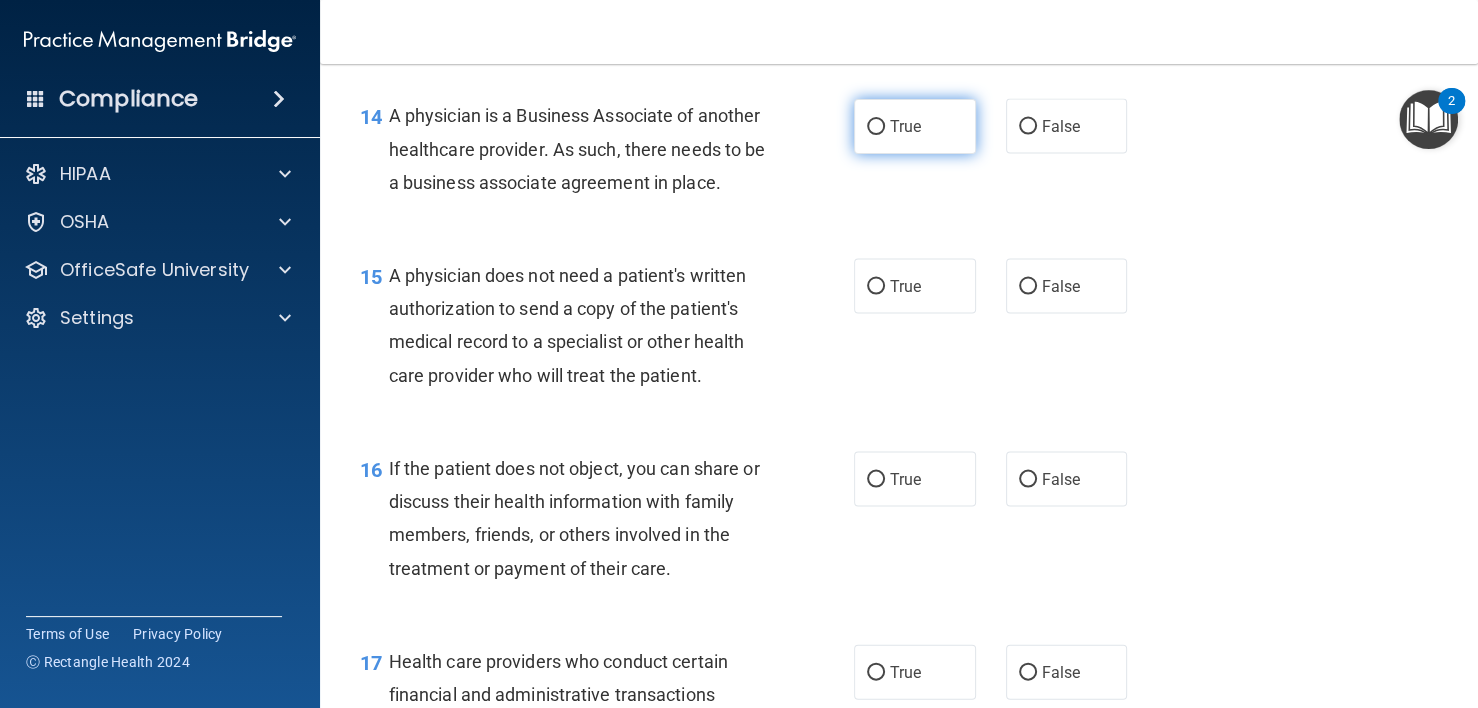 click on "True" at bounding box center (876, 127) 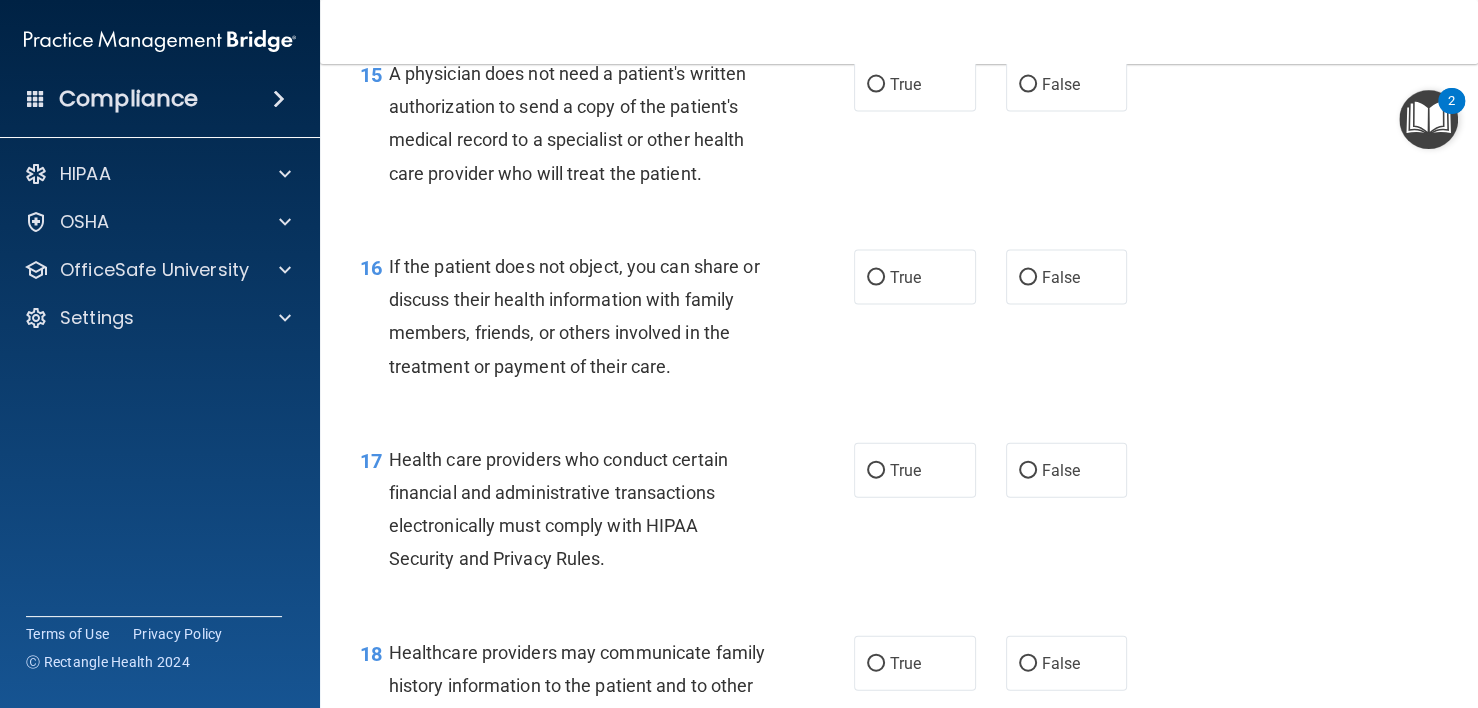 scroll, scrollTop: 2700, scrollLeft: 0, axis: vertical 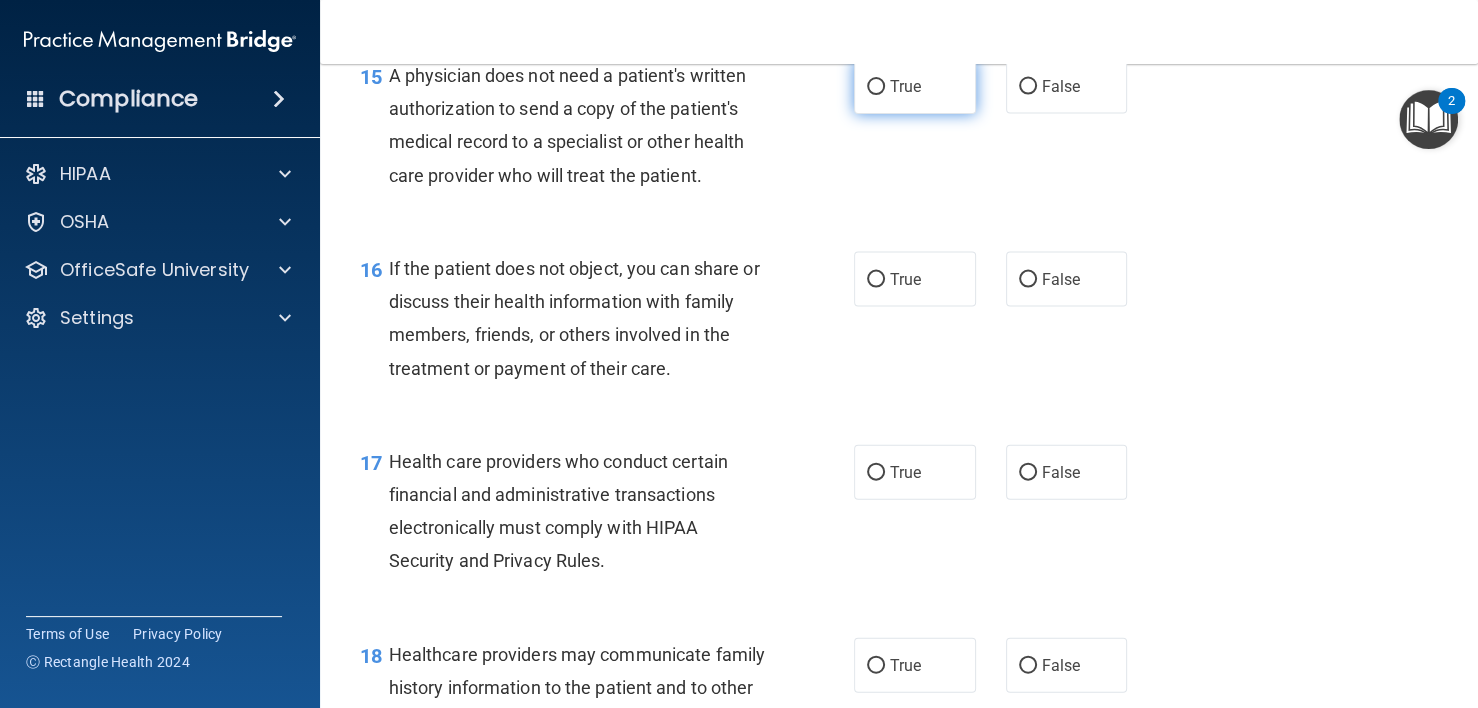 click on "True" at bounding box center [915, 86] 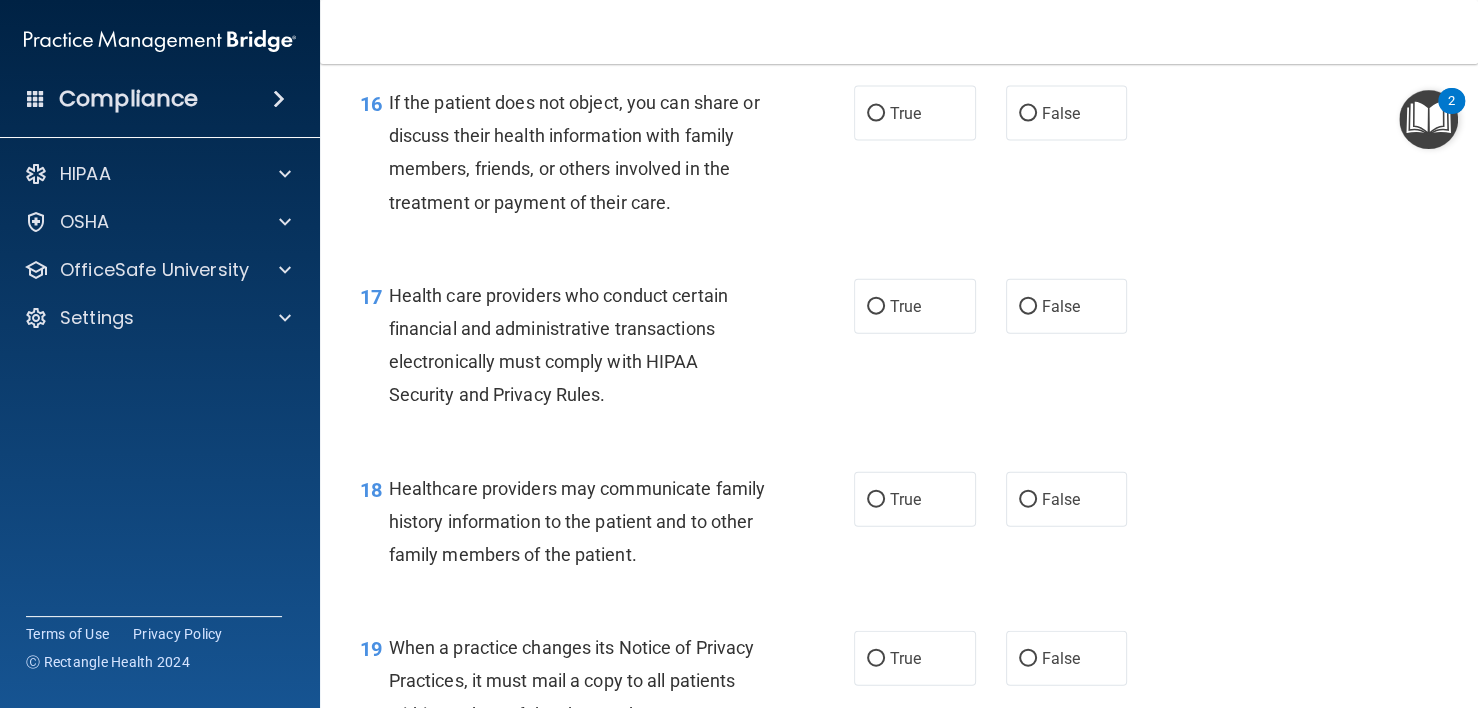 scroll, scrollTop: 2900, scrollLeft: 0, axis: vertical 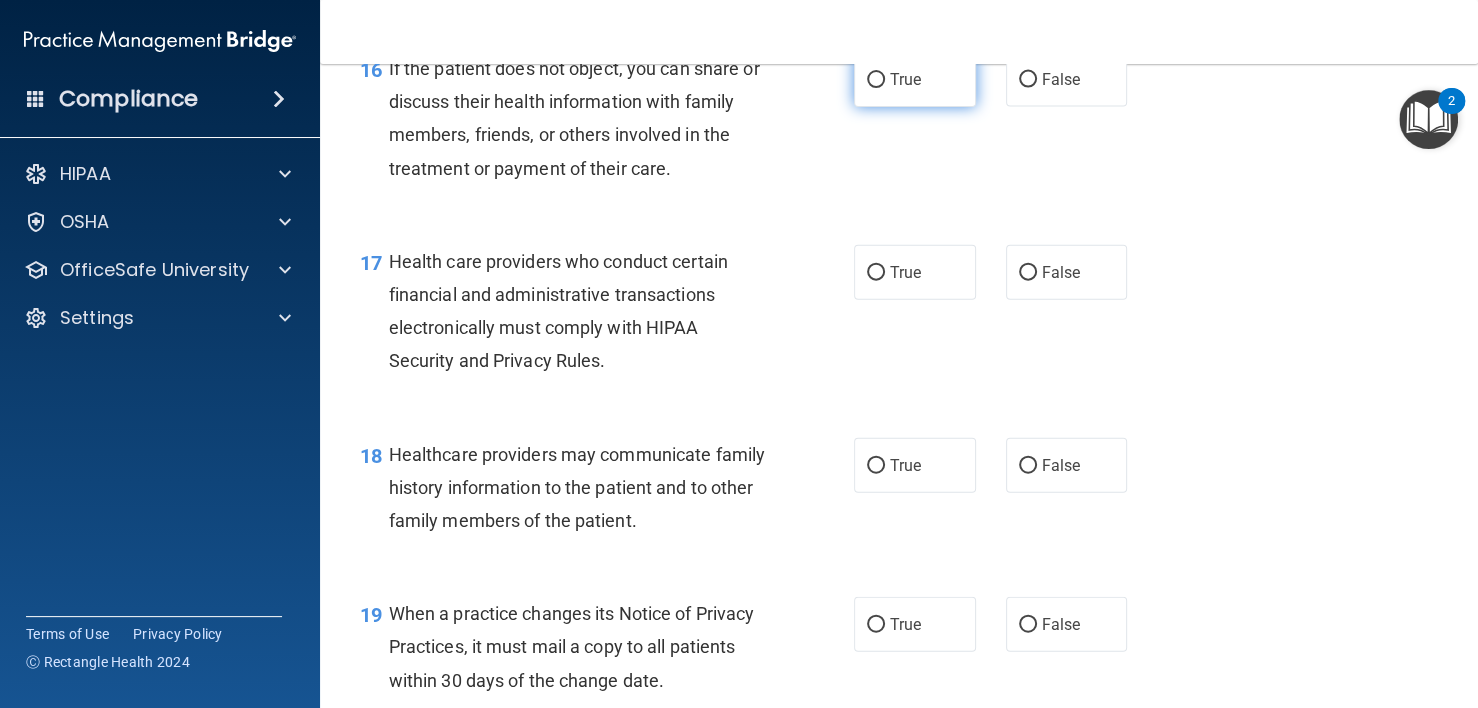 click on "True" at bounding box center (905, 79) 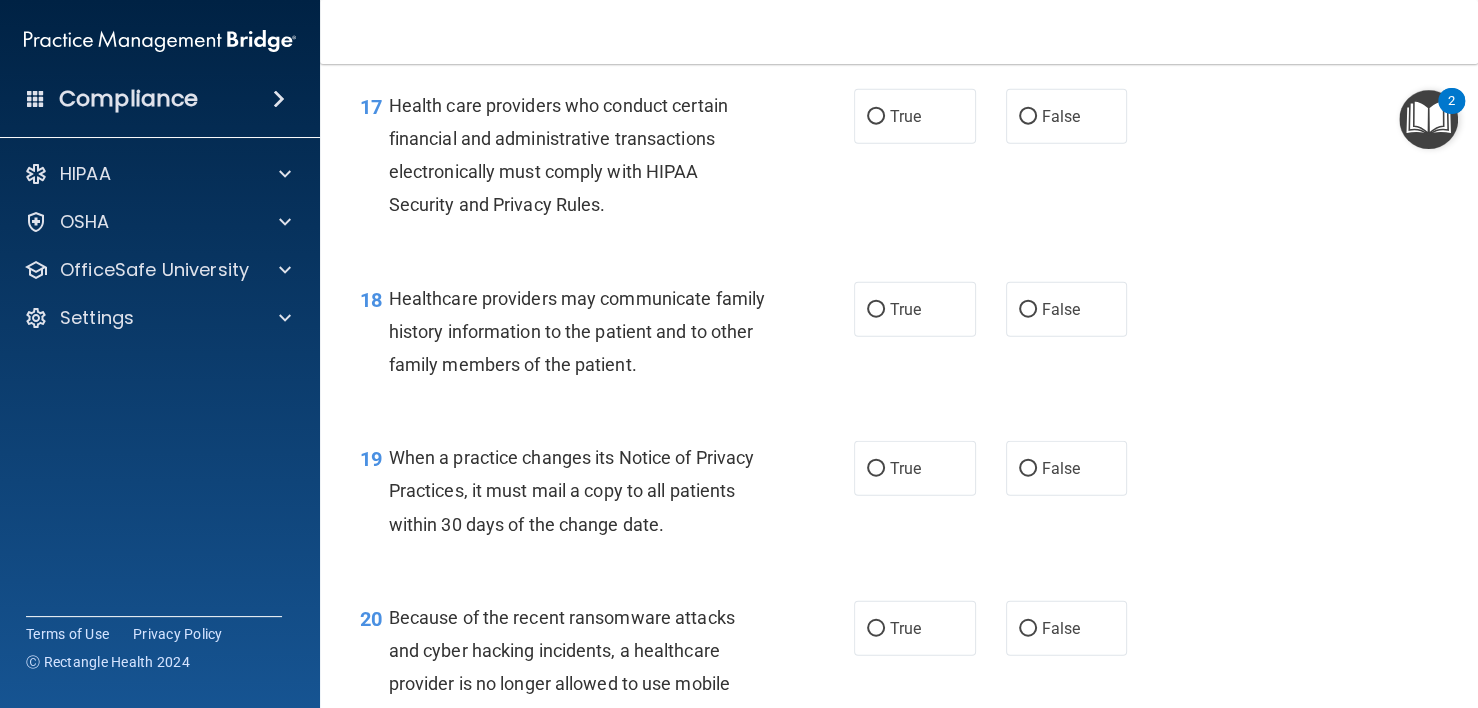 scroll, scrollTop: 3100, scrollLeft: 0, axis: vertical 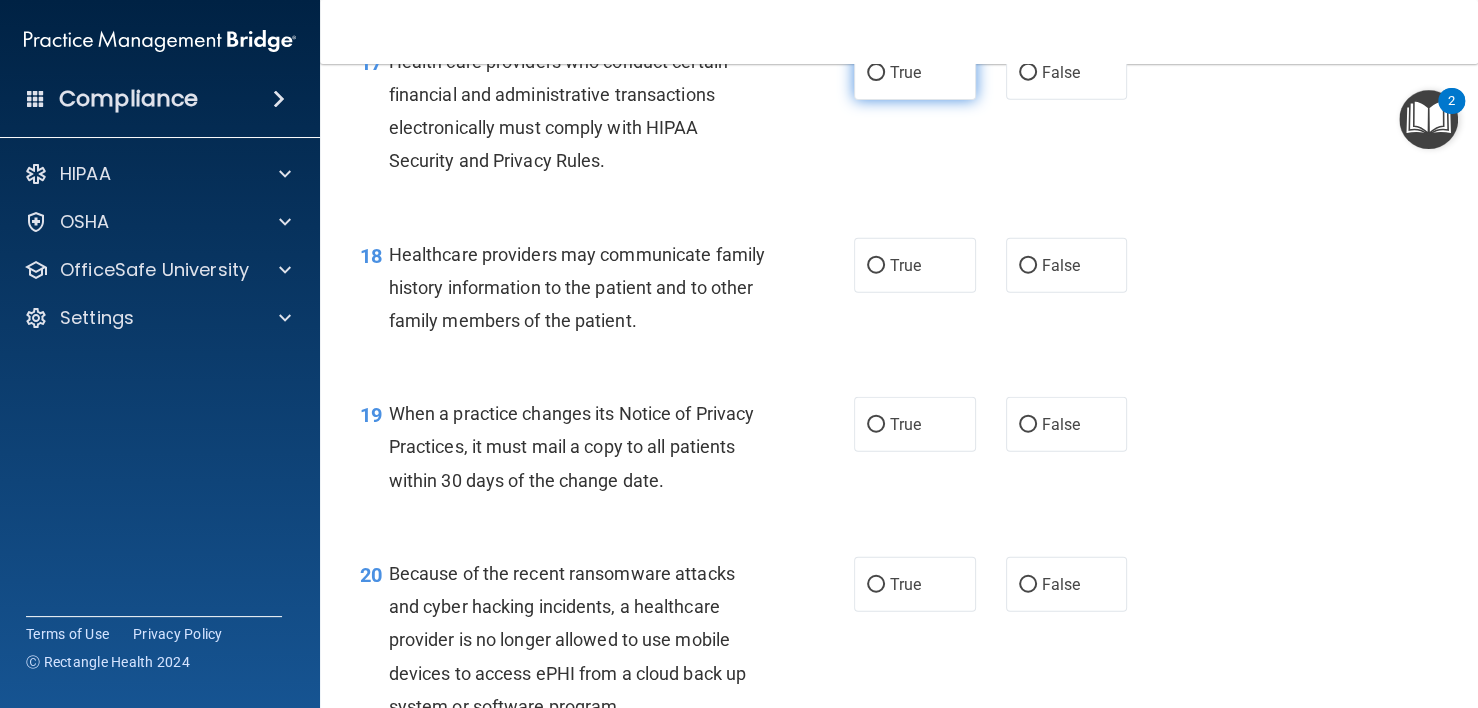click on "True" at bounding box center [905, 72] 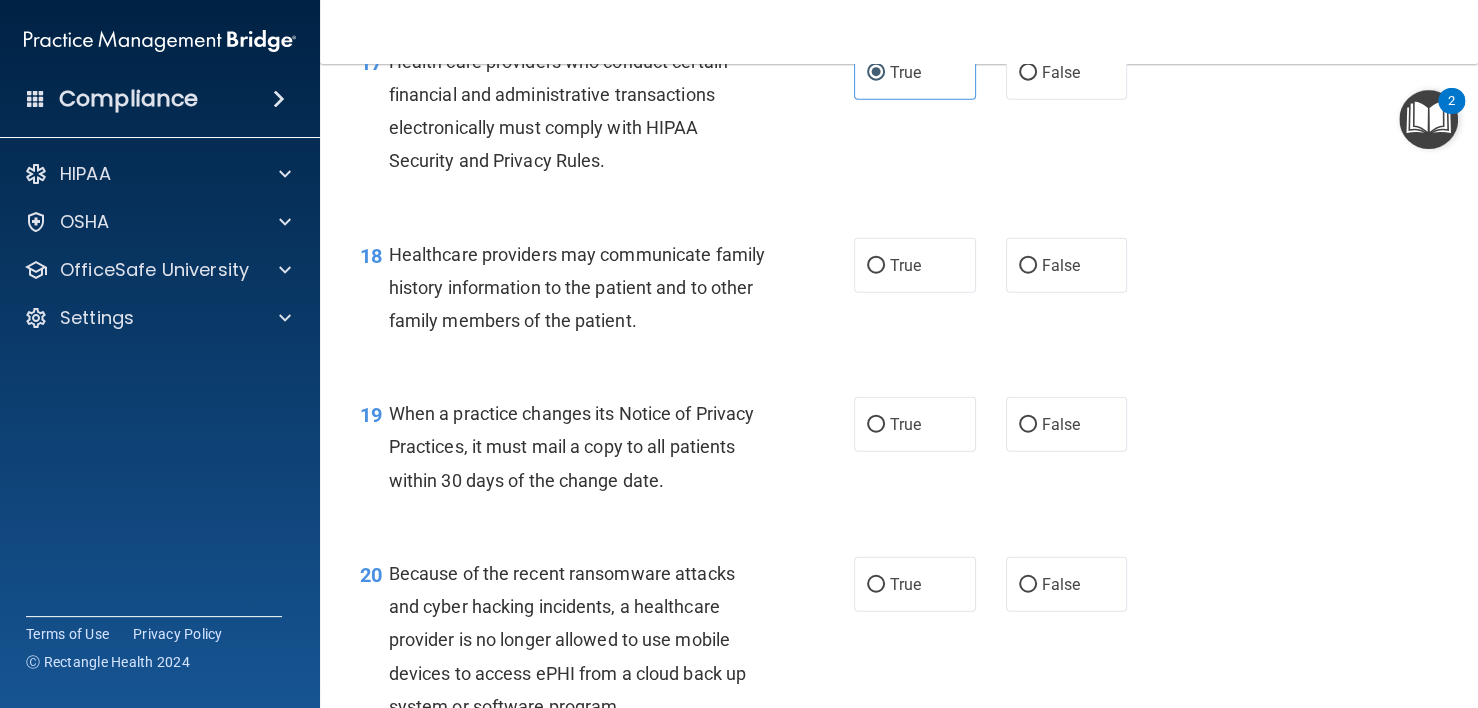 scroll, scrollTop: 3300, scrollLeft: 0, axis: vertical 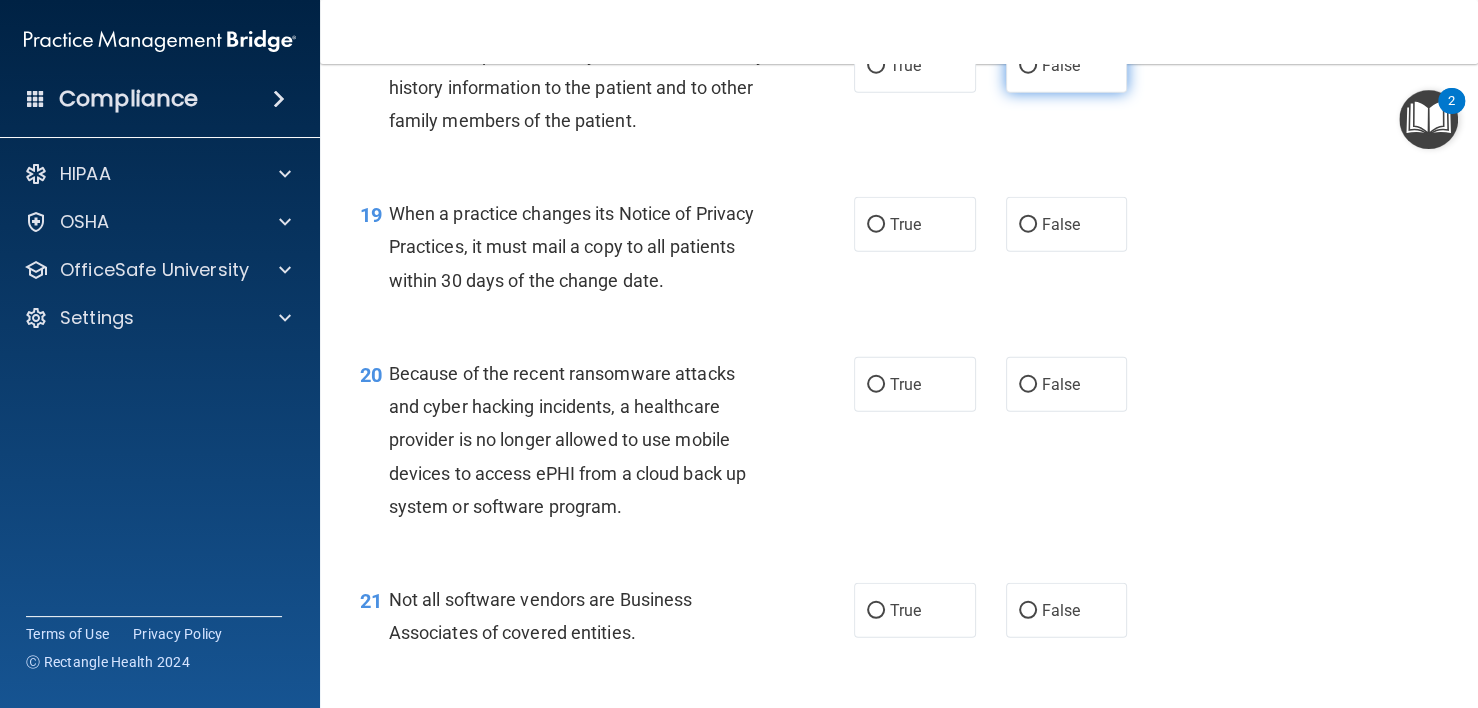 click on "False" at bounding box center [1028, 66] 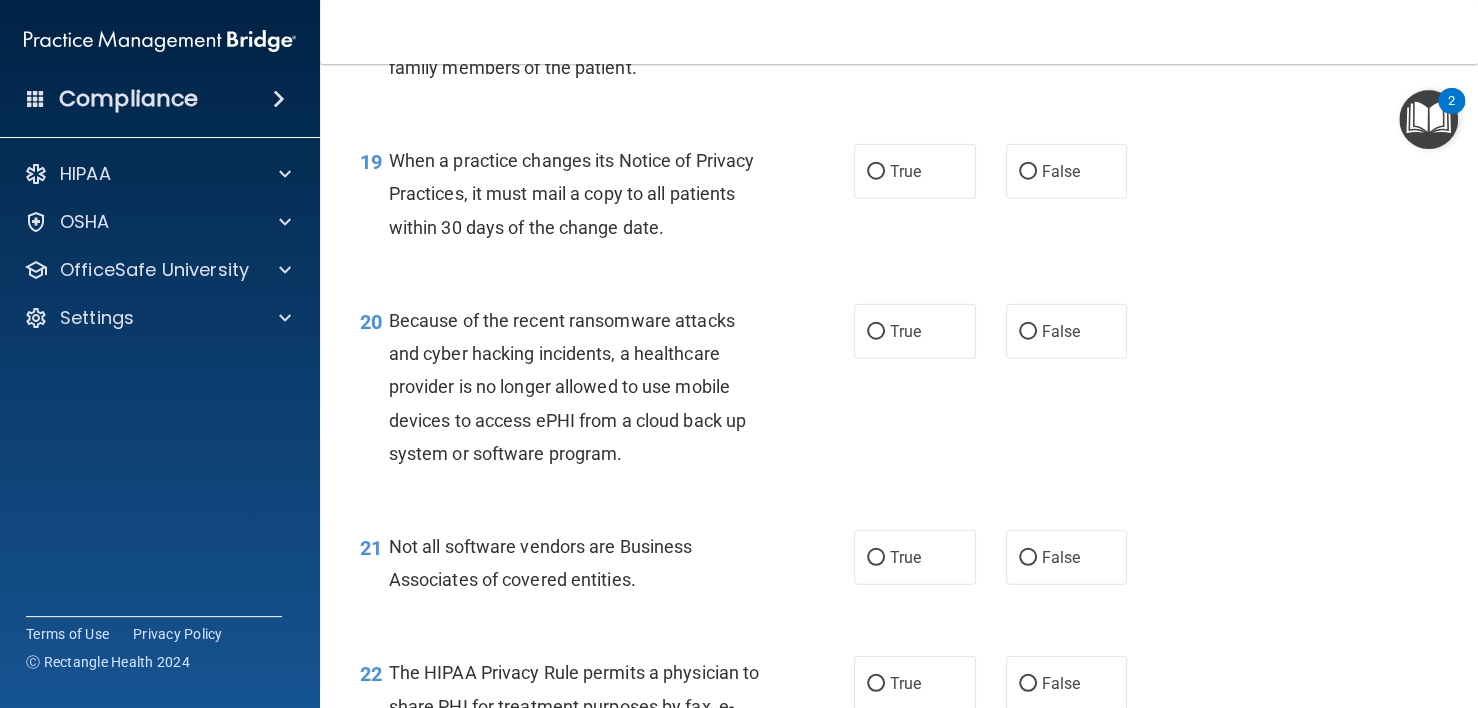 scroll, scrollTop: 3400, scrollLeft: 0, axis: vertical 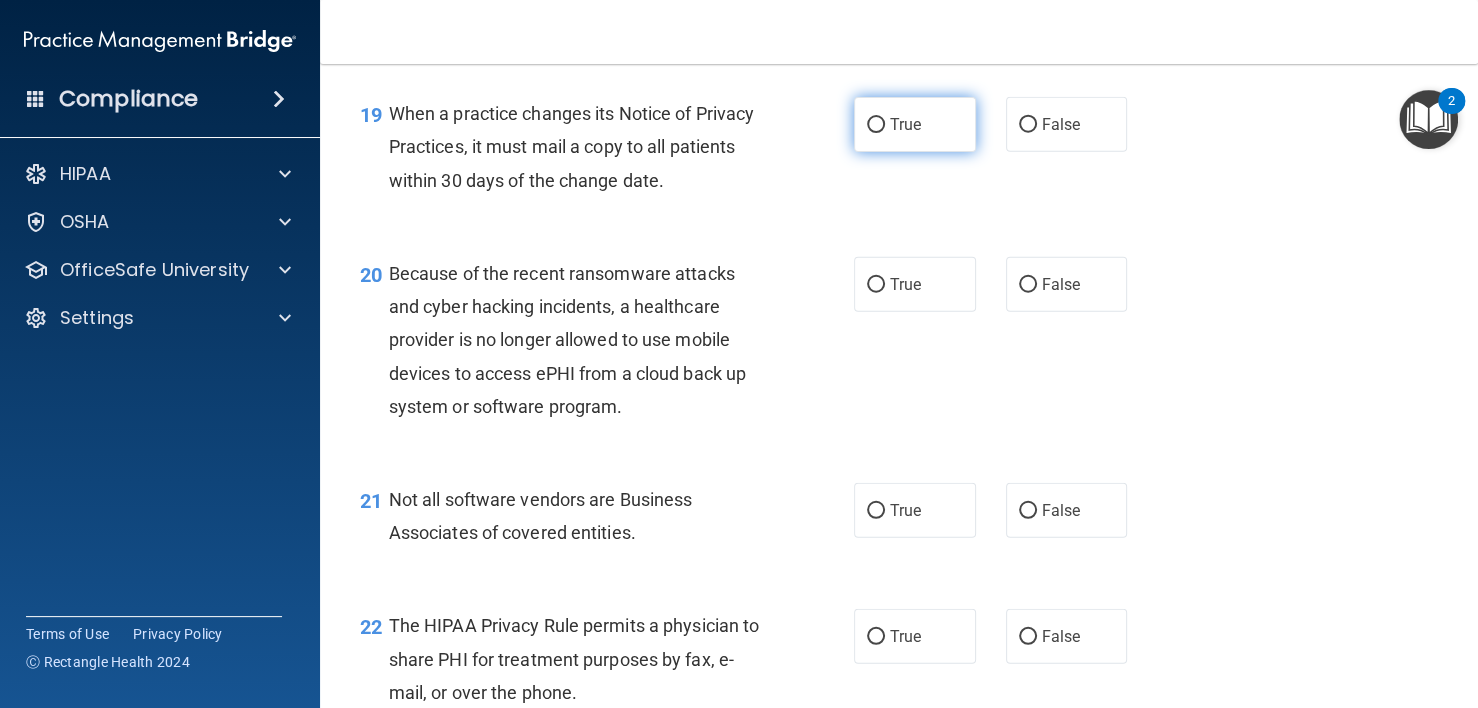 click on "True" at bounding box center (915, 124) 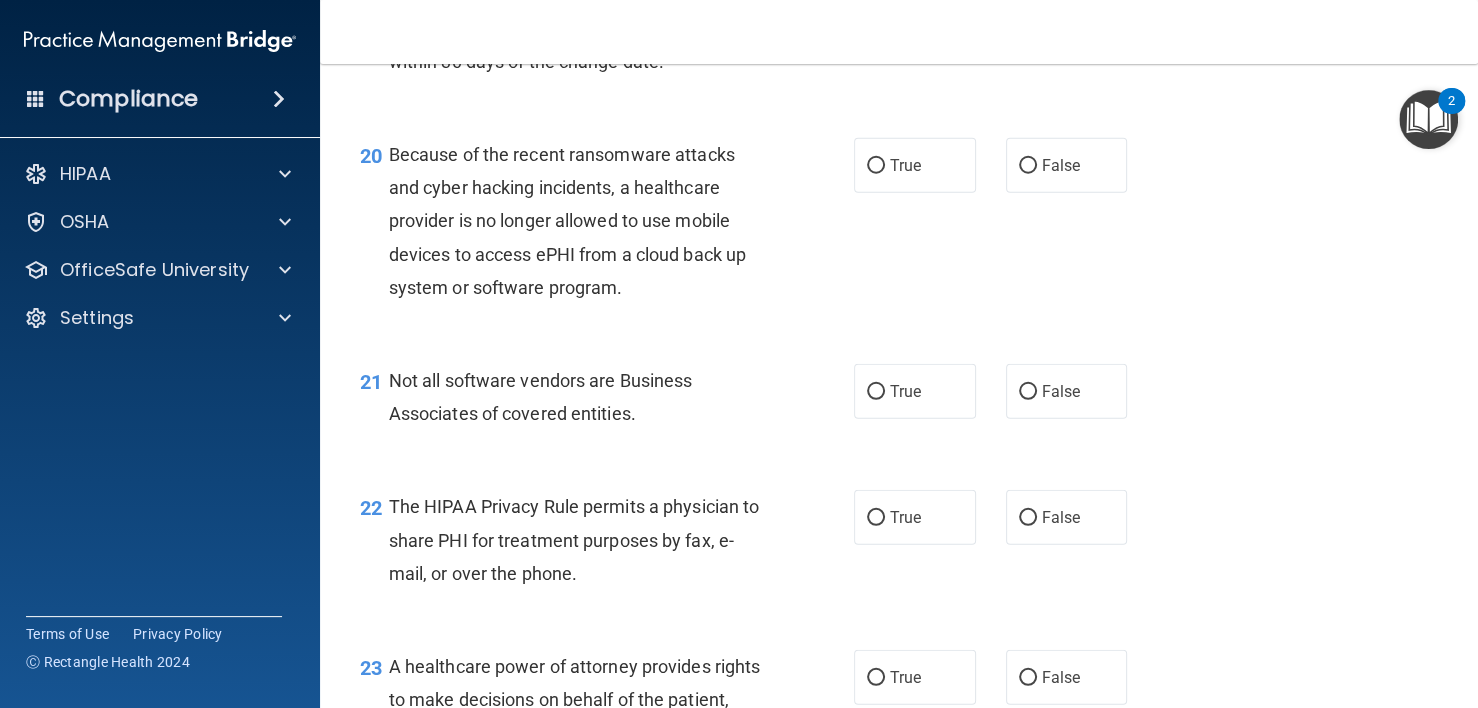 scroll, scrollTop: 3600, scrollLeft: 0, axis: vertical 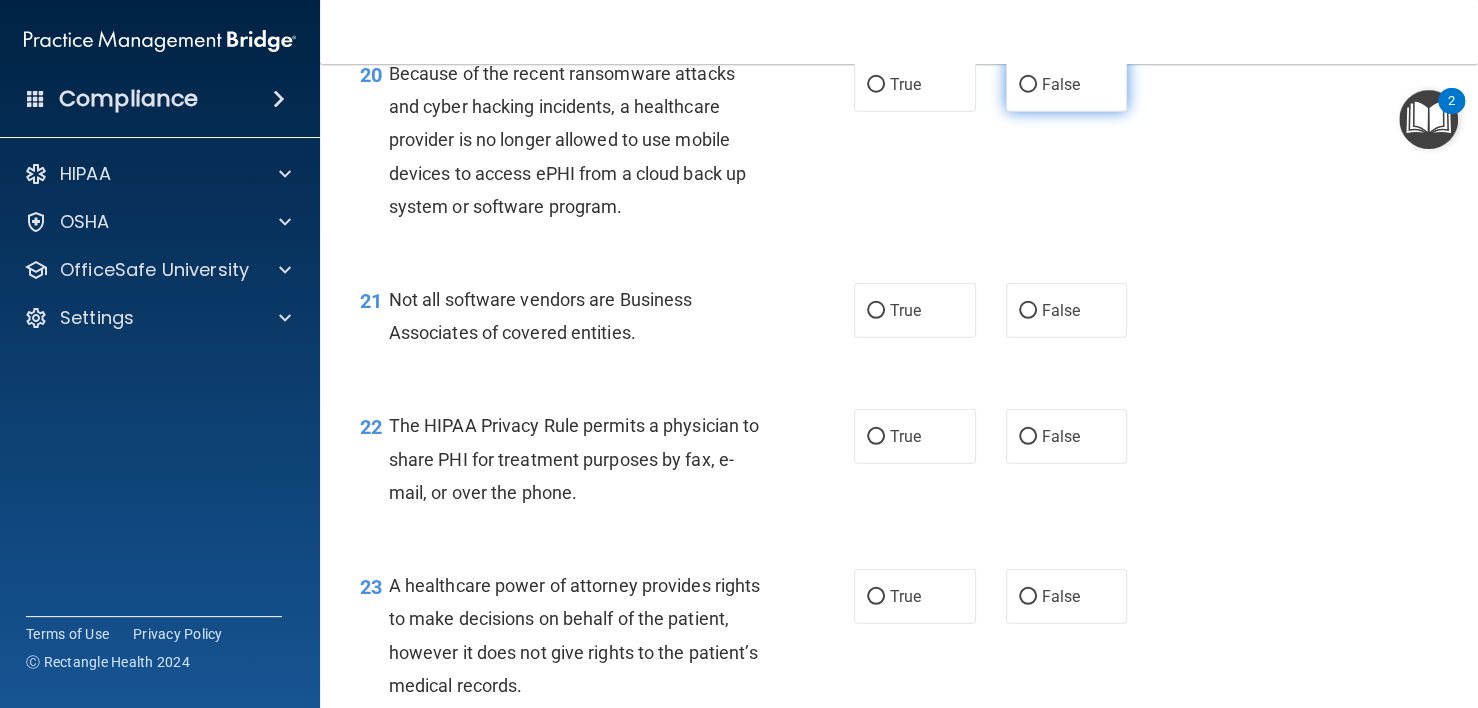 click on "False" at bounding box center (1067, 84) 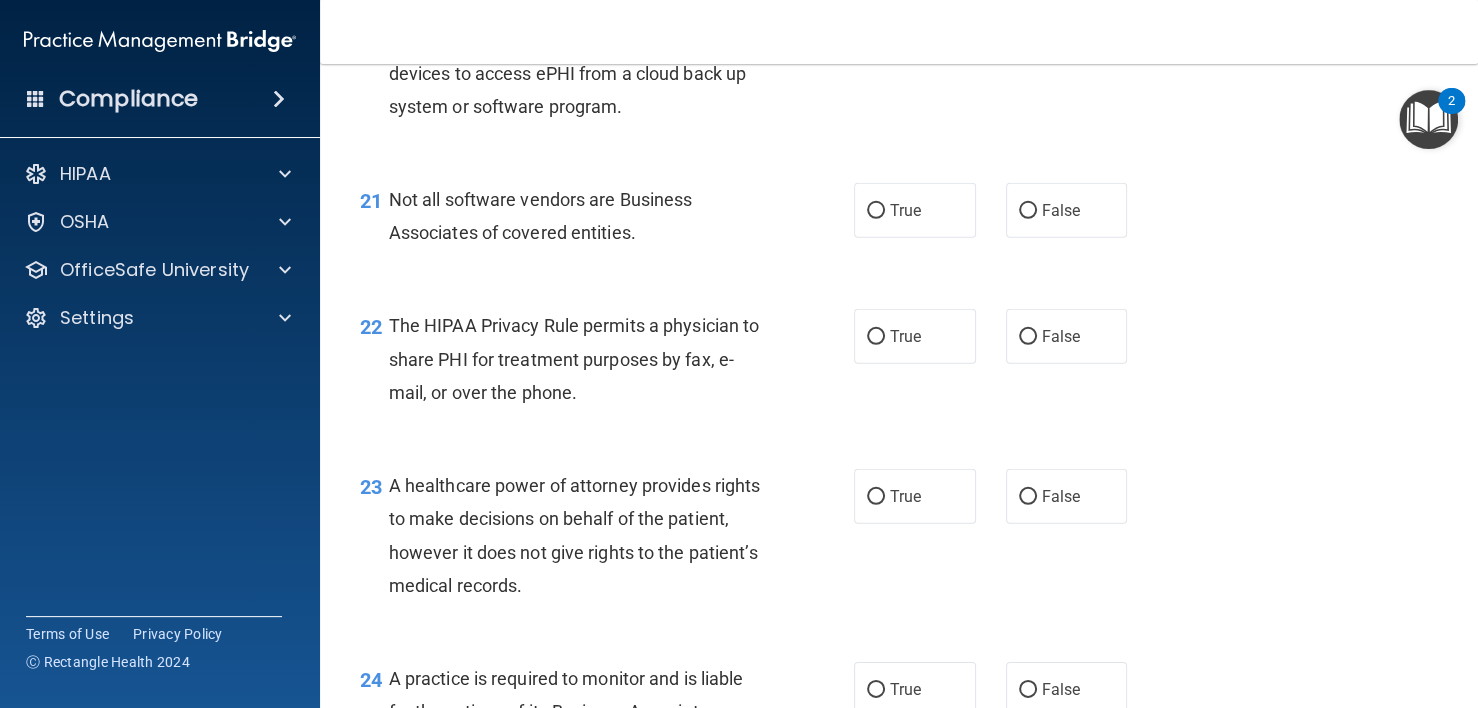 scroll, scrollTop: 3800, scrollLeft: 0, axis: vertical 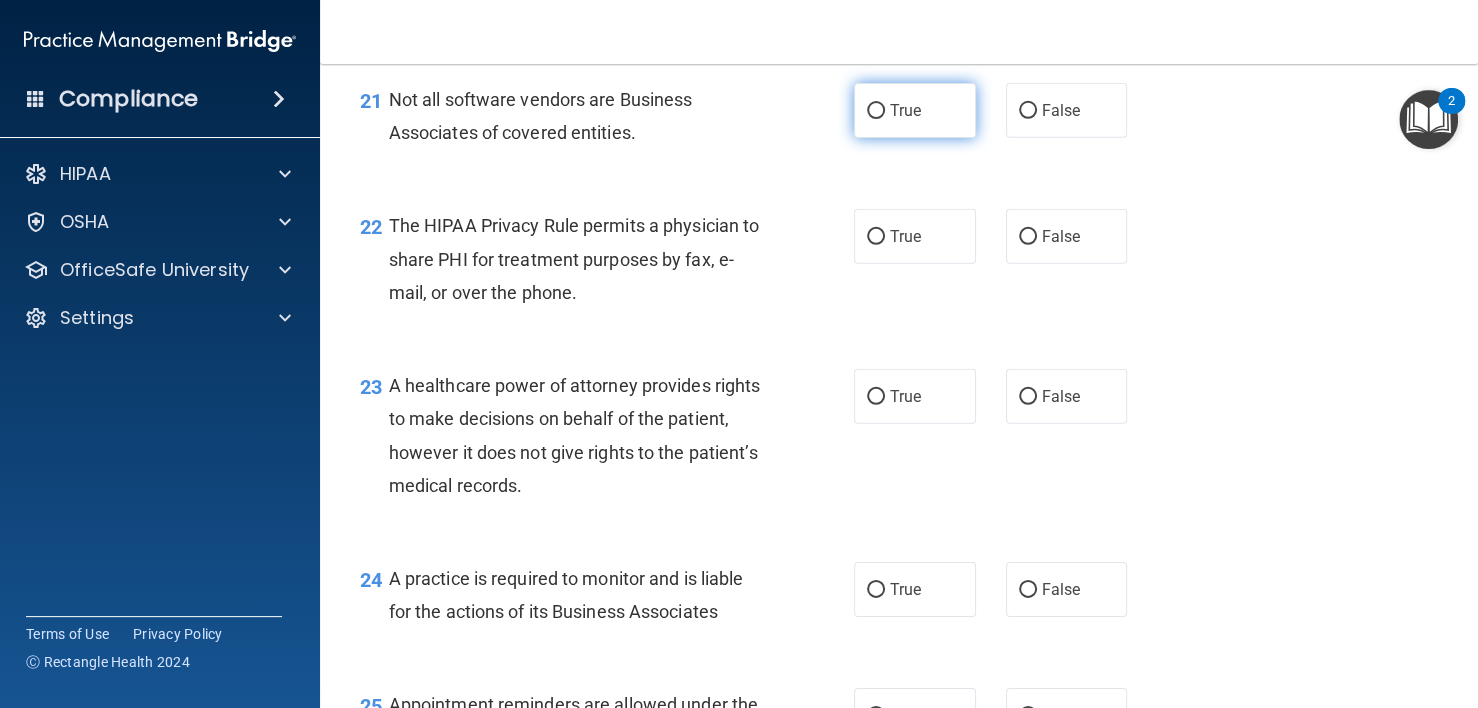 click on "True" at bounding box center (915, 110) 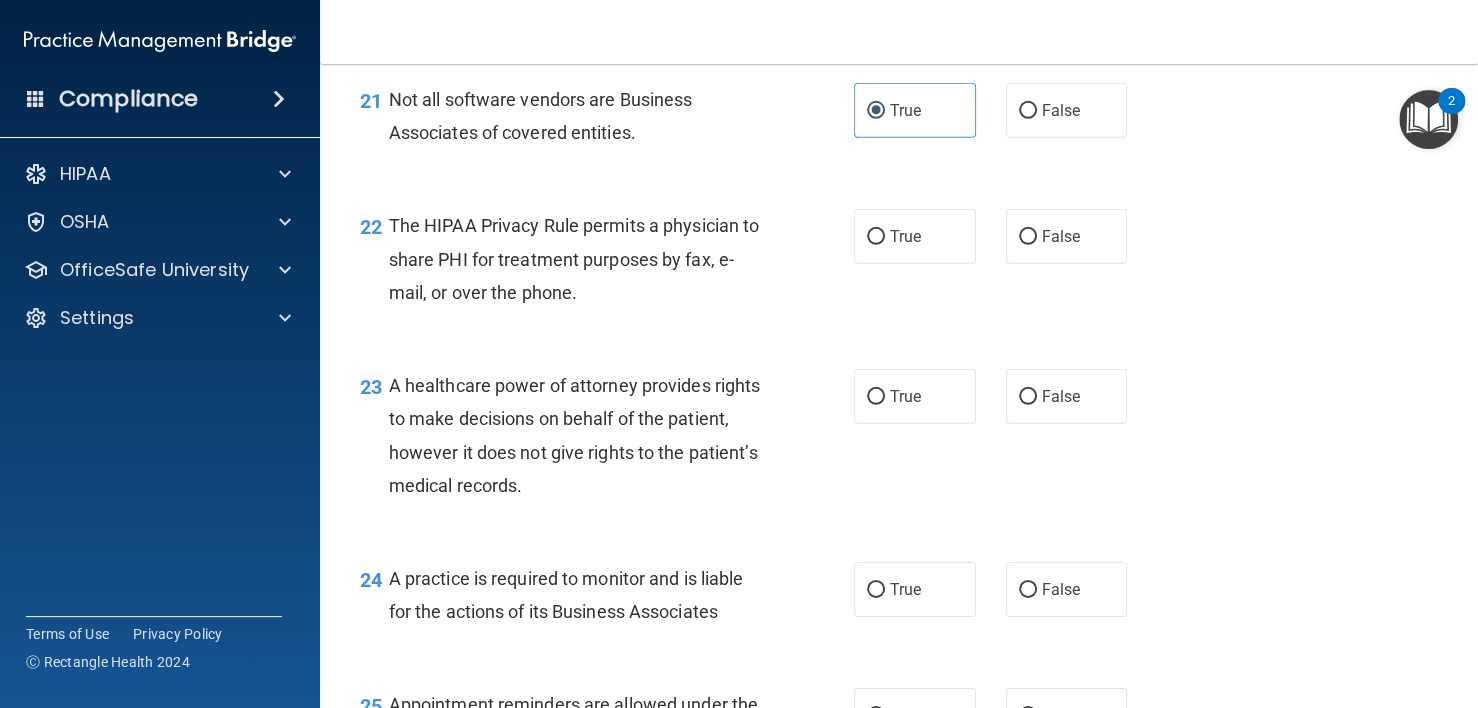 scroll, scrollTop: 3900, scrollLeft: 0, axis: vertical 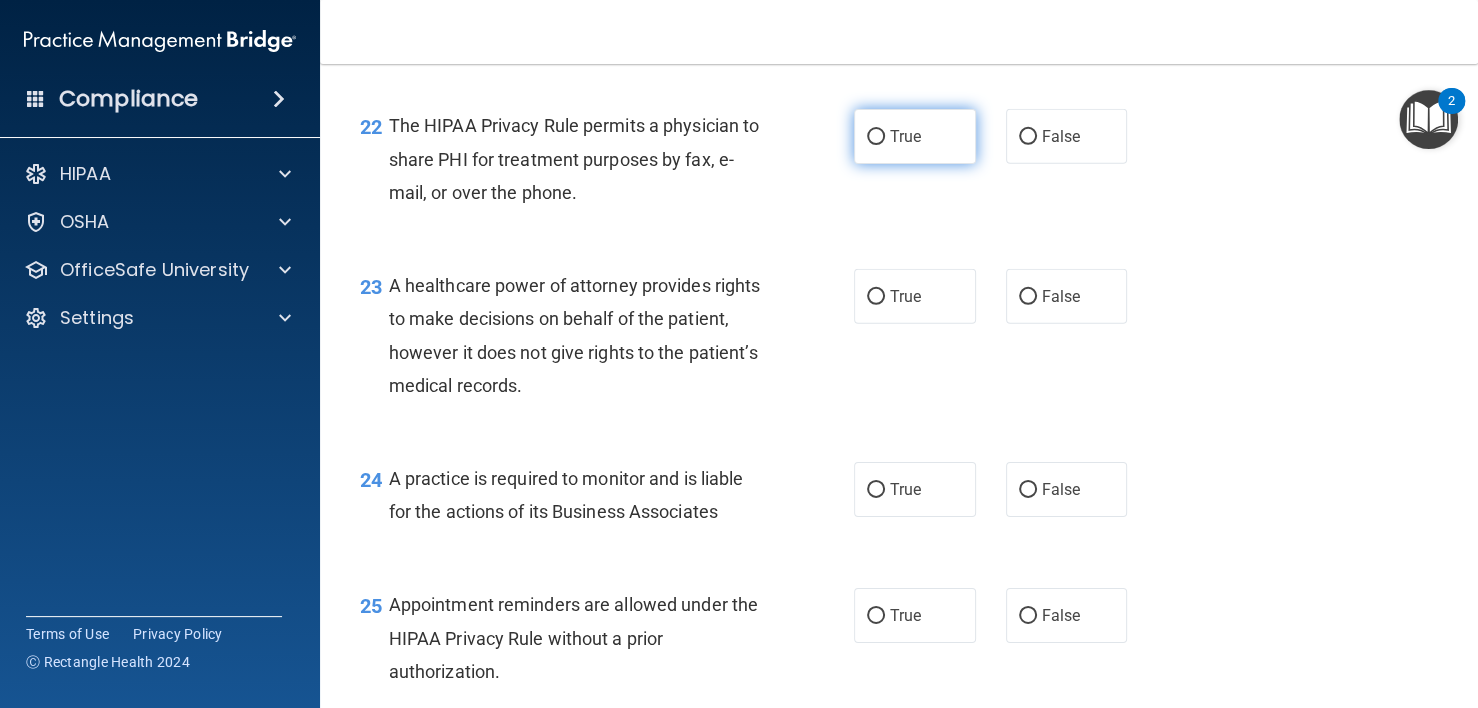 click on "True" at bounding box center [905, 136] 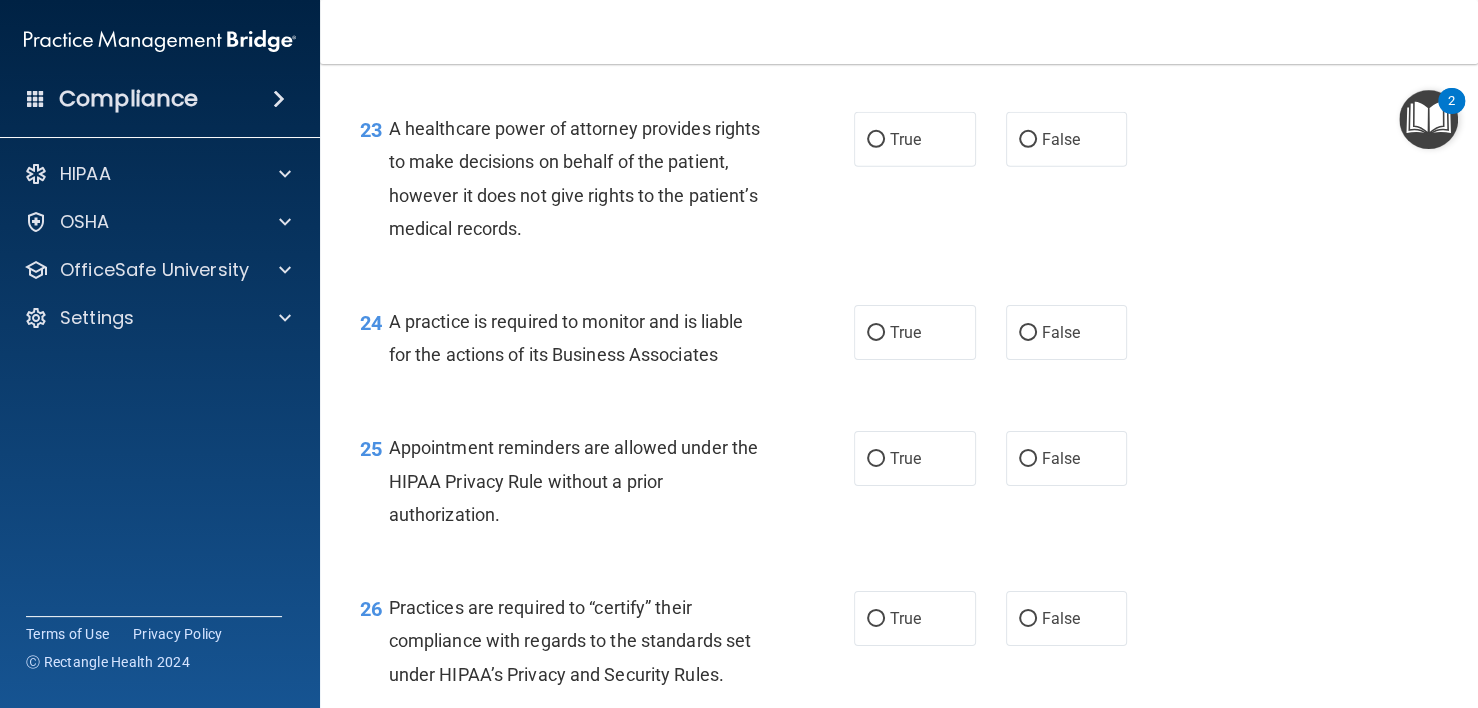 scroll, scrollTop: 4100, scrollLeft: 0, axis: vertical 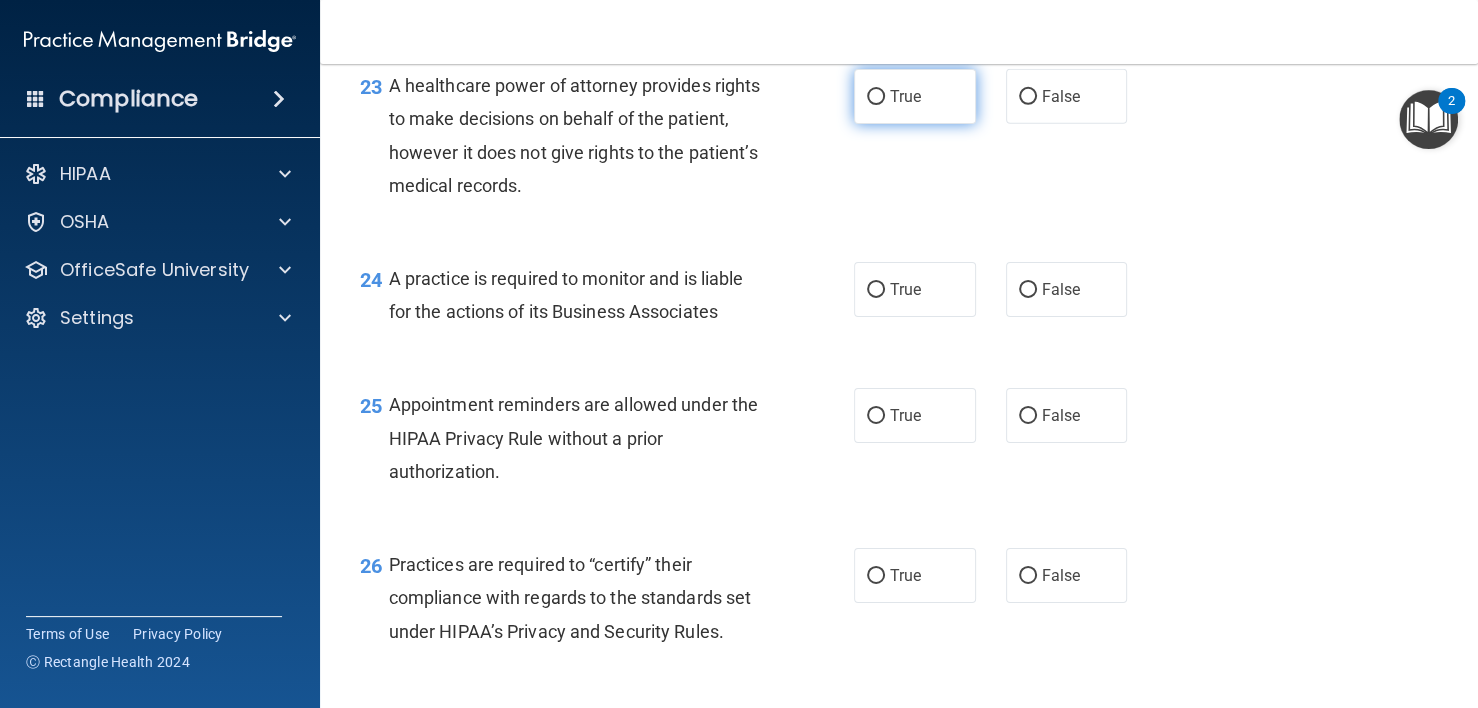 click on "True" at bounding box center [905, 96] 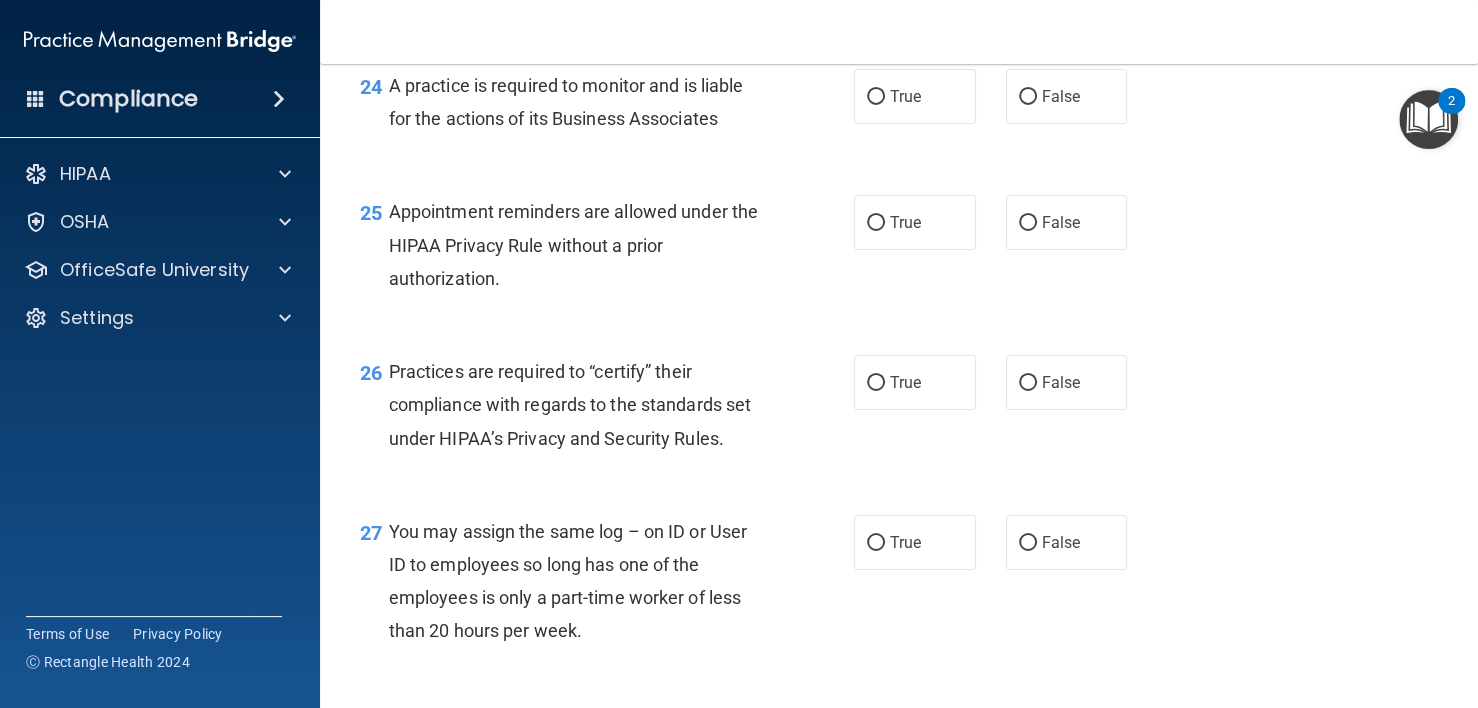 scroll, scrollTop: 4300, scrollLeft: 0, axis: vertical 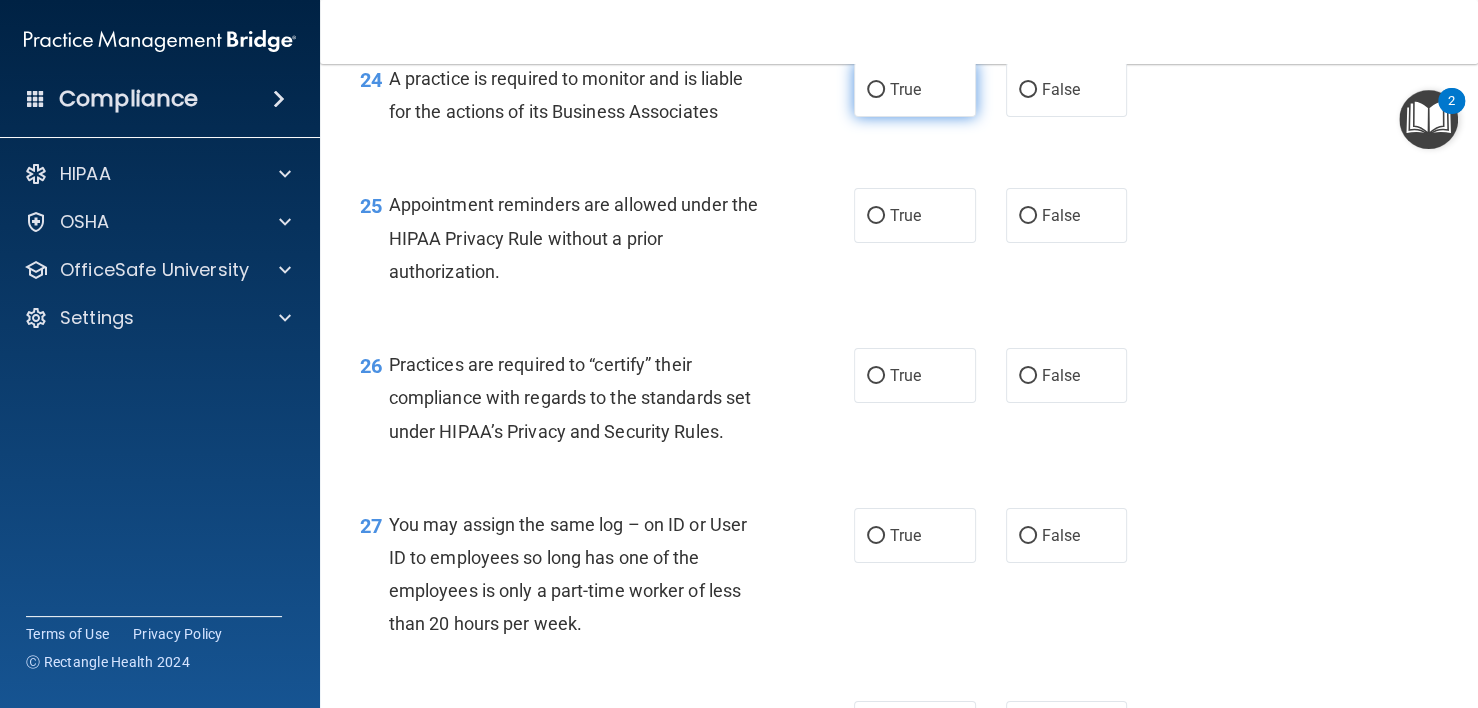 click on "True" at bounding box center [915, 89] 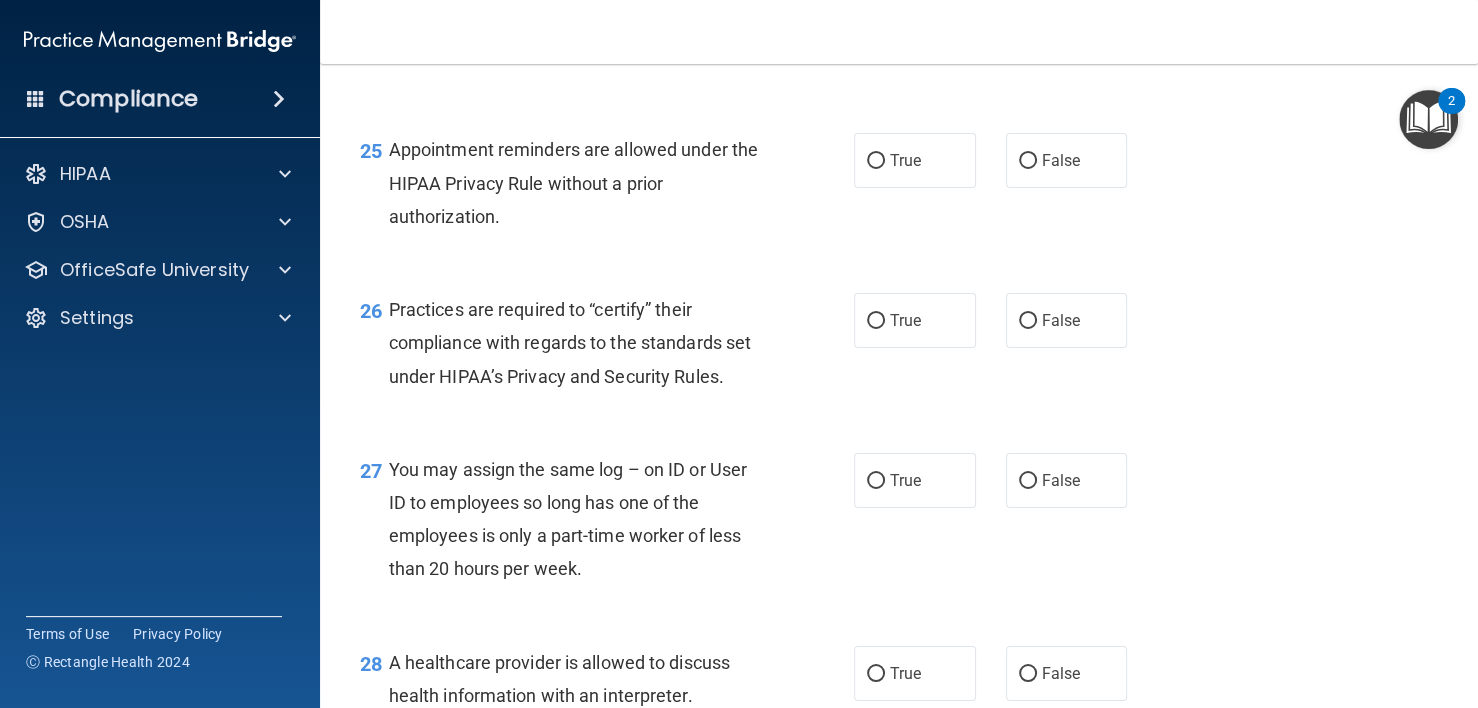 scroll, scrollTop: 4400, scrollLeft: 0, axis: vertical 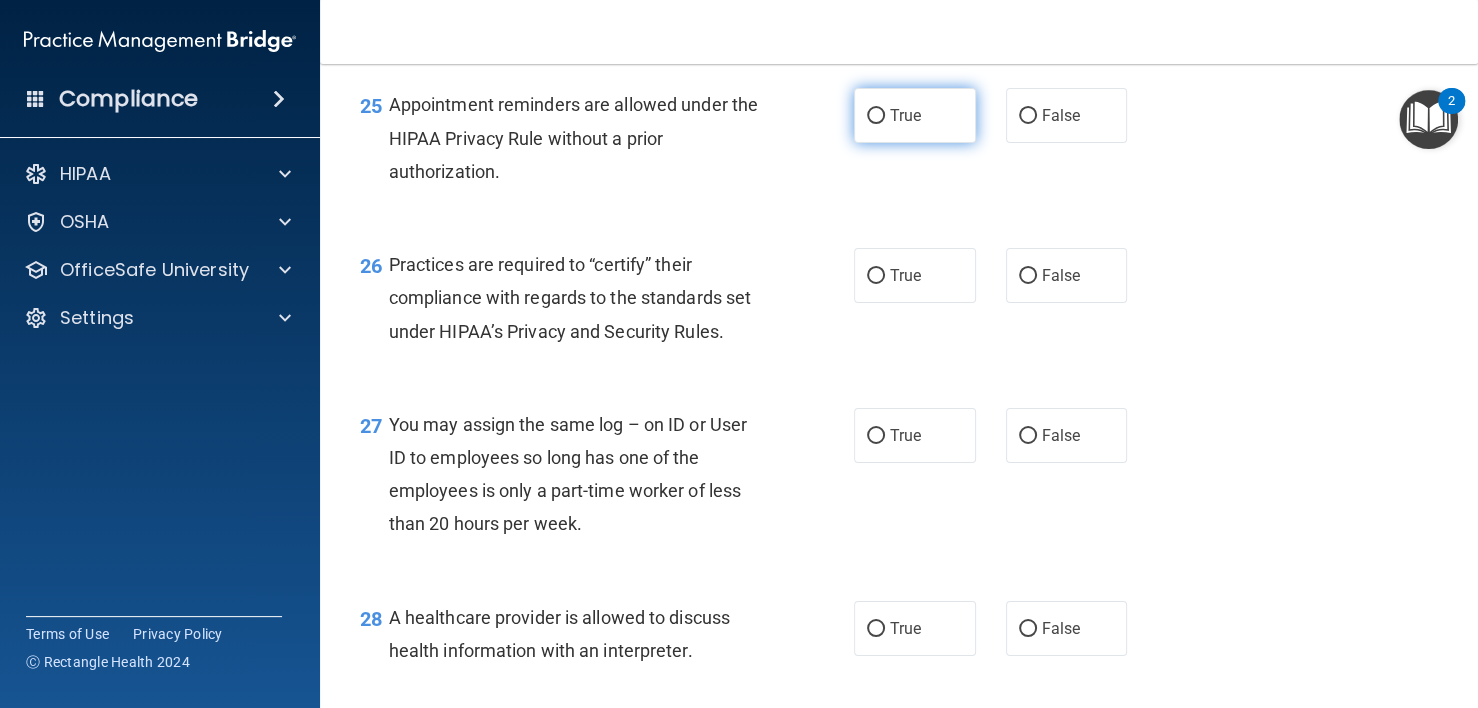 click on "True" at bounding box center [876, 116] 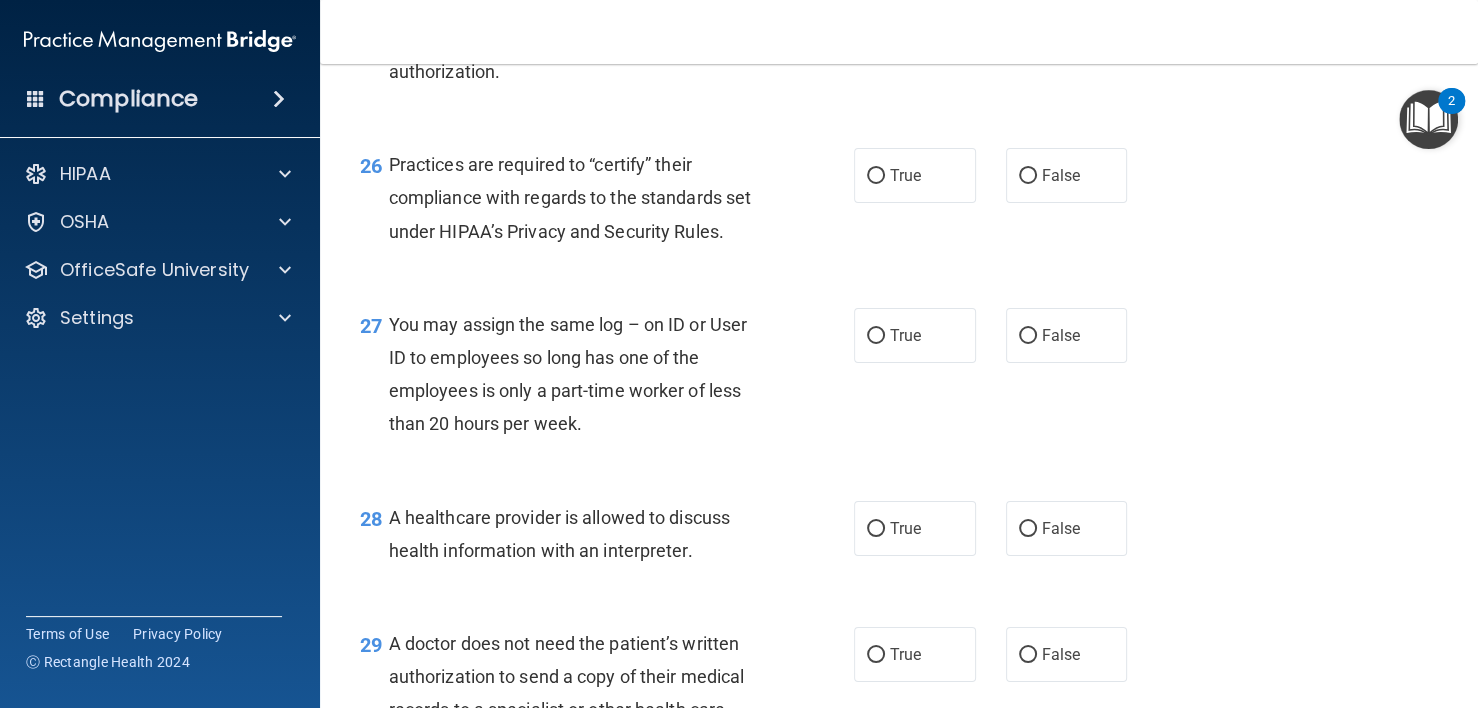 scroll, scrollTop: 4600, scrollLeft: 0, axis: vertical 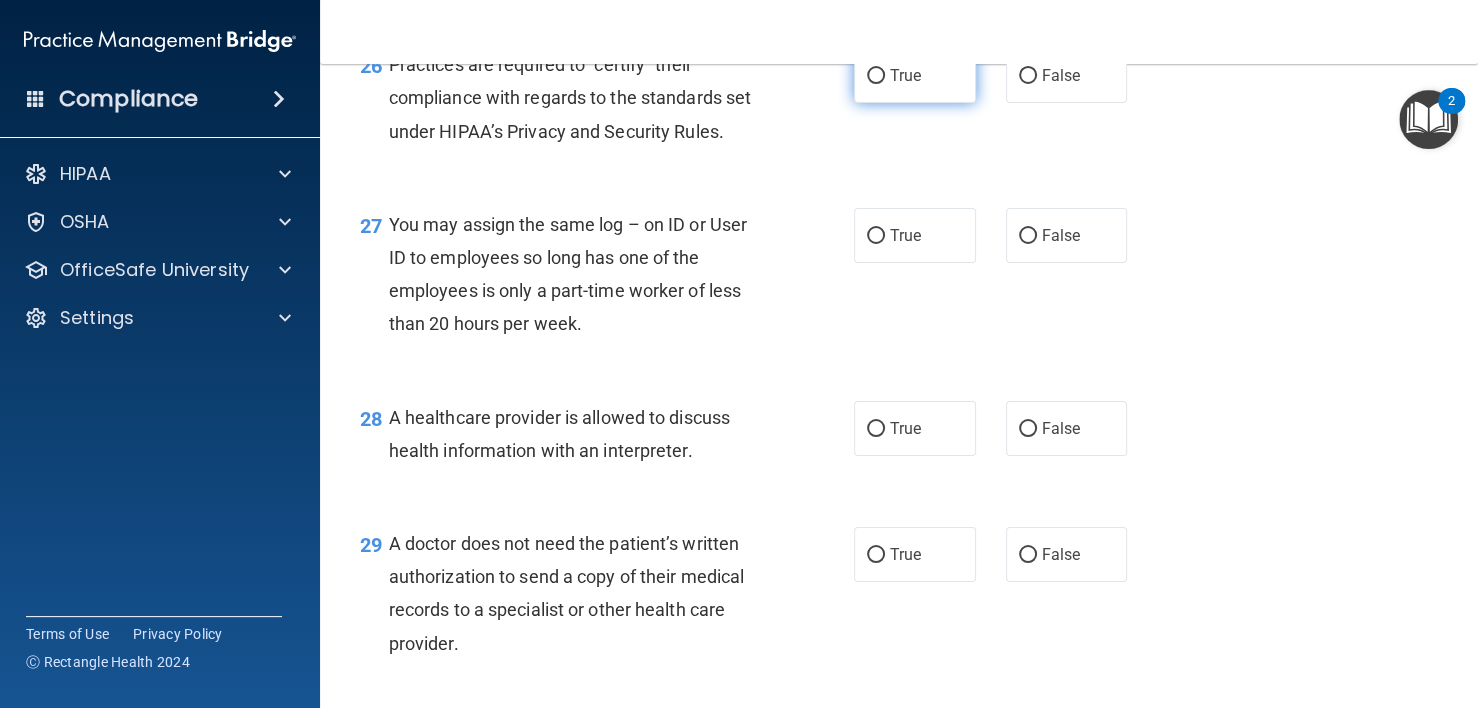 click on "True" at bounding box center [915, 75] 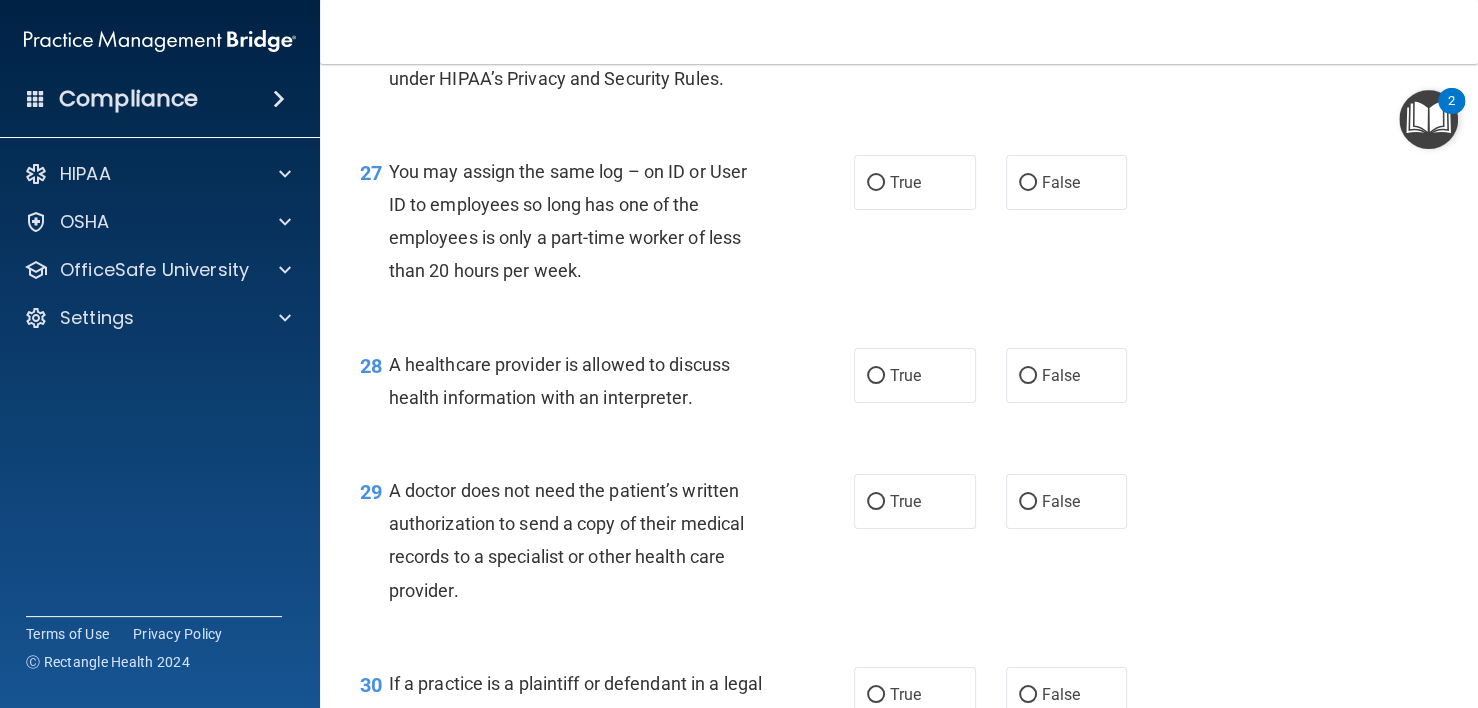 scroll, scrollTop: 4700, scrollLeft: 0, axis: vertical 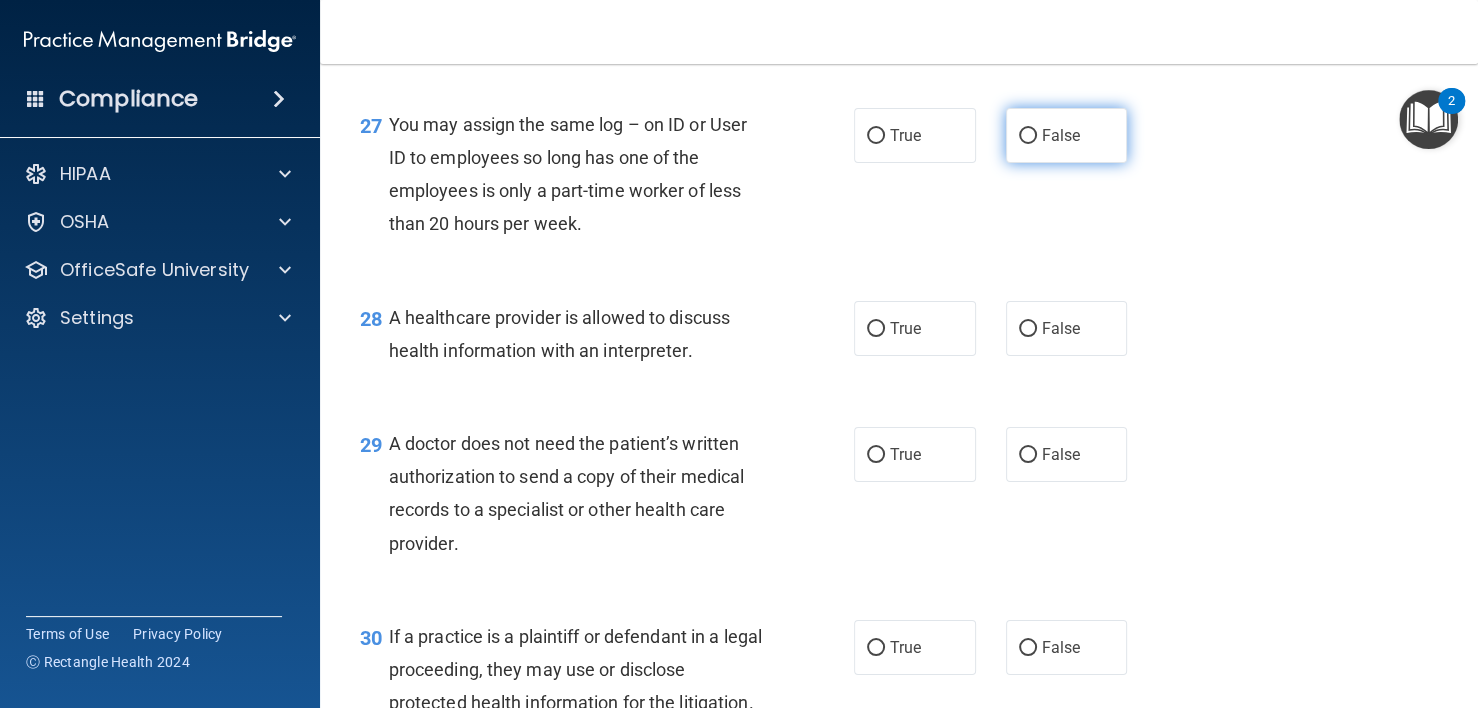 click on "False" at bounding box center (1061, 135) 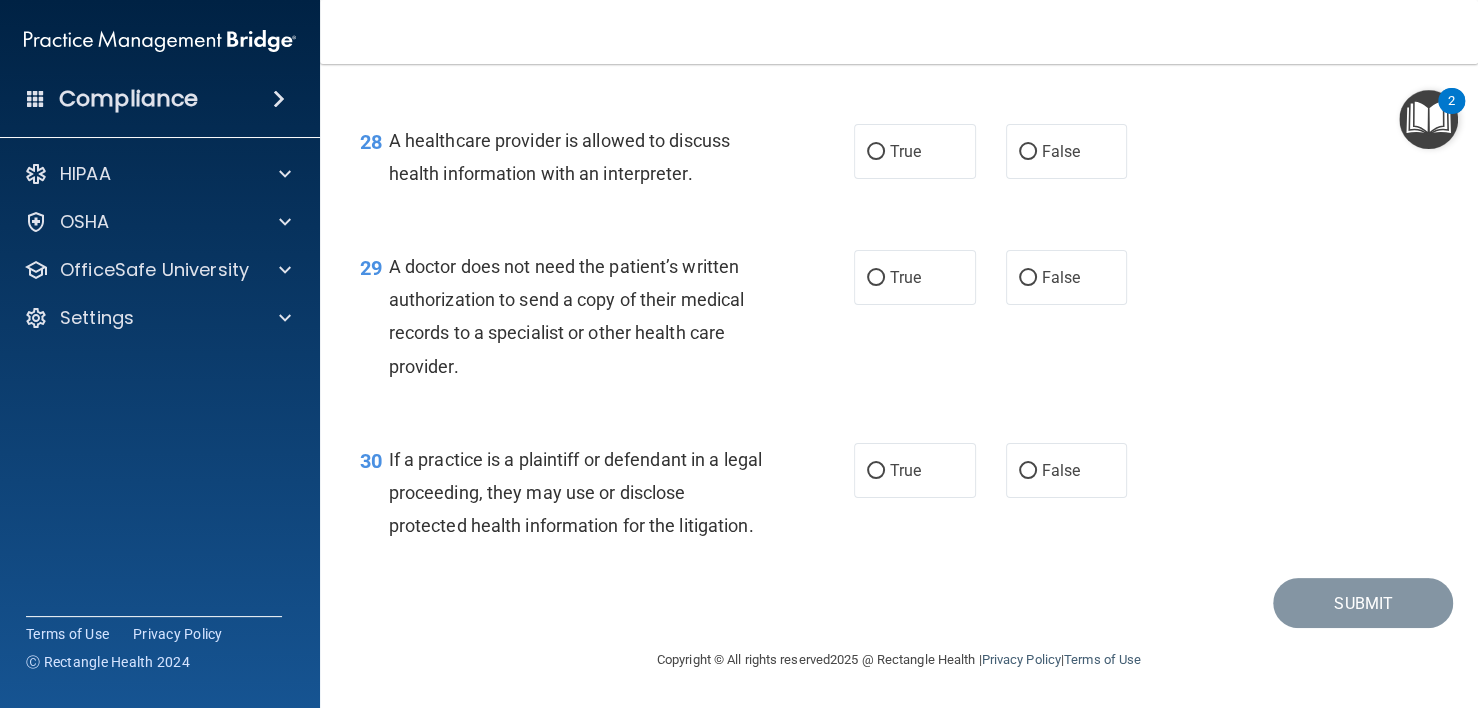 scroll, scrollTop: 4900, scrollLeft: 0, axis: vertical 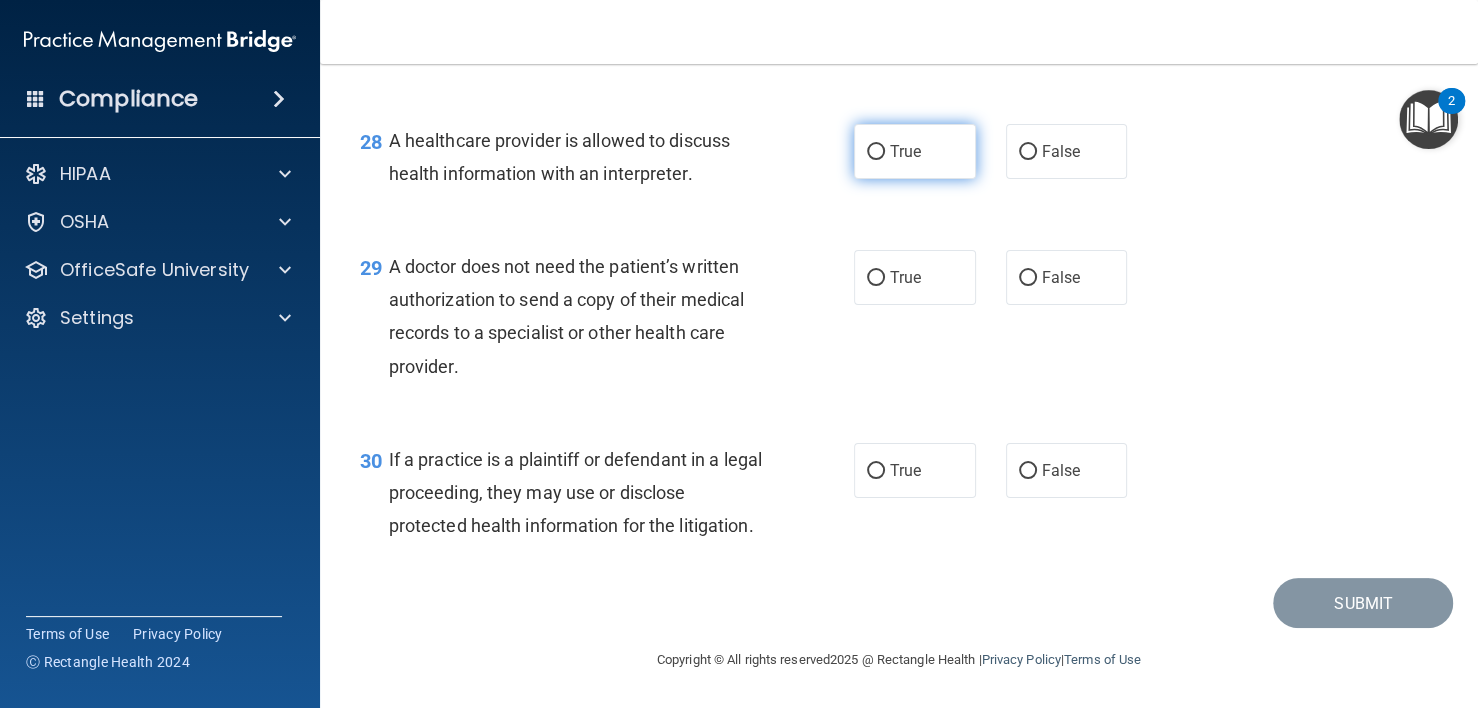 click on "True" at bounding box center (915, 151) 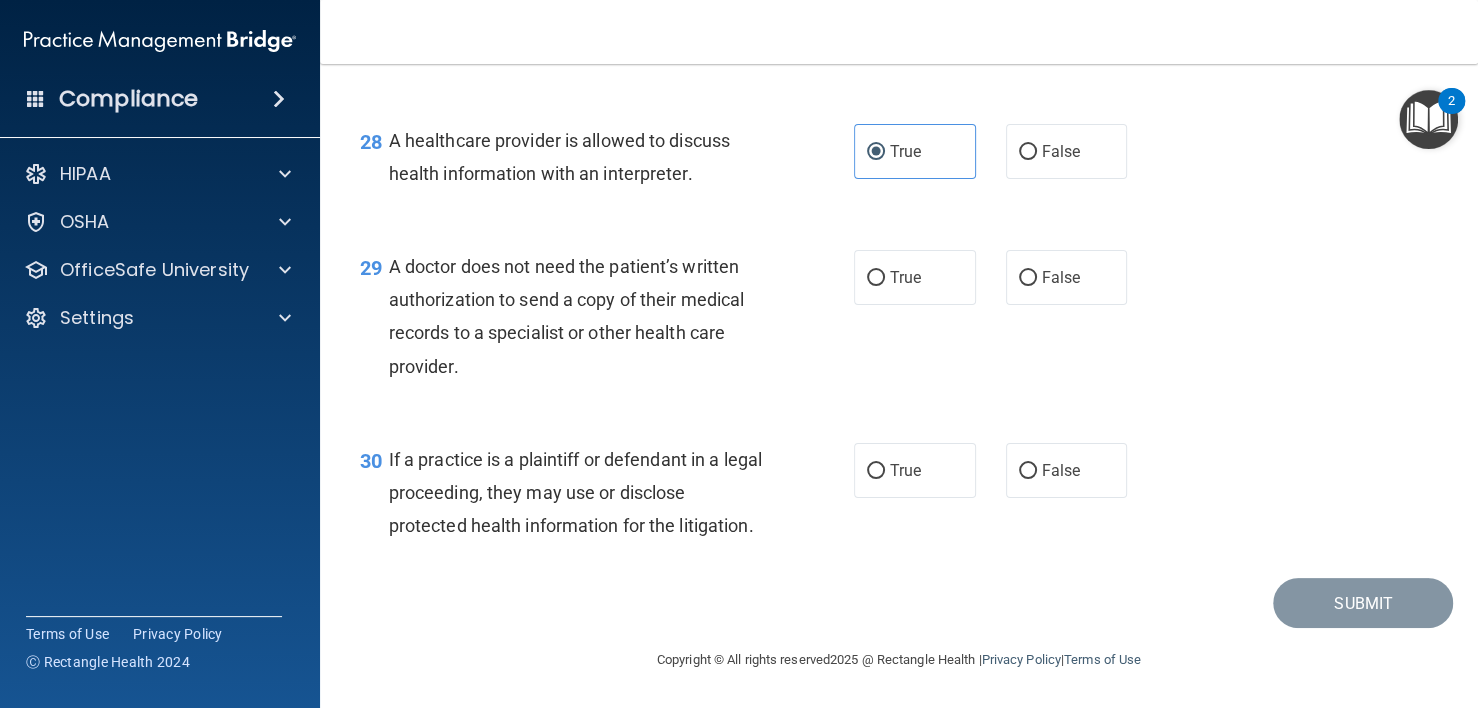 scroll, scrollTop: 4978, scrollLeft: 0, axis: vertical 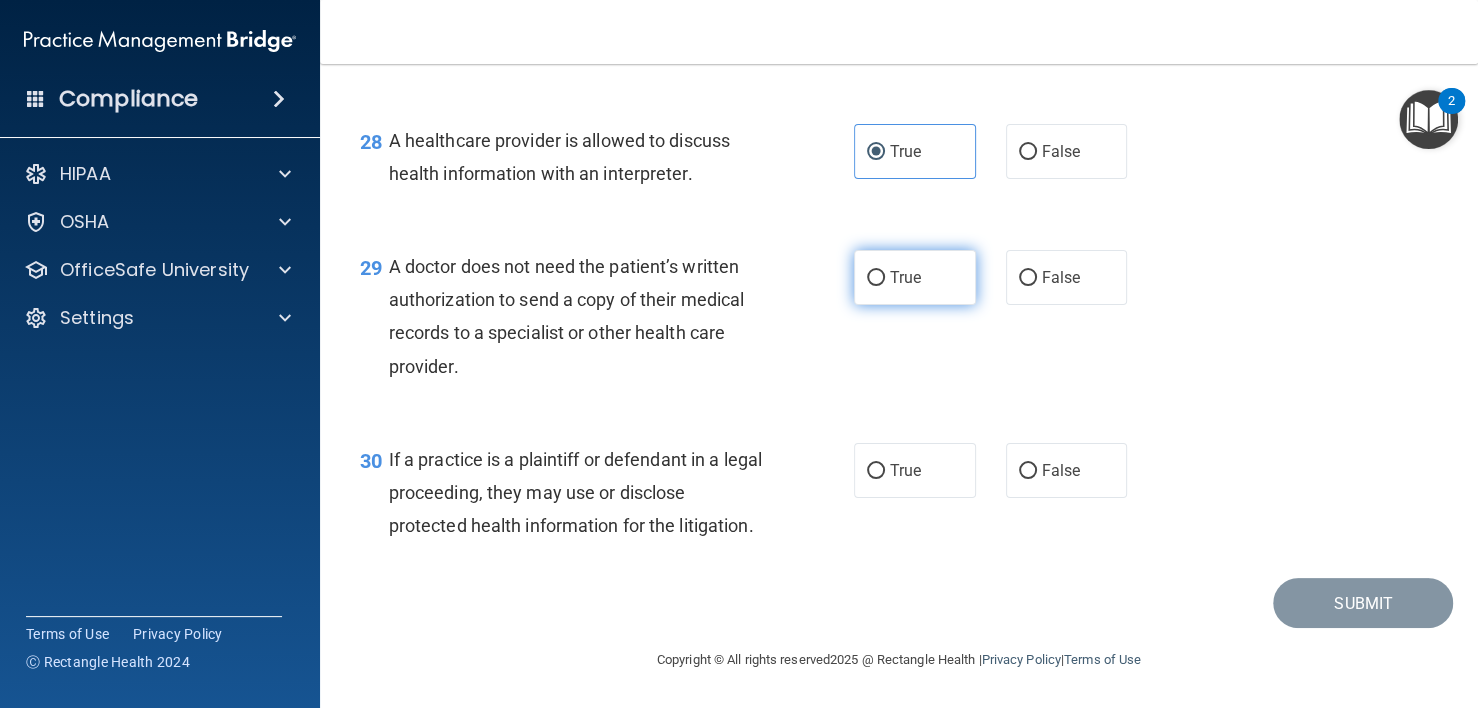 click on "True" at bounding box center (915, 277) 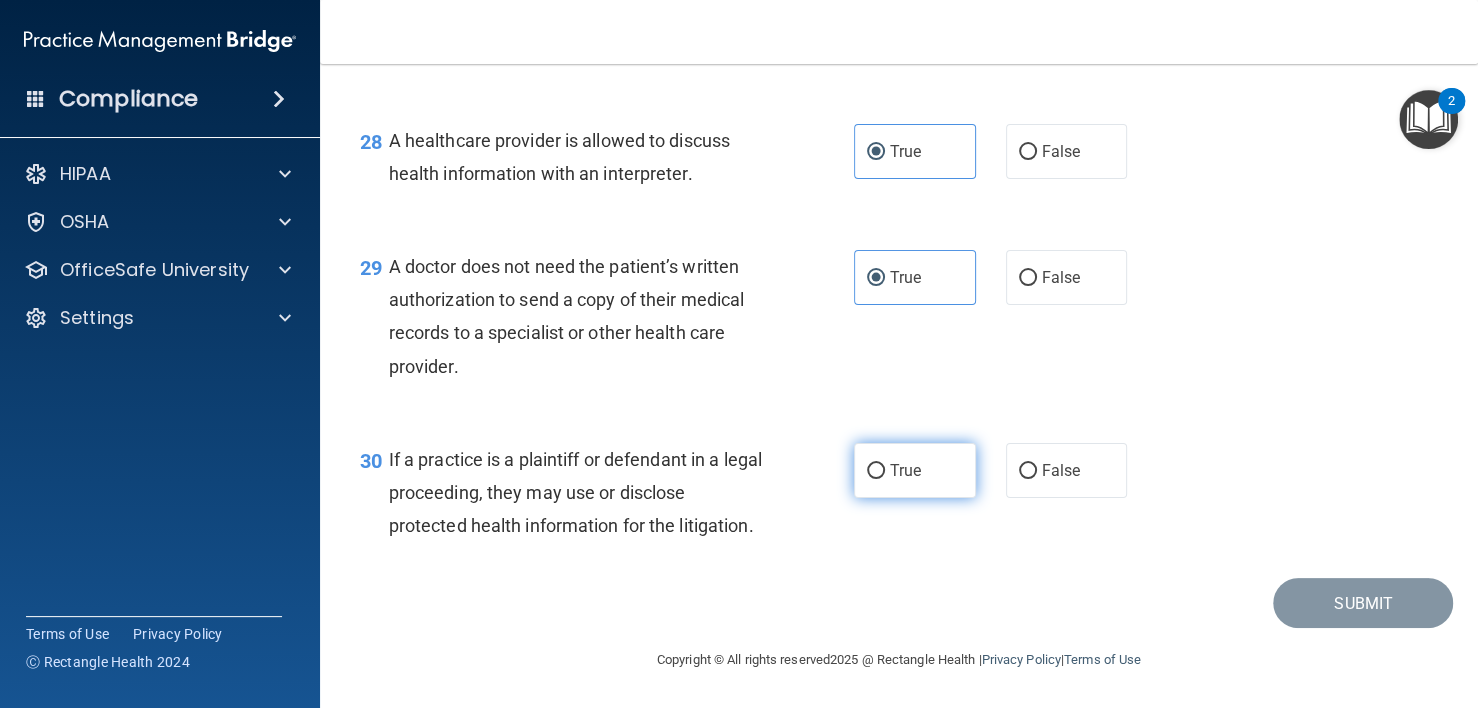 click on "True" at bounding box center (905, 470) 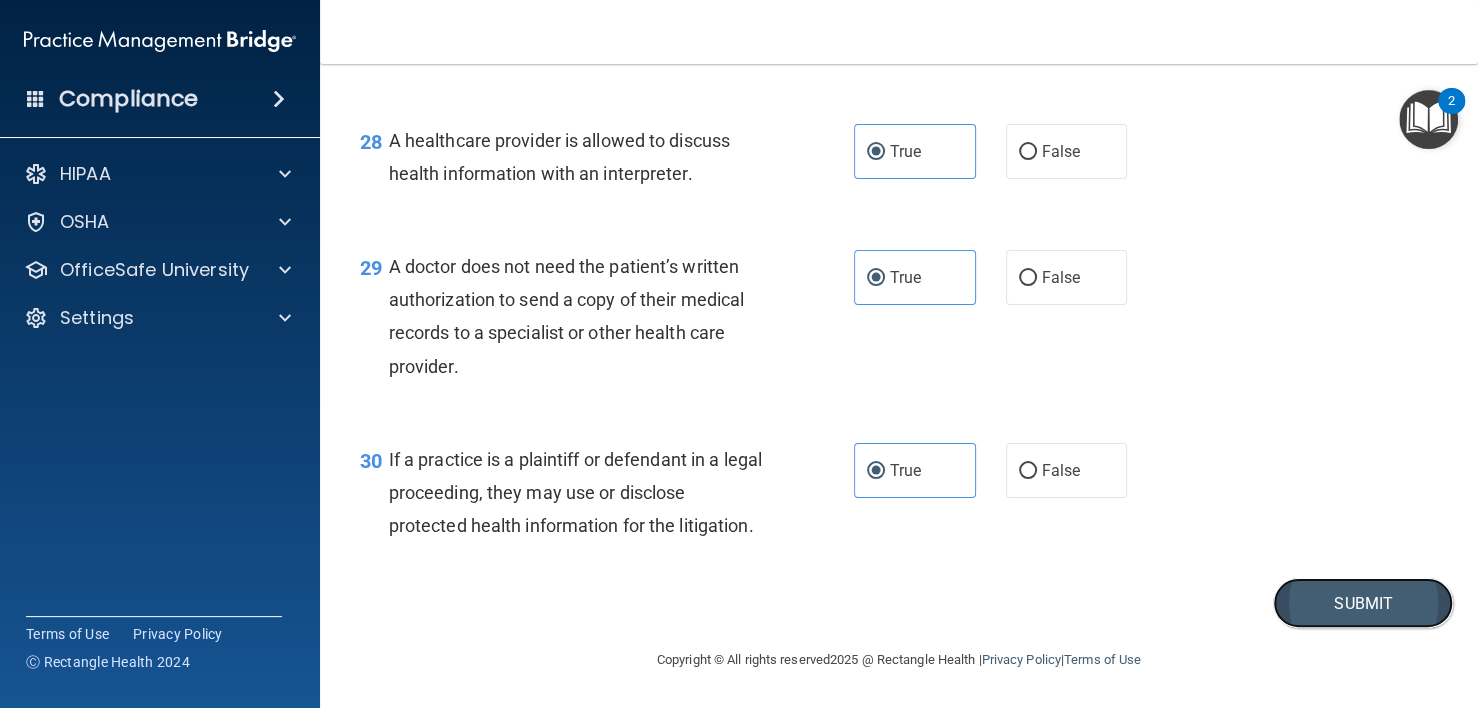 click on "Submit" at bounding box center [1363, 603] 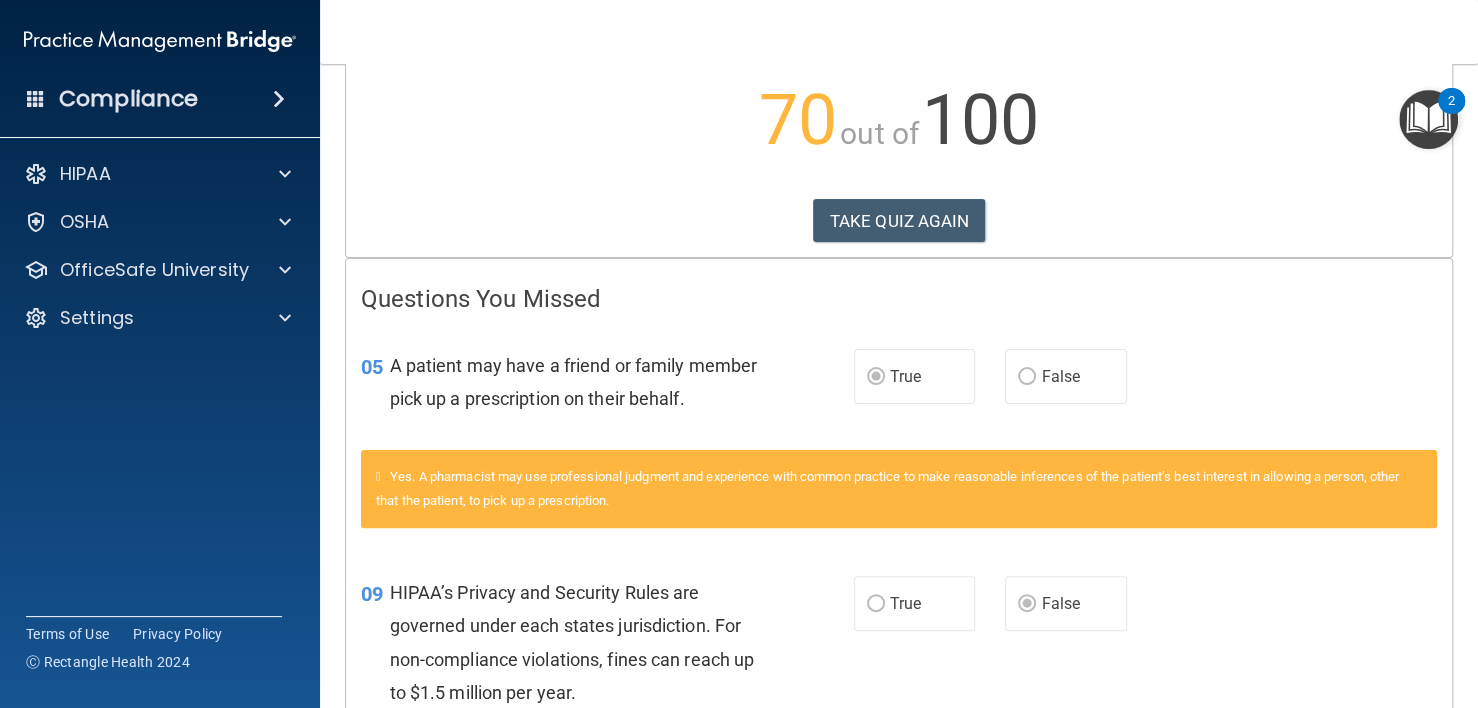 scroll, scrollTop: 0, scrollLeft: 0, axis: both 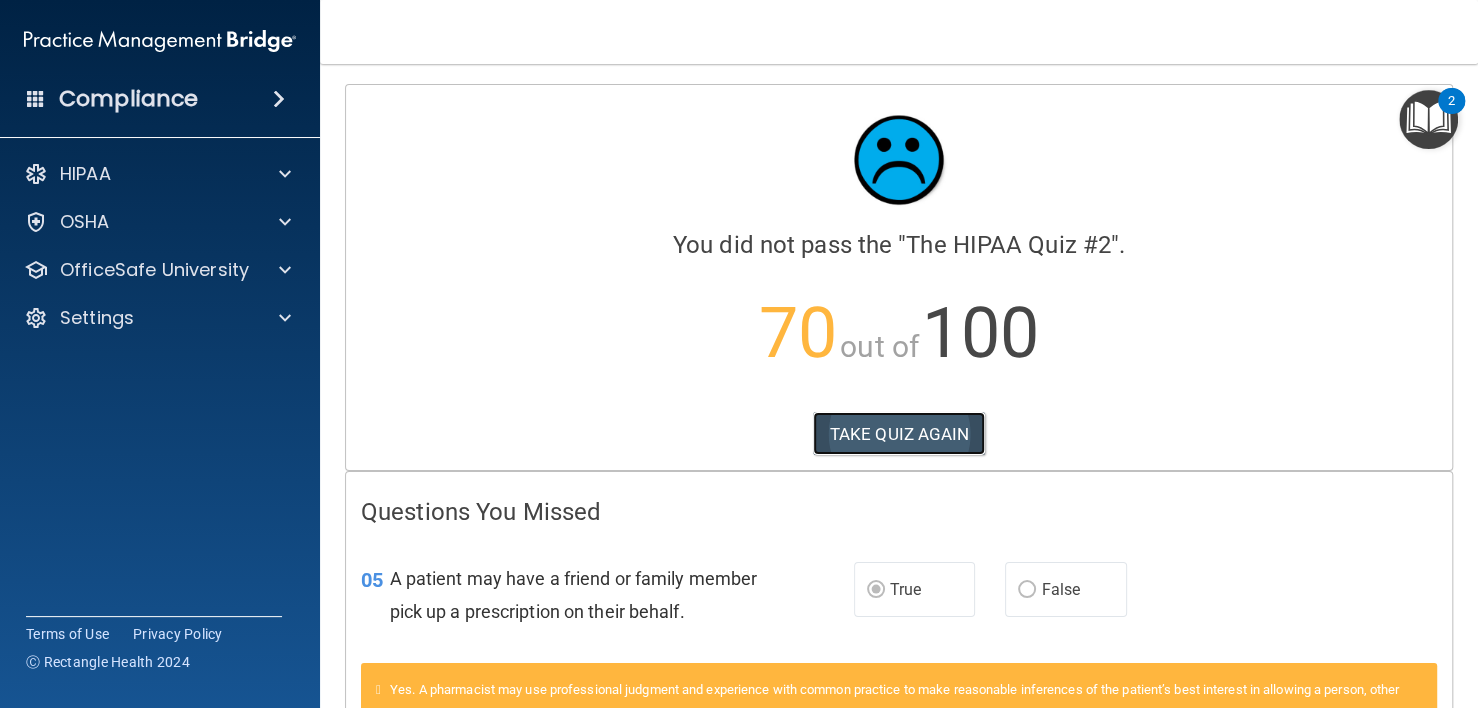 click on "TAKE QUIZ AGAIN" at bounding box center (899, 434) 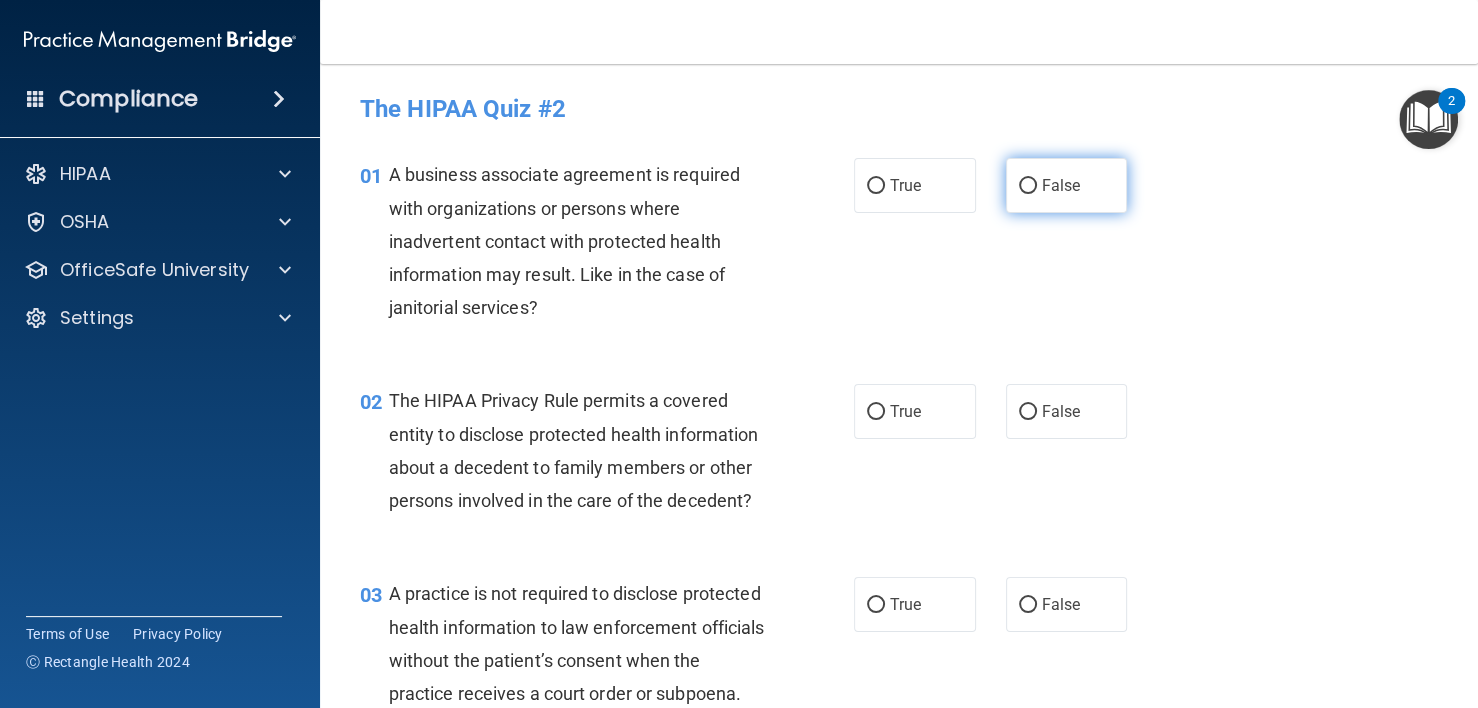 click on "False" at bounding box center [1061, 185] 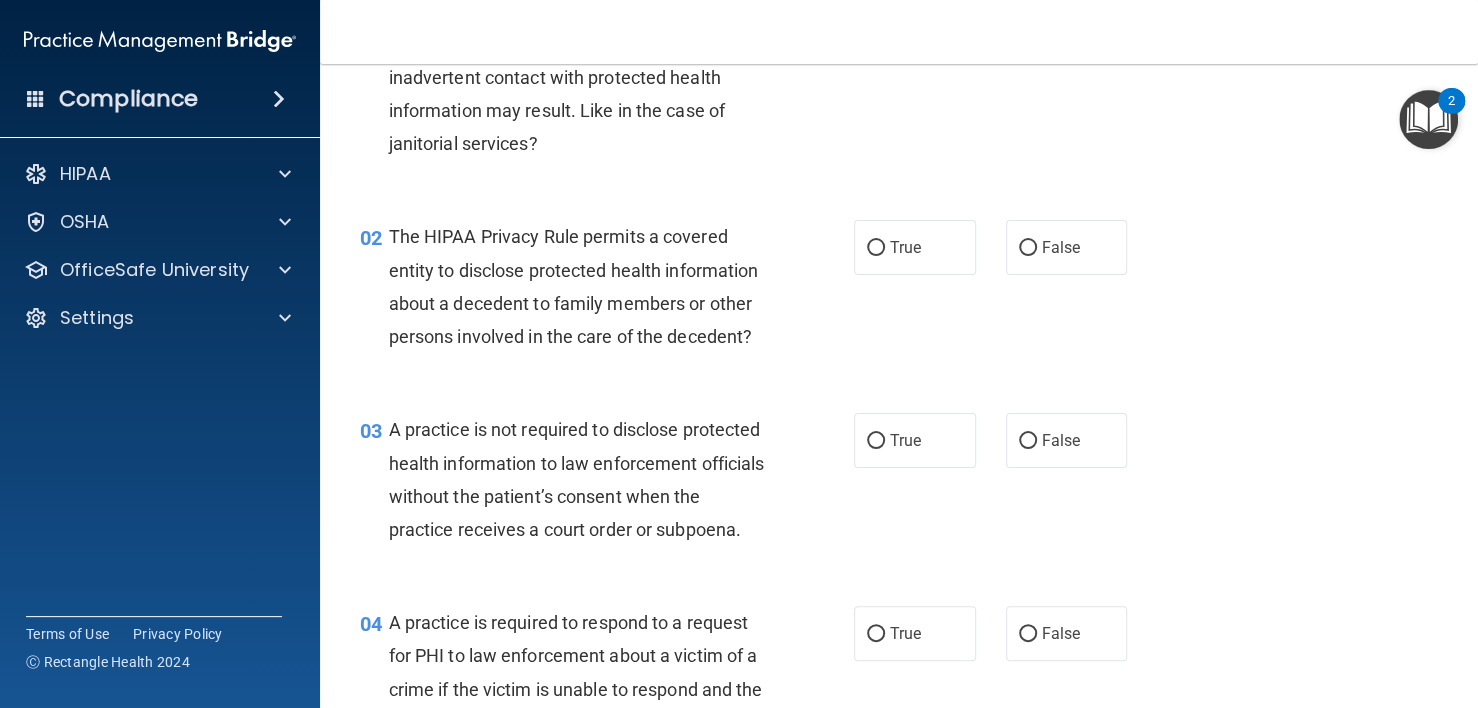 scroll, scrollTop: 200, scrollLeft: 0, axis: vertical 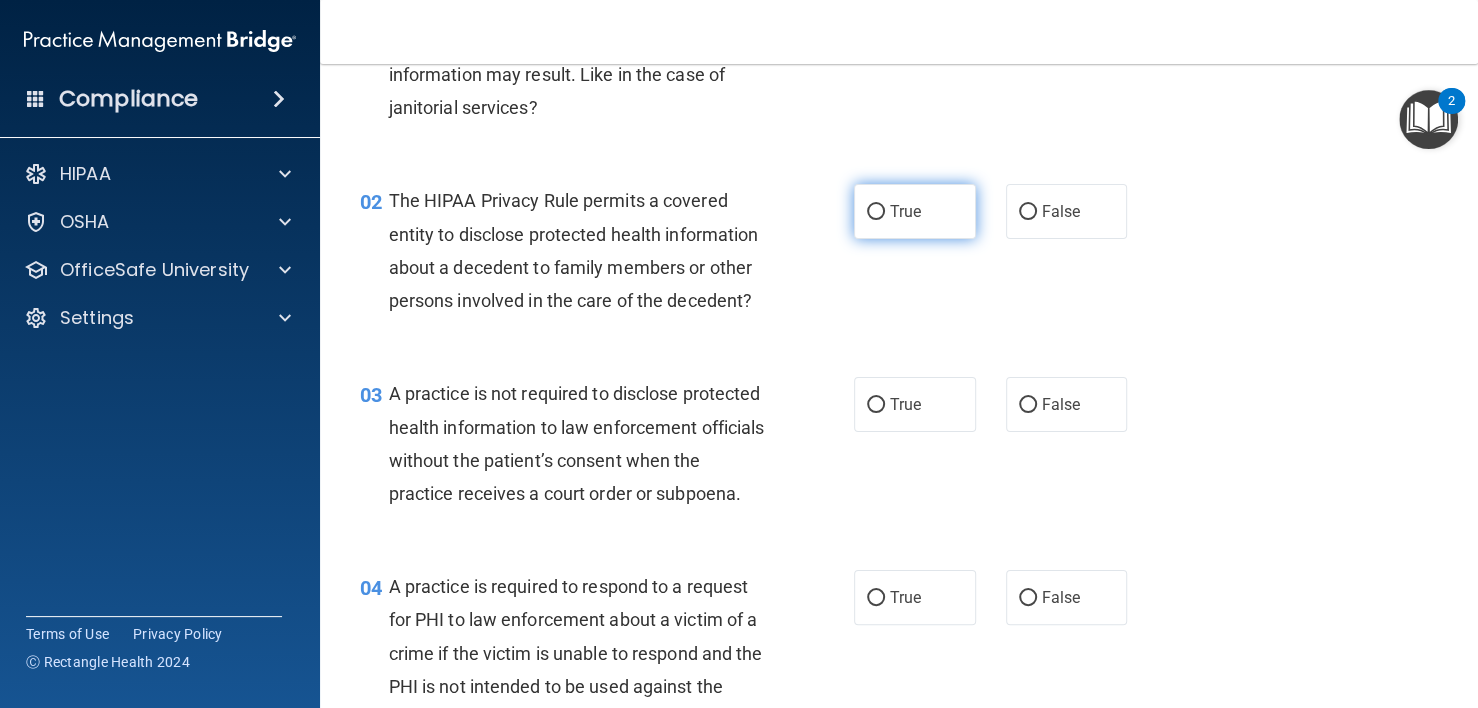 click on "True" at bounding box center (915, 211) 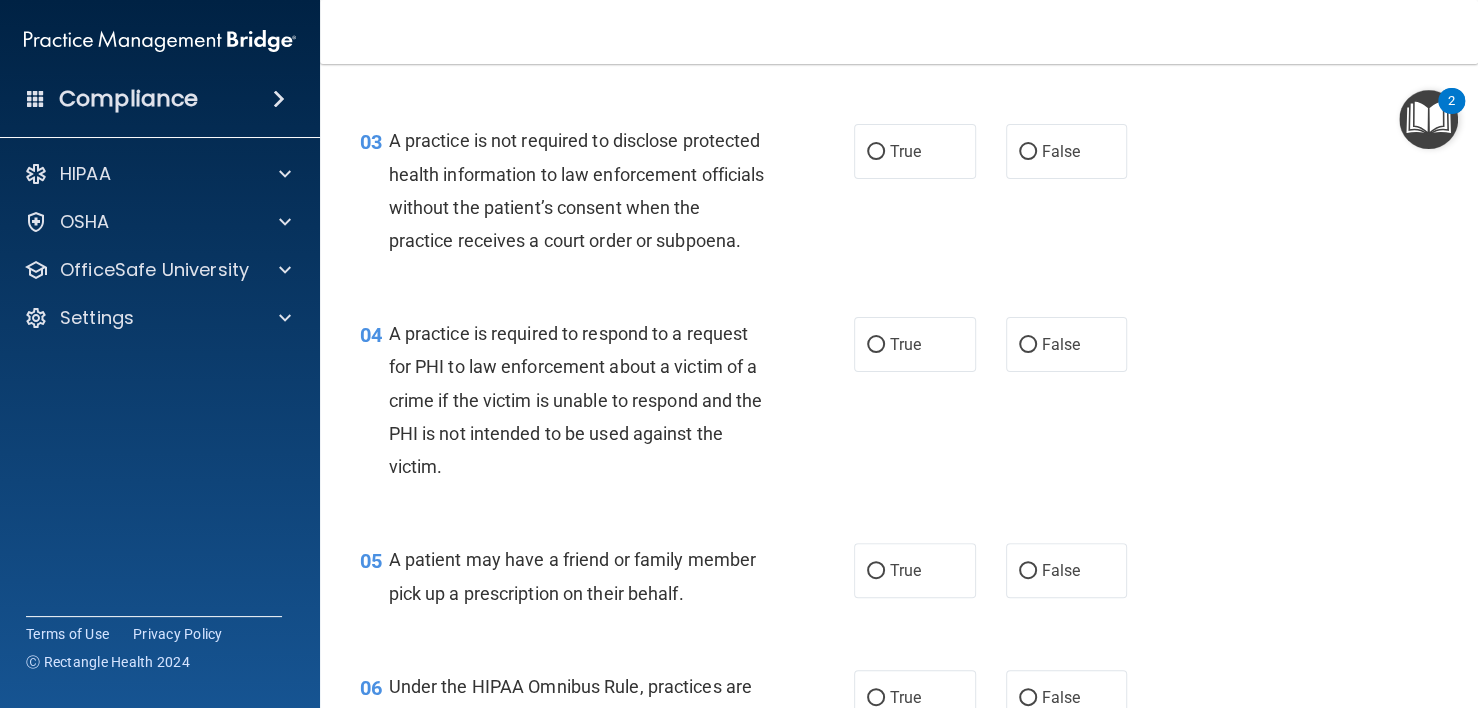 scroll, scrollTop: 500, scrollLeft: 0, axis: vertical 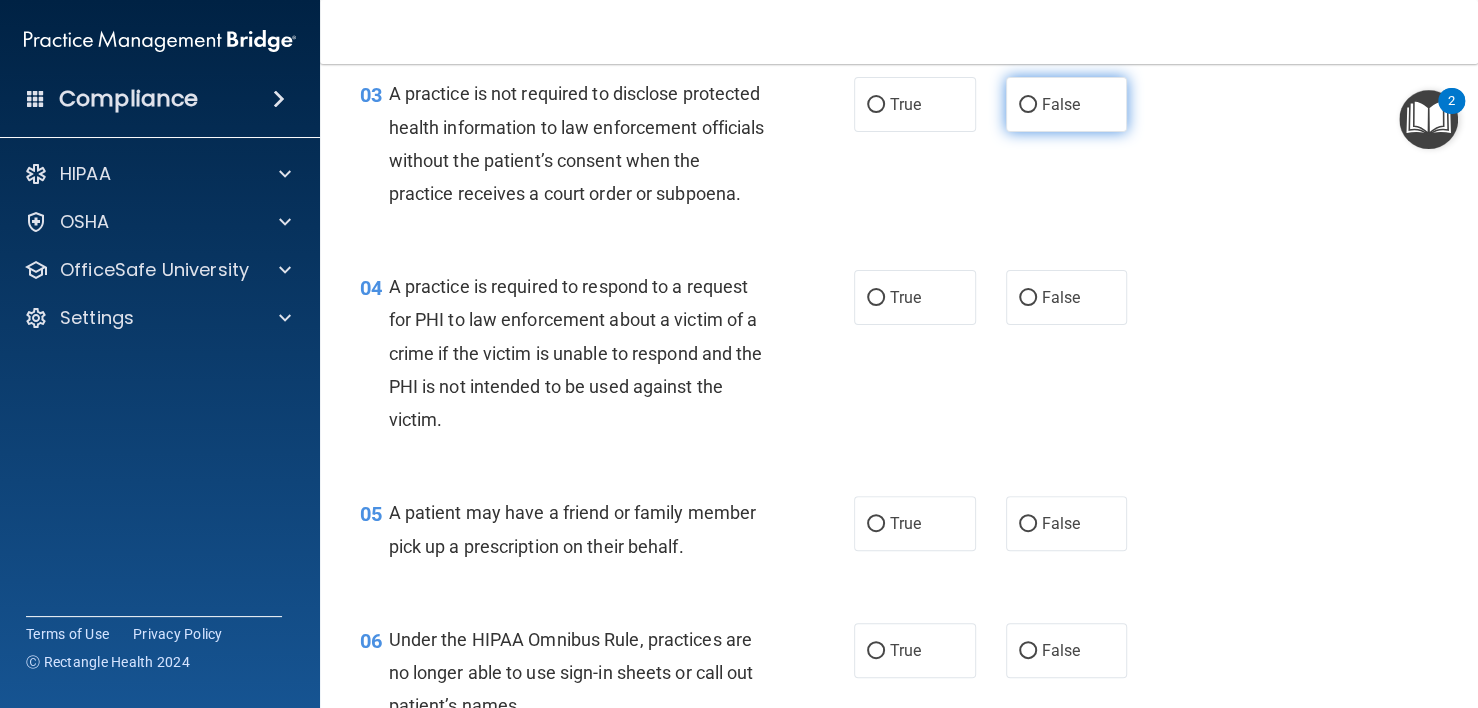 click on "False" at bounding box center [1067, 104] 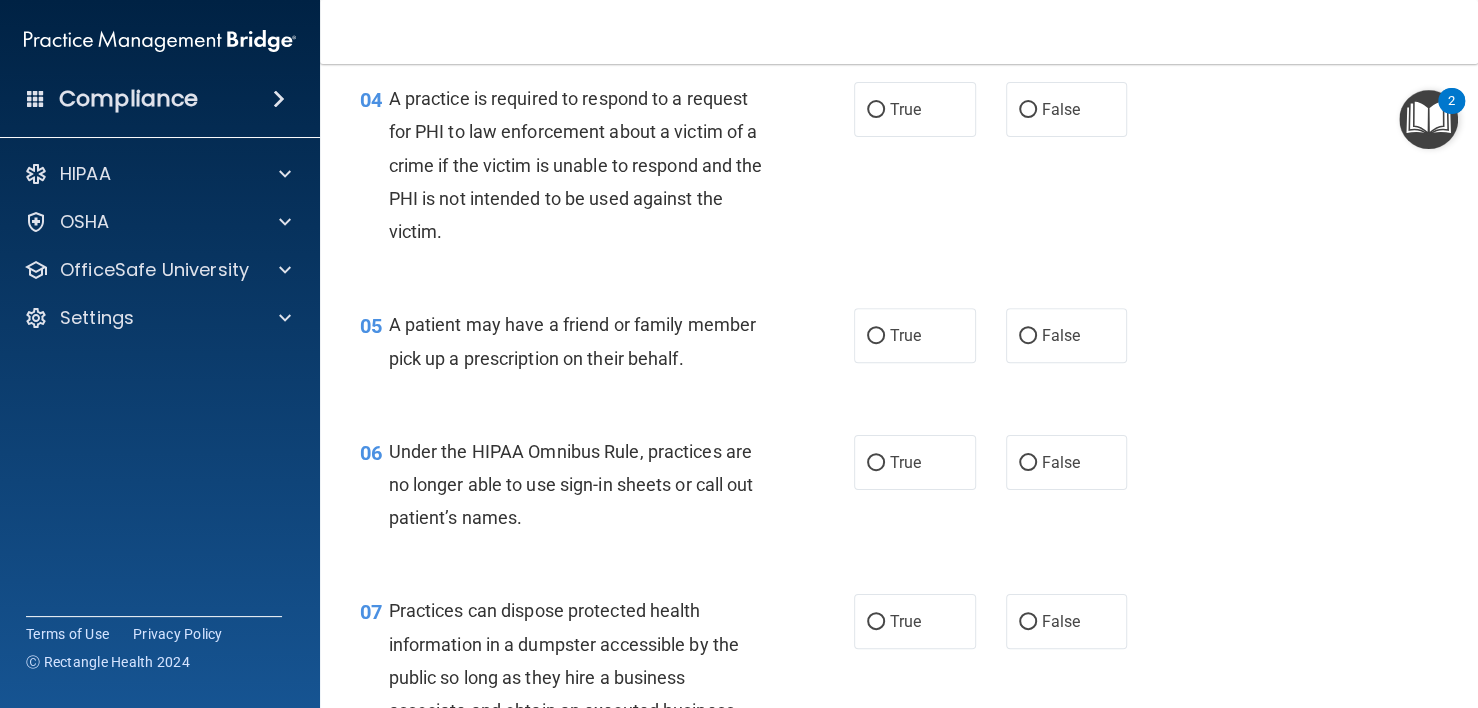 scroll, scrollTop: 700, scrollLeft: 0, axis: vertical 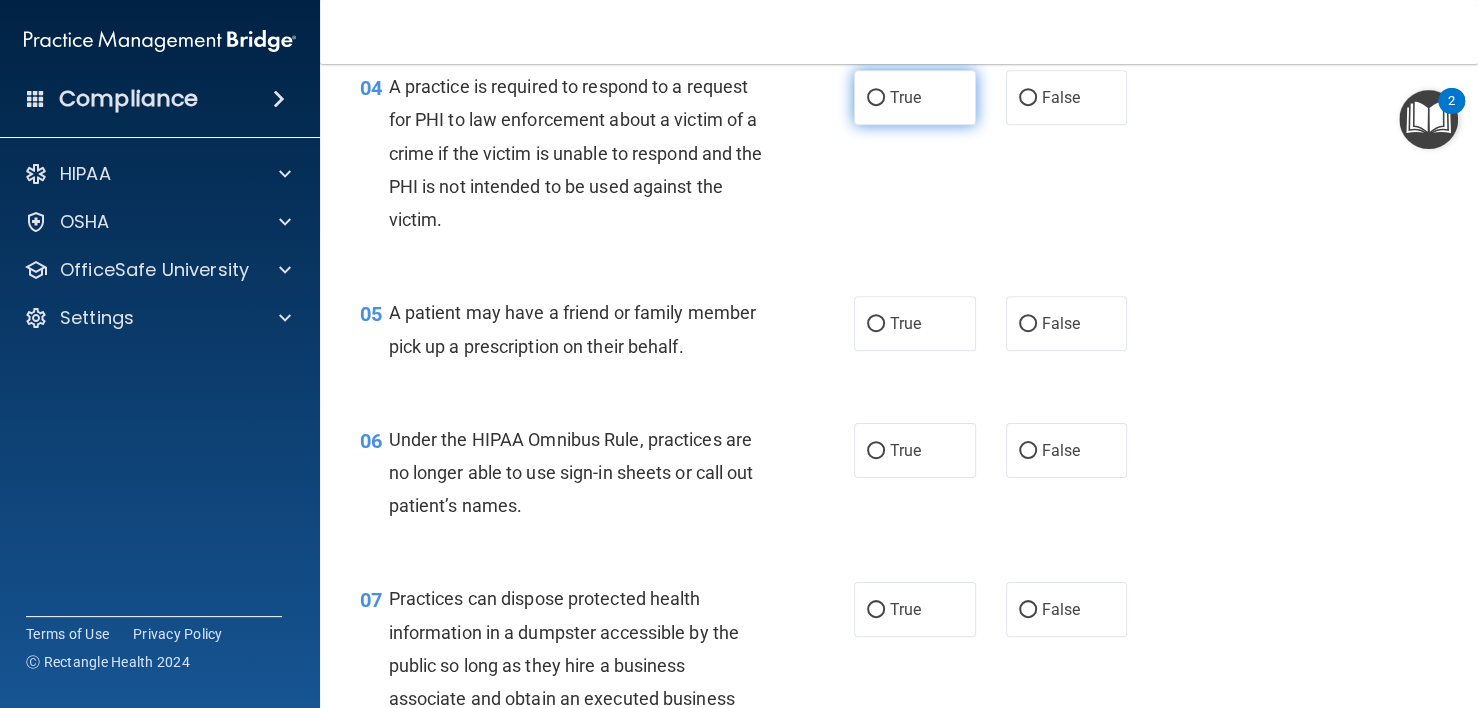 click on "True" at bounding box center [915, 97] 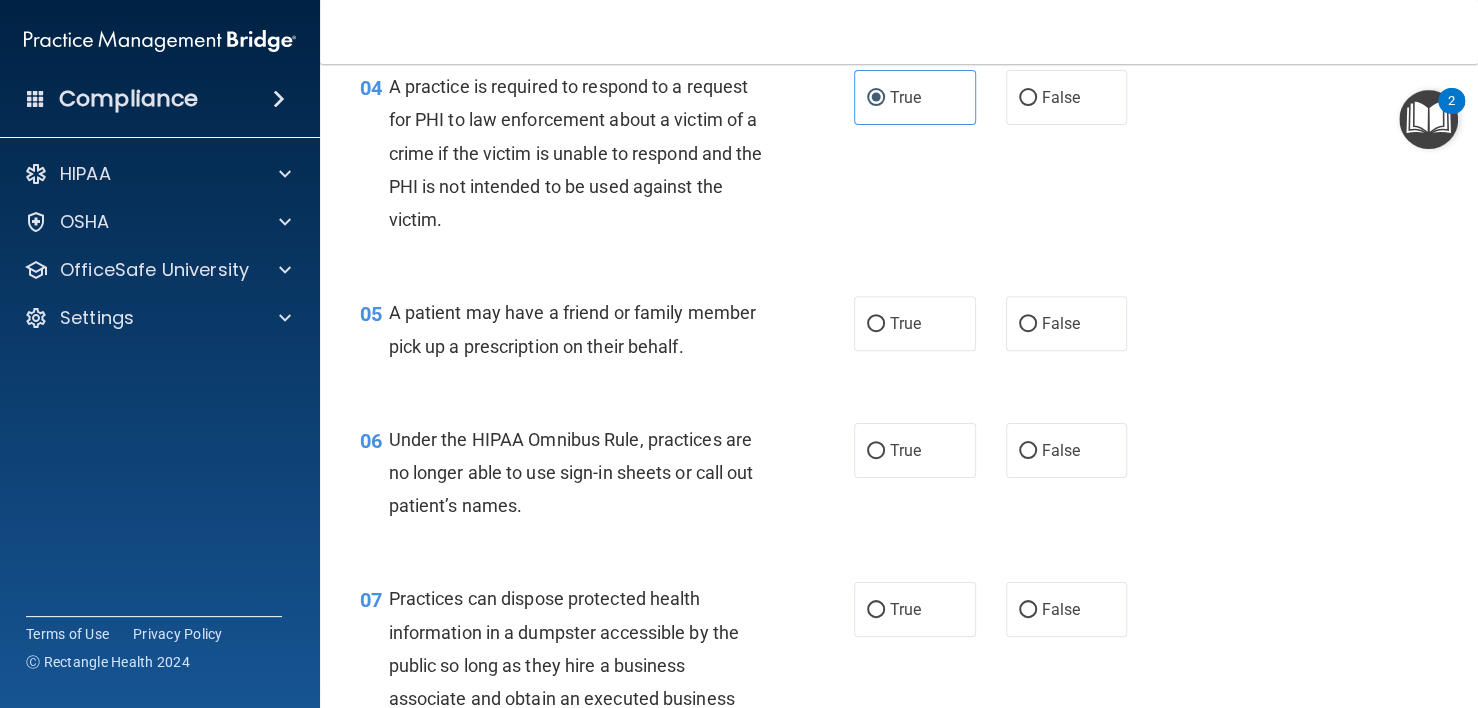 scroll, scrollTop: 800, scrollLeft: 0, axis: vertical 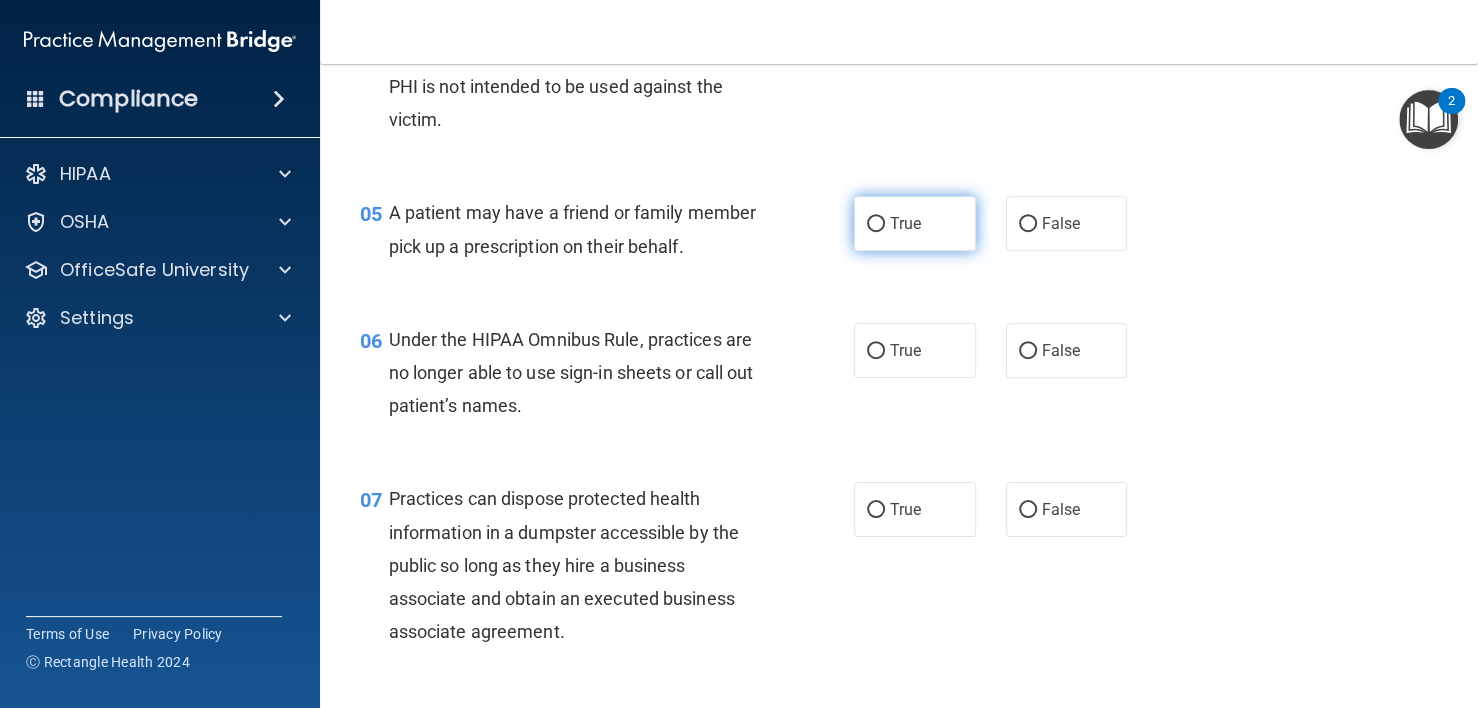 click on "True" at bounding box center (905, 223) 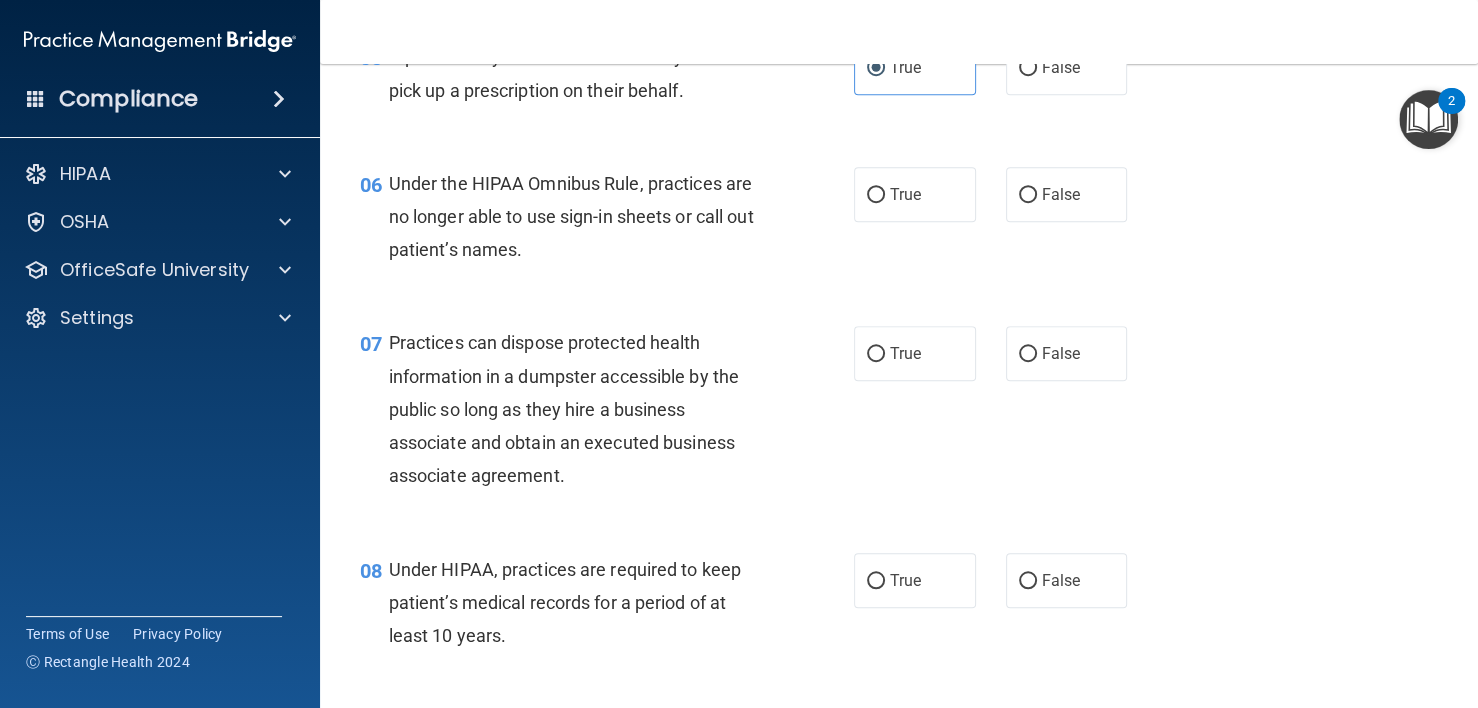 scroll, scrollTop: 1000, scrollLeft: 0, axis: vertical 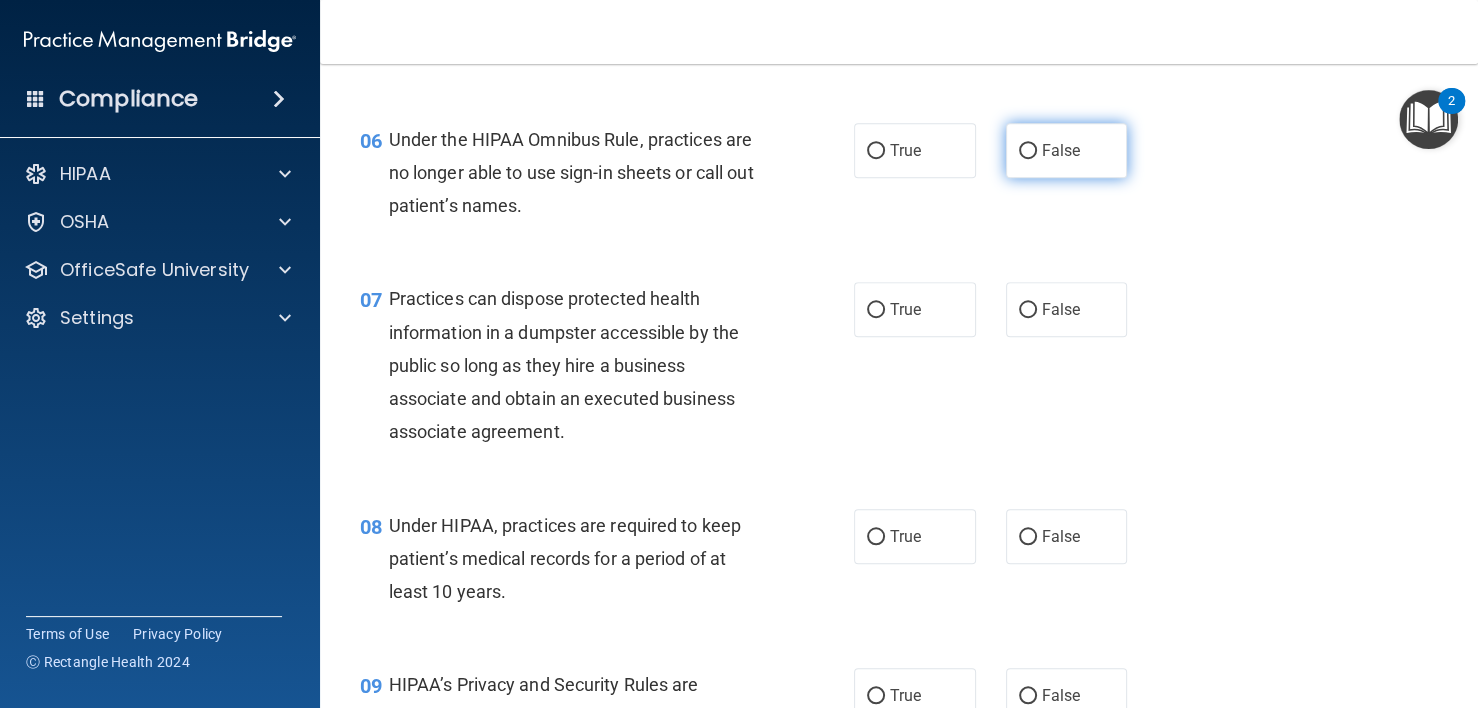 click on "False" at bounding box center (1061, 150) 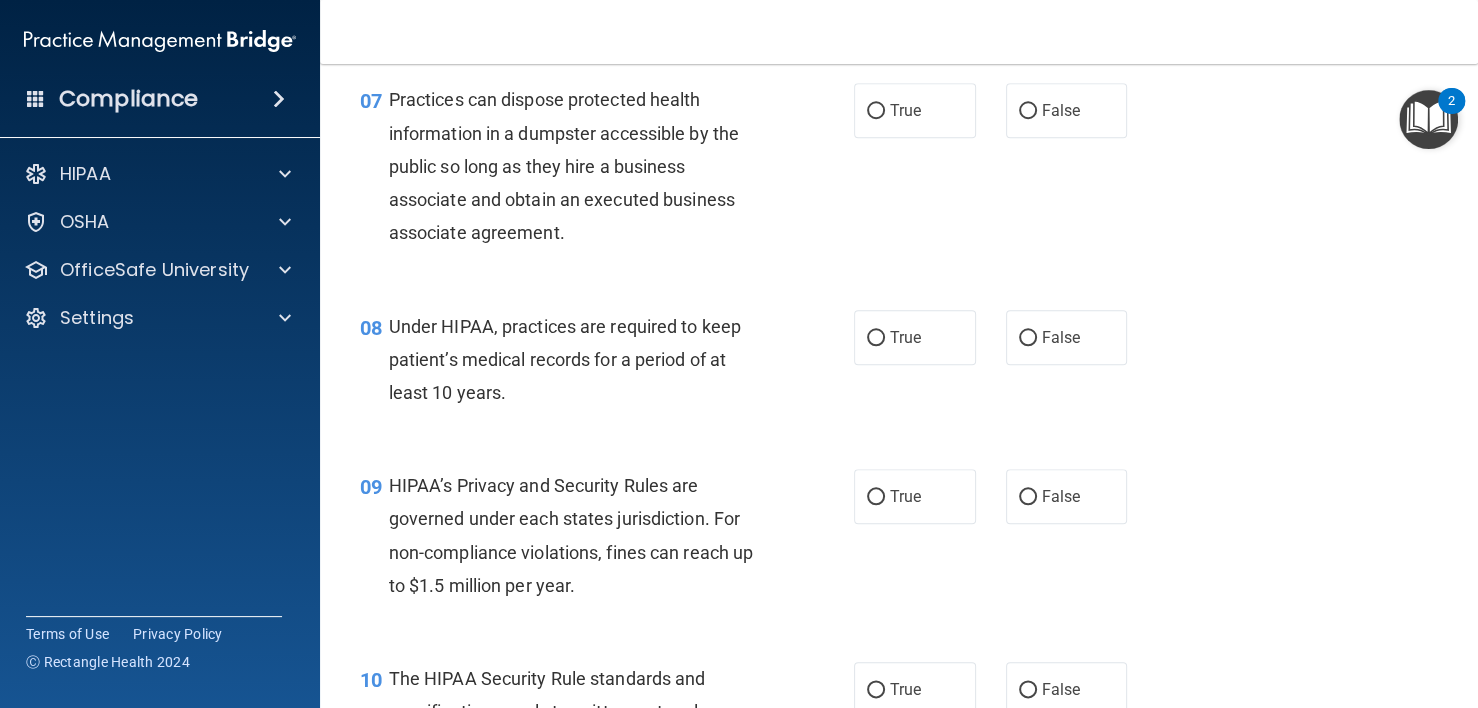 scroll, scrollTop: 1200, scrollLeft: 0, axis: vertical 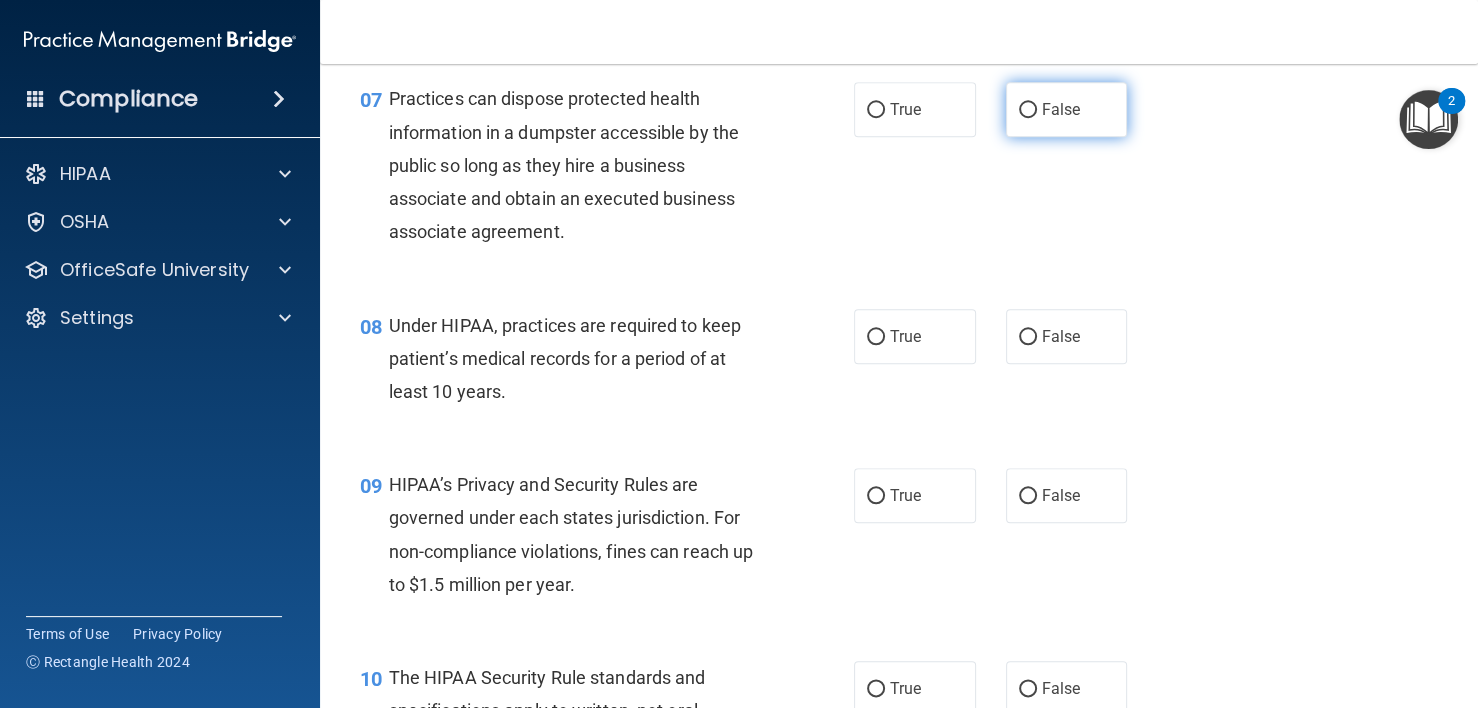 click on "False" at bounding box center [1067, 109] 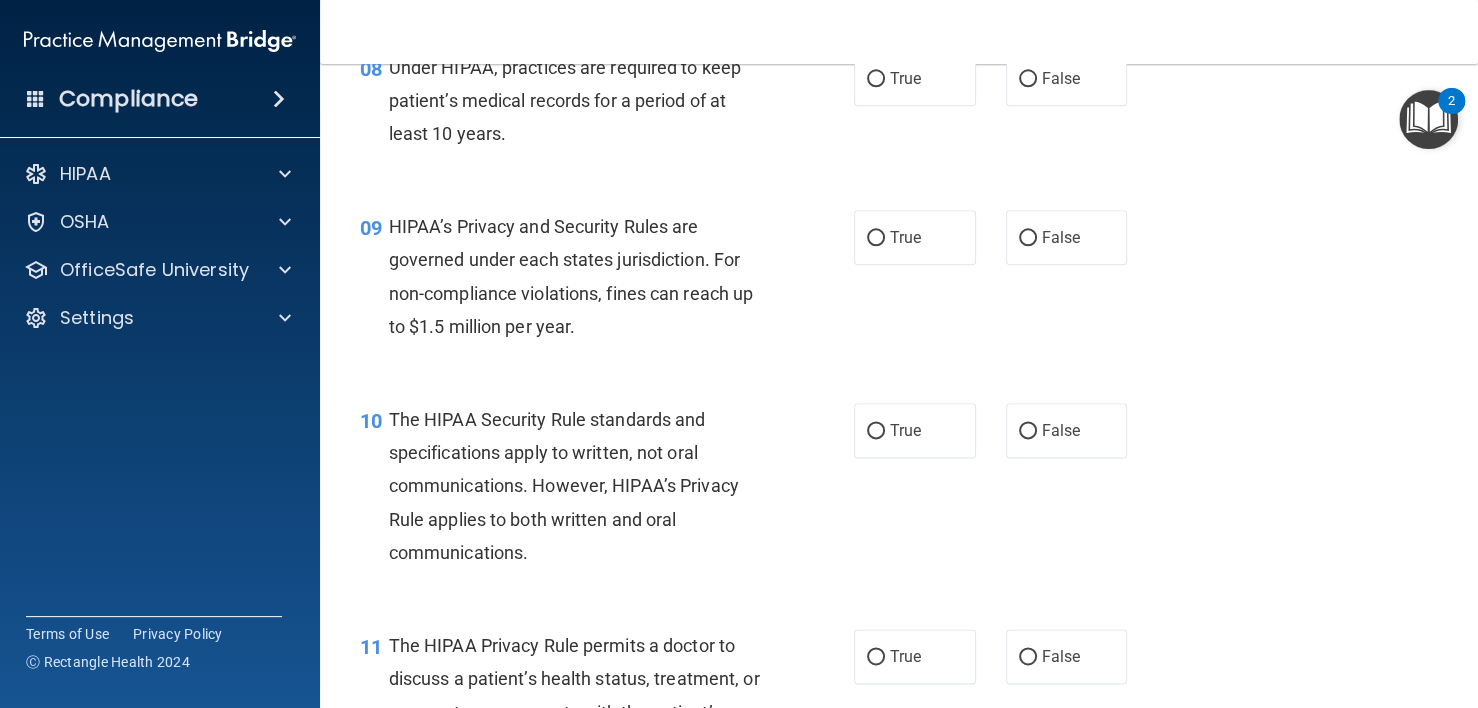 scroll, scrollTop: 1500, scrollLeft: 0, axis: vertical 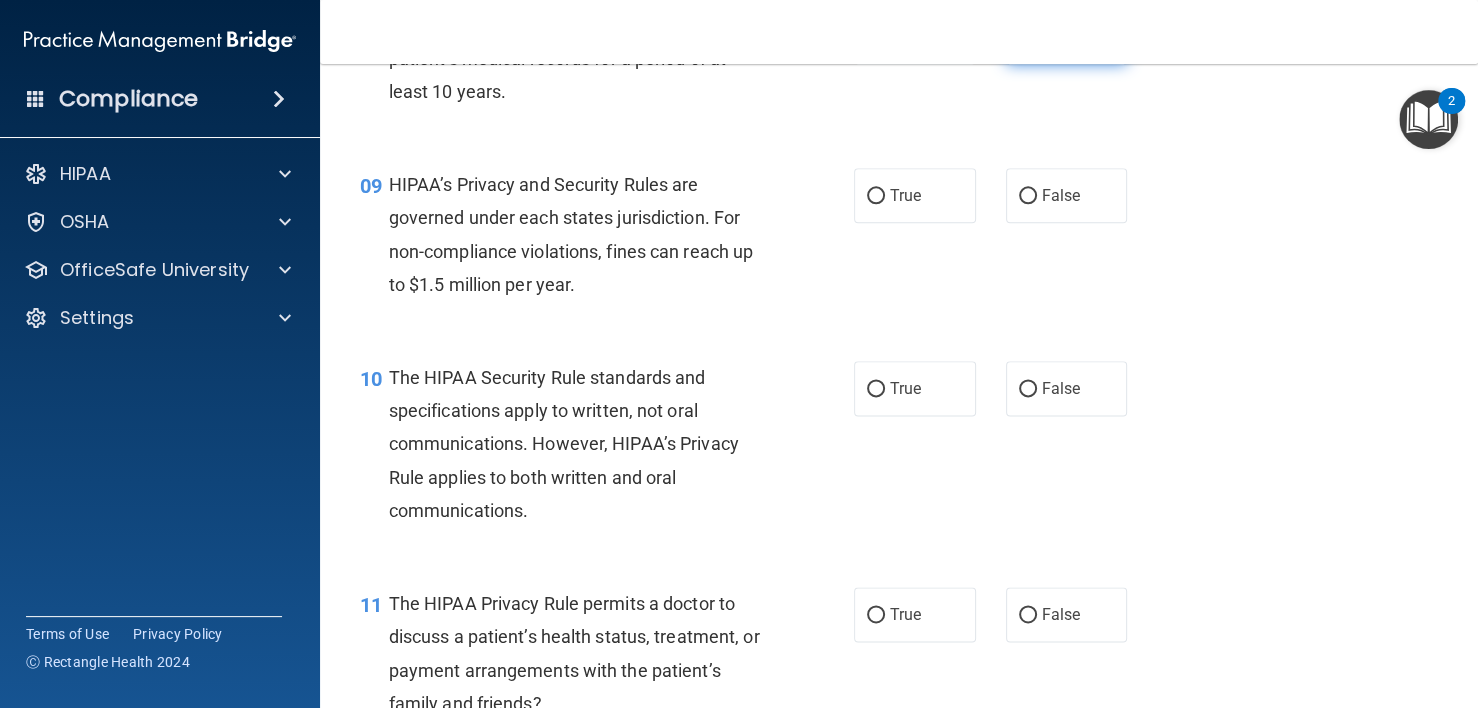click on "False" at bounding box center (1028, 37) 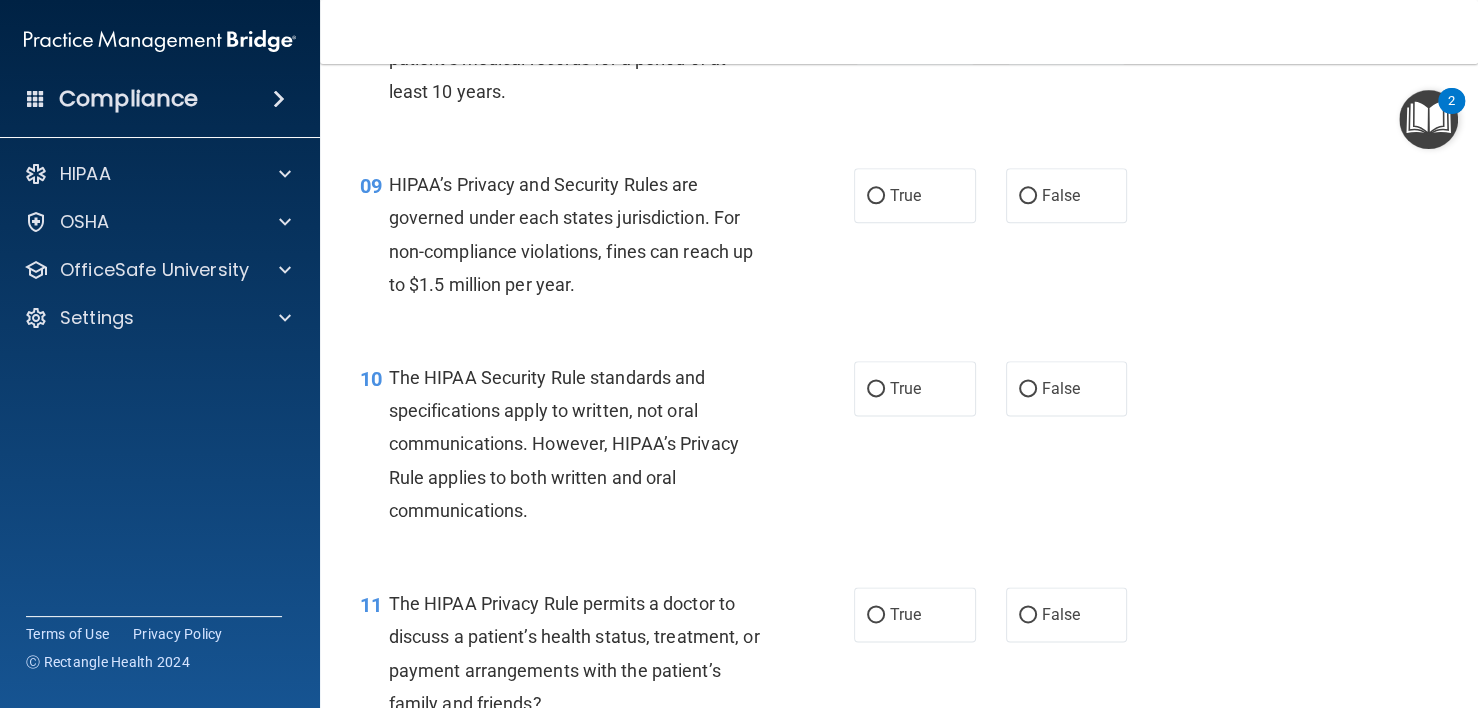 scroll, scrollTop: 1600, scrollLeft: 0, axis: vertical 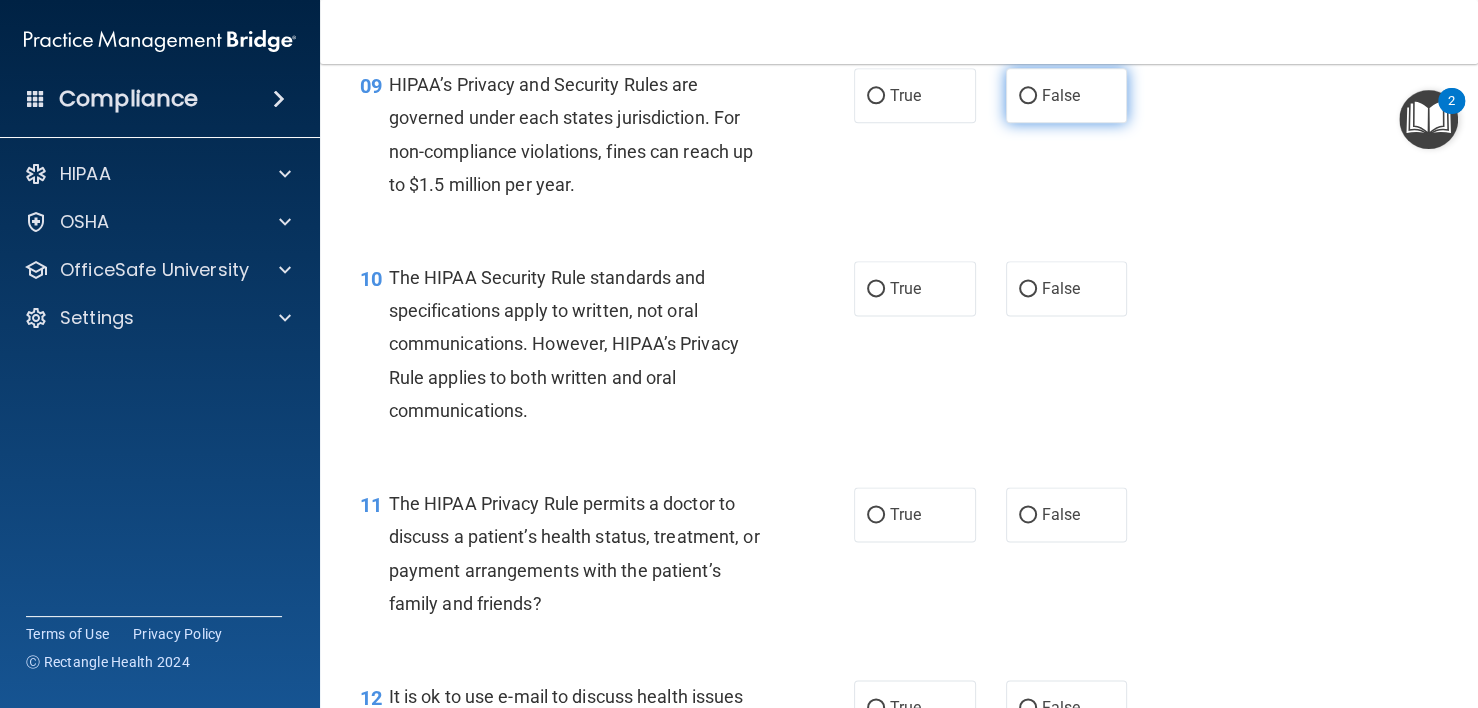click on "False" at bounding box center [1067, 95] 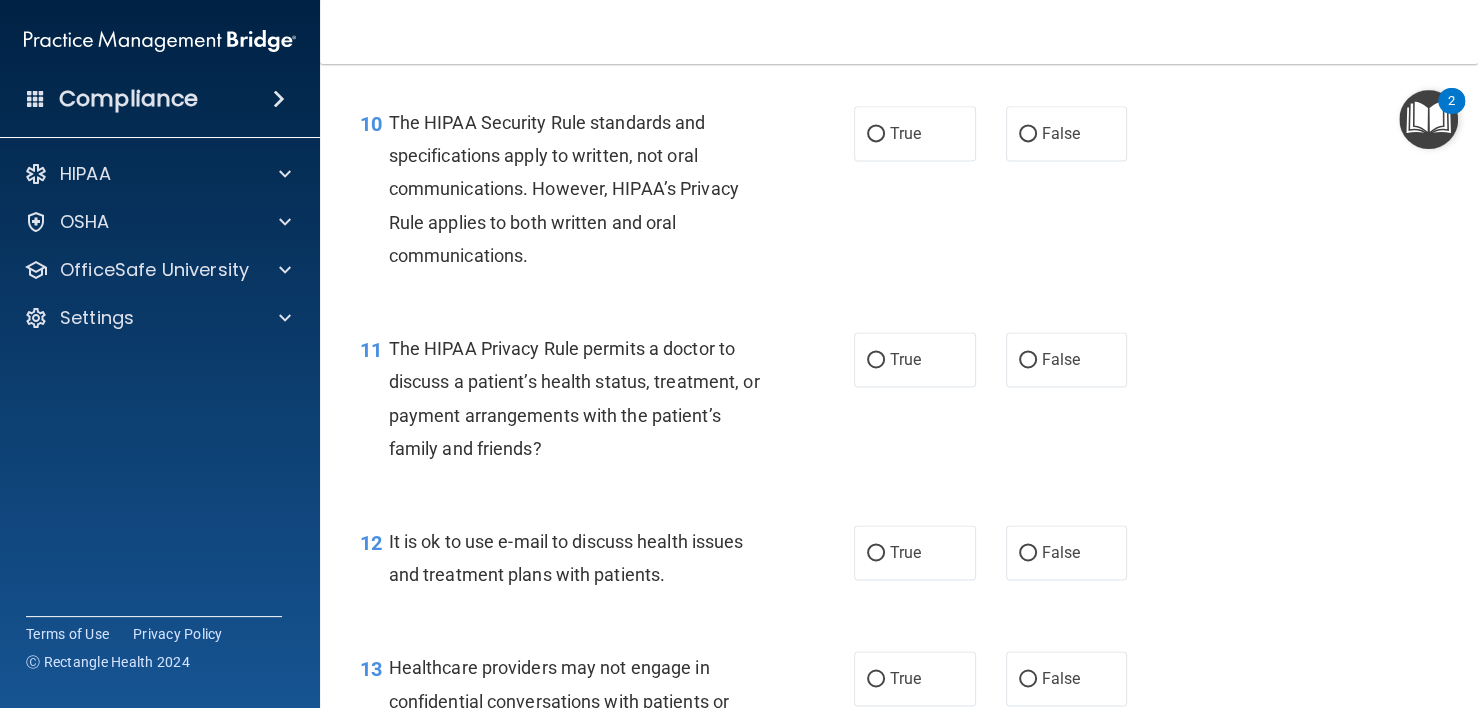 scroll, scrollTop: 1800, scrollLeft: 0, axis: vertical 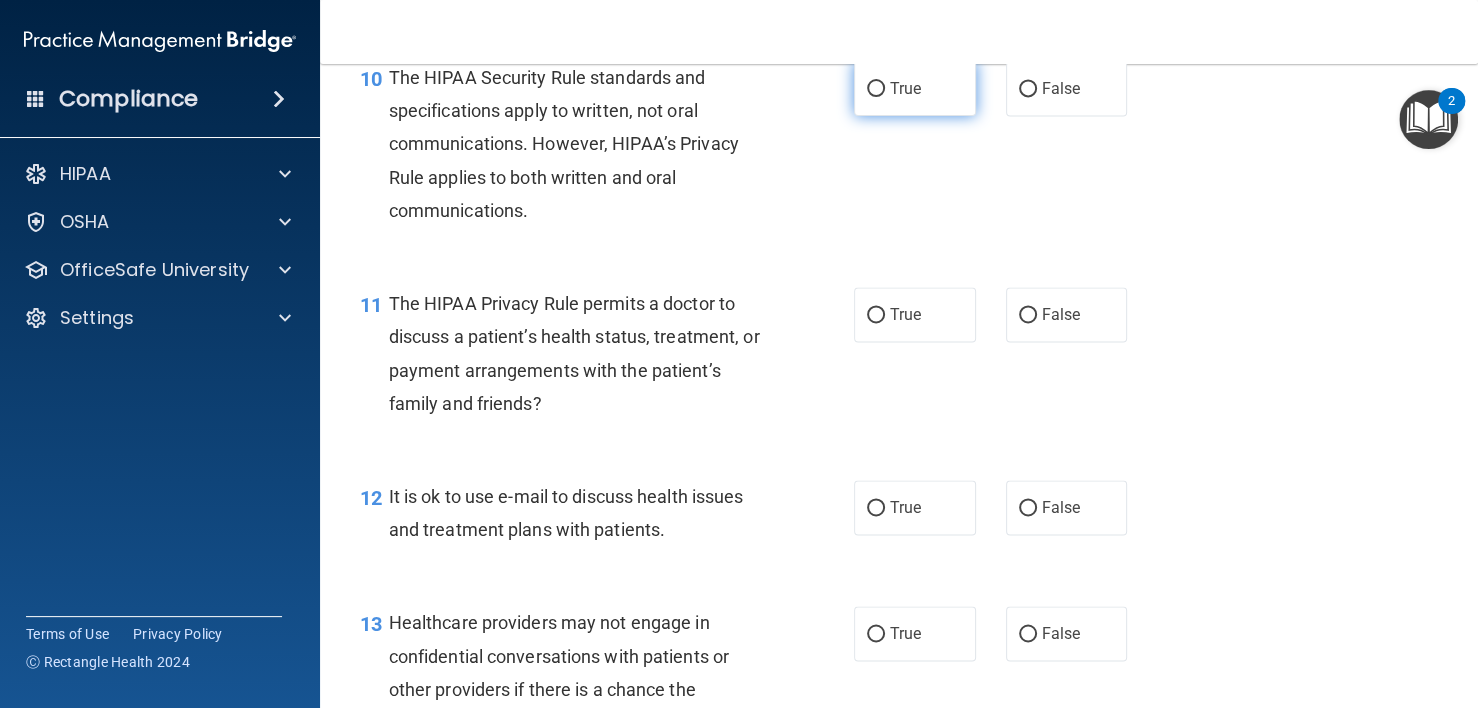 click on "True" at bounding box center (915, 88) 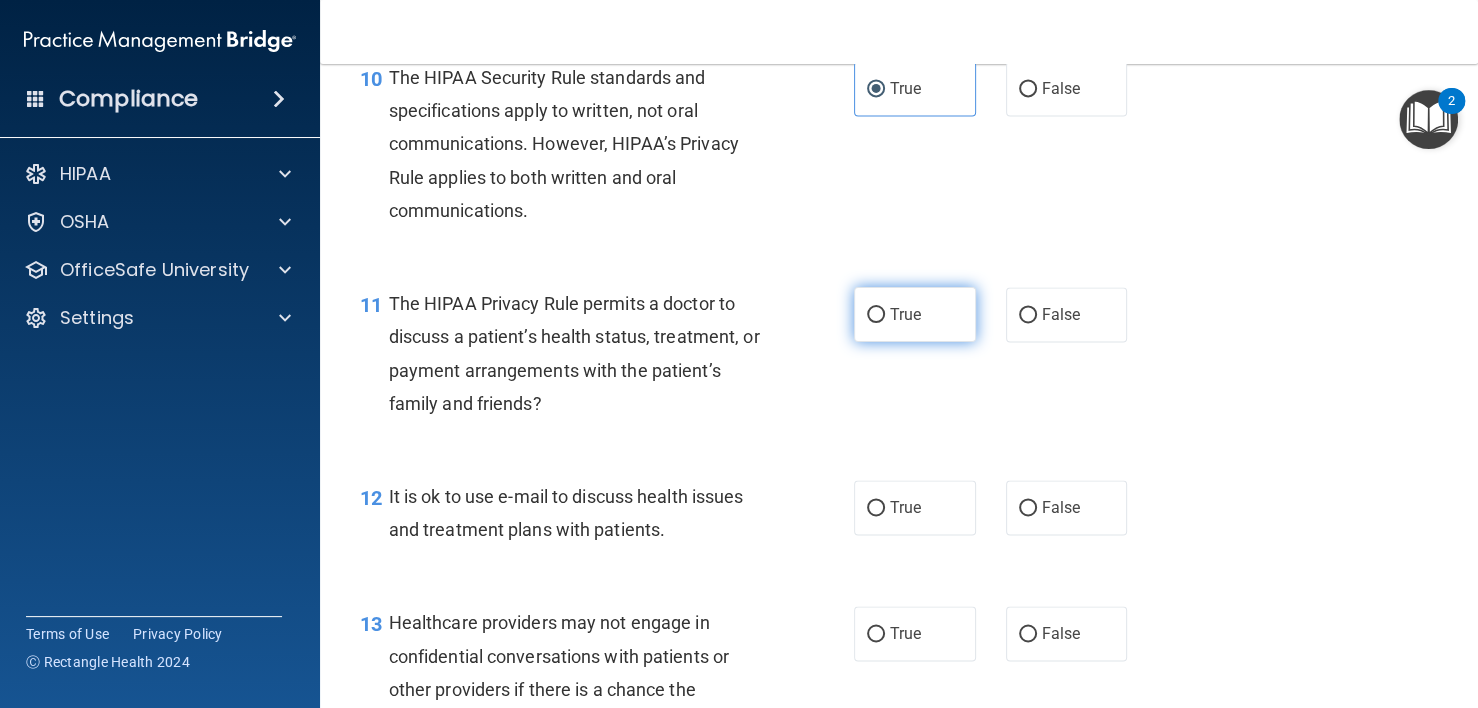 click on "True" at bounding box center [915, 314] 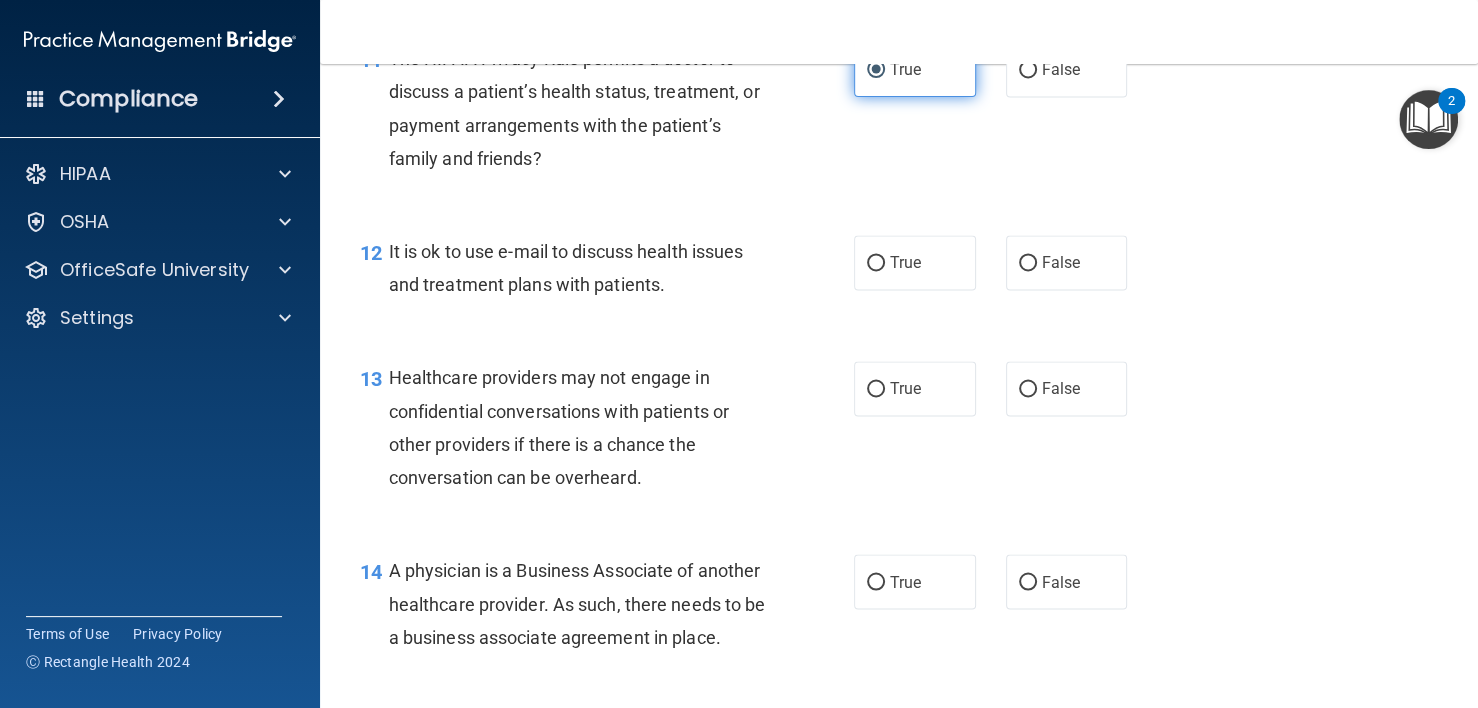 scroll, scrollTop: 2100, scrollLeft: 0, axis: vertical 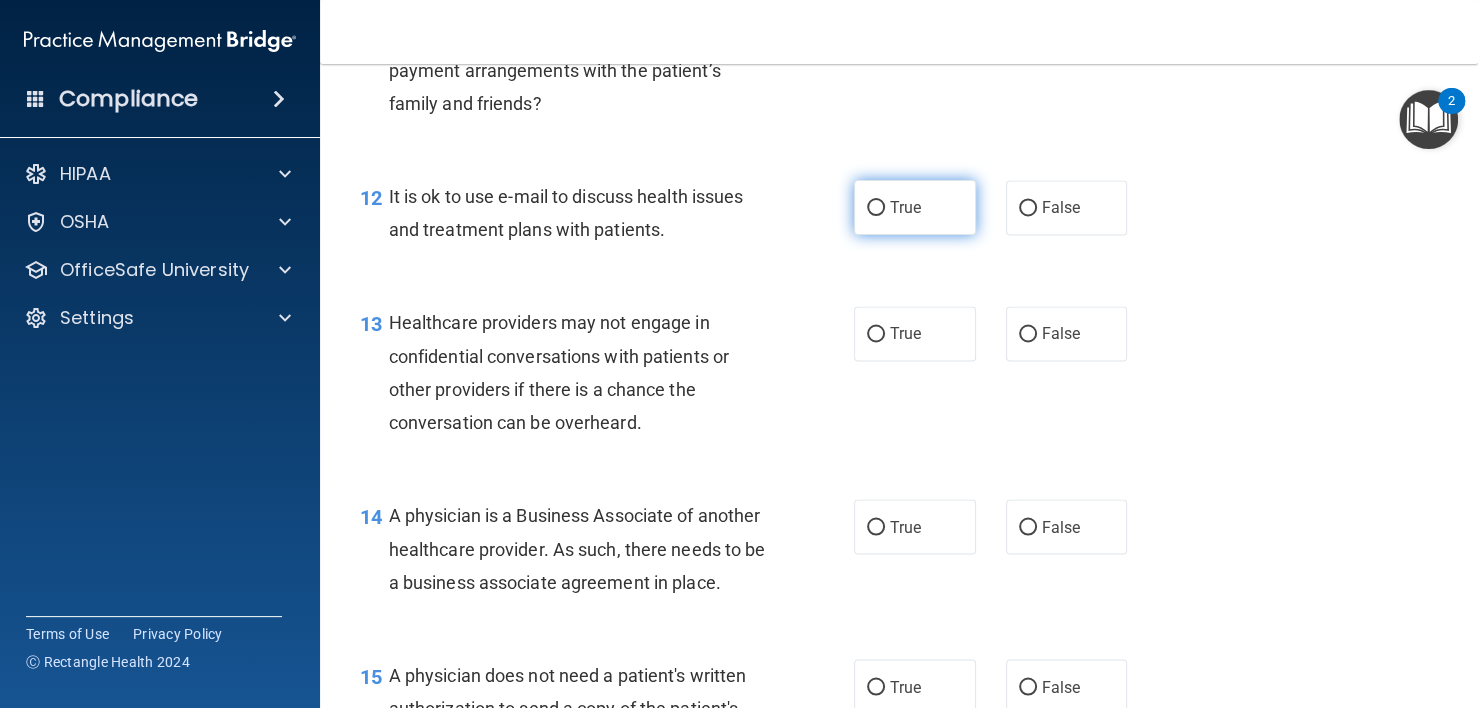 click on "True" at bounding box center (915, 207) 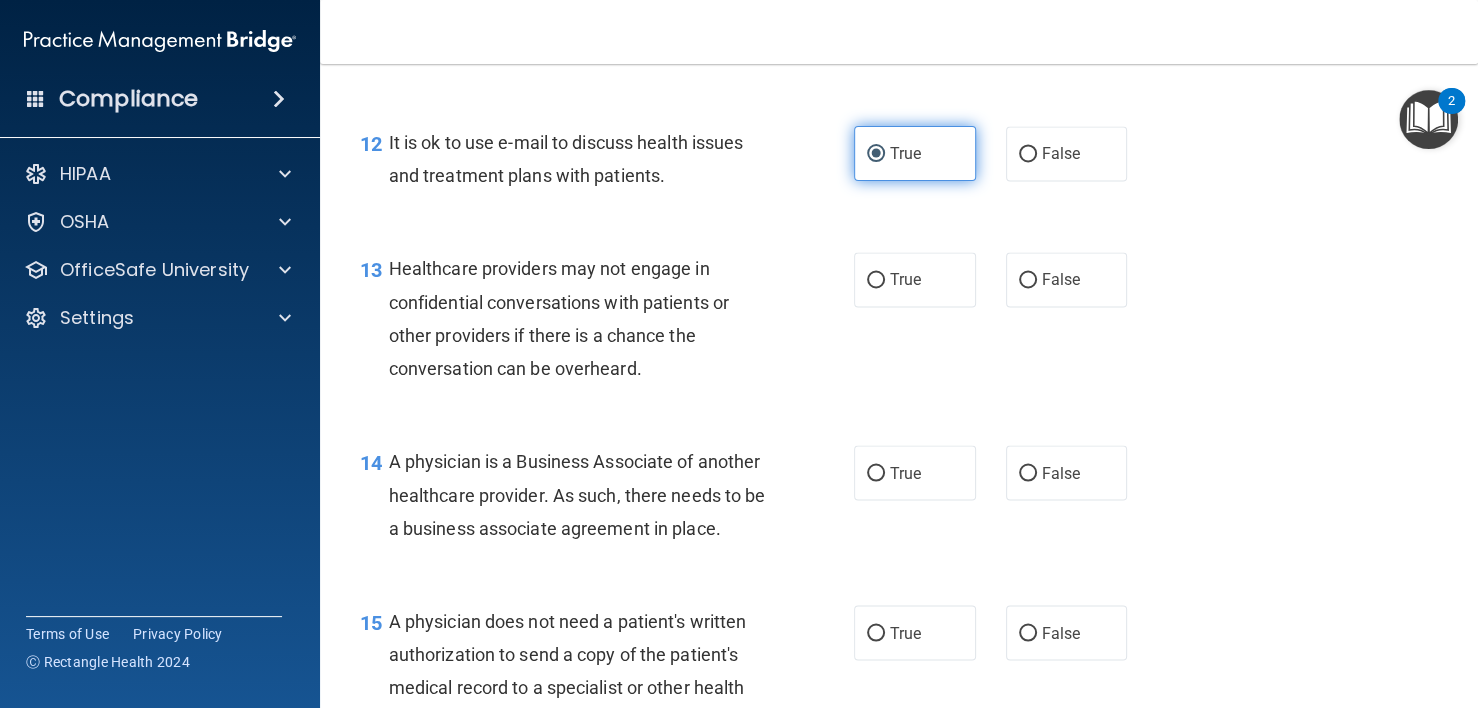 scroll, scrollTop: 2200, scrollLeft: 0, axis: vertical 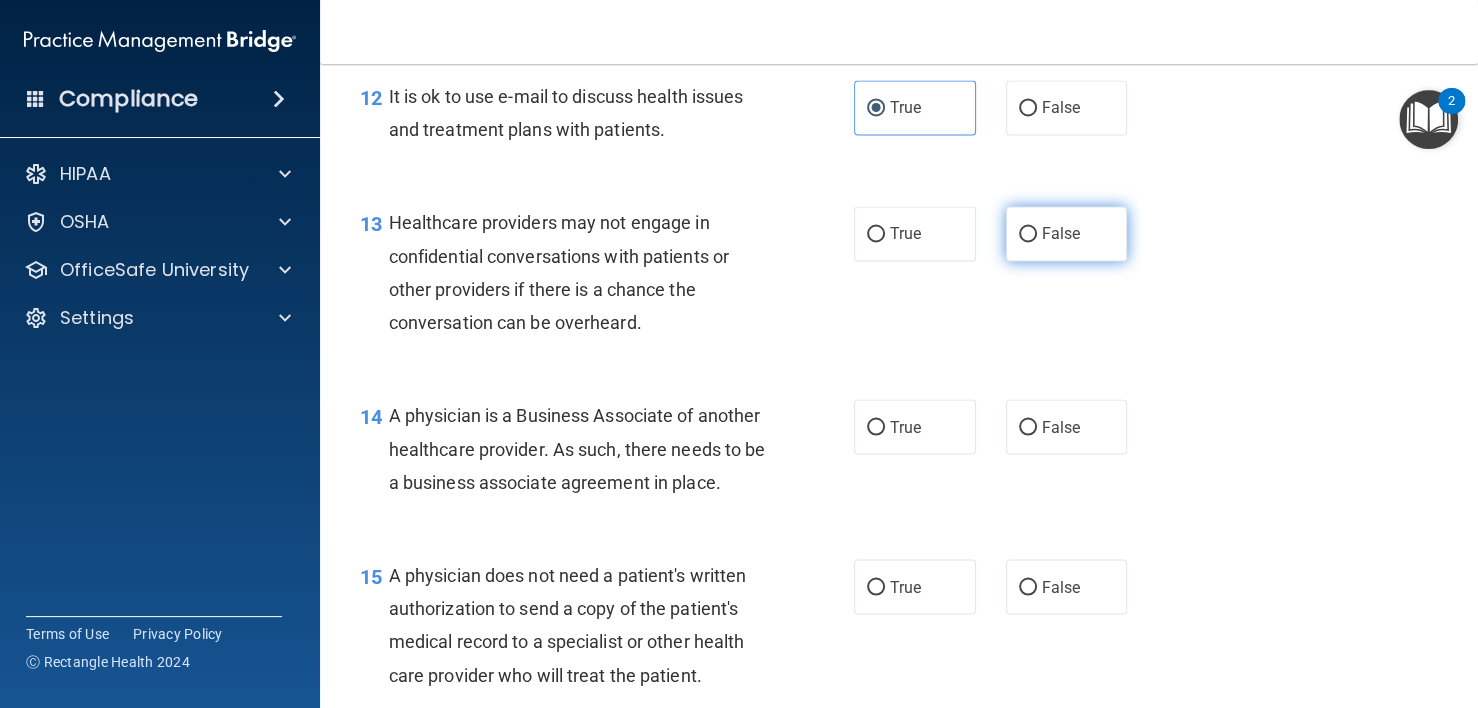 click on "False" at bounding box center (1067, 233) 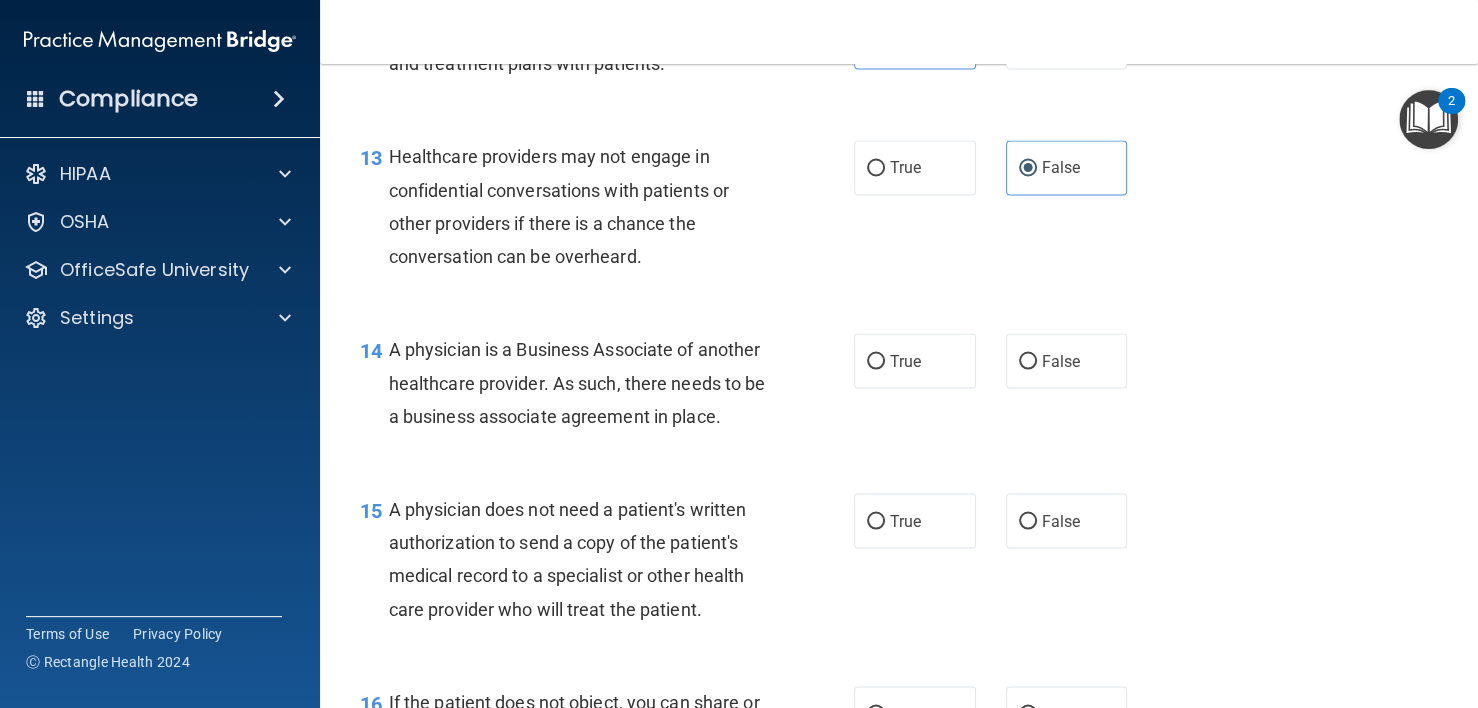 scroll, scrollTop: 2500, scrollLeft: 0, axis: vertical 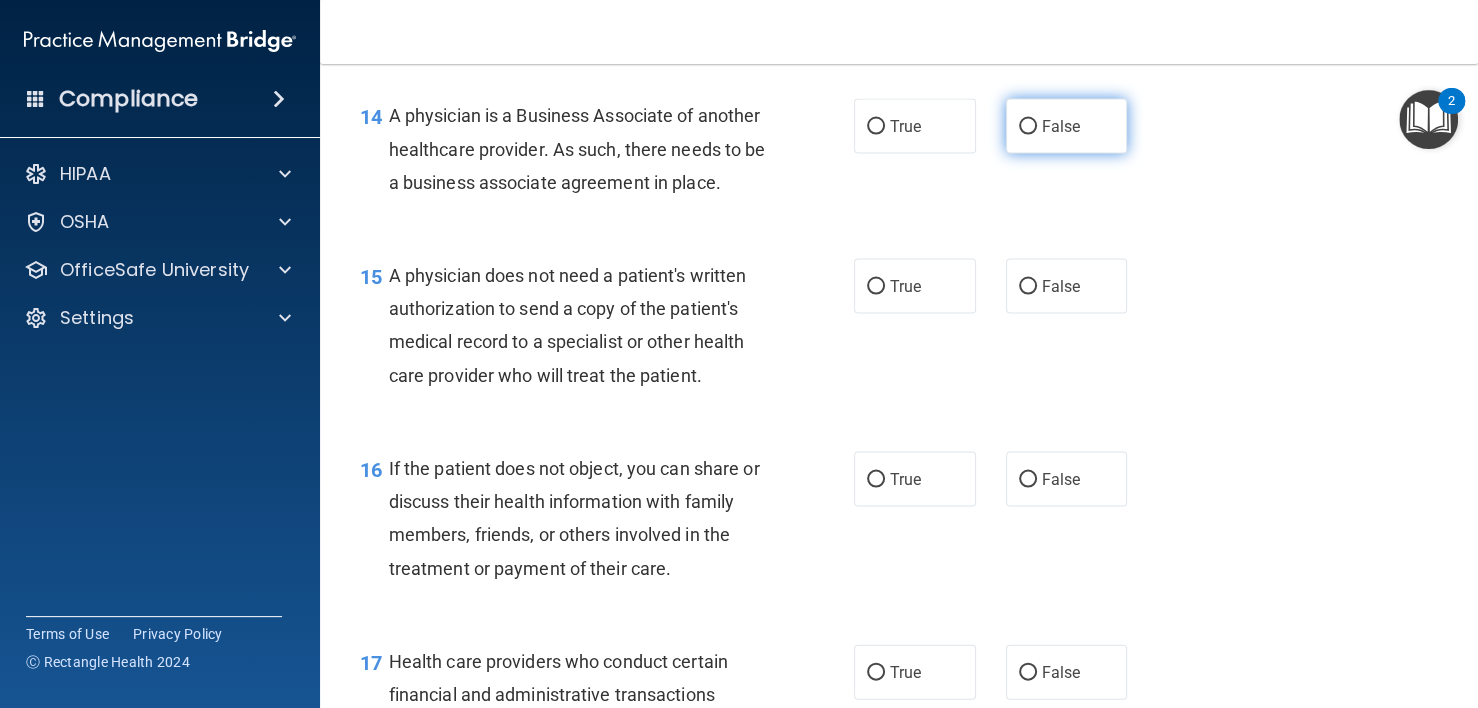 click on "False" at bounding box center [1067, 126] 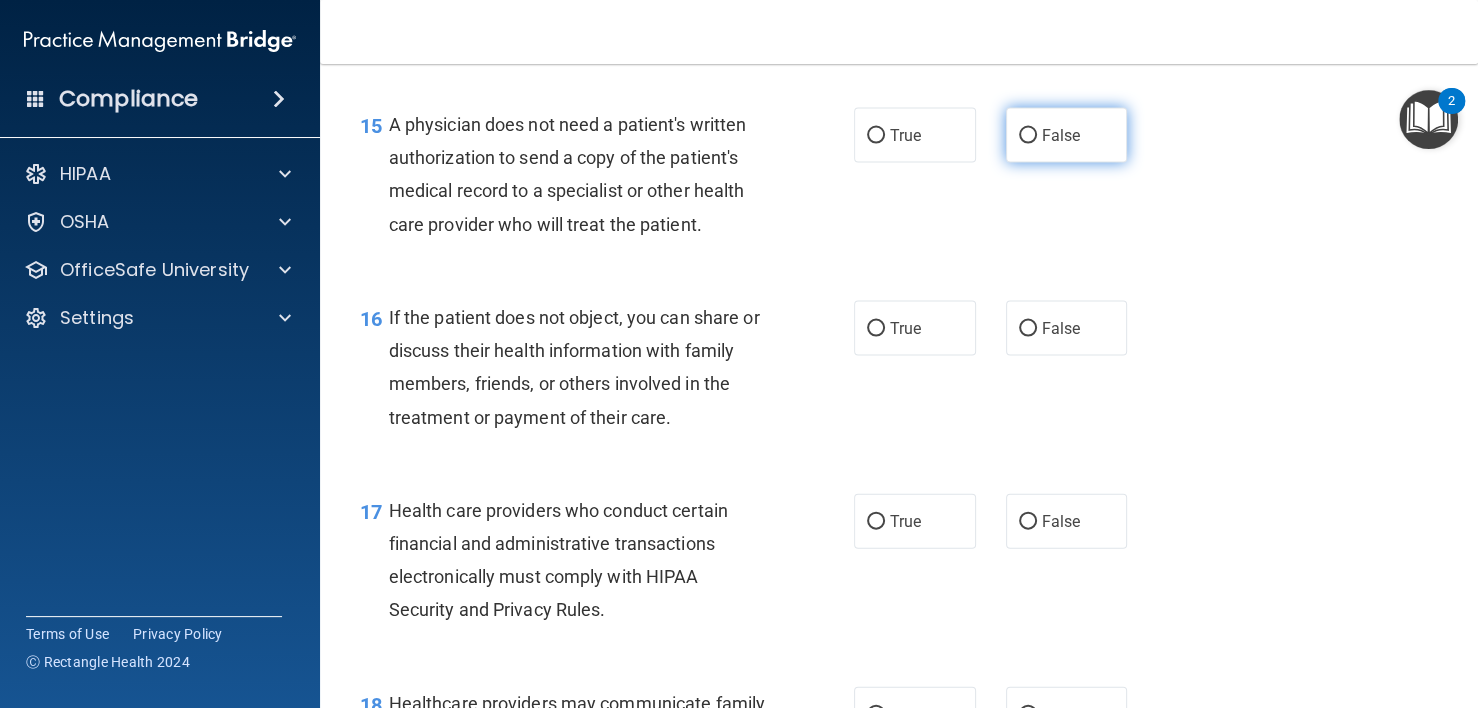 scroll, scrollTop: 2700, scrollLeft: 0, axis: vertical 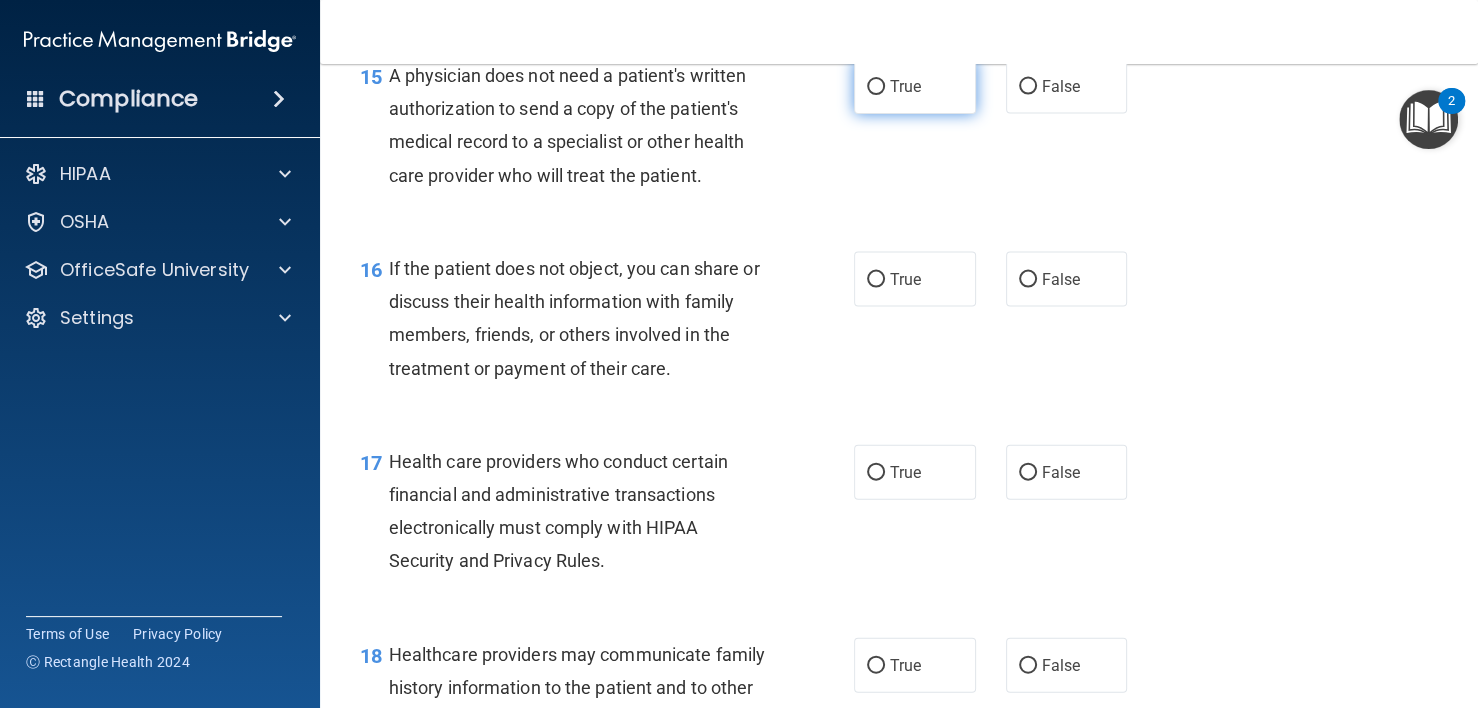click on "True" at bounding box center [915, 86] 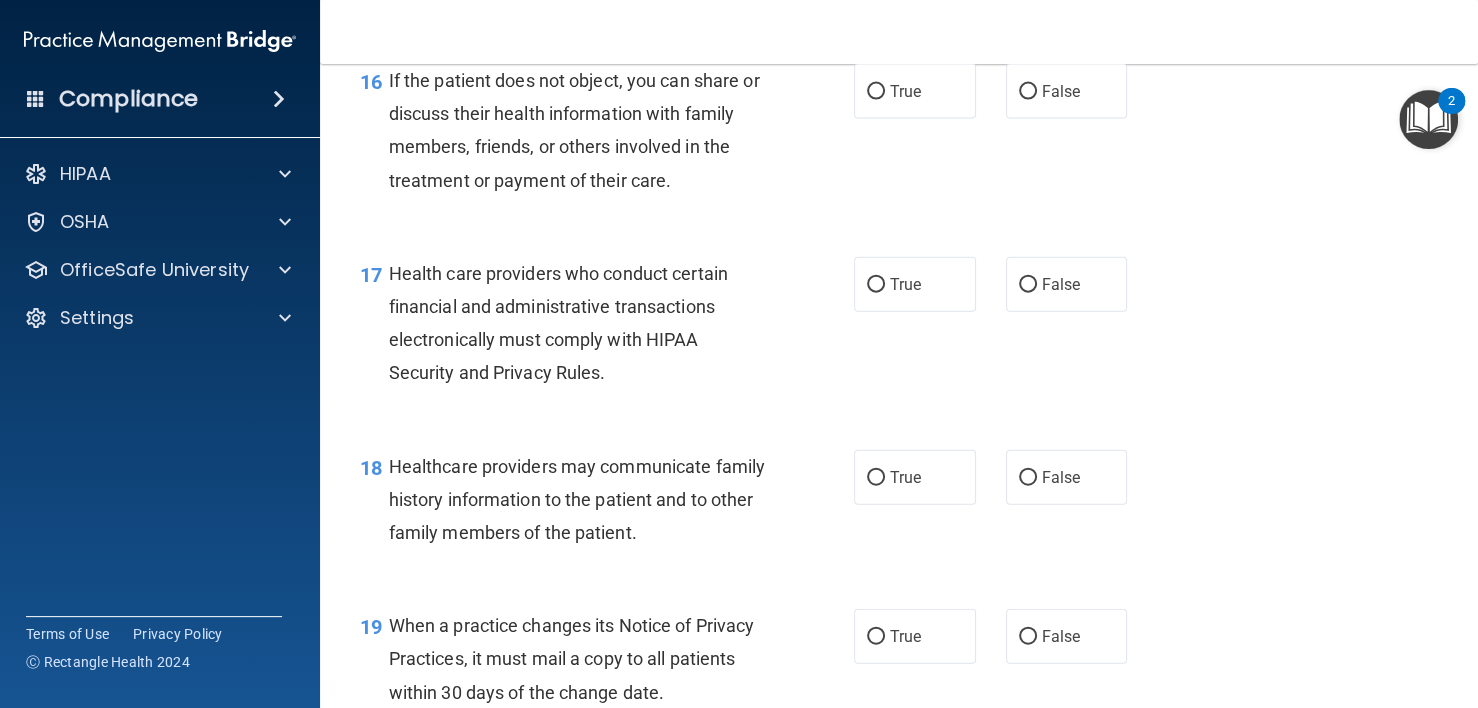 scroll, scrollTop: 2900, scrollLeft: 0, axis: vertical 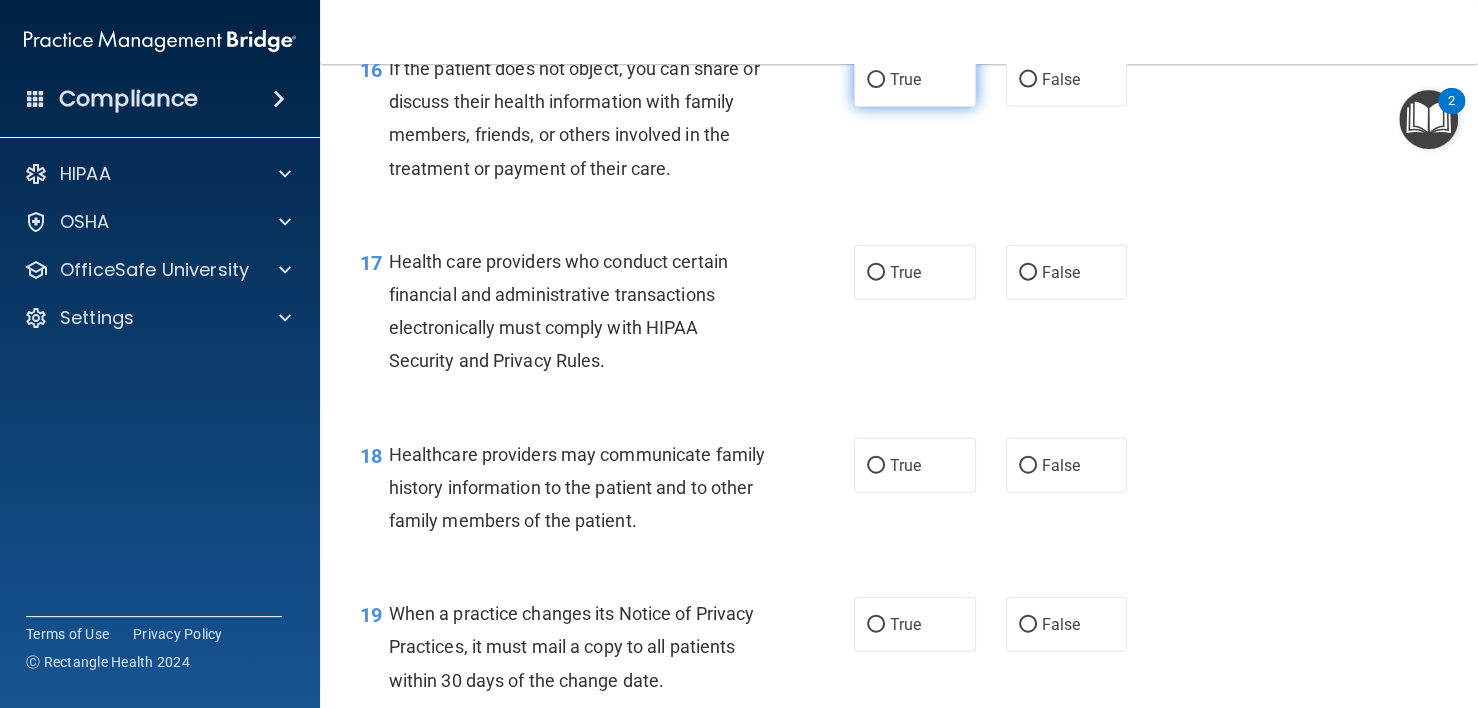 click on "True" at bounding box center (905, 79) 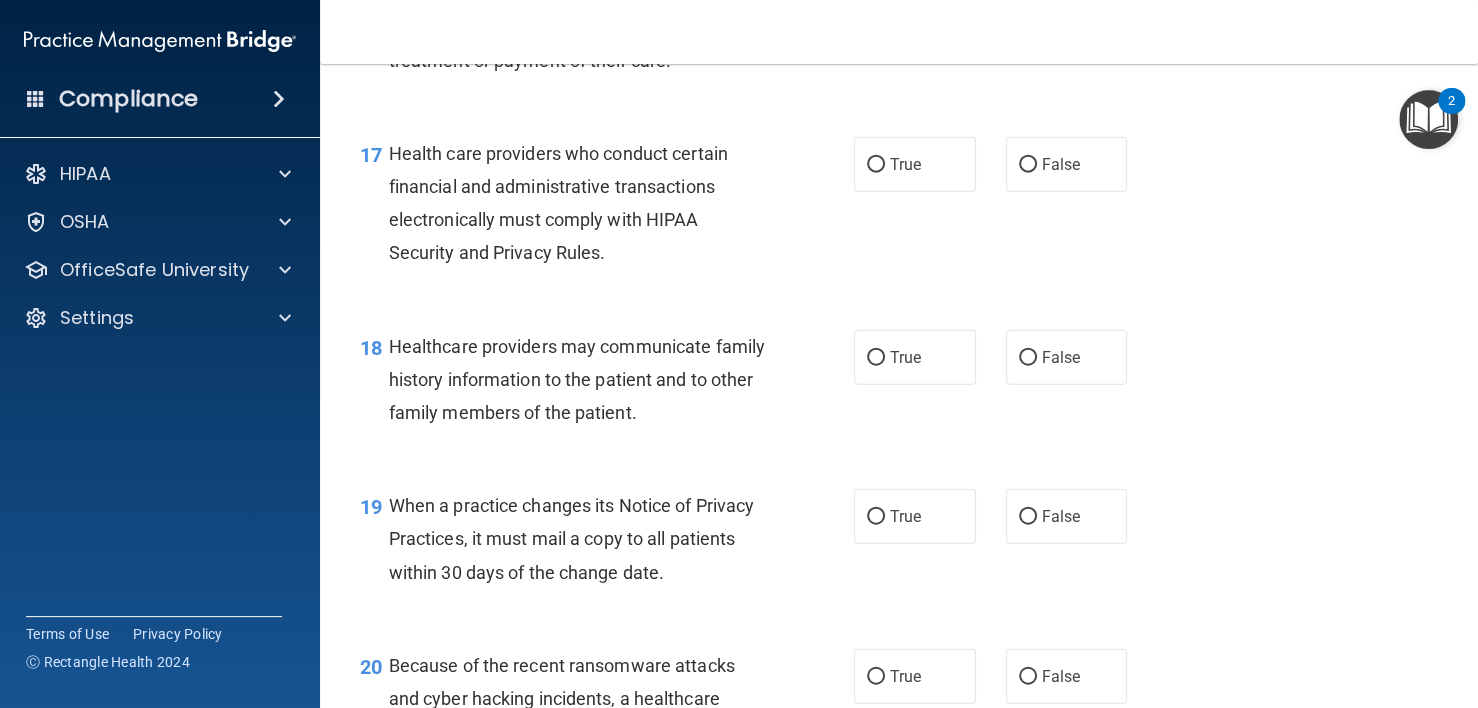 scroll, scrollTop: 3100, scrollLeft: 0, axis: vertical 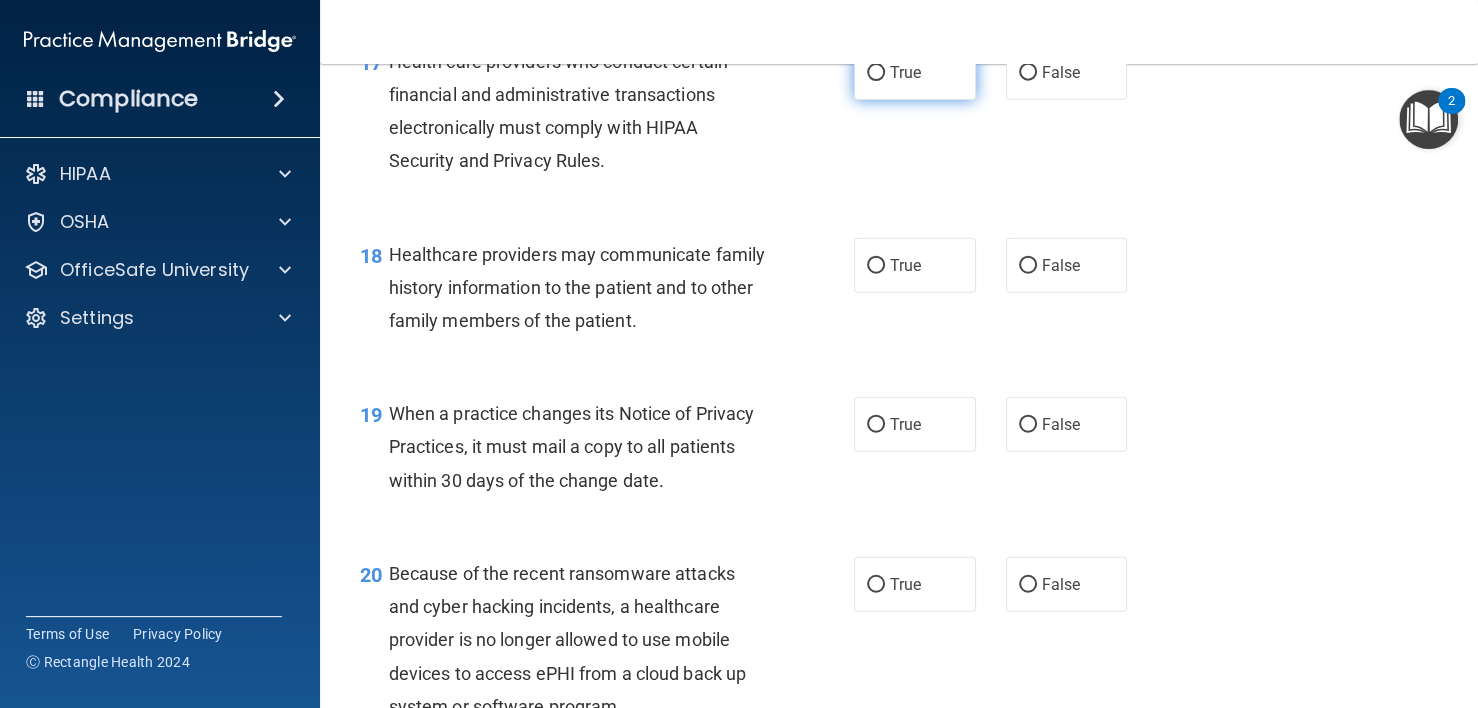 click on "True" at bounding box center [876, 73] 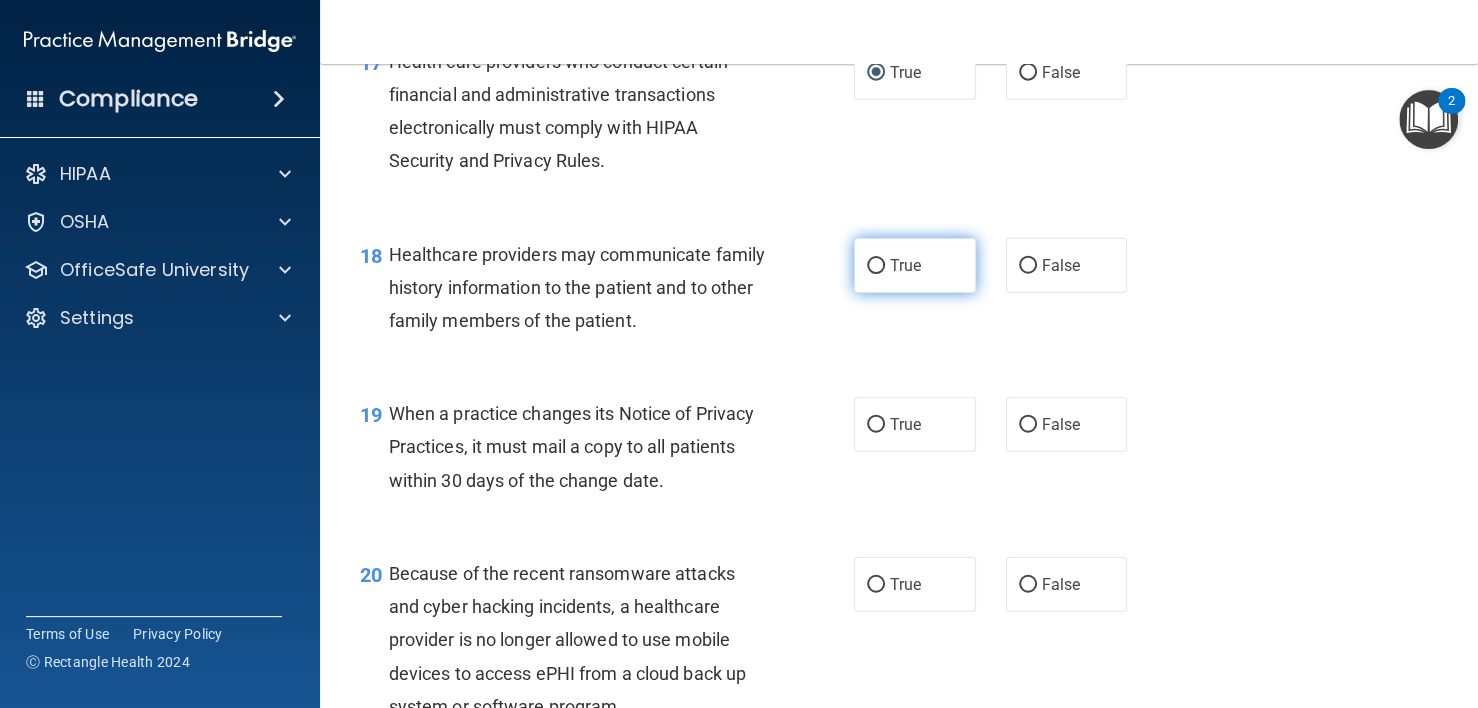 click on "True" at bounding box center (876, 266) 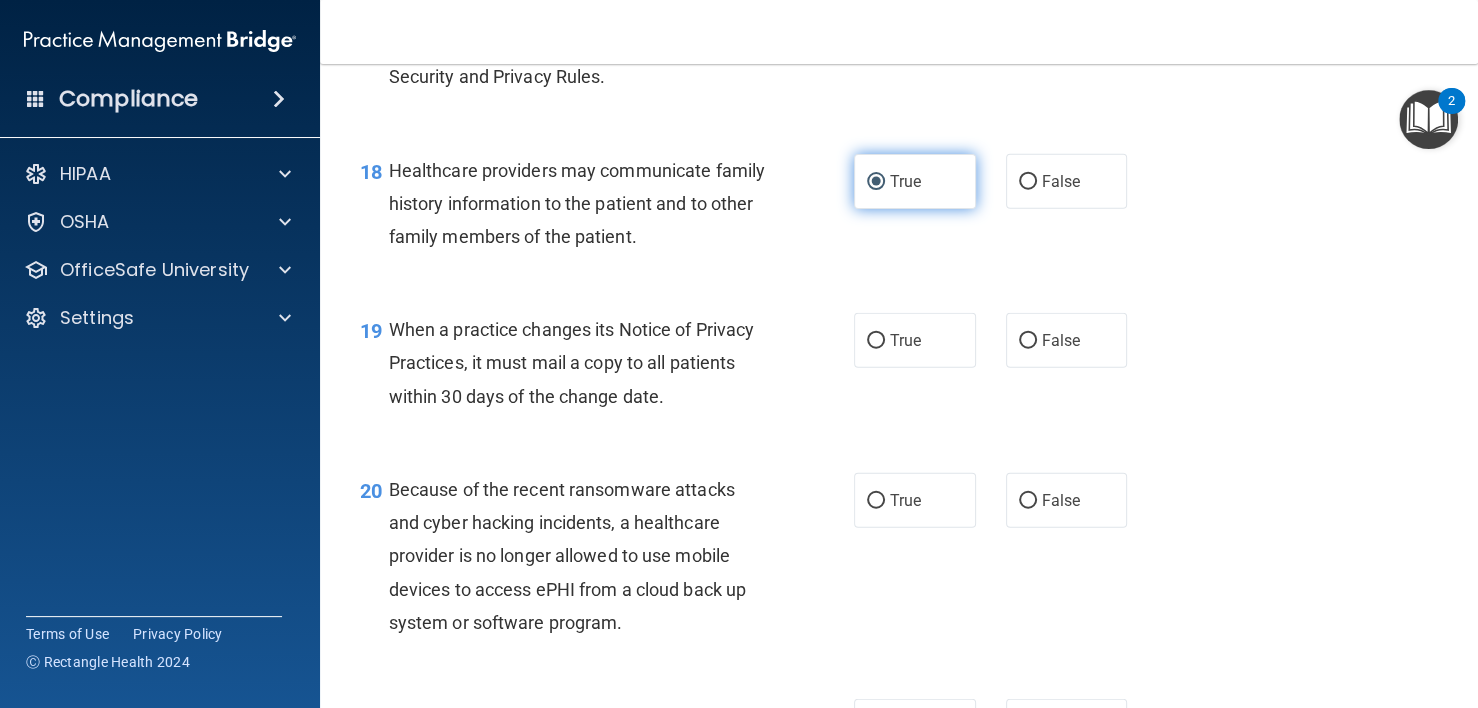 scroll, scrollTop: 3300, scrollLeft: 0, axis: vertical 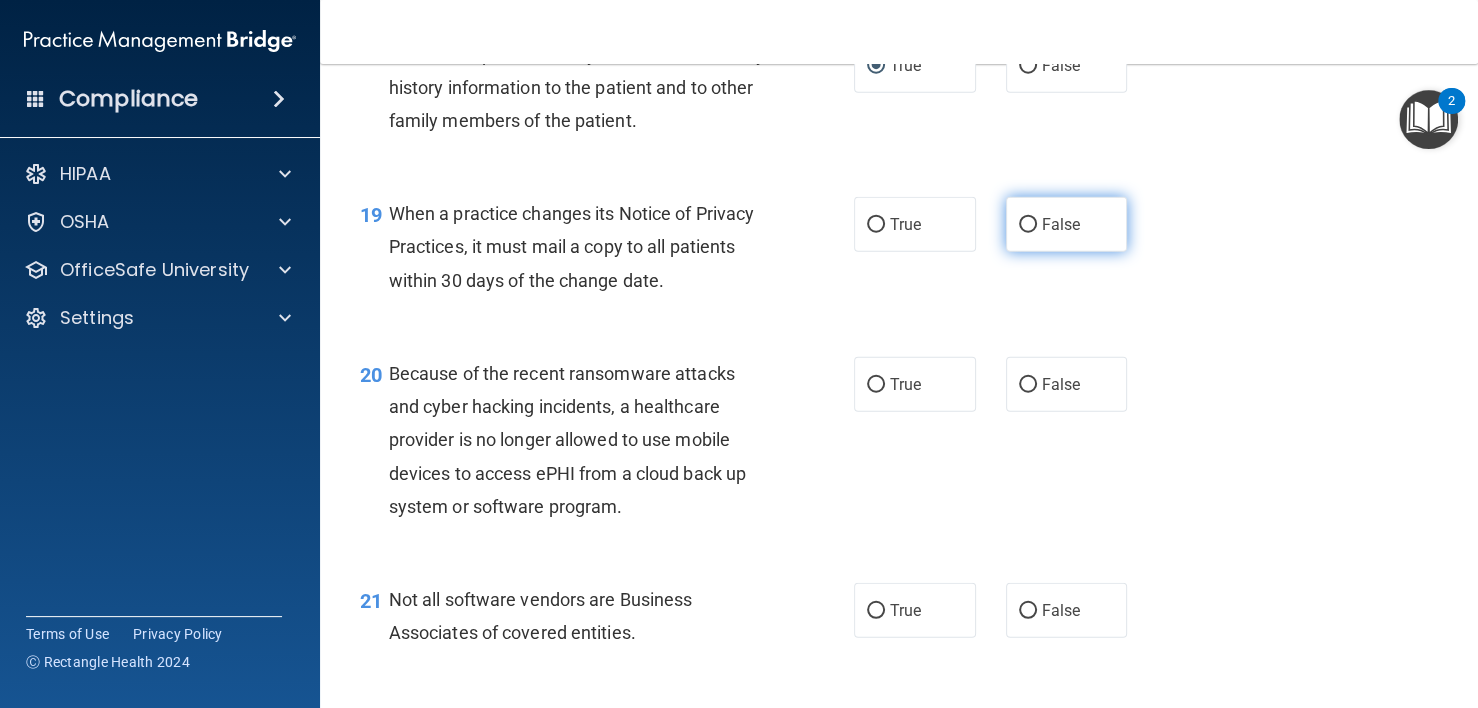 click on "False" at bounding box center [1061, 224] 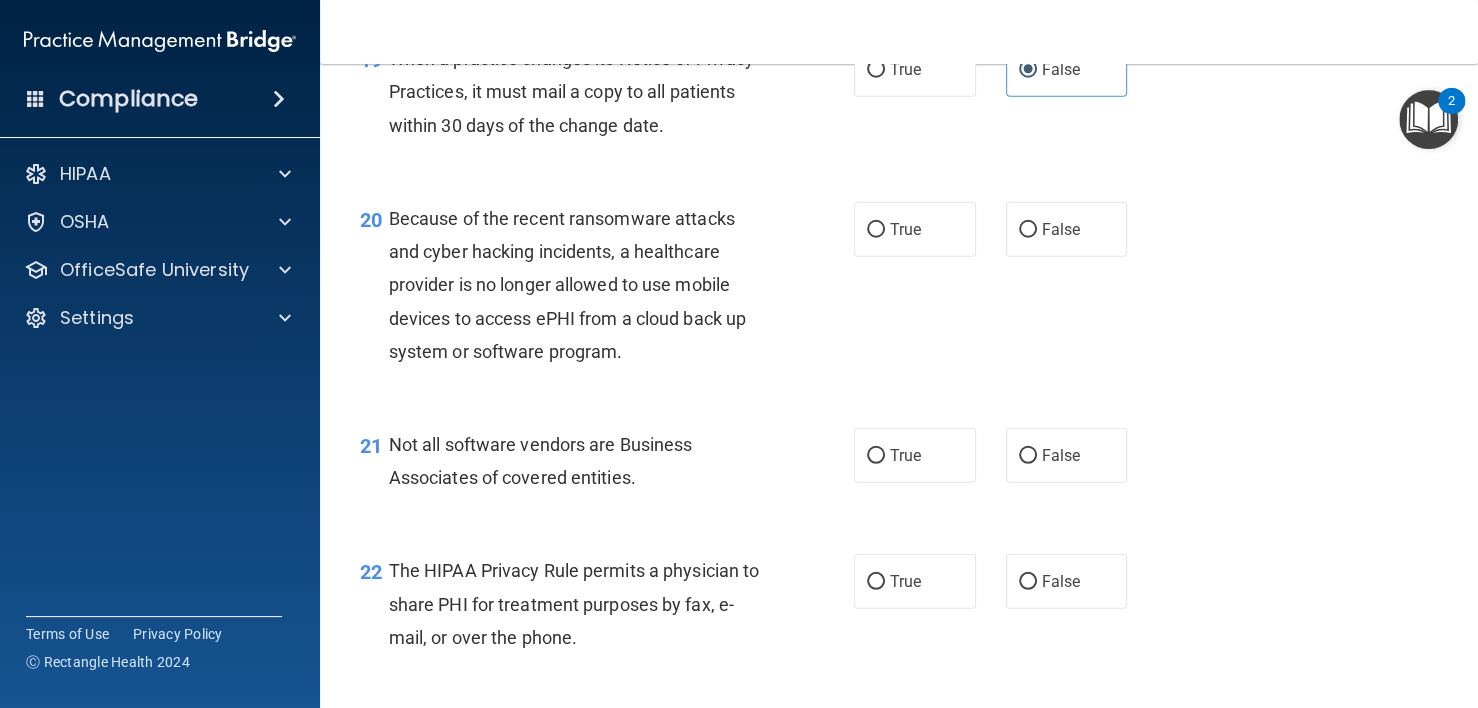 scroll, scrollTop: 3500, scrollLeft: 0, axis: vertical 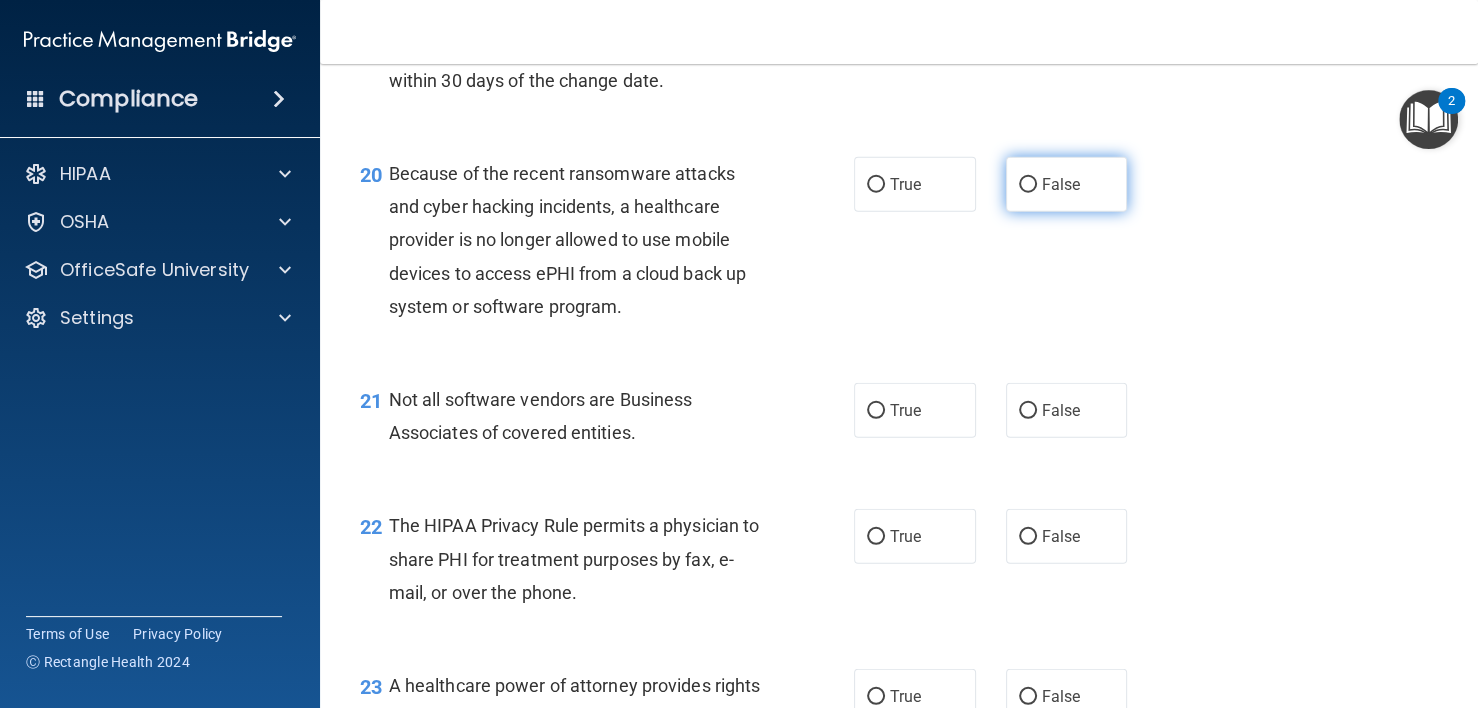 click on "False" at bounding box center [1067, 184] 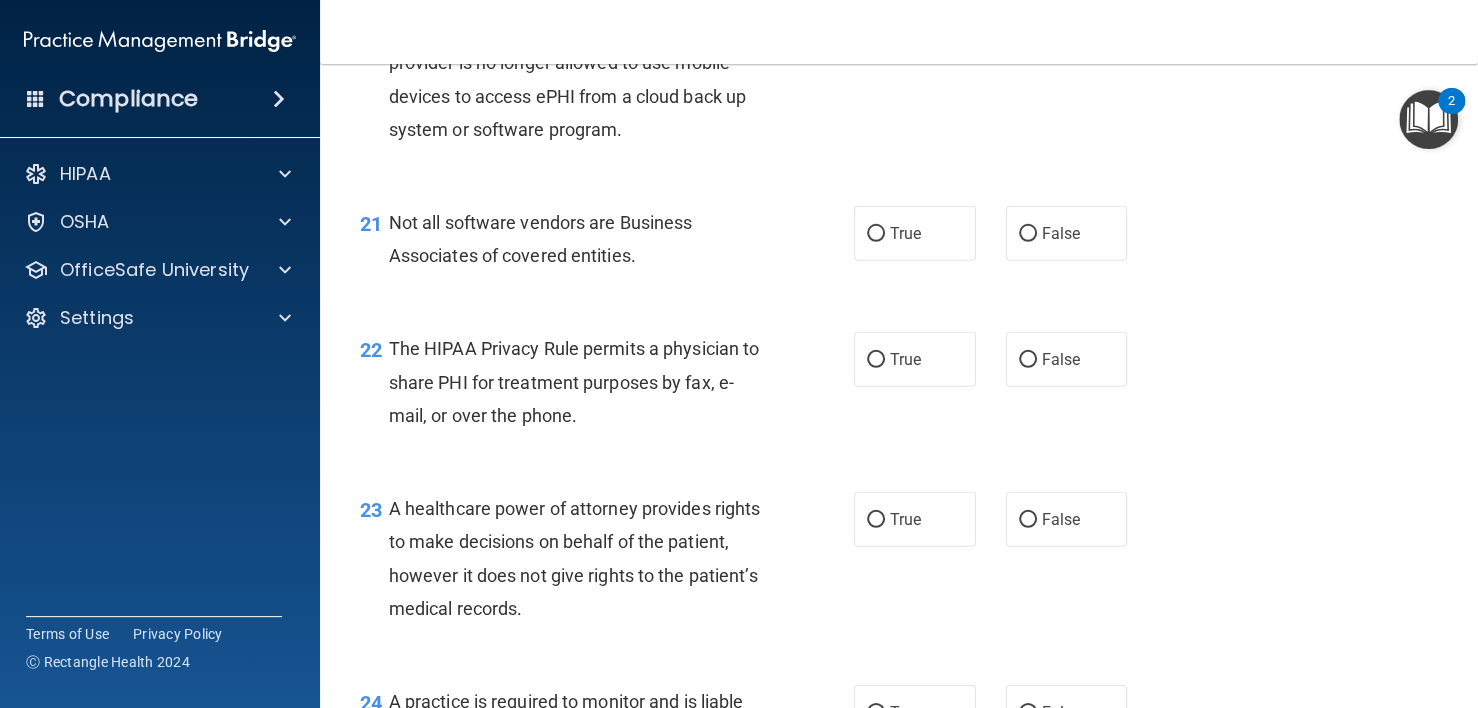 scroll, scrollTop: 3700, scrollLeft: 0, axis: vertical 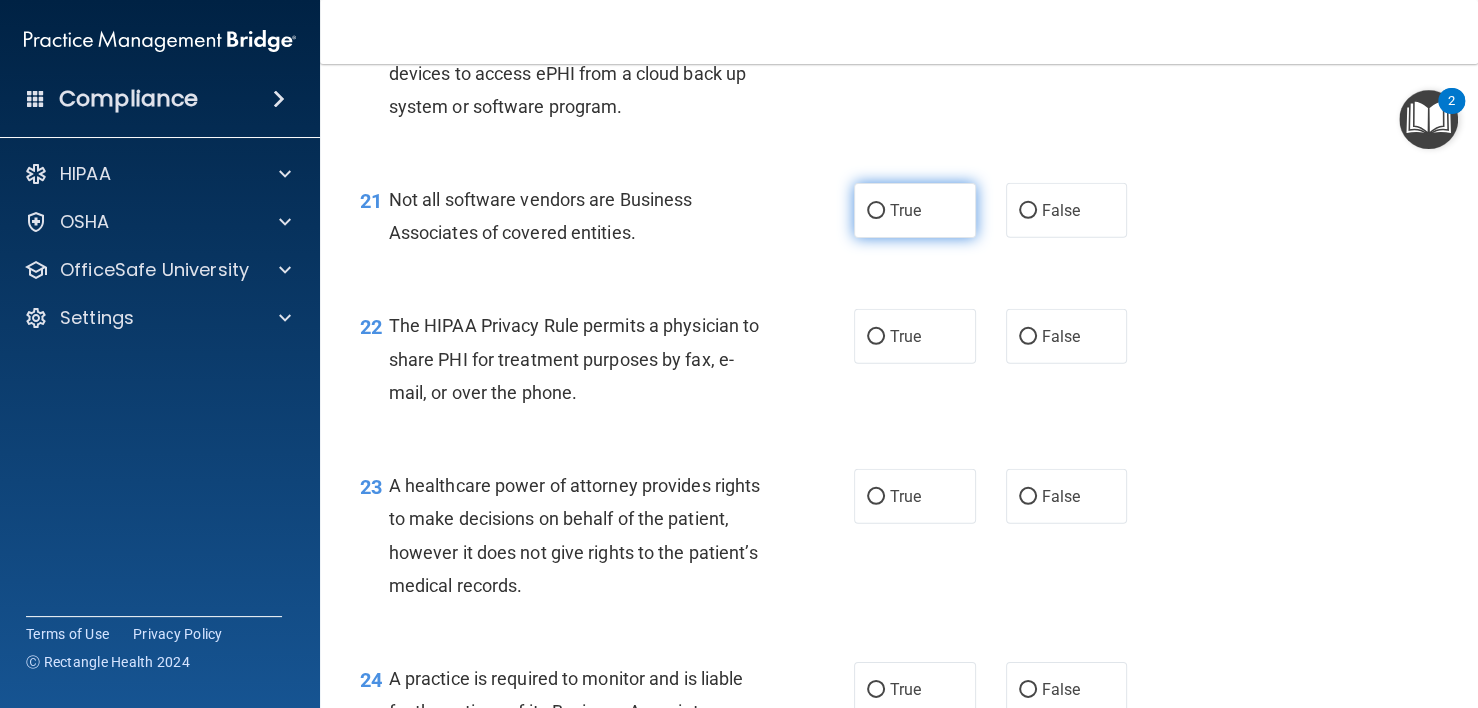 click on "True" at bounding box center [905, 210] 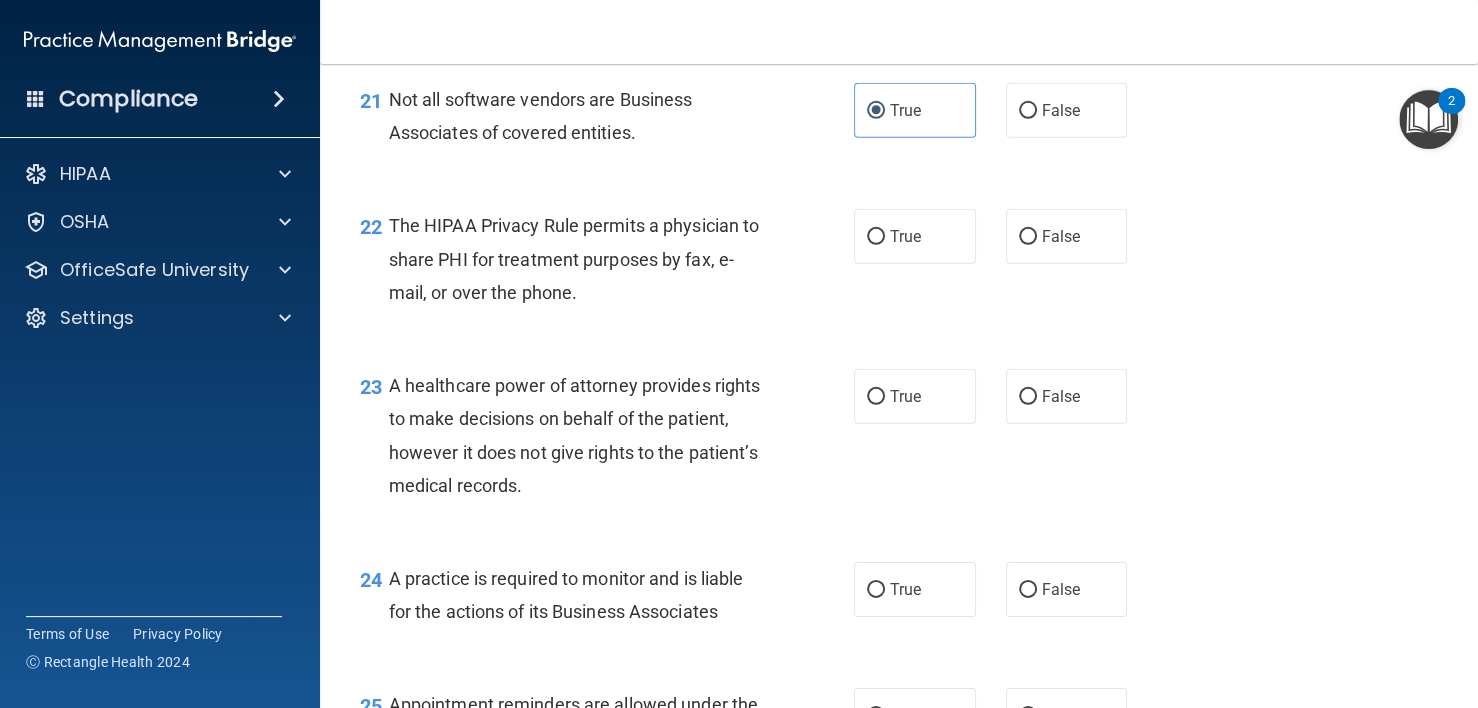scroll, scrollTop: 3900, scrollLeft: 0, axis: vertical 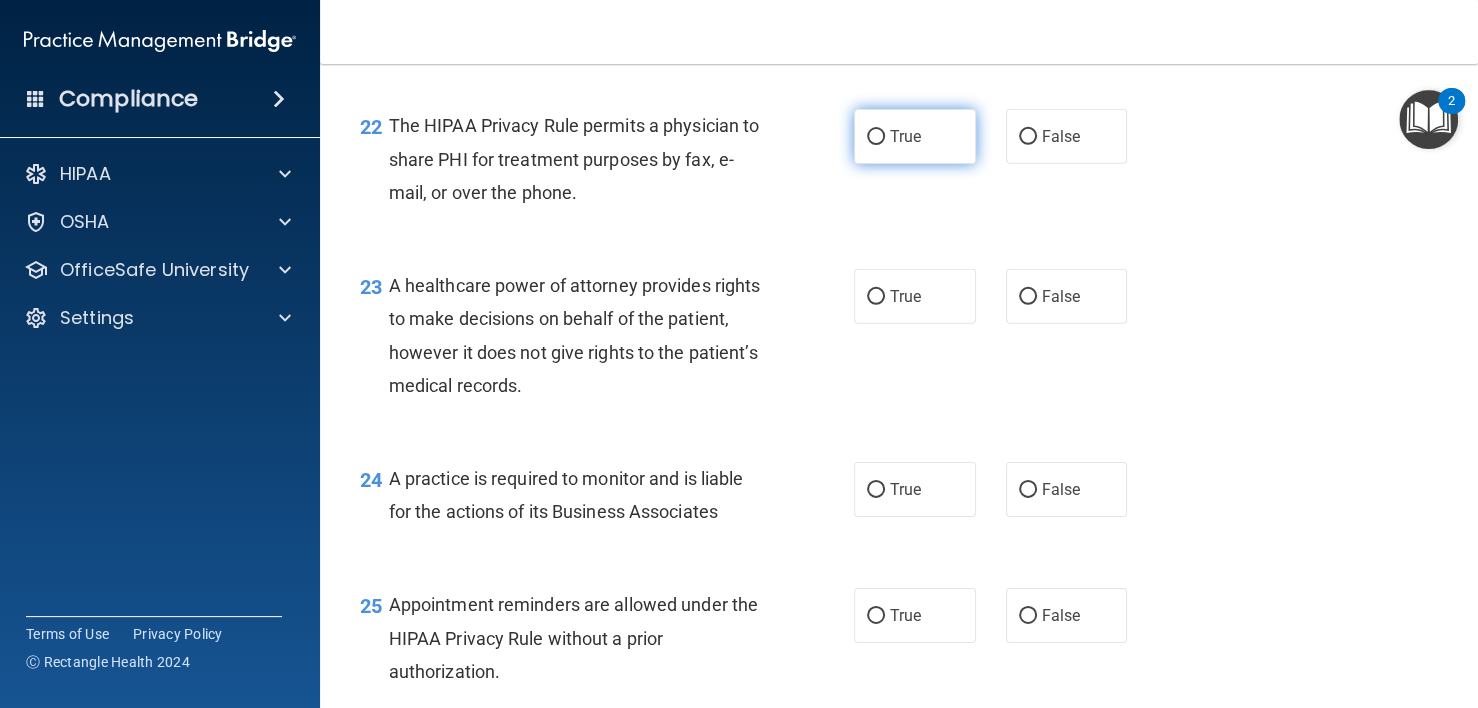 click on "True" at bounding box center [905, 136] 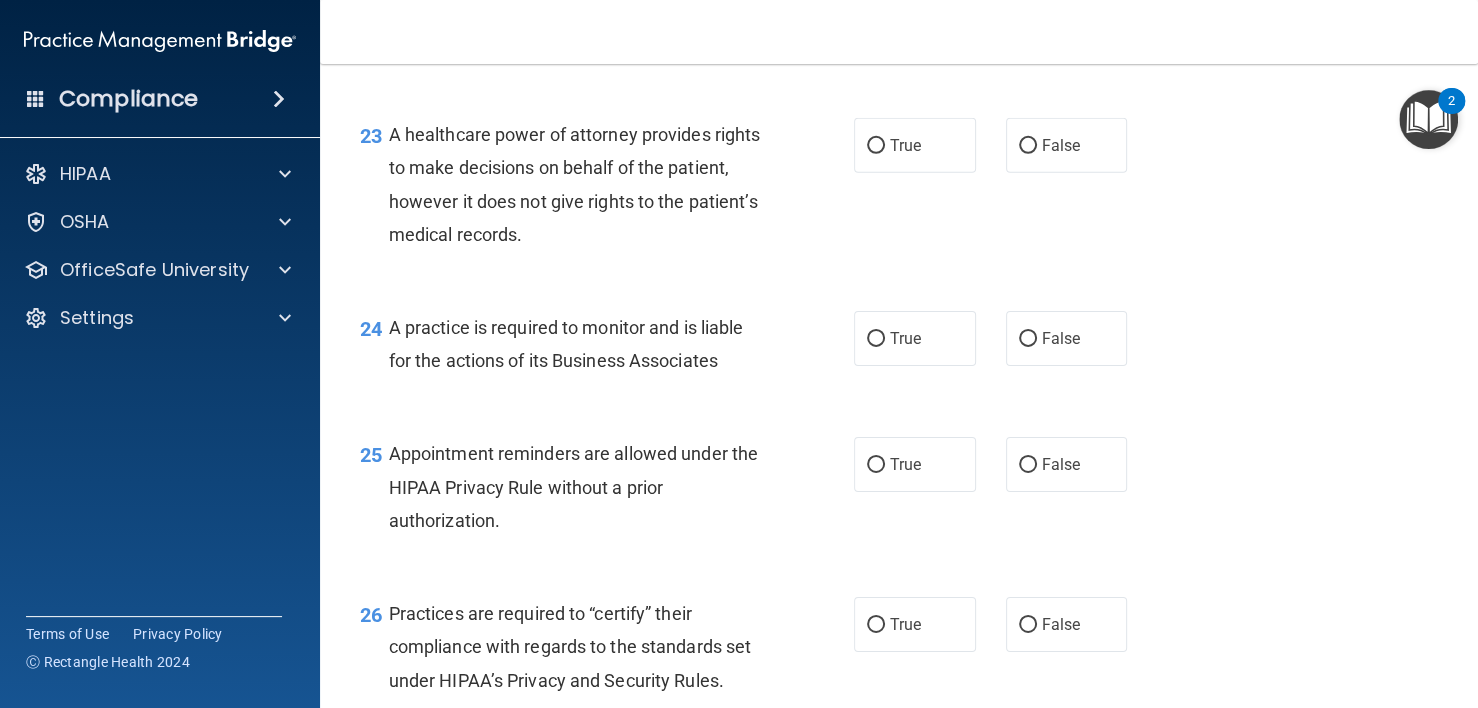 scroll, scrollTop: 4100, scrollLeft: 0, axis: vertical 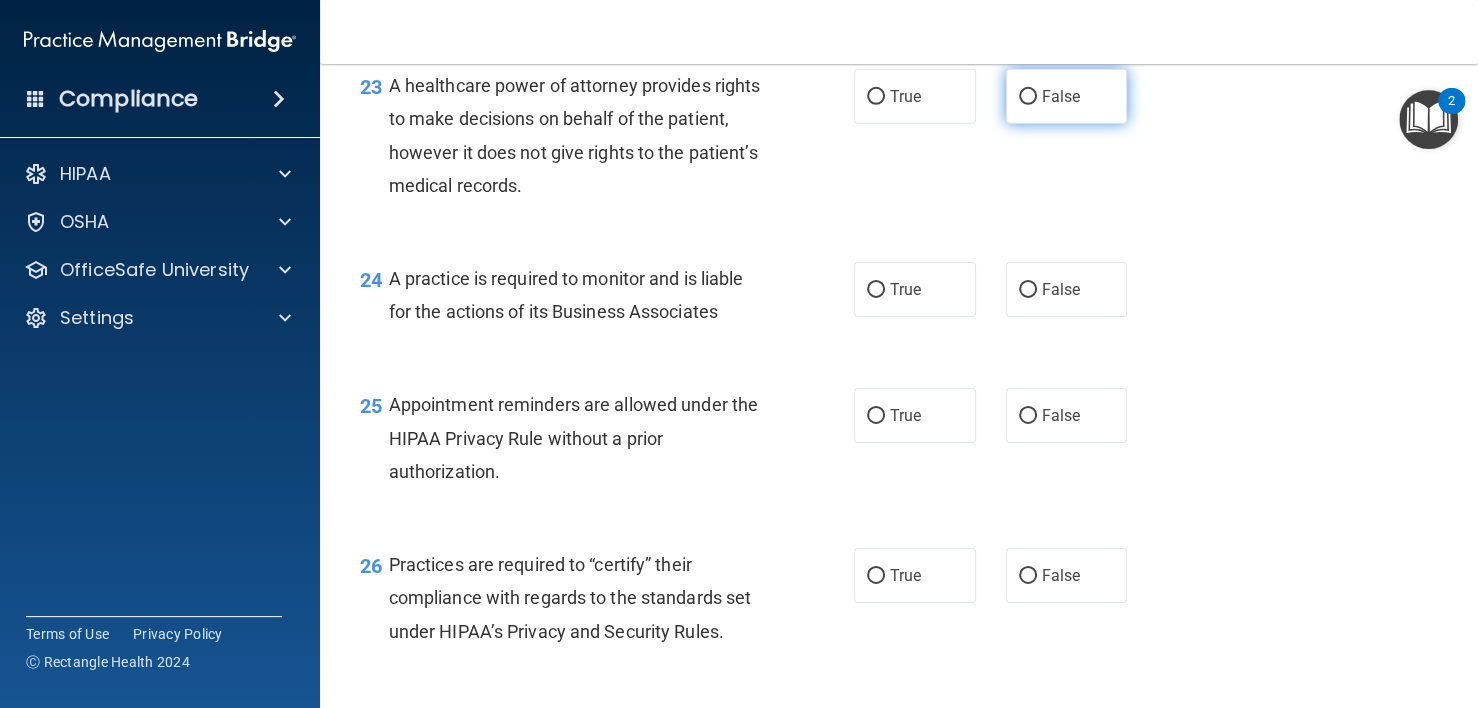 click on "False" at bounding box center [1067, 96] 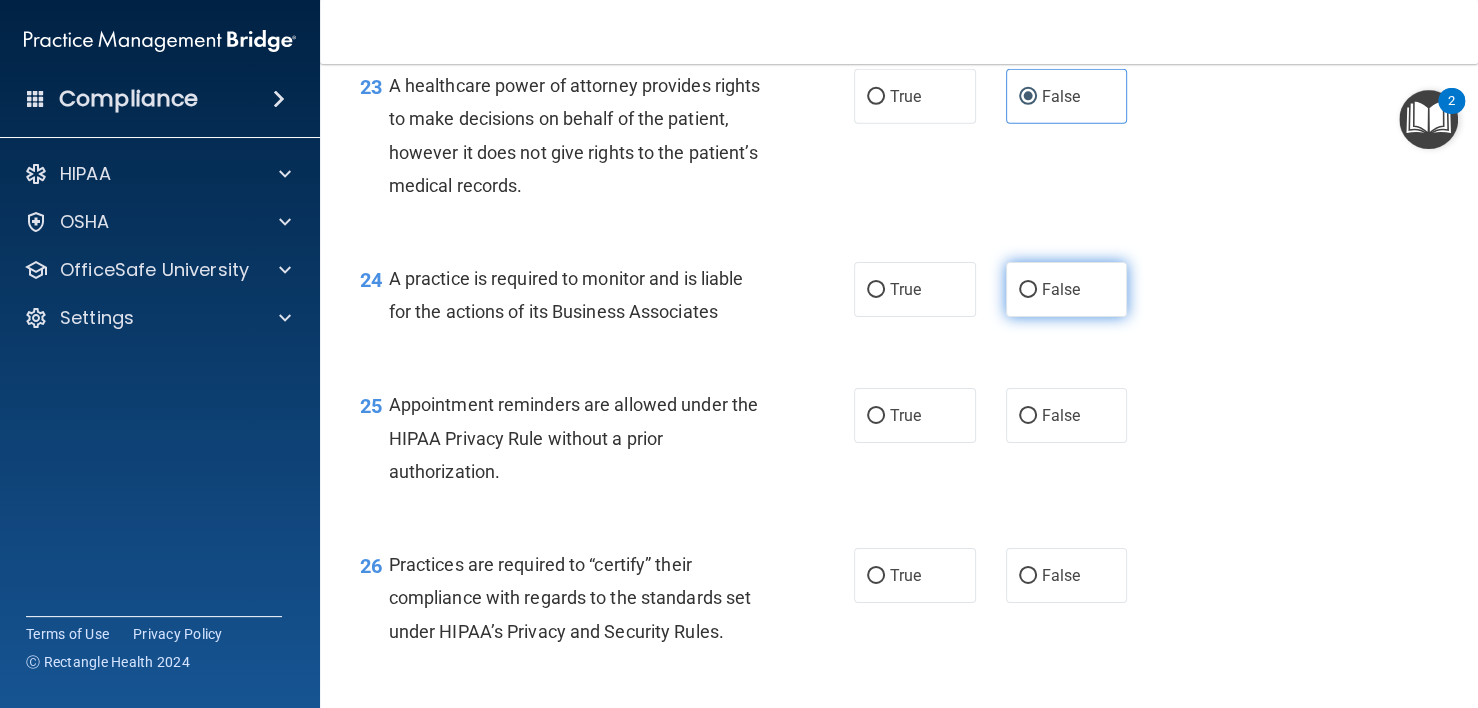 click on "False" at bounding box center (1061, 289) 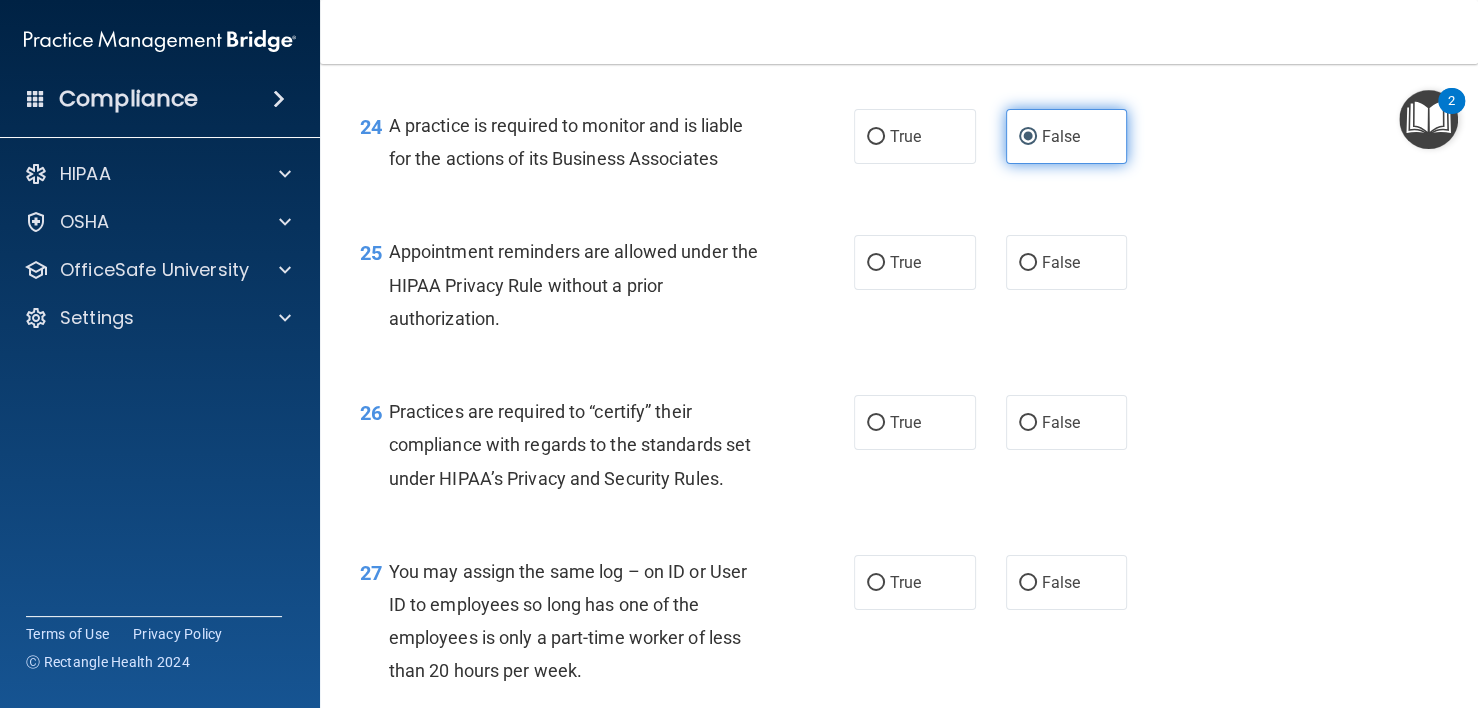 scroll, scrollTop: 4300, scrollLeft: 0, axis: vertical 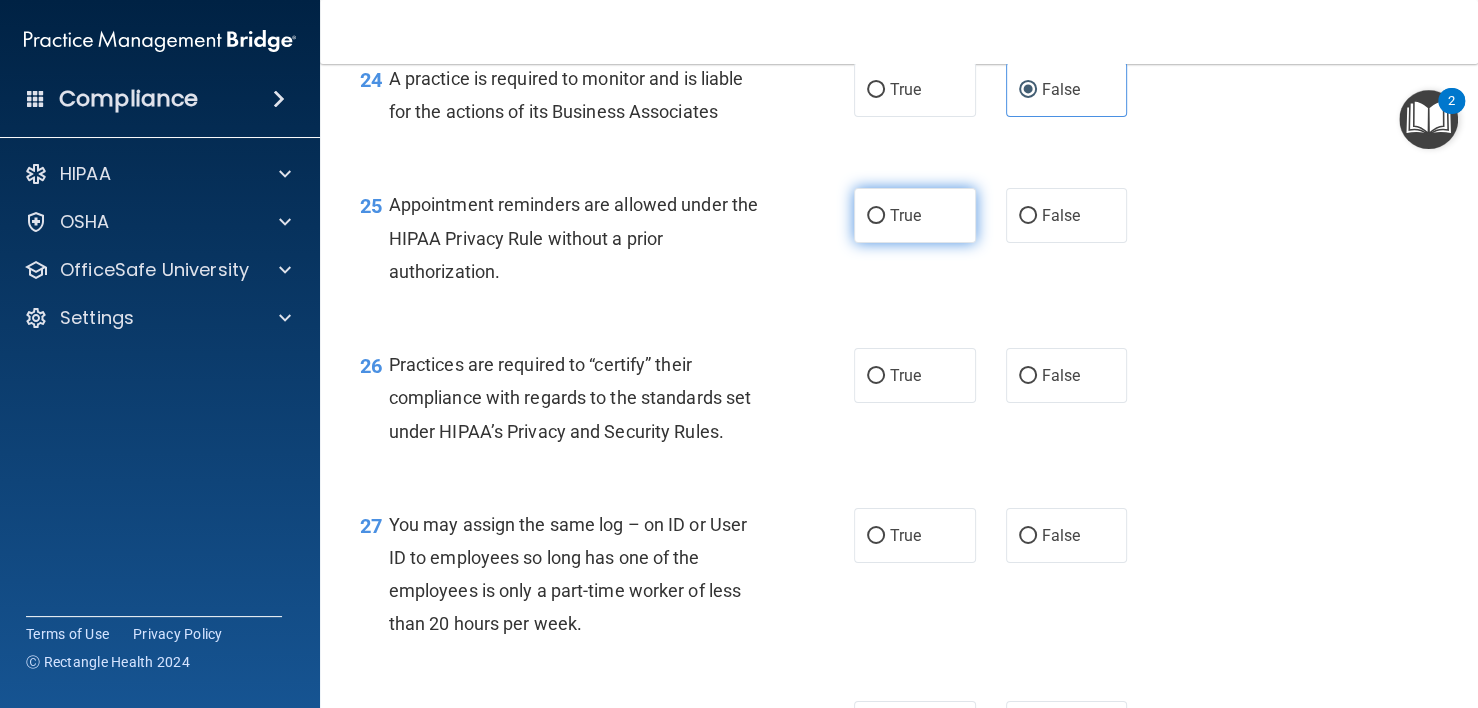click on "True" at bounding box center (905, 215) 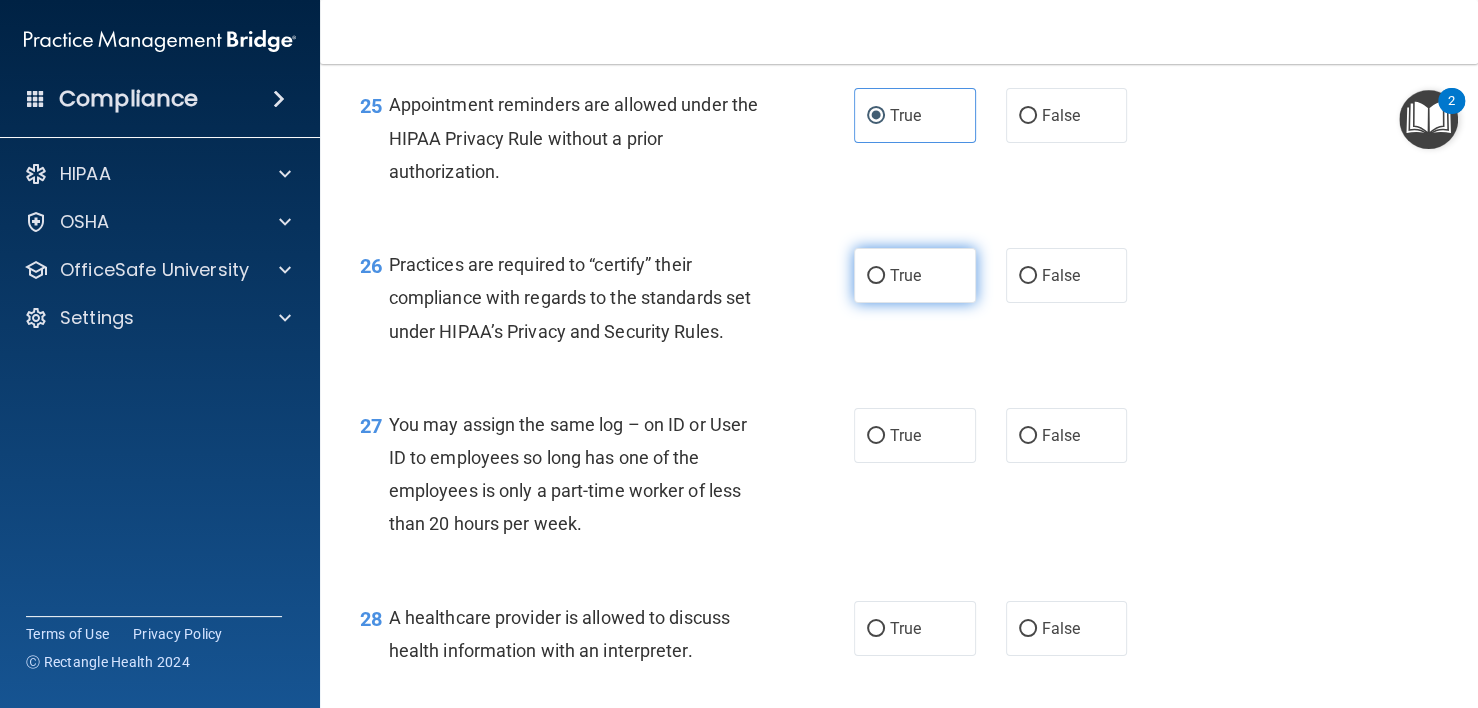 scroll, scrollTop: 4500, scrollLeft: 0, axis: vertical 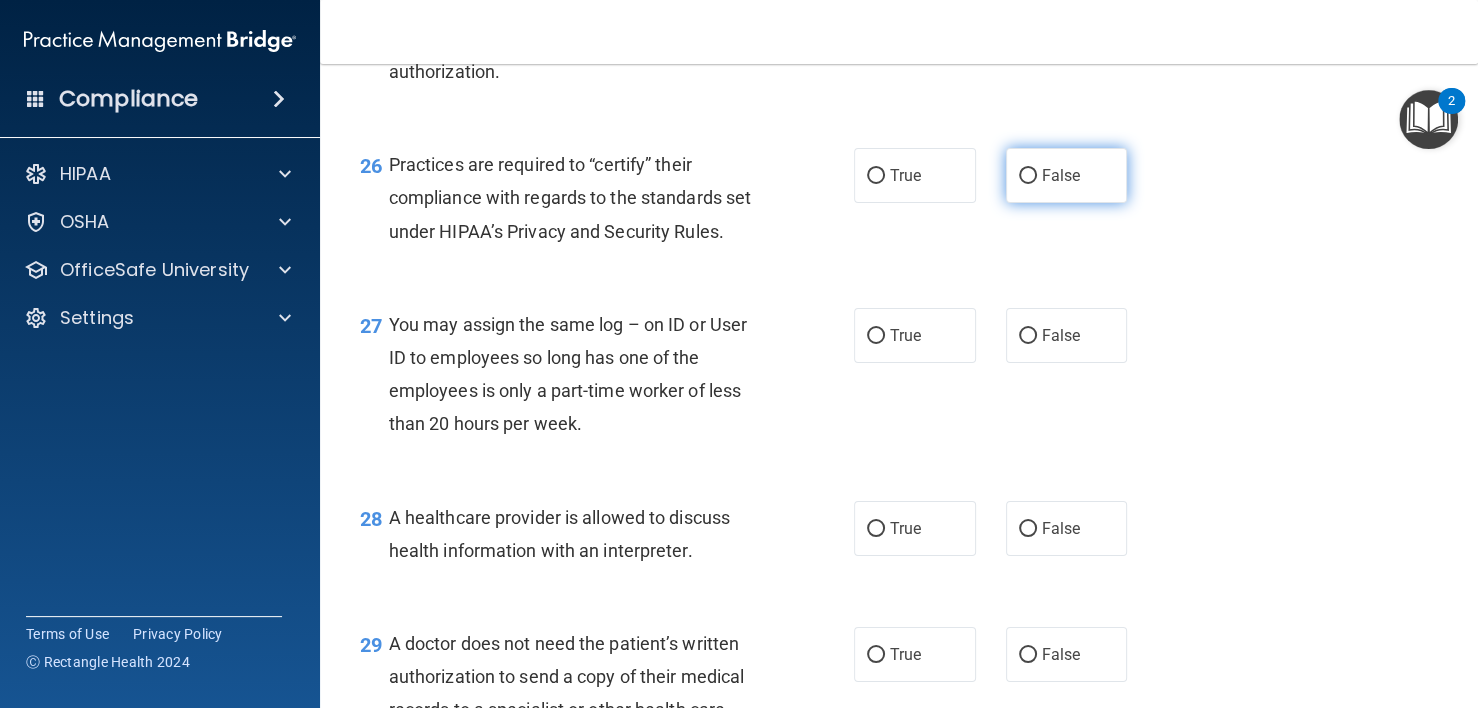 click on "False" at bounding box center [1067, 175] 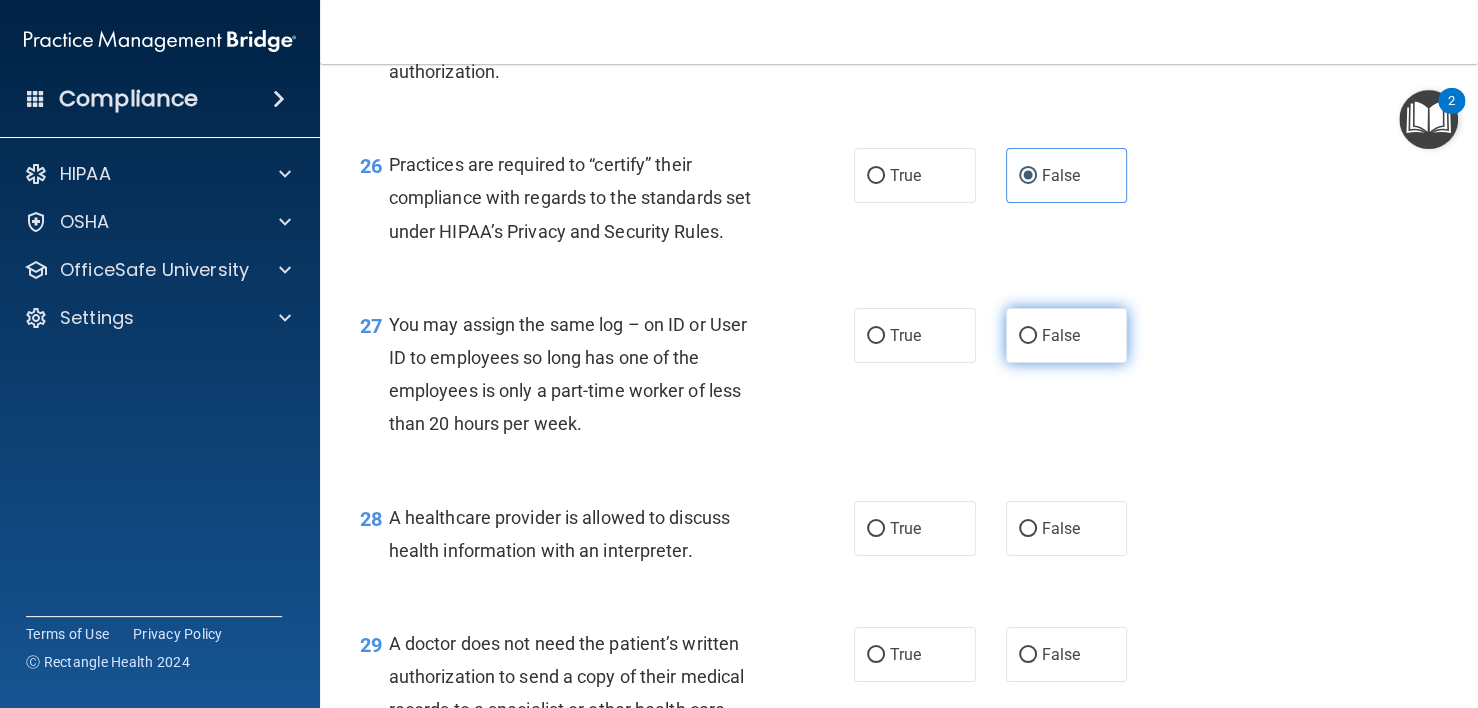 click on "False" at bounding box center (1067, 335) 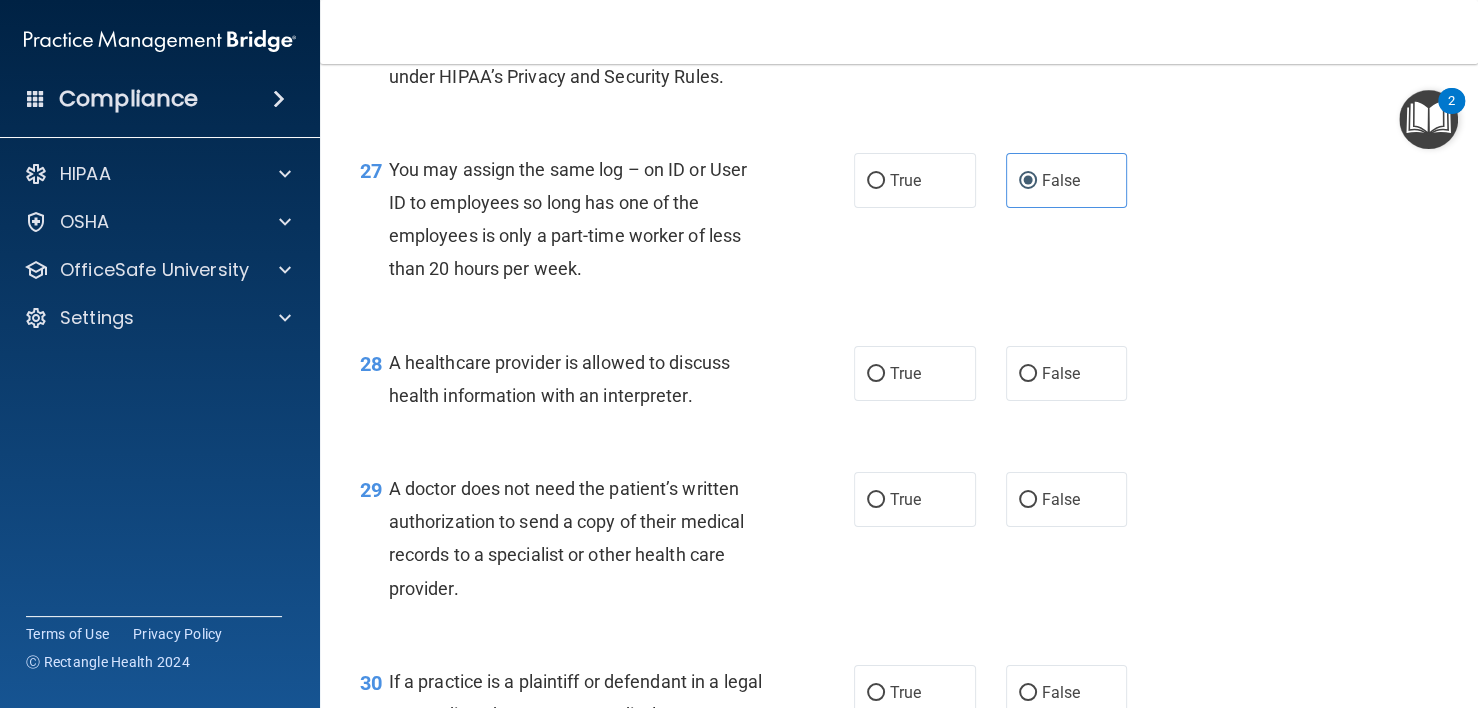 scroll, scrollTop: 4700, scrollLeft: 0, axis: vertical 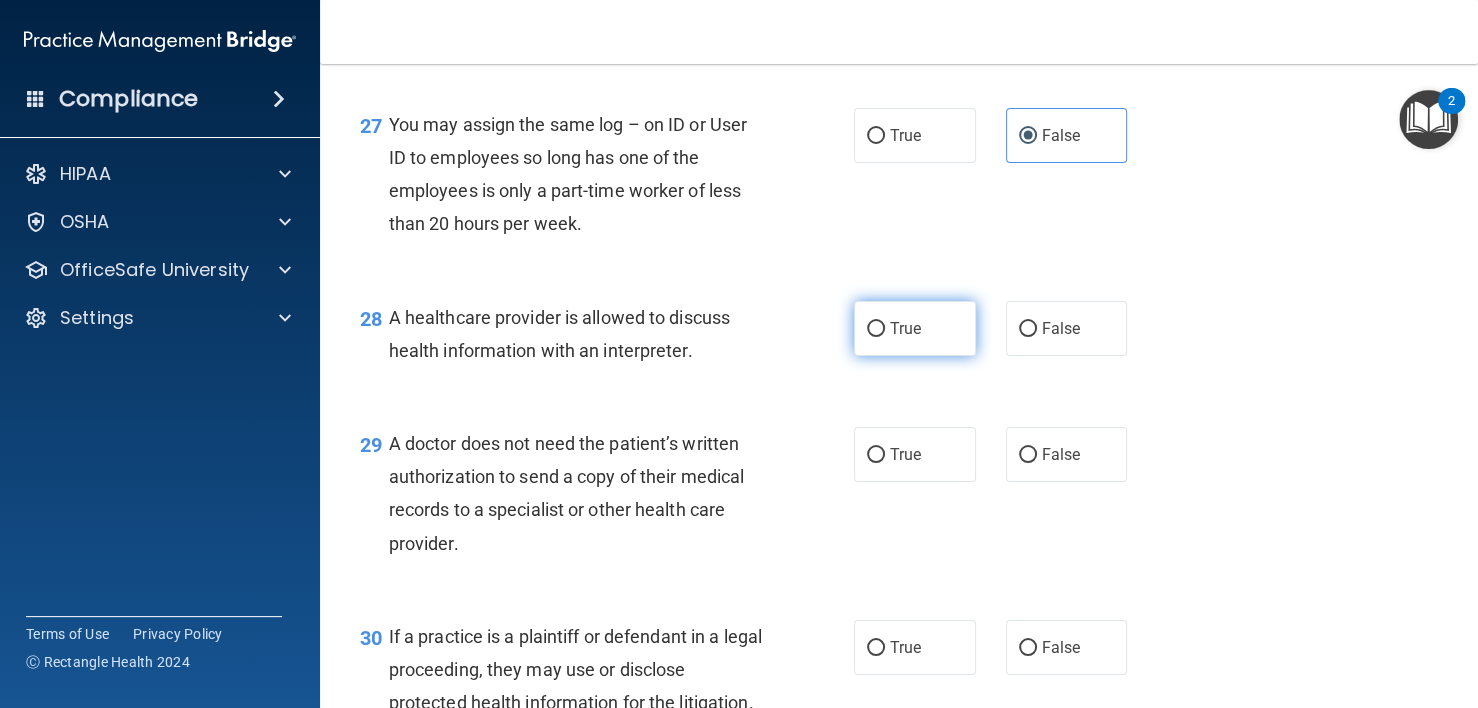 click on "True" at bounding box center (915, 328) 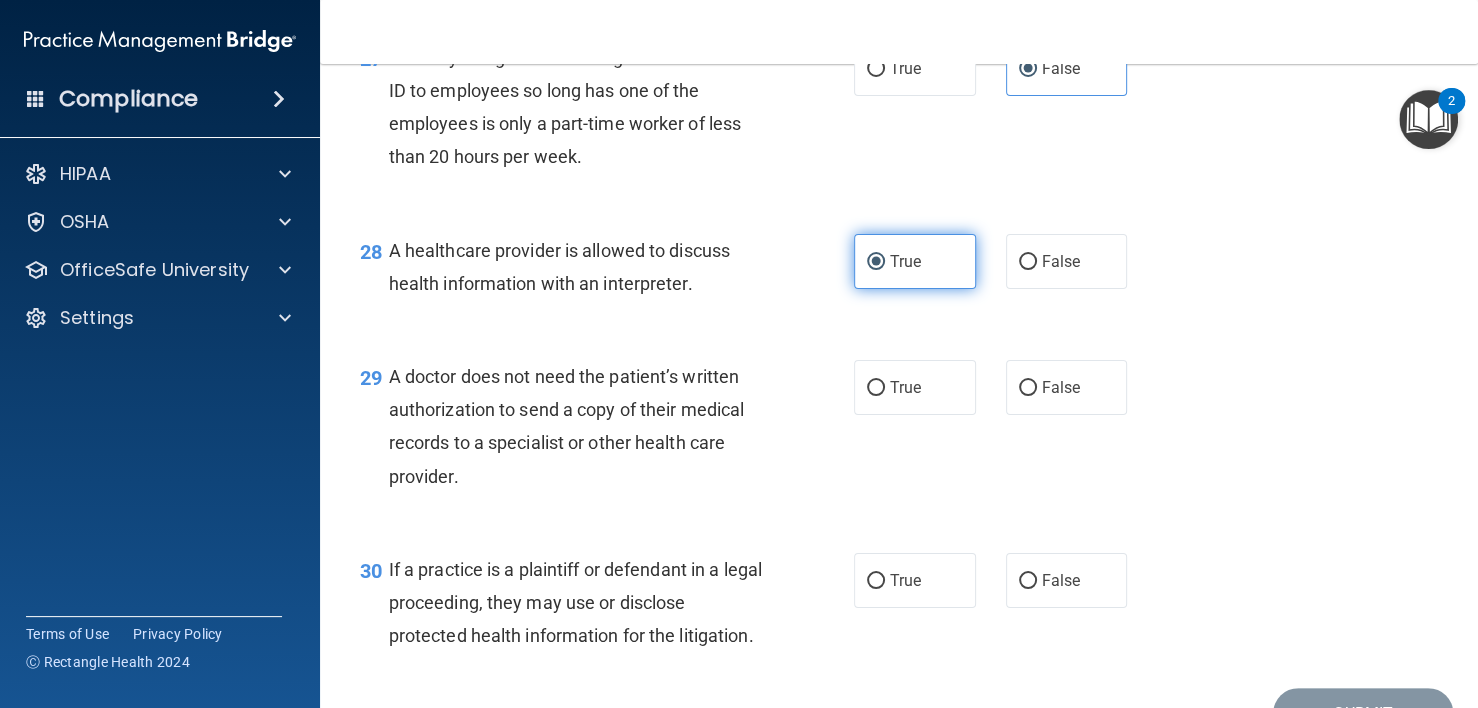 scroll, scrollTop: 4978, scrollLeft: 0, axis: vertical 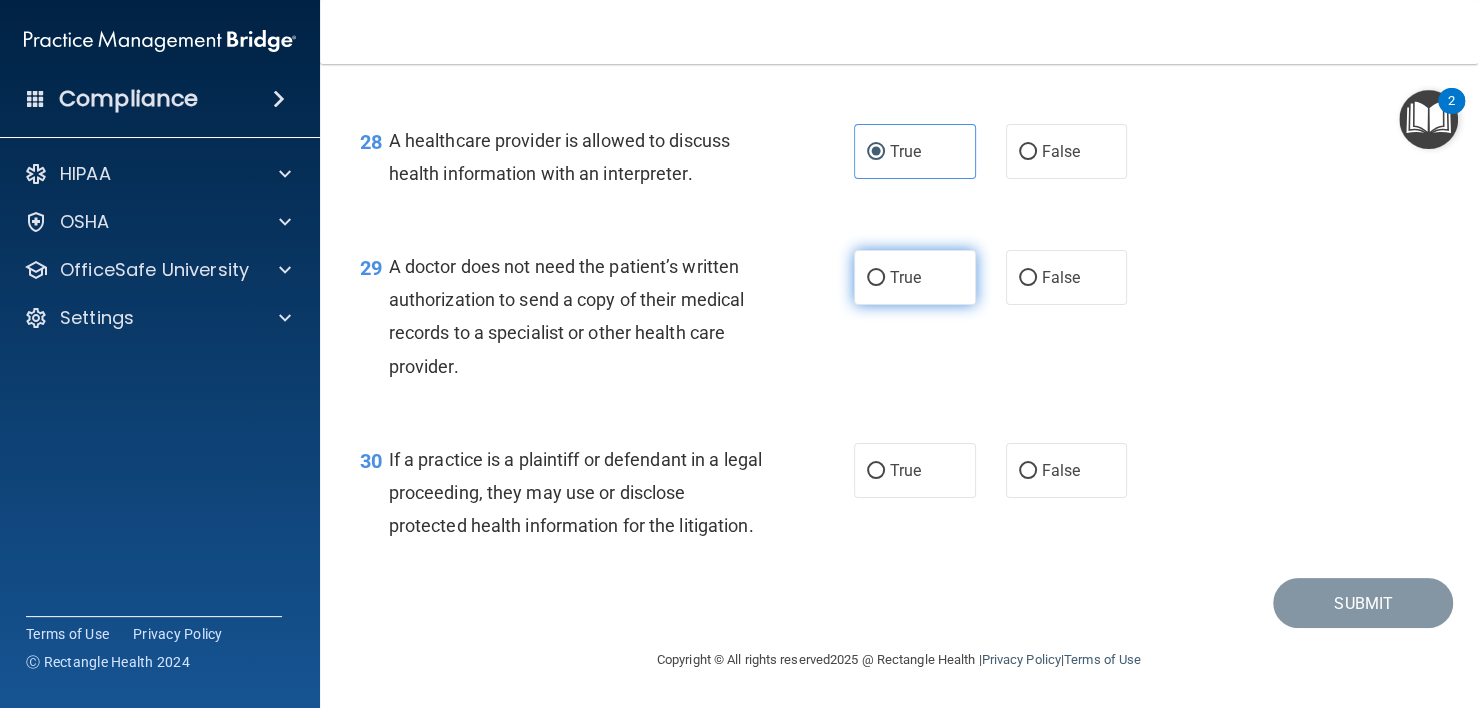 click on "True" at bounding box center [915, 277] 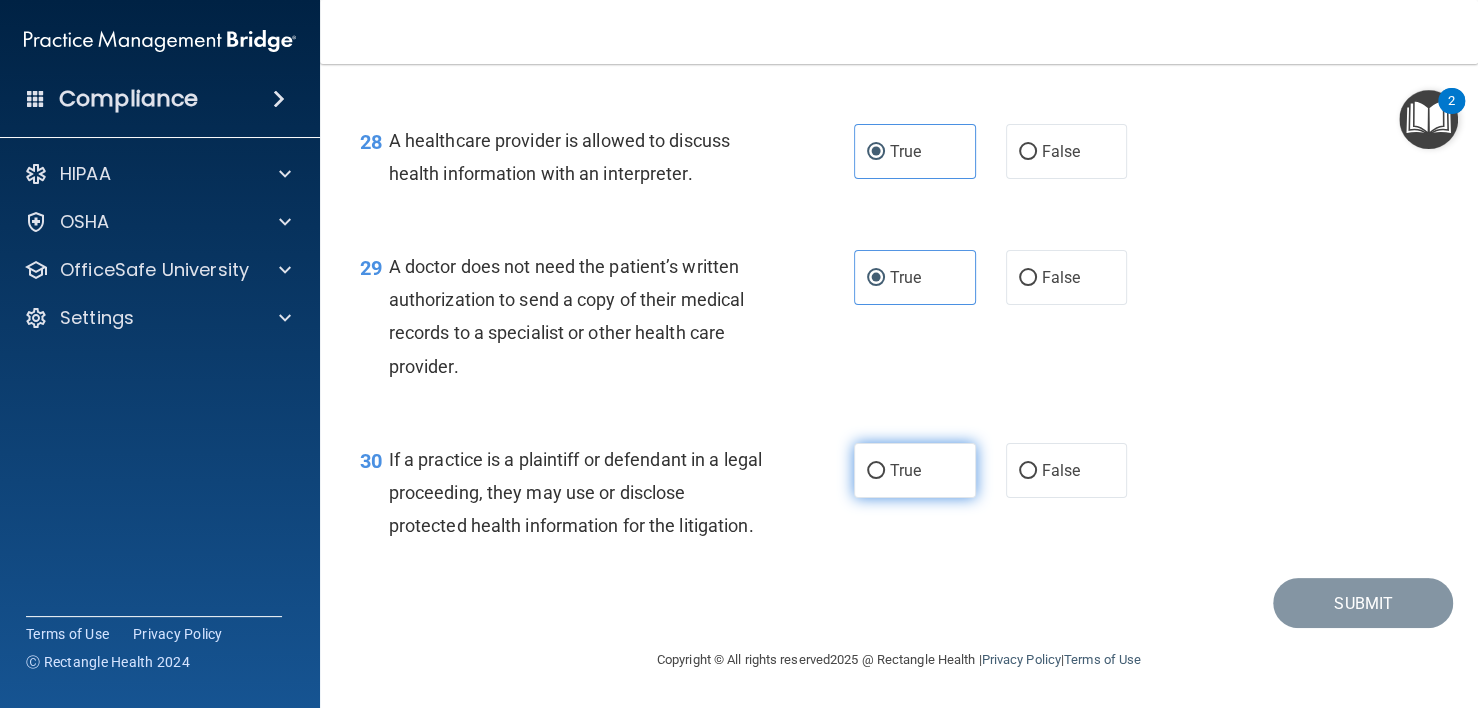 click on "True" at bounding box center [915, 470] 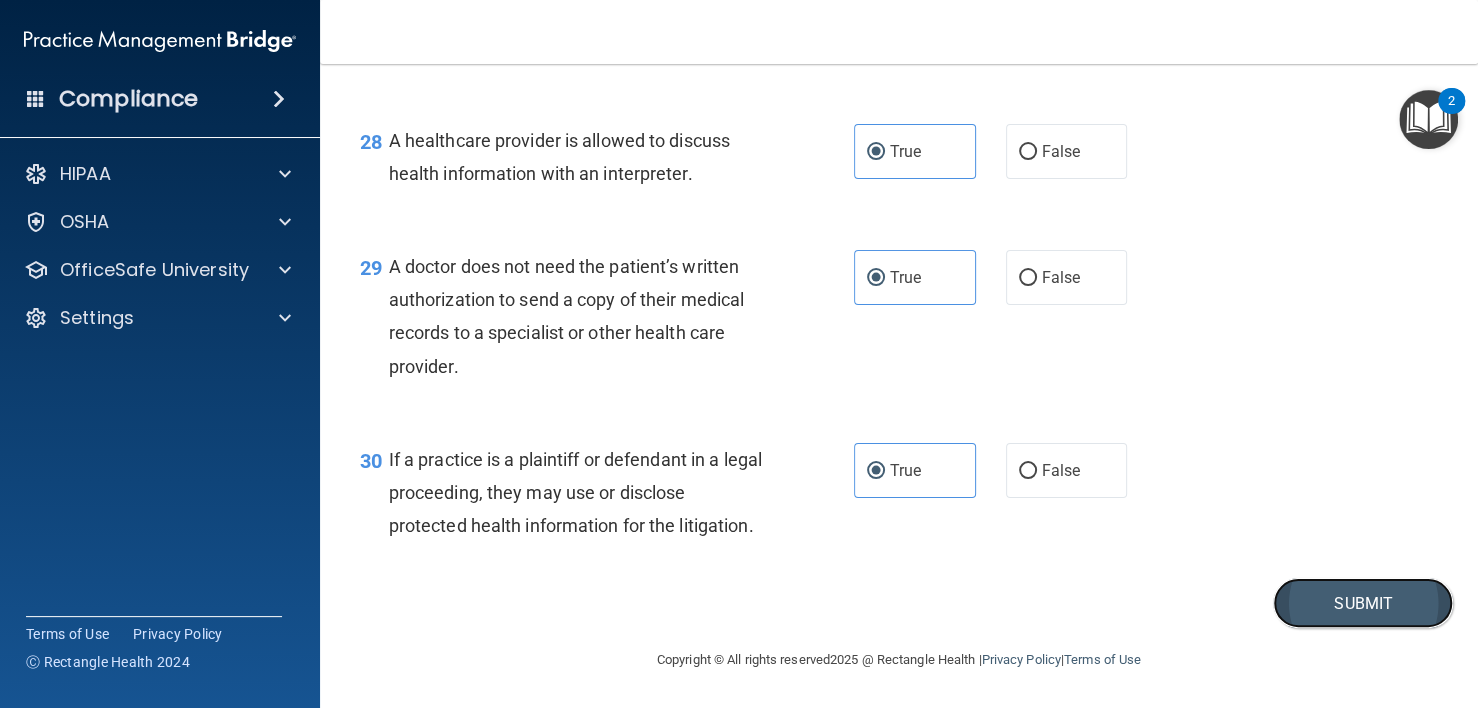 click on "Submit" at bounding box center [1363, 603] 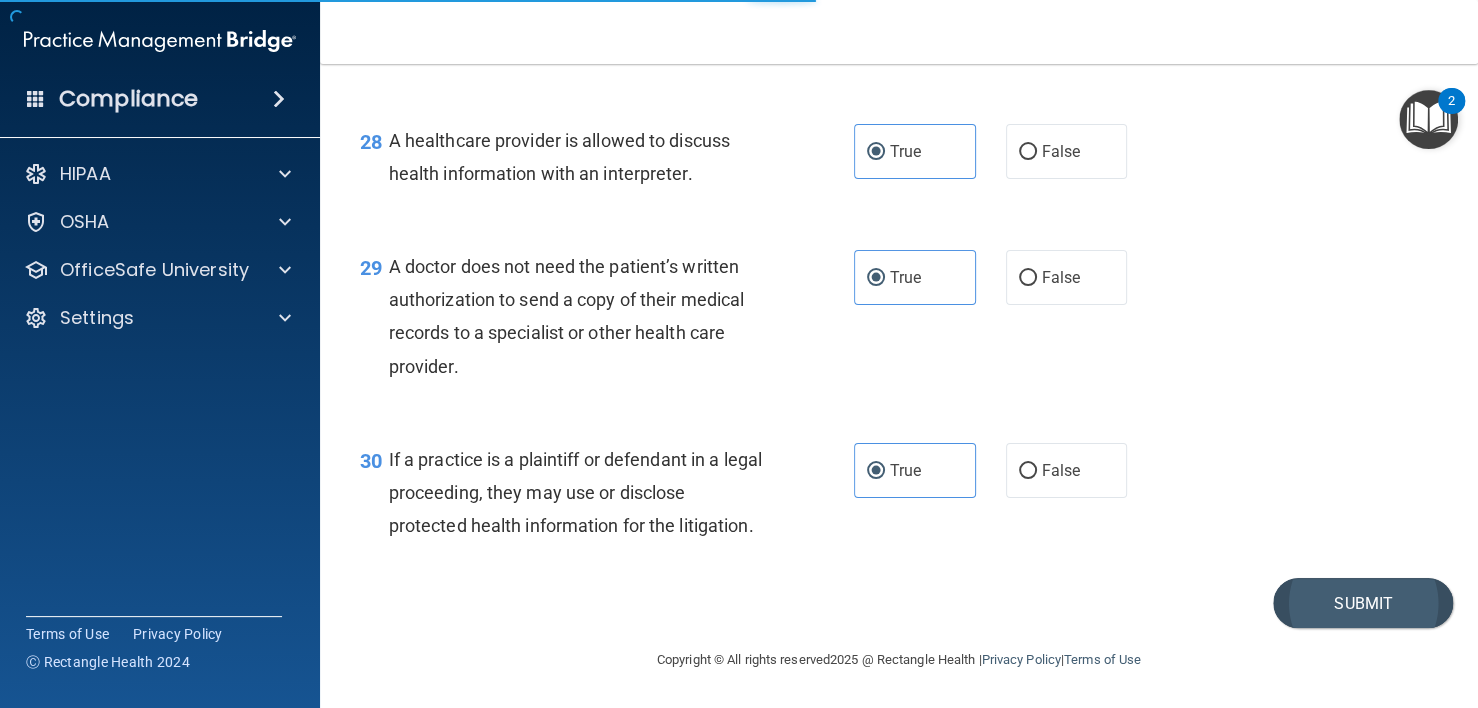 scroll, scrollTop: 0, scrollLeft: 0, axis: both 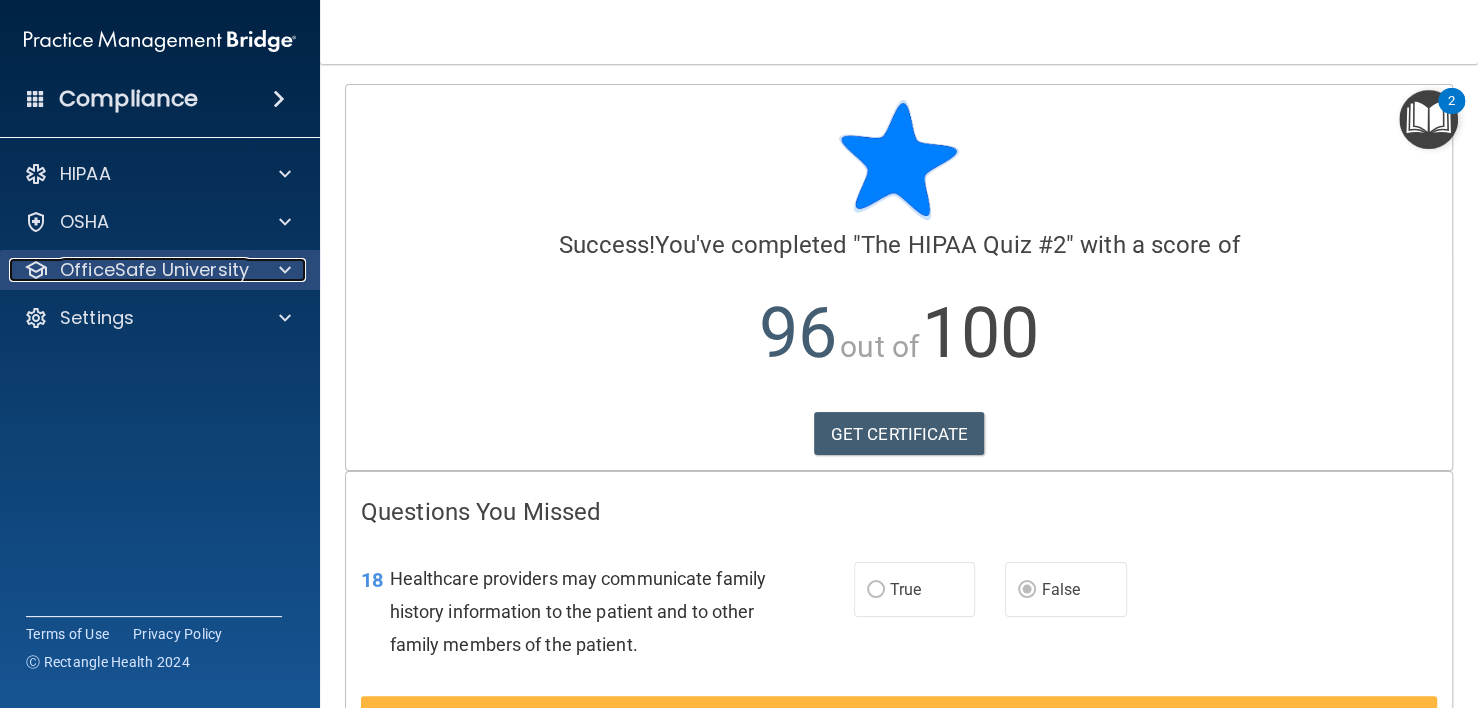 click on "OfficeSafe University" at bounding box center [154, 270] 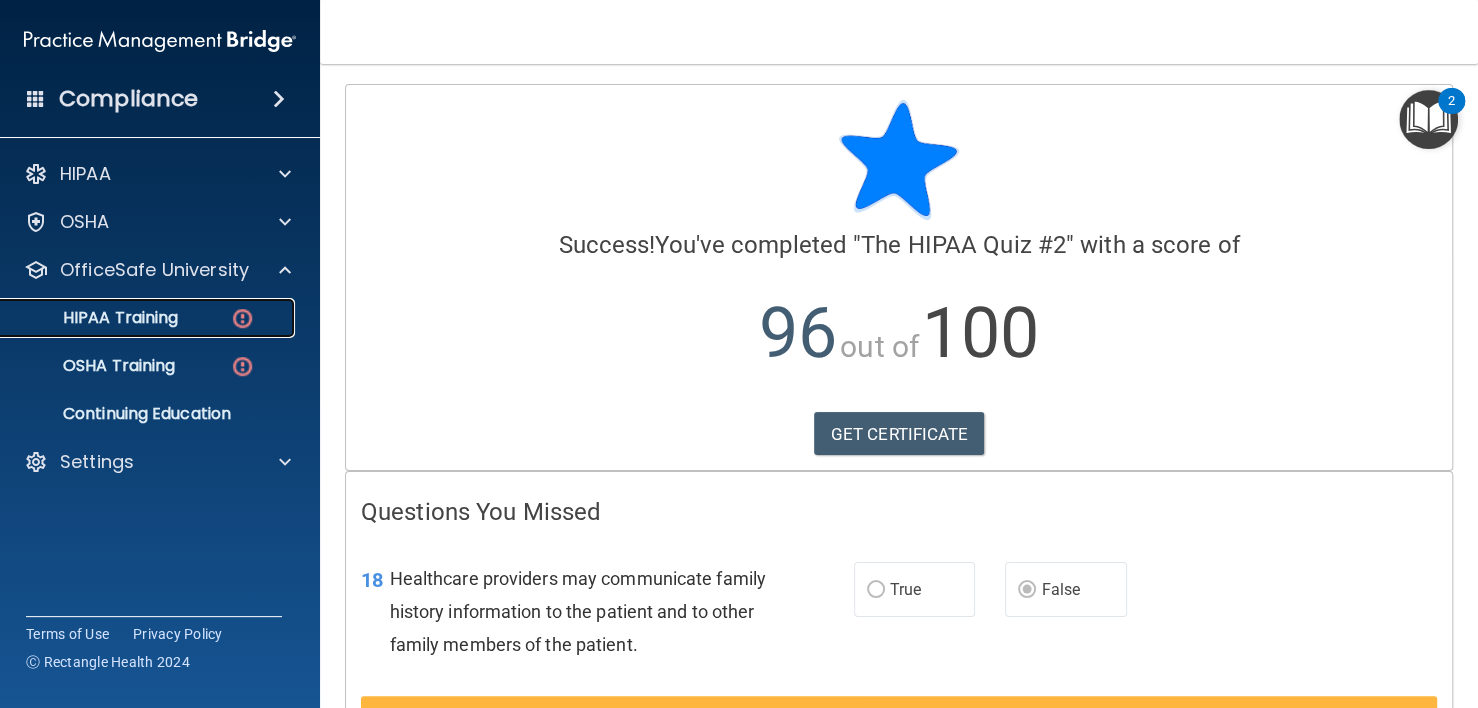 click on "HIPAA Training" at bounding box center (95, 318) 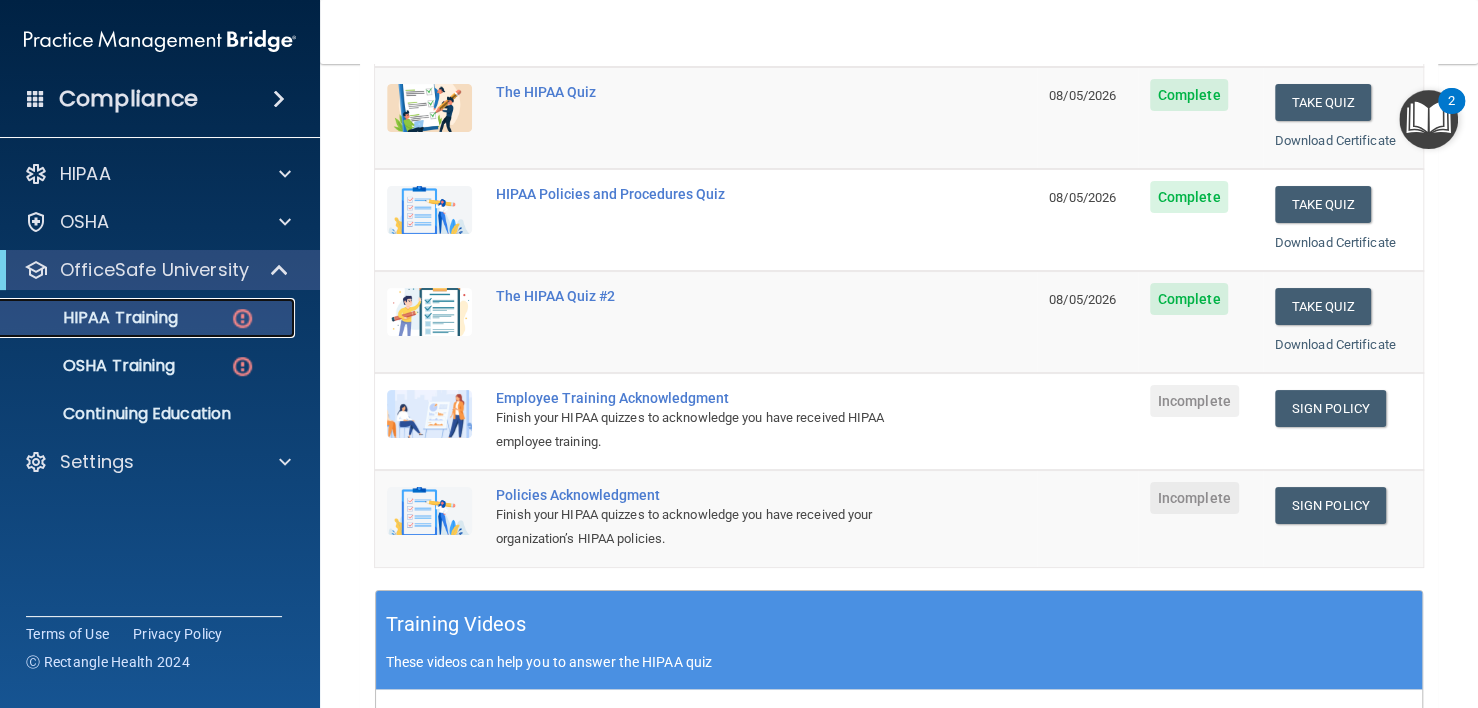 scroll, scrollTop: 400, scrollLeft: 0, axis: vertical 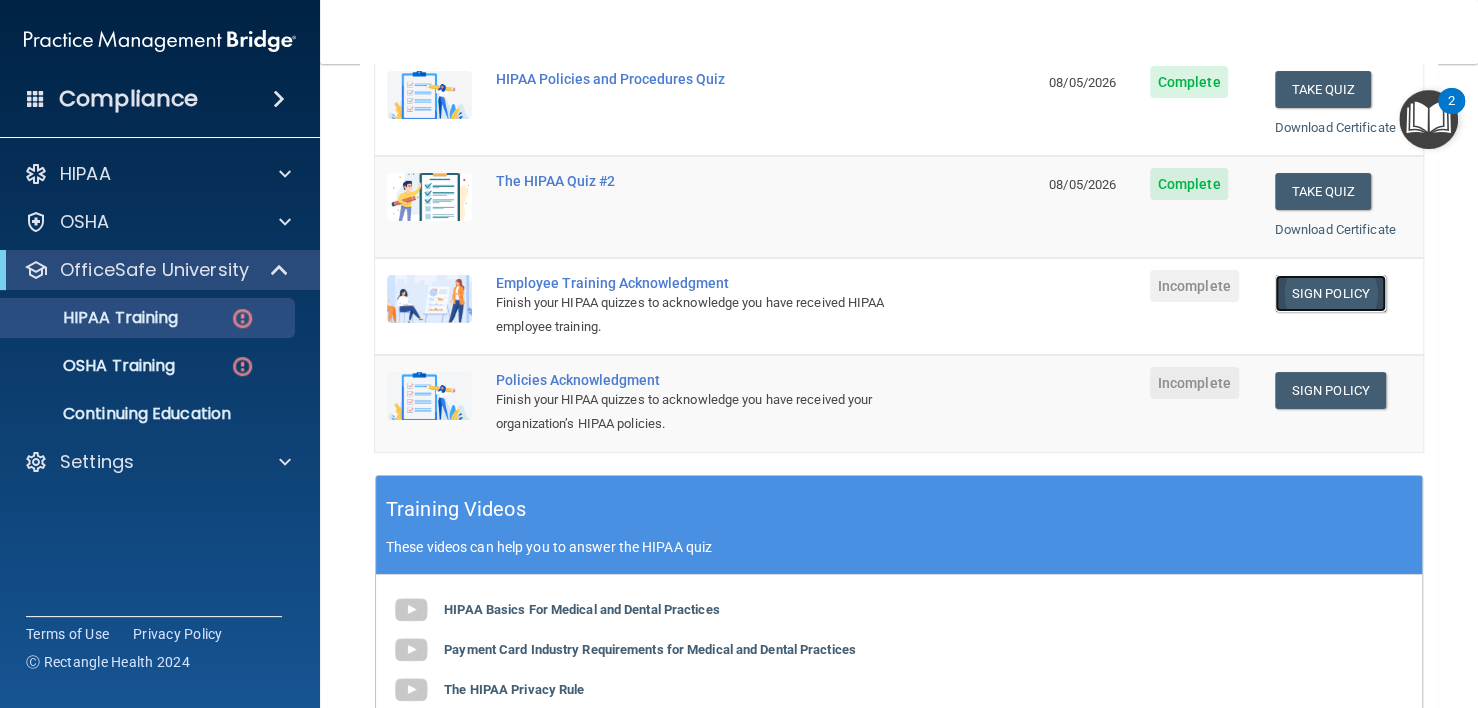 click on "Sign Policy" at bounding box center [1330, 293] 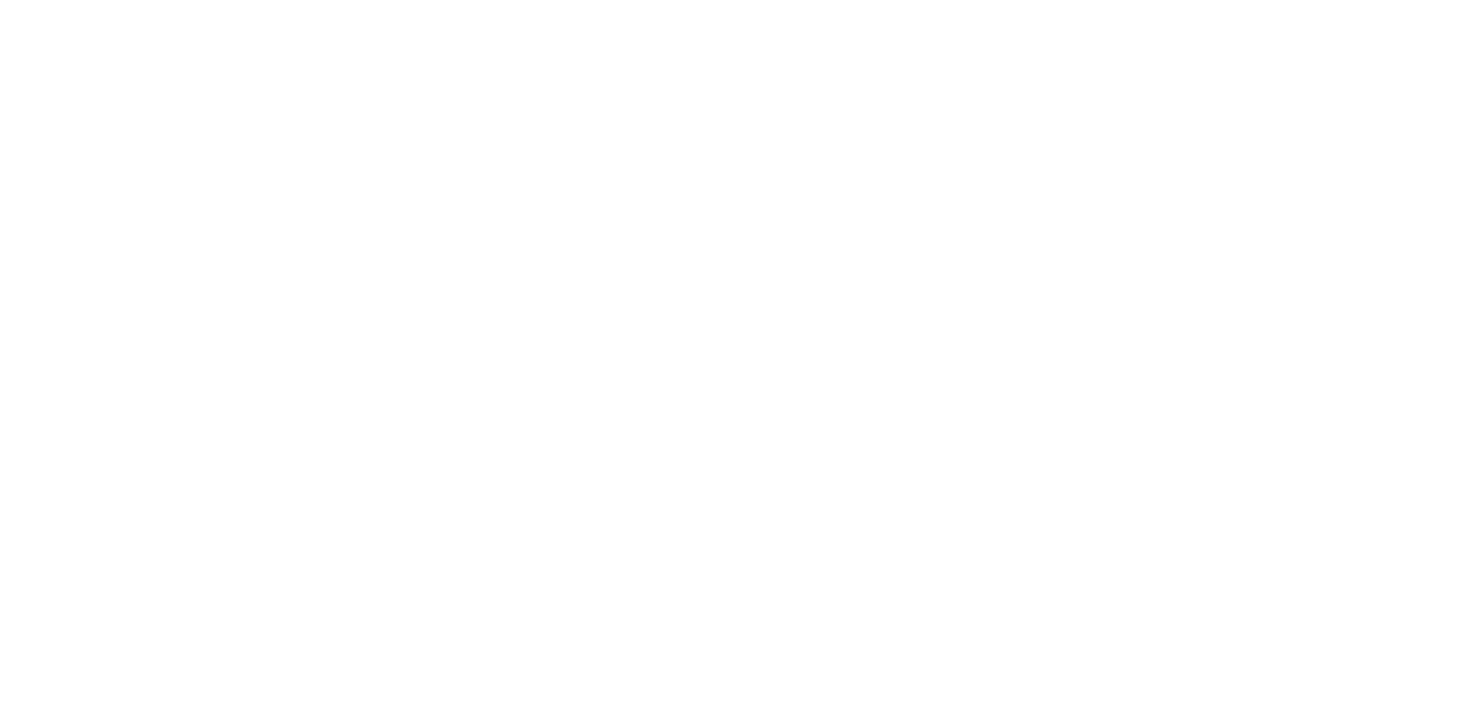 scroll, scrollTop: 0, scrollLeft: 0, axis: both 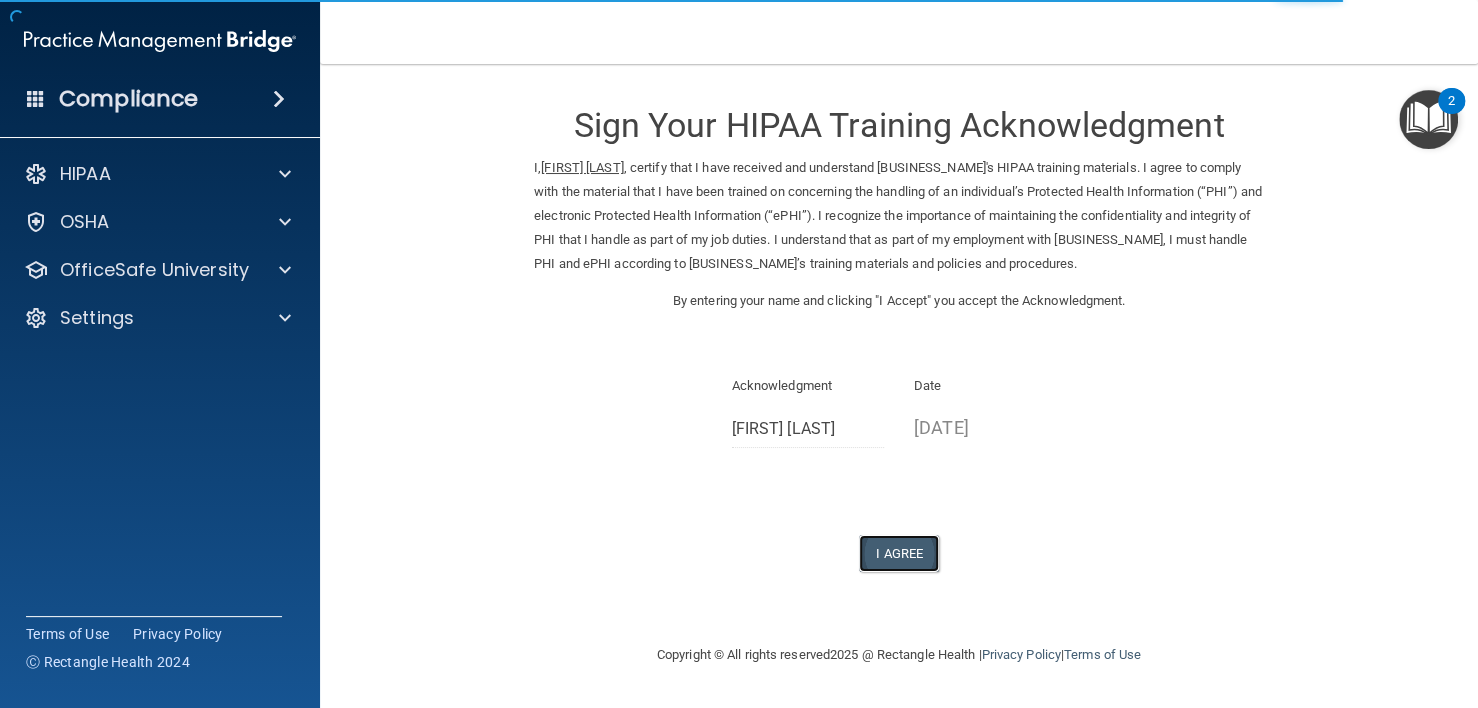 click on "I Agree" at bounding box center [899, 553] 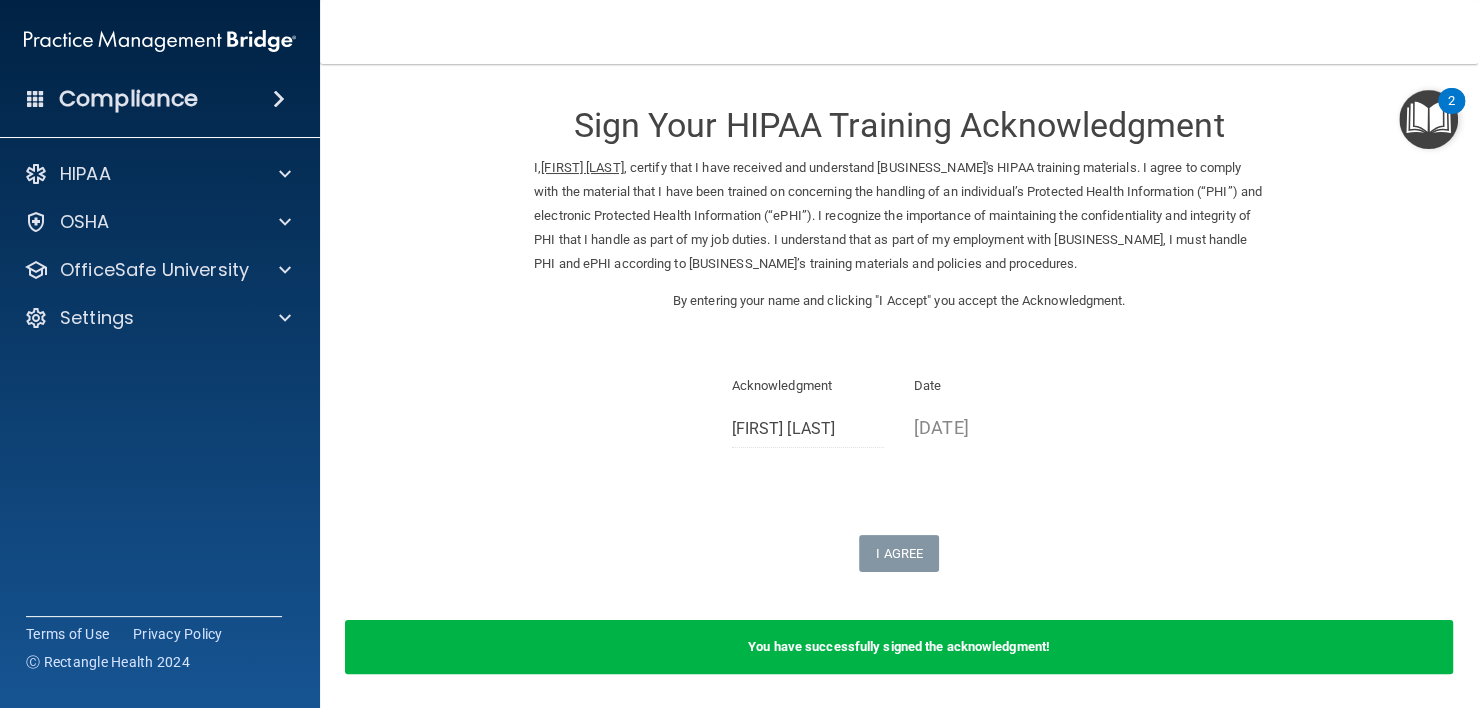 scroll, scrollTop: 93, scrollLeft: 0, axis: vertical 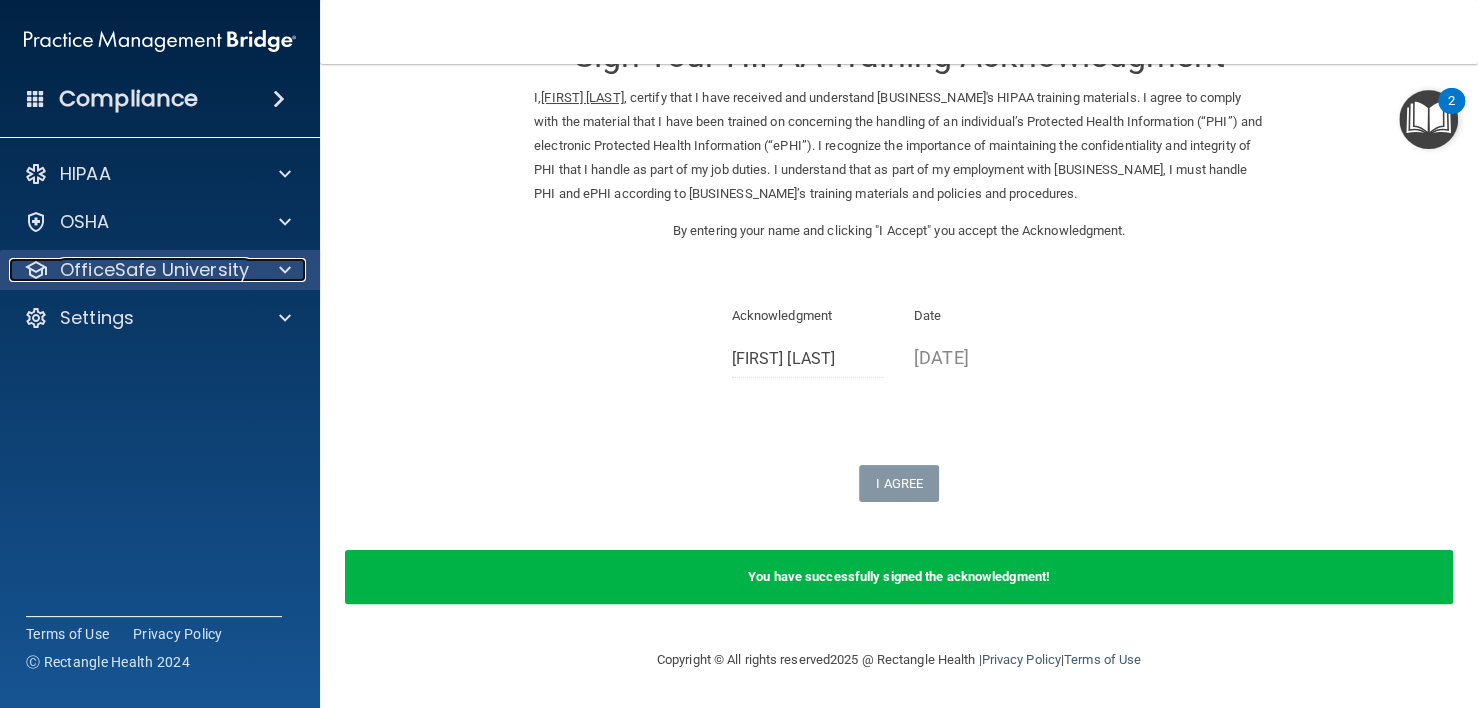 click at bounding box center [282, 270] 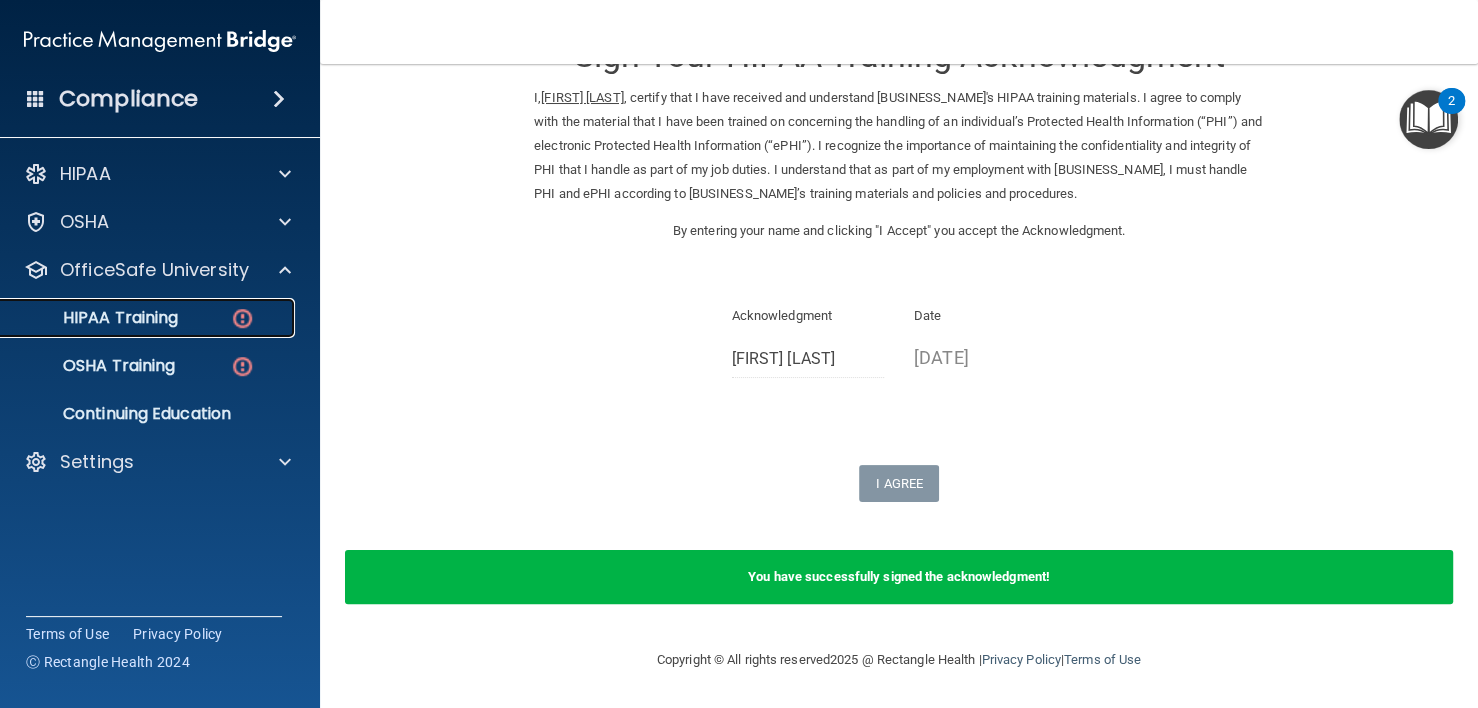 click on "HIPAA Training" at bounding box center [149, 318] 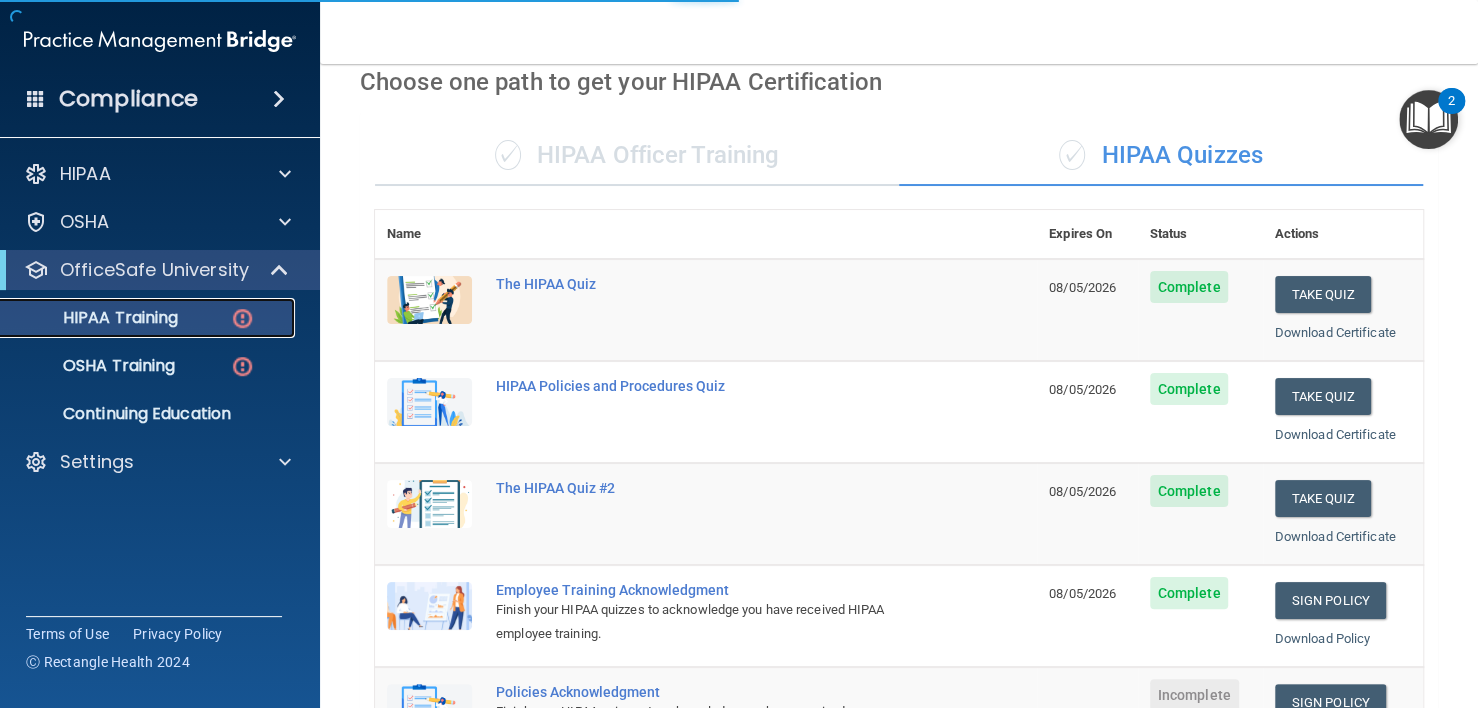 scroll, scrollTop: 789, scrollLeft: 0, axis: vertical 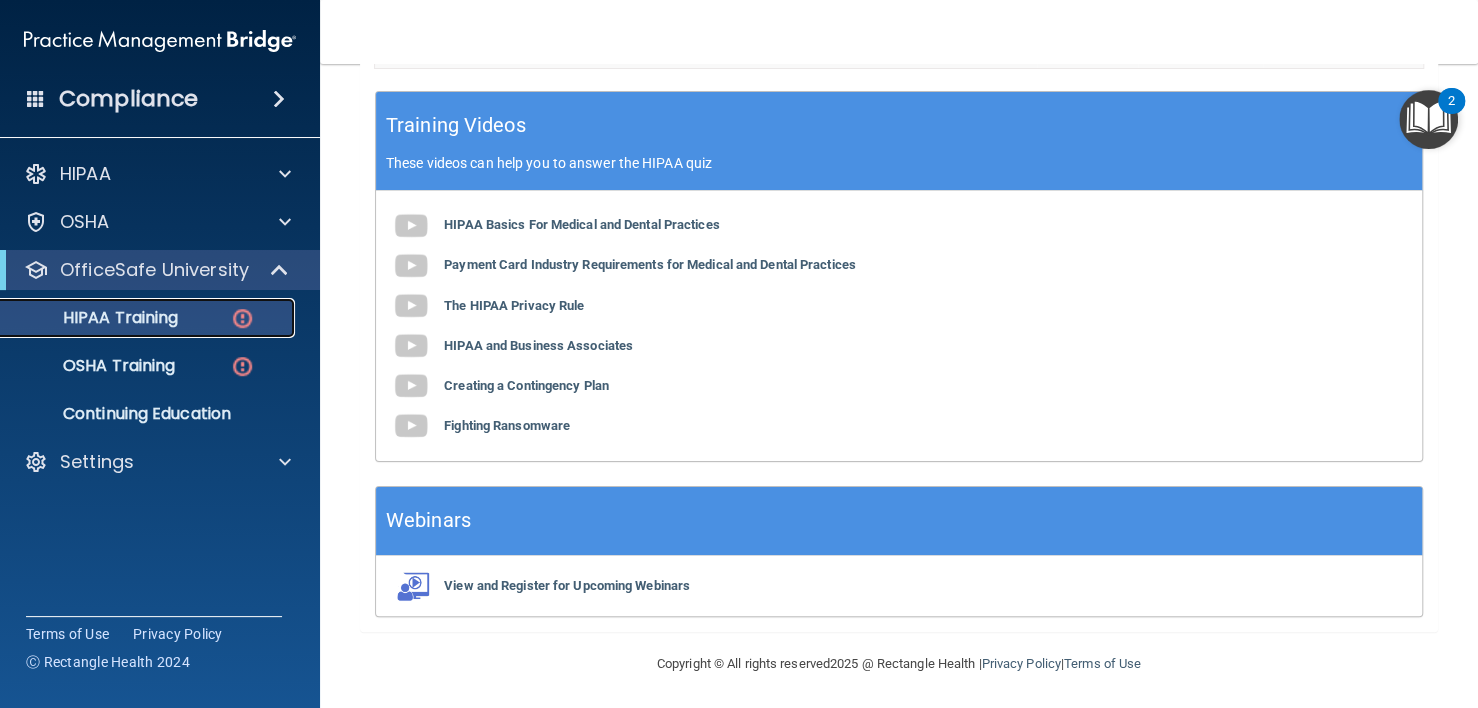 click on "HIPAA Training" at bounding box center [95, 318] 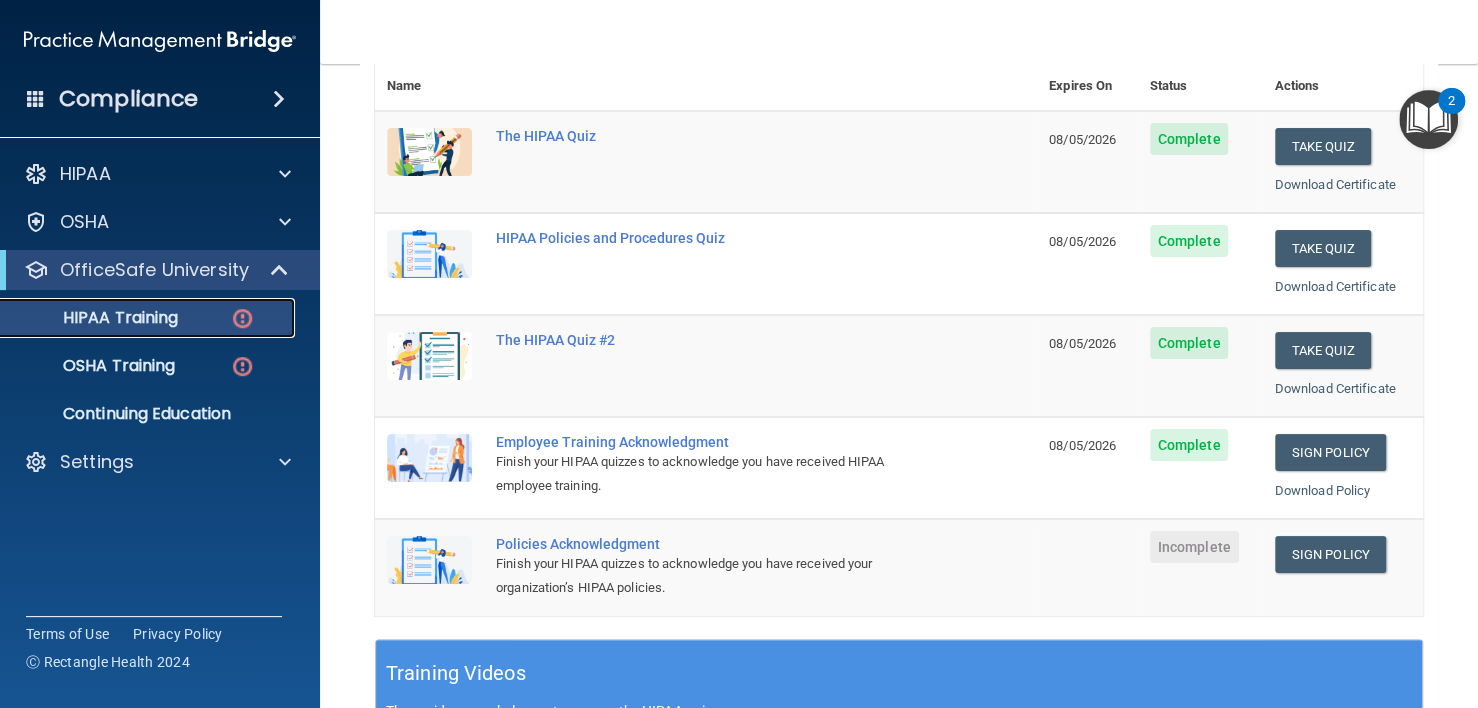 scroll, scrollTop: 289, scrollLeft: 0, axis: vertical 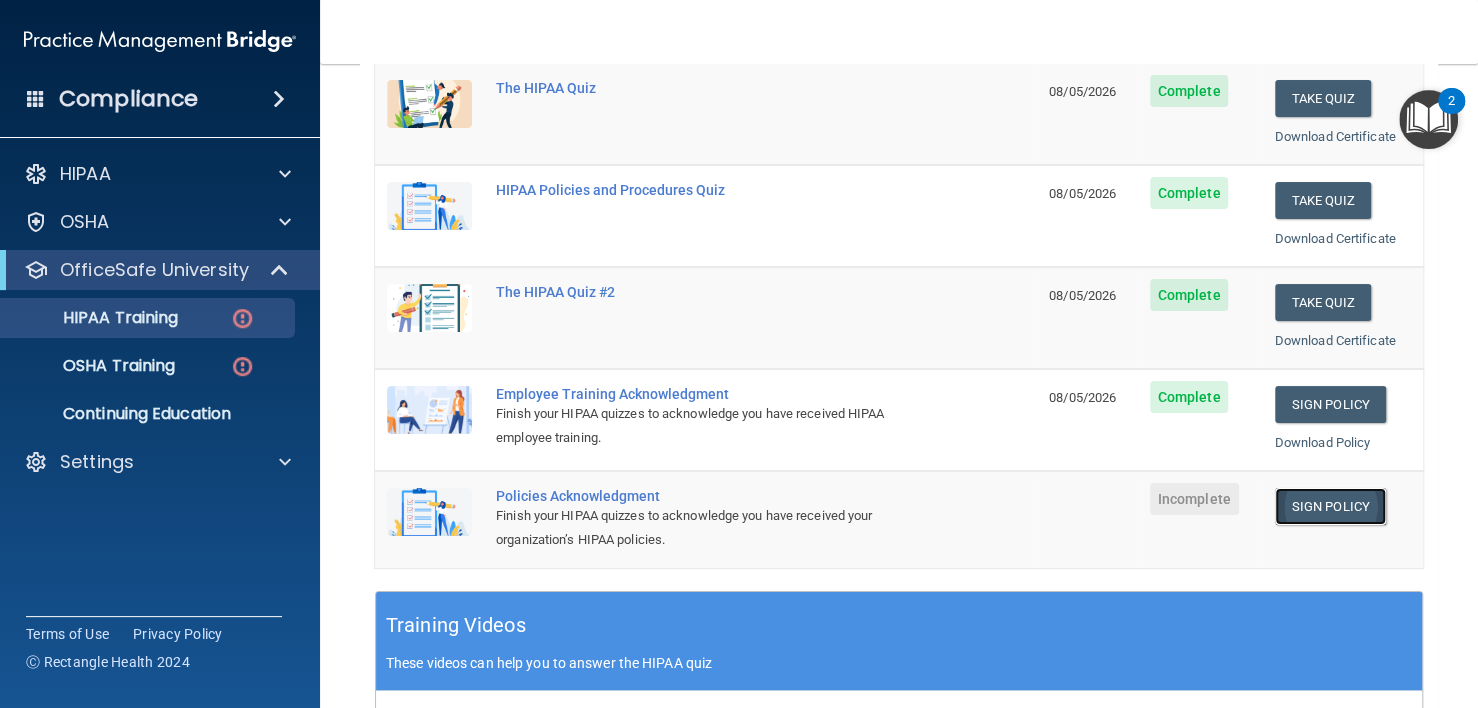 click on "Sign Policy" at bounding box center [1330, 506] 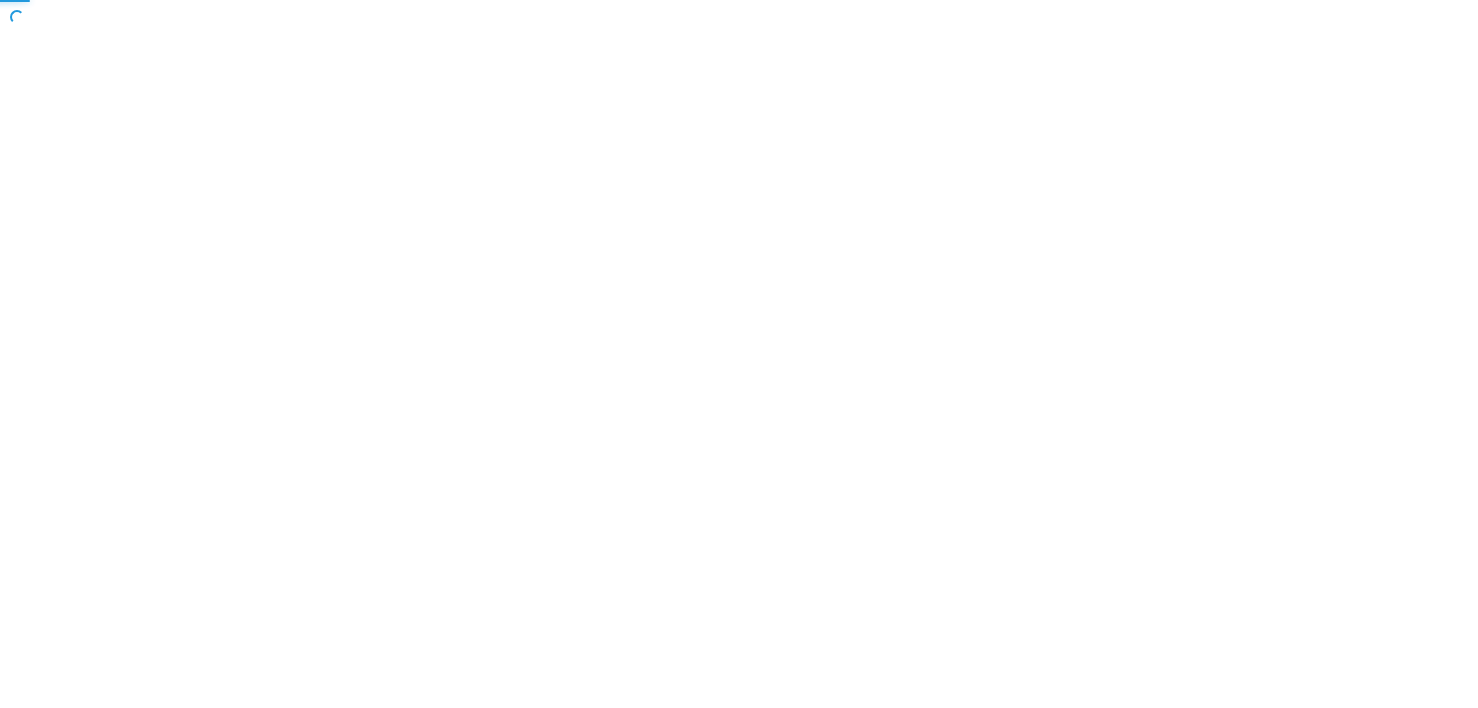 scroll, scrollTop: 0, scrollLeft: 0, axis: both 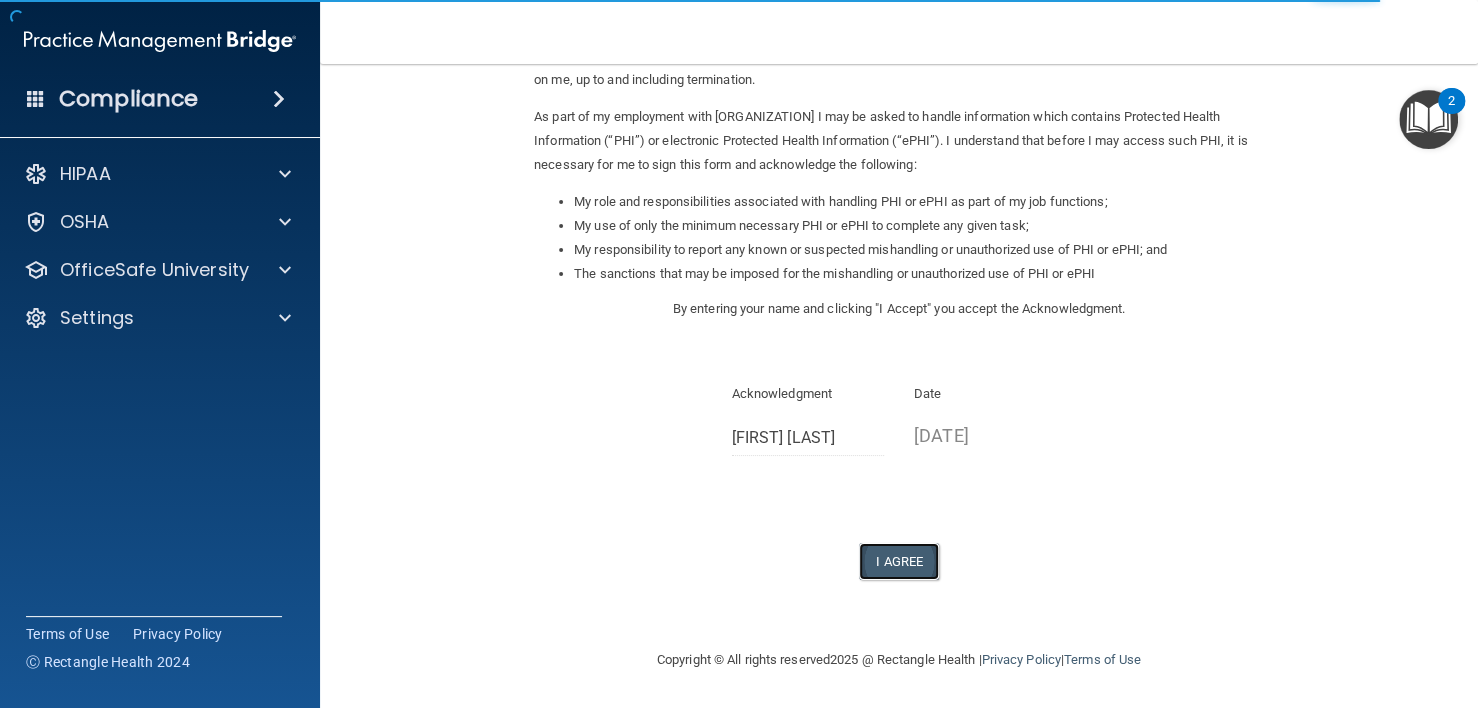click on "I Agree" at bounding box center [899, 561] 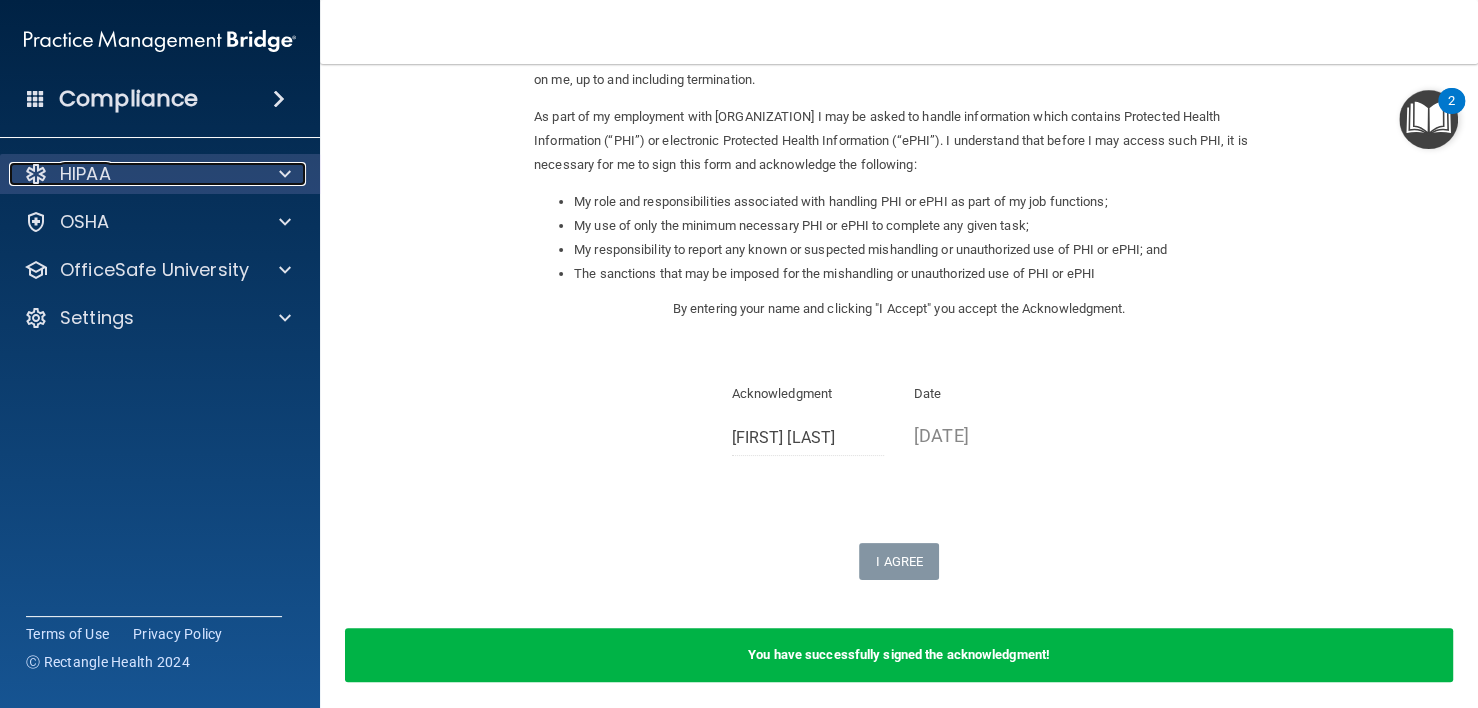 click at bounding box center (282, 174) 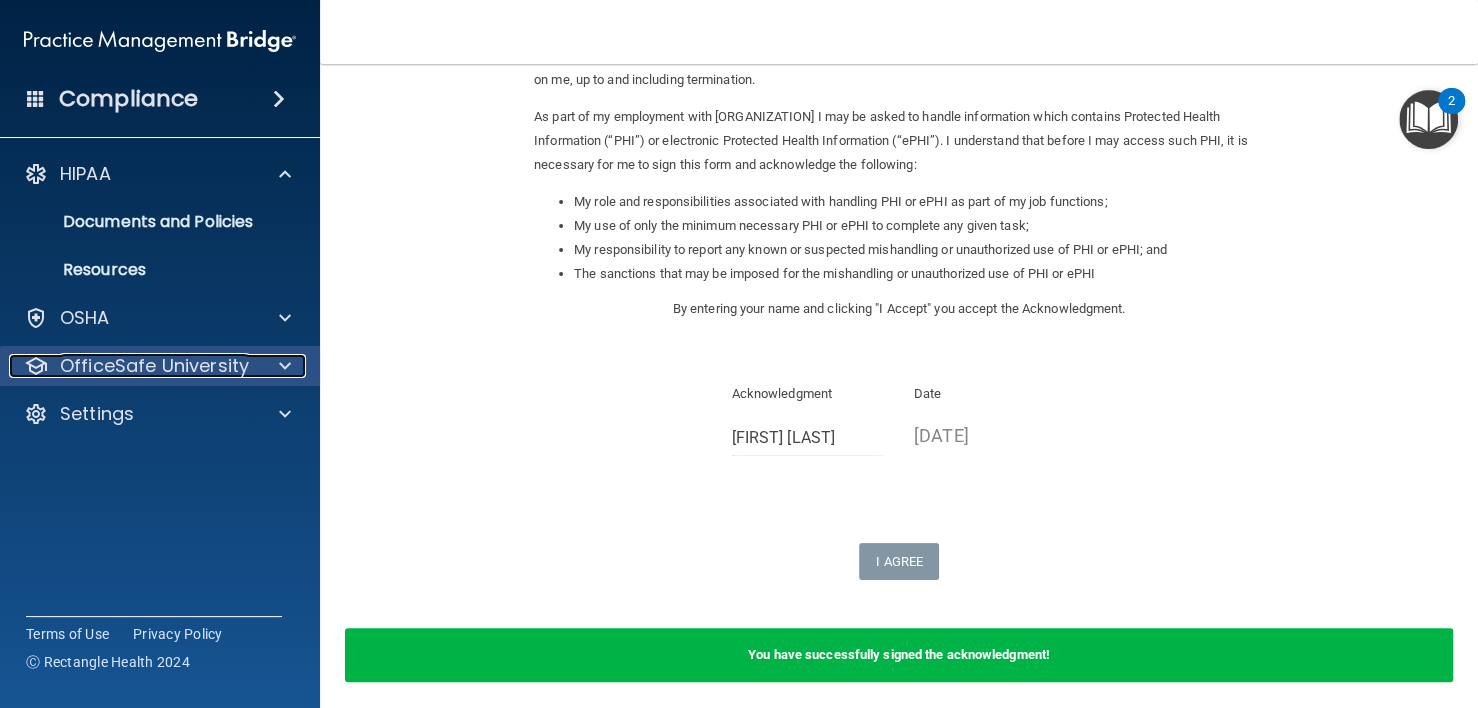click at bounding box center [285, 366] 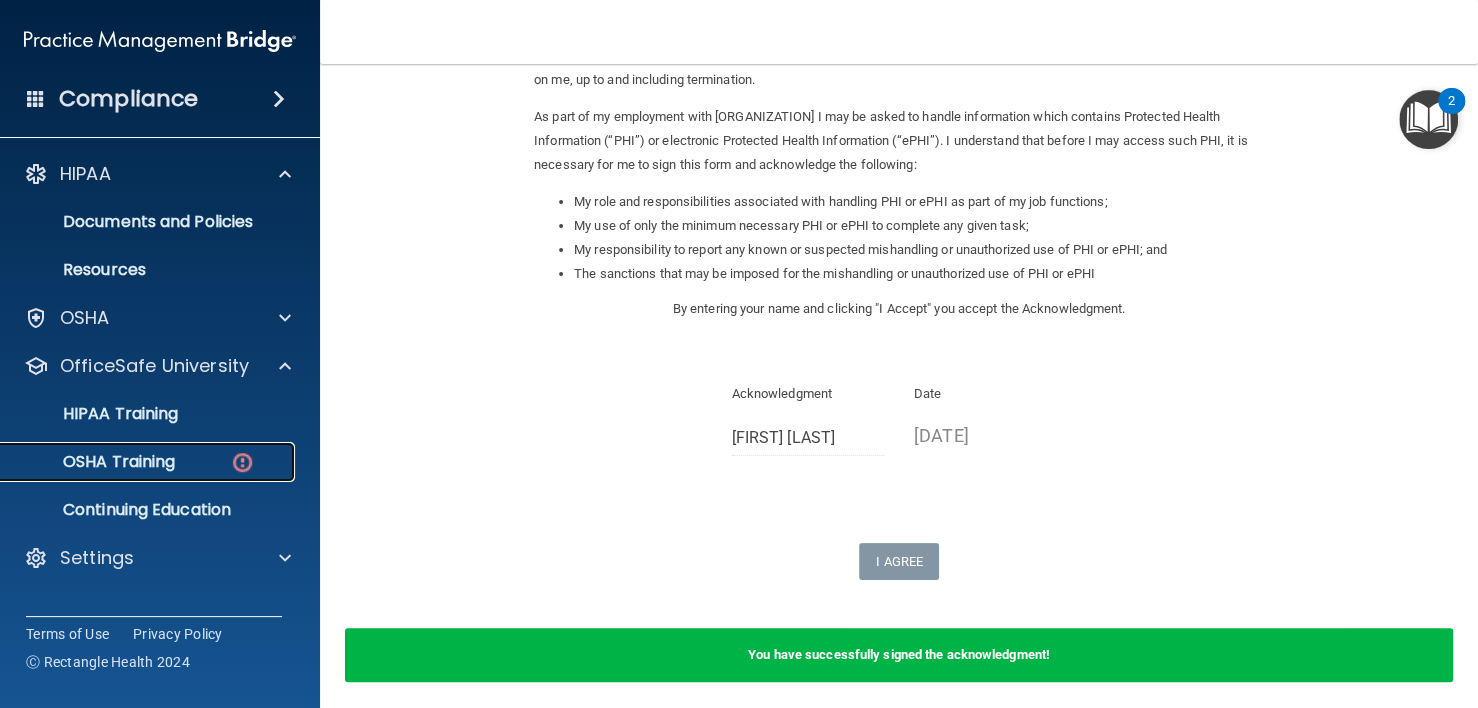 click on "OSHA Training" at bounding box center (149, 462) 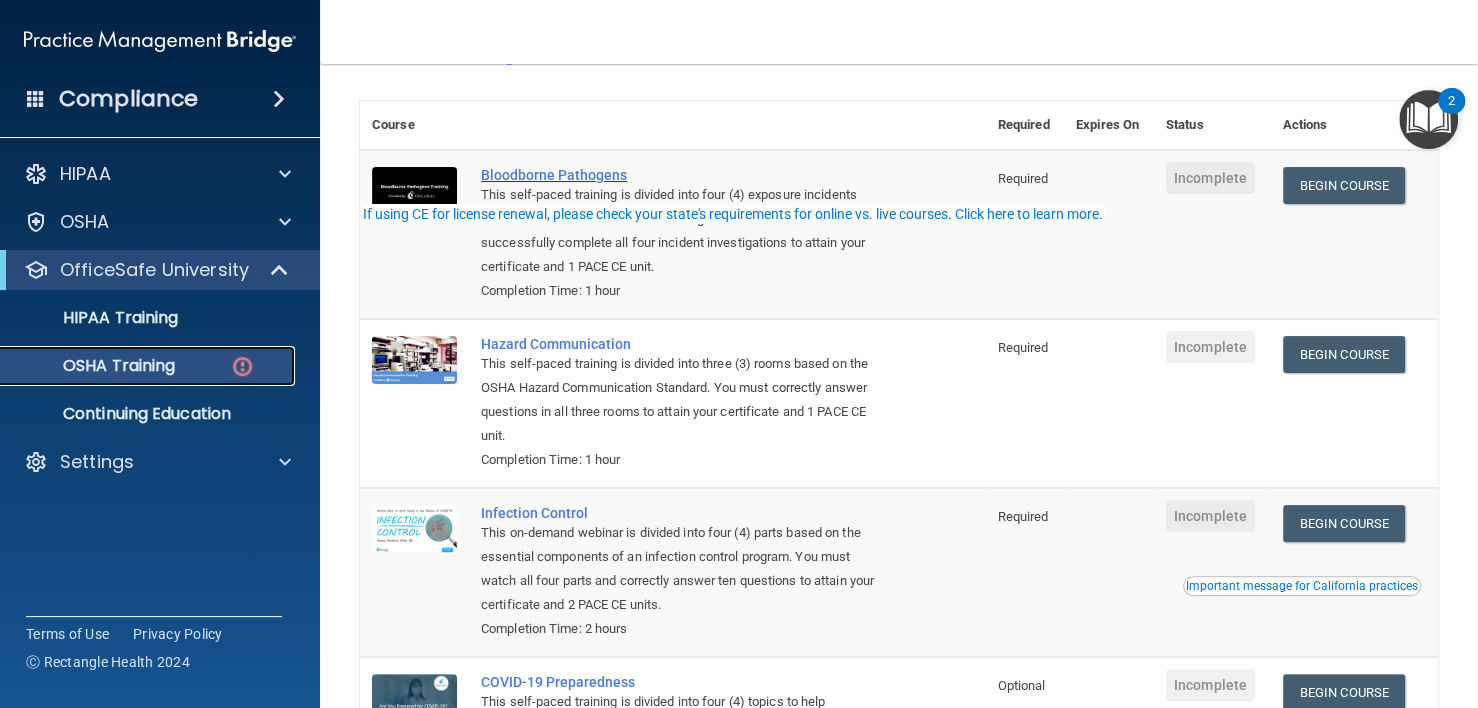 scroll, scrollTop: 0, scrollLeft: 0, axis: both 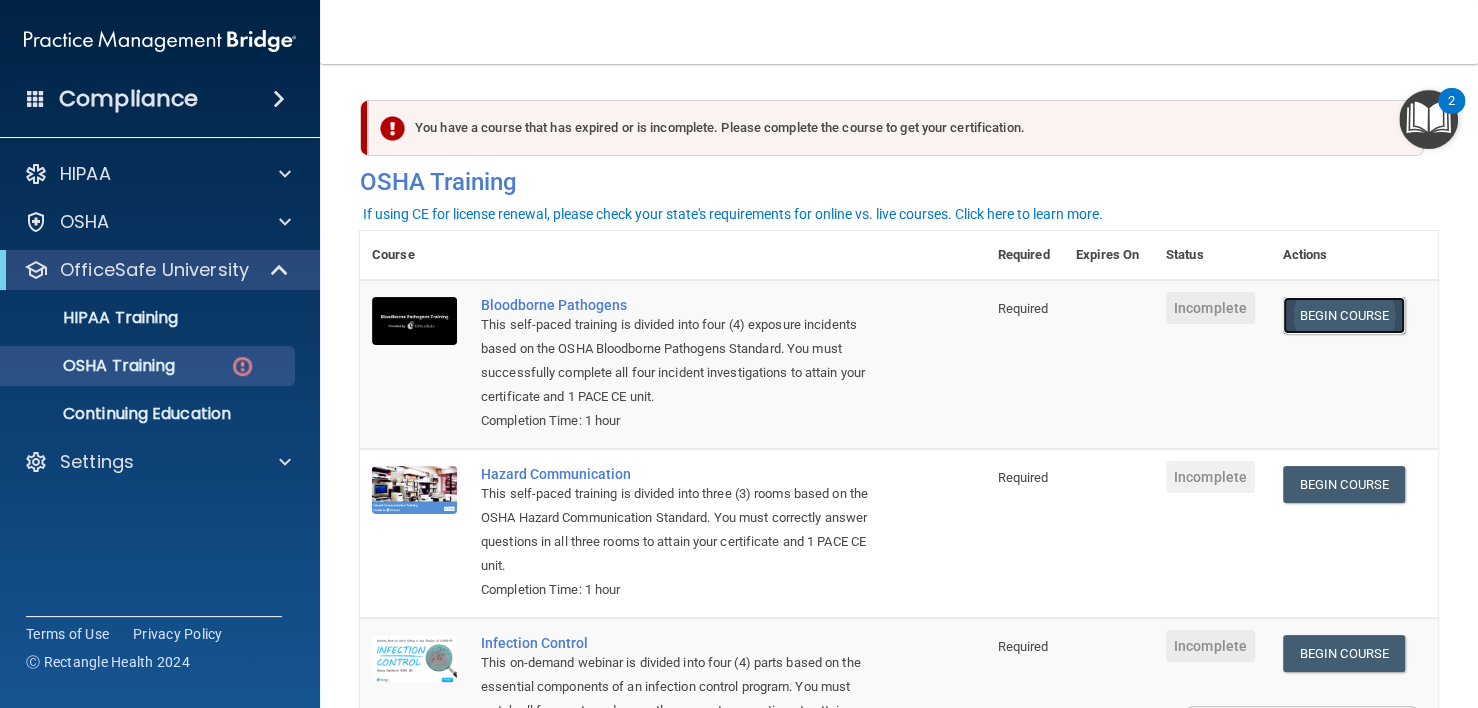 click on "Begin Course" at bounding box center [1344, 315] 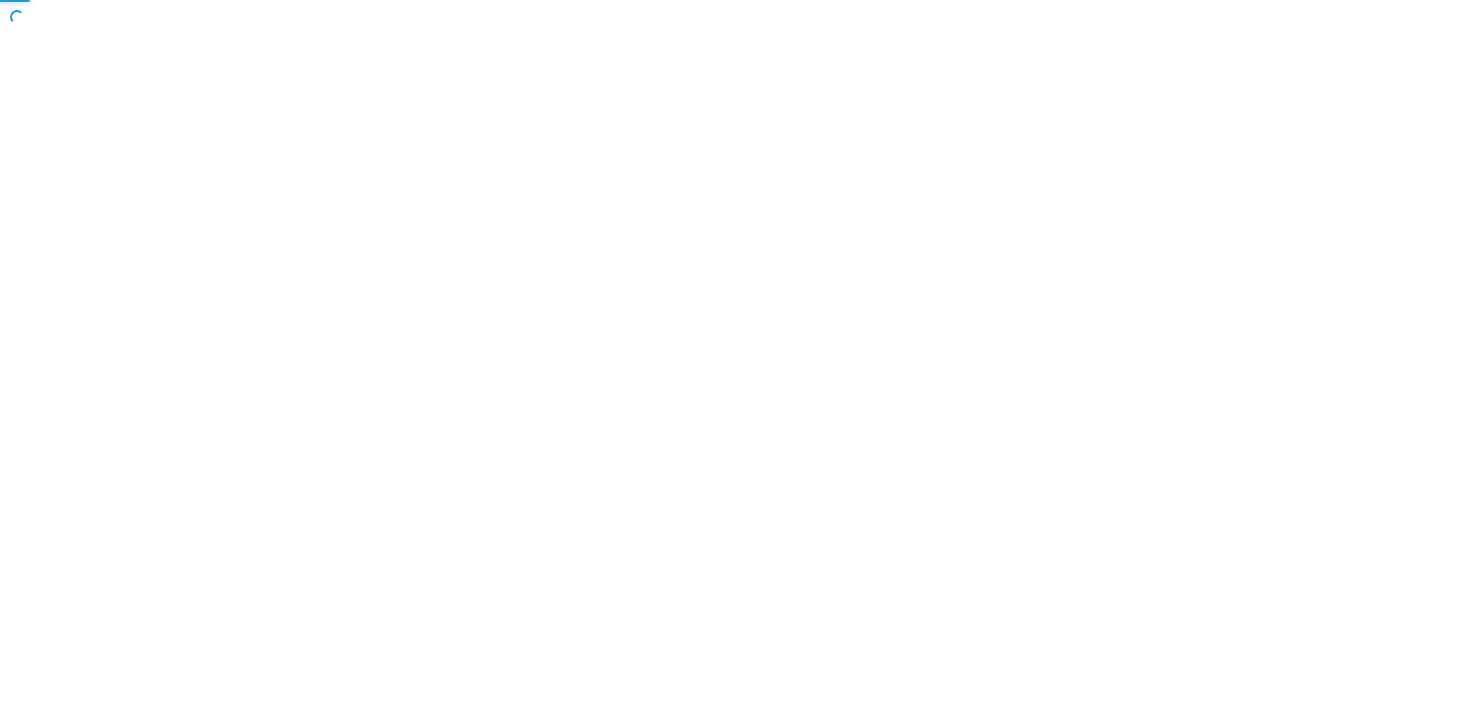 scroll, scrollTop: 0, scrollLeft: 0, axis: both 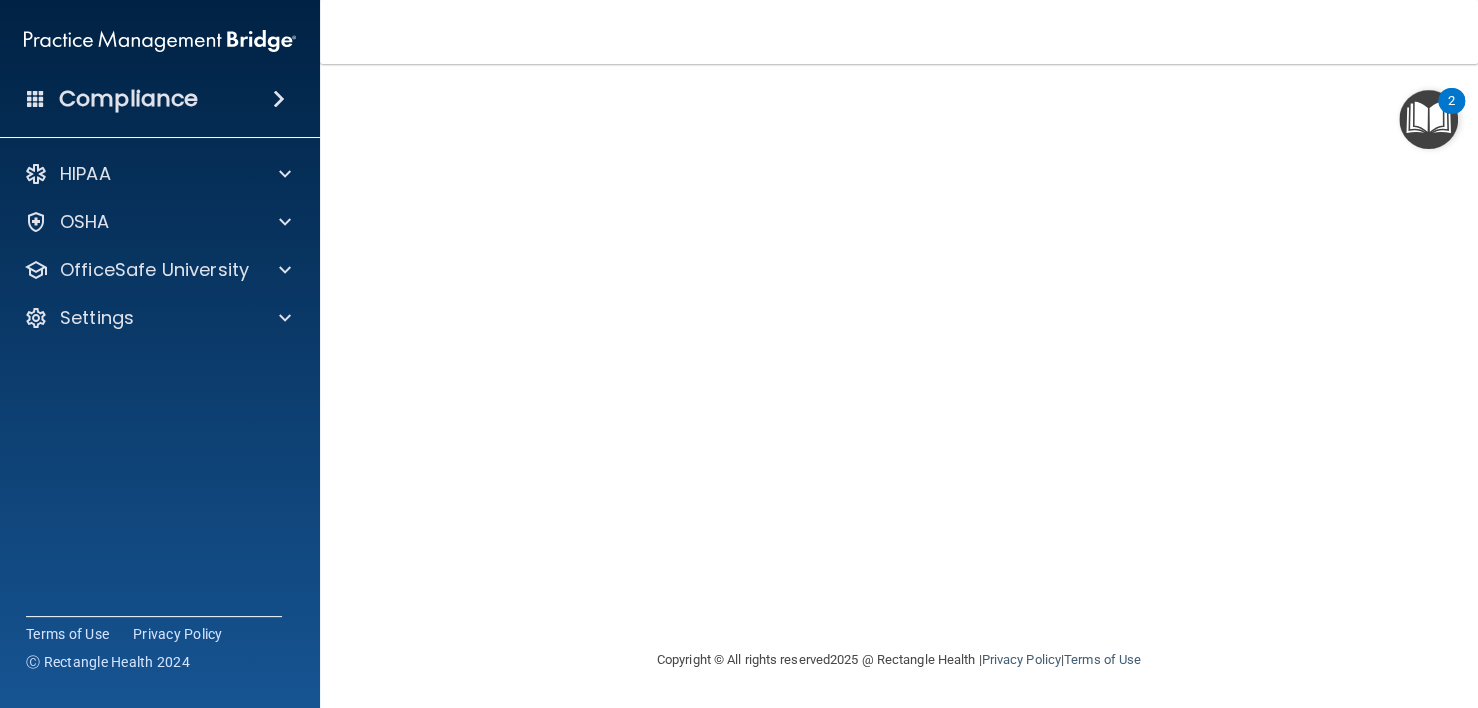 click on "Copyright © All rights reserved  2025 @ Rectangle Health |  Privacy Policy  |  Terms of Use" at bounding box center (899, 660) 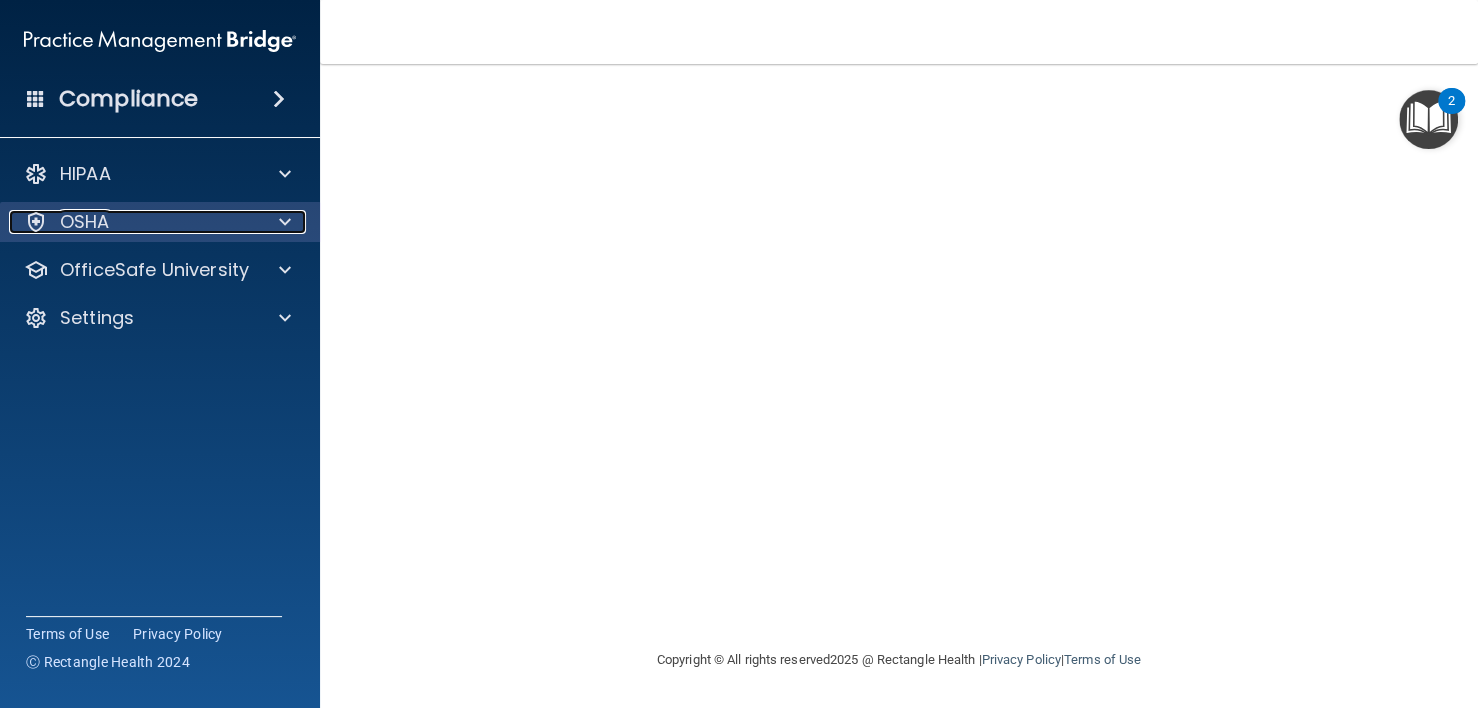 click at bounding box center (282, 222) 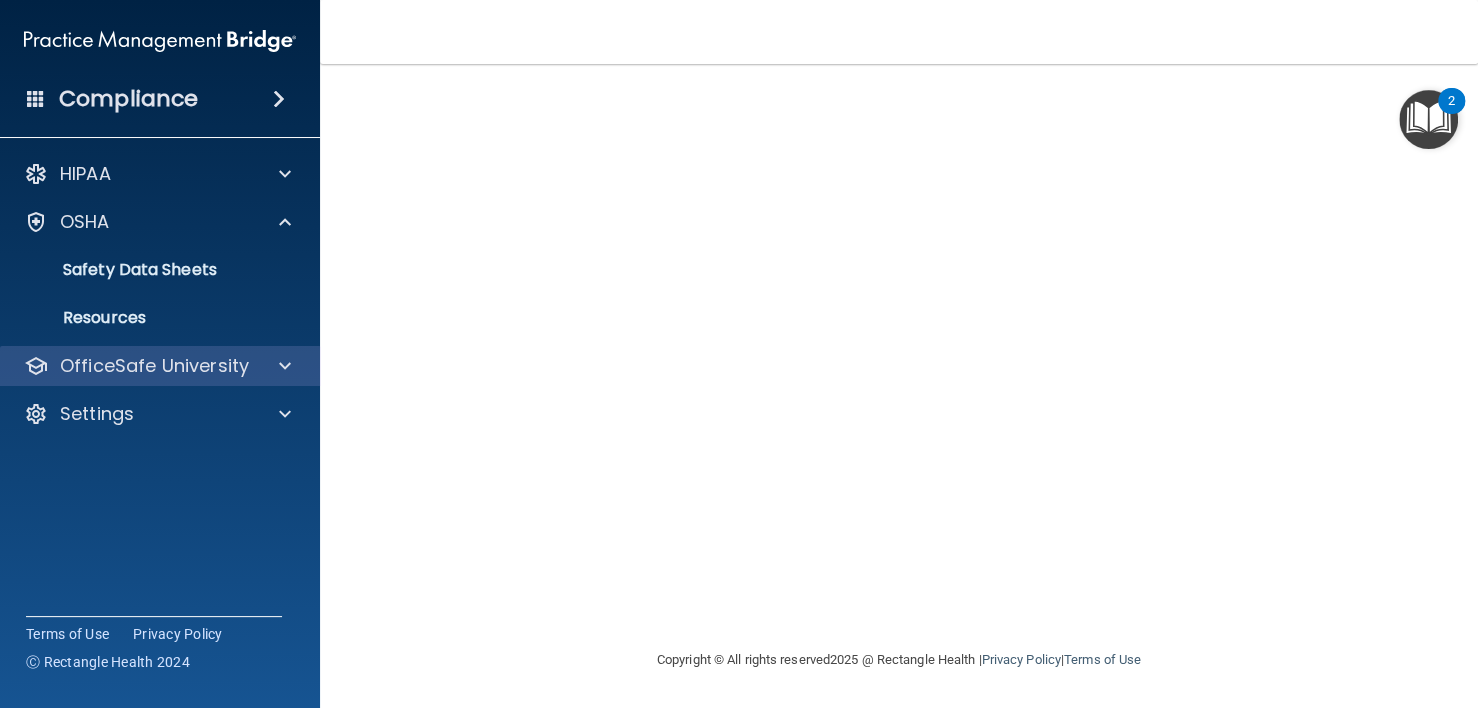 click on "OfficeSafe University" at bounding box center [160, 366] 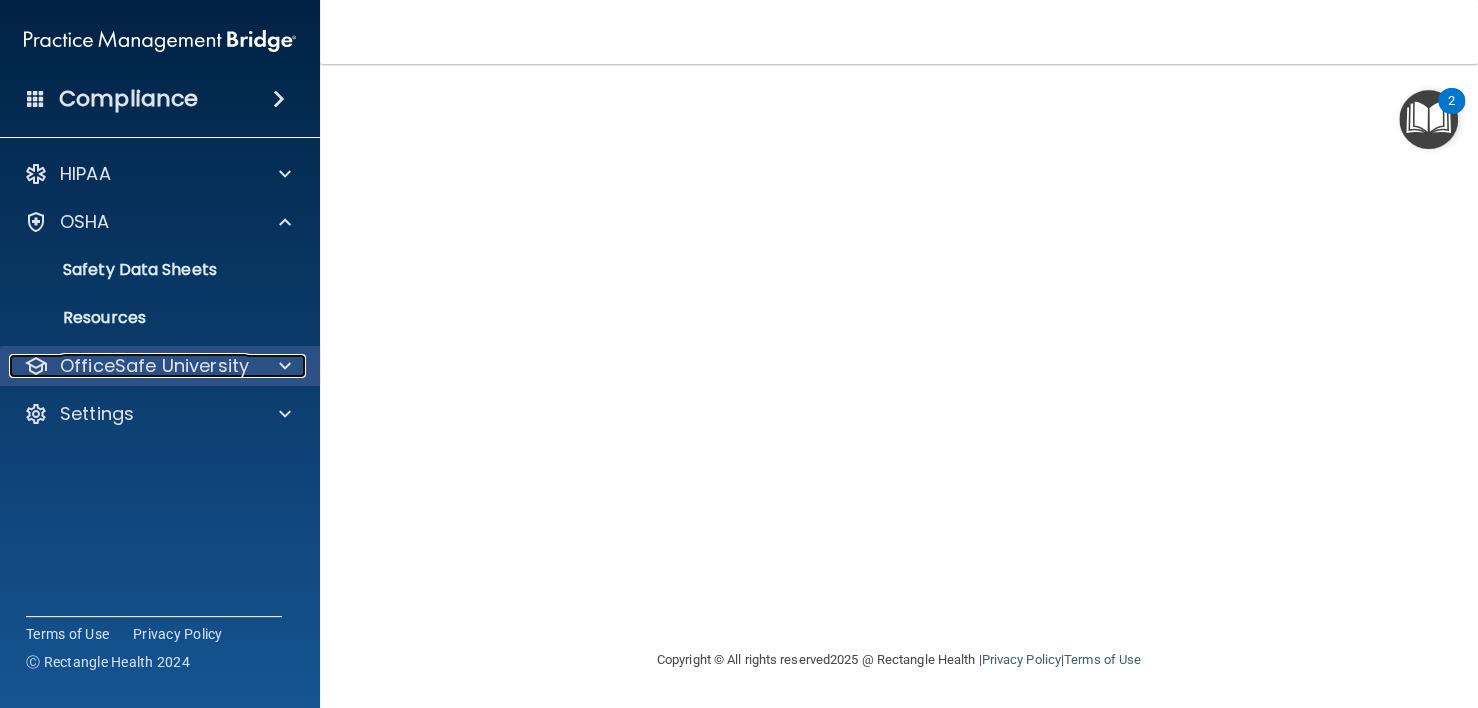 click at bounding box center [282, 366] 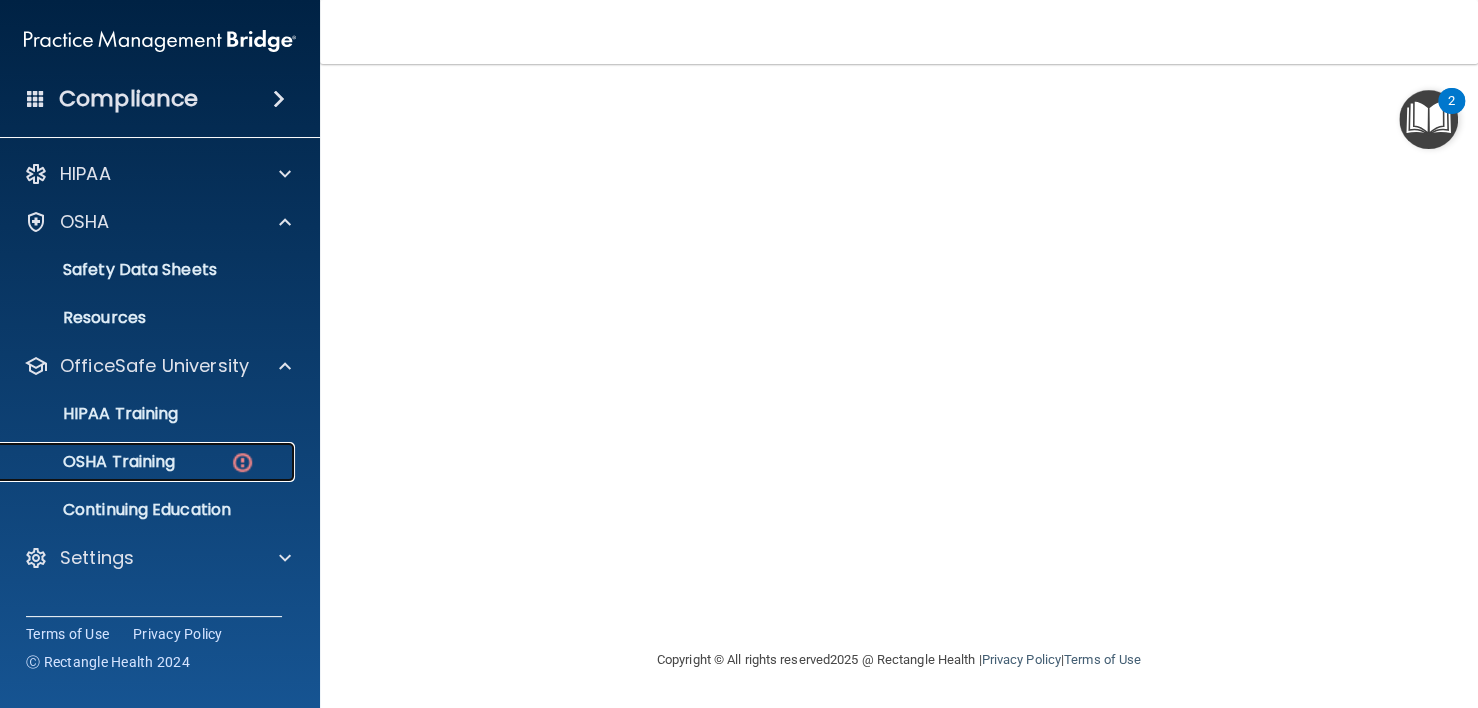 click on "OSHA Training" at bounding box center (149, 462) 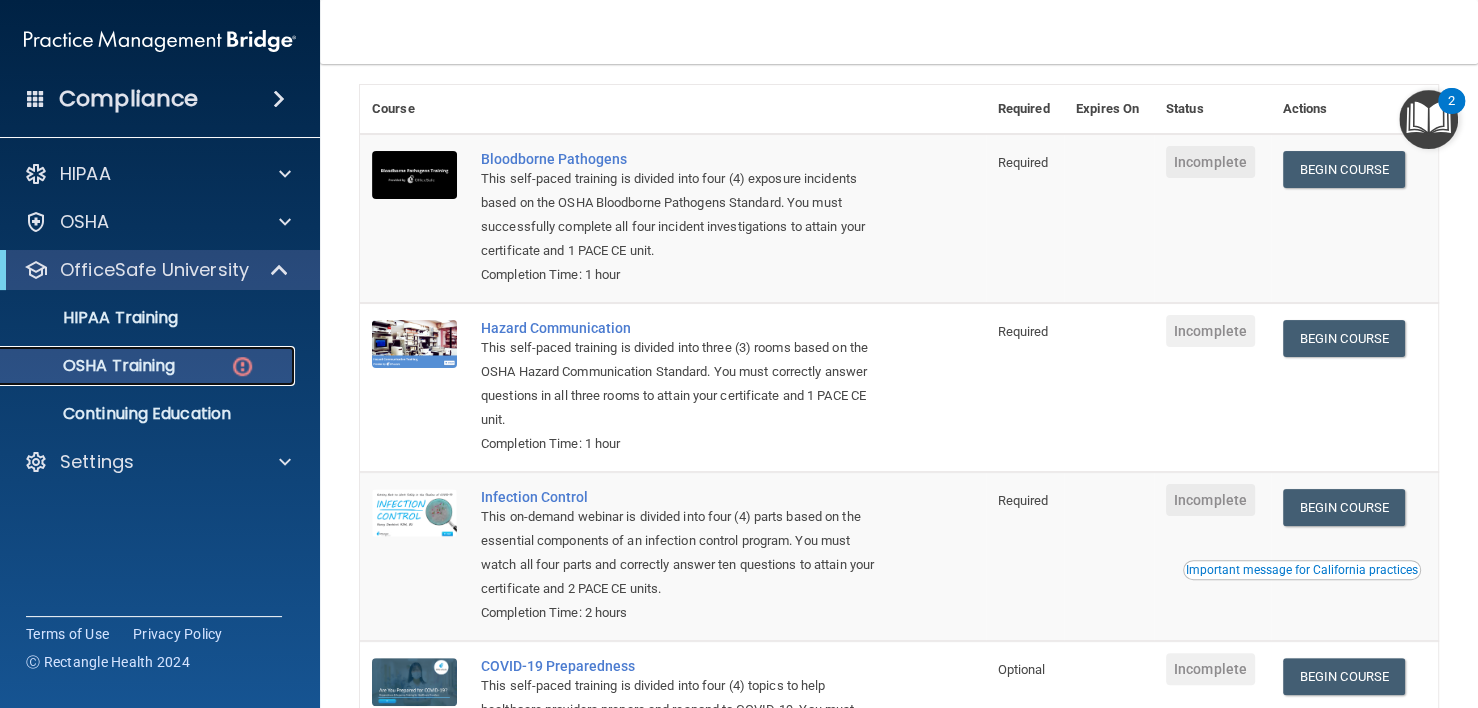 scroll, scrollTop: 0, scrollLeft: 0, axis: both 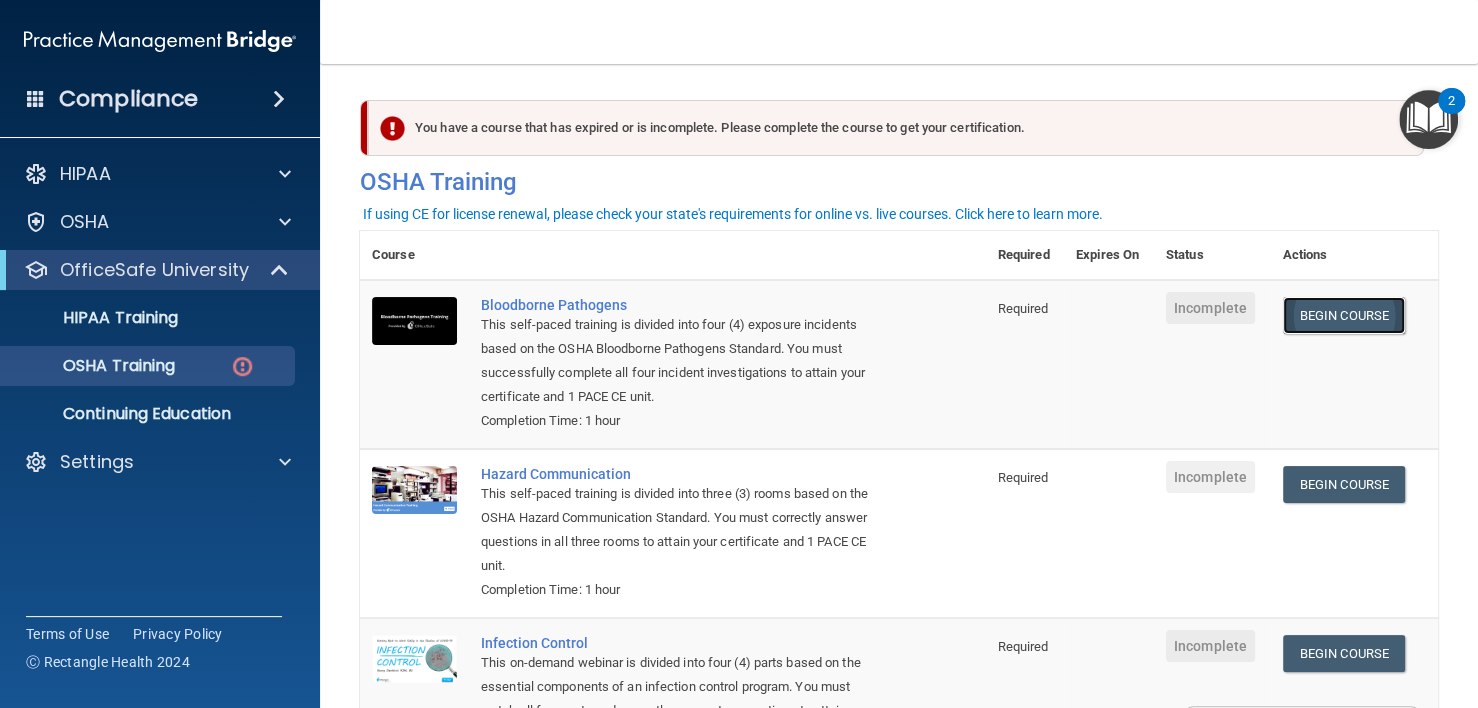 click on "Begin Course" at bounding box center [1344, 315] 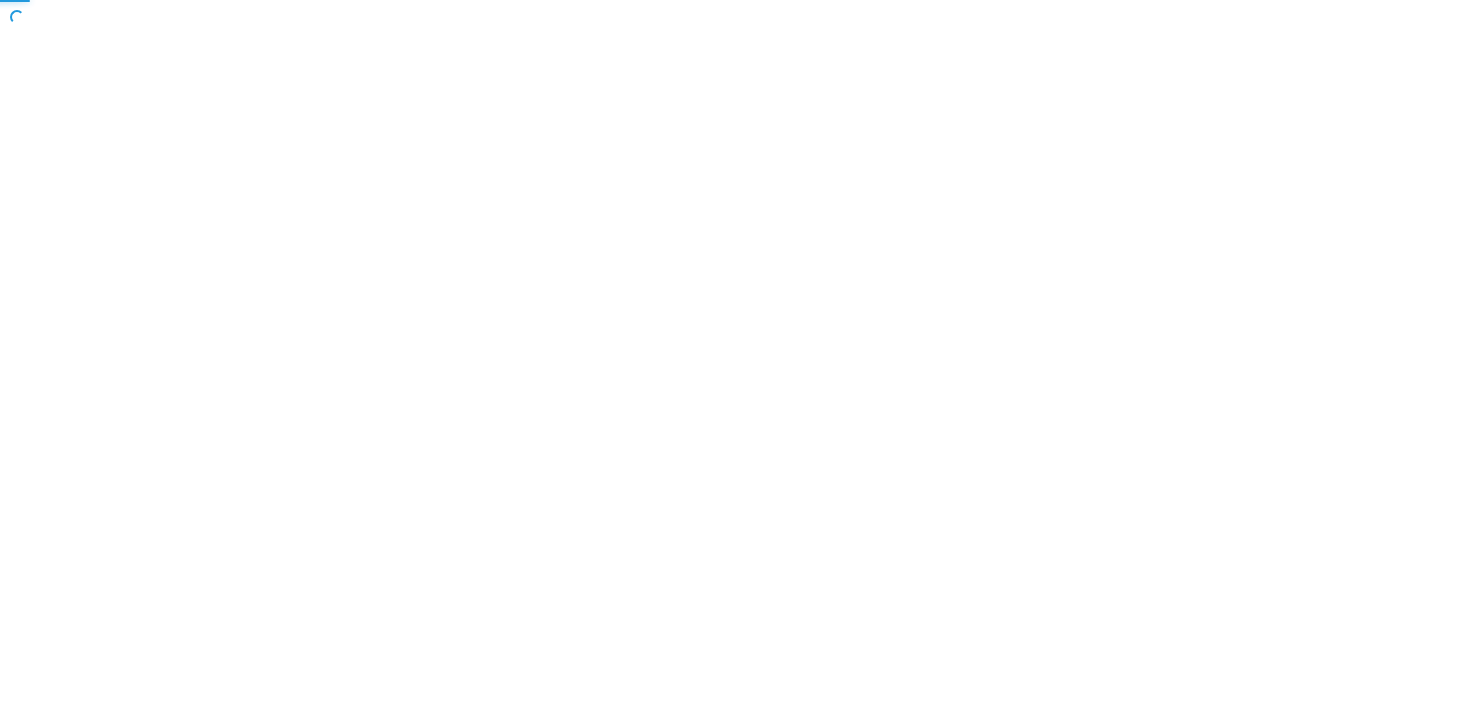 scroll, scrollTop: 0, scrollLeft: 0, axis: both 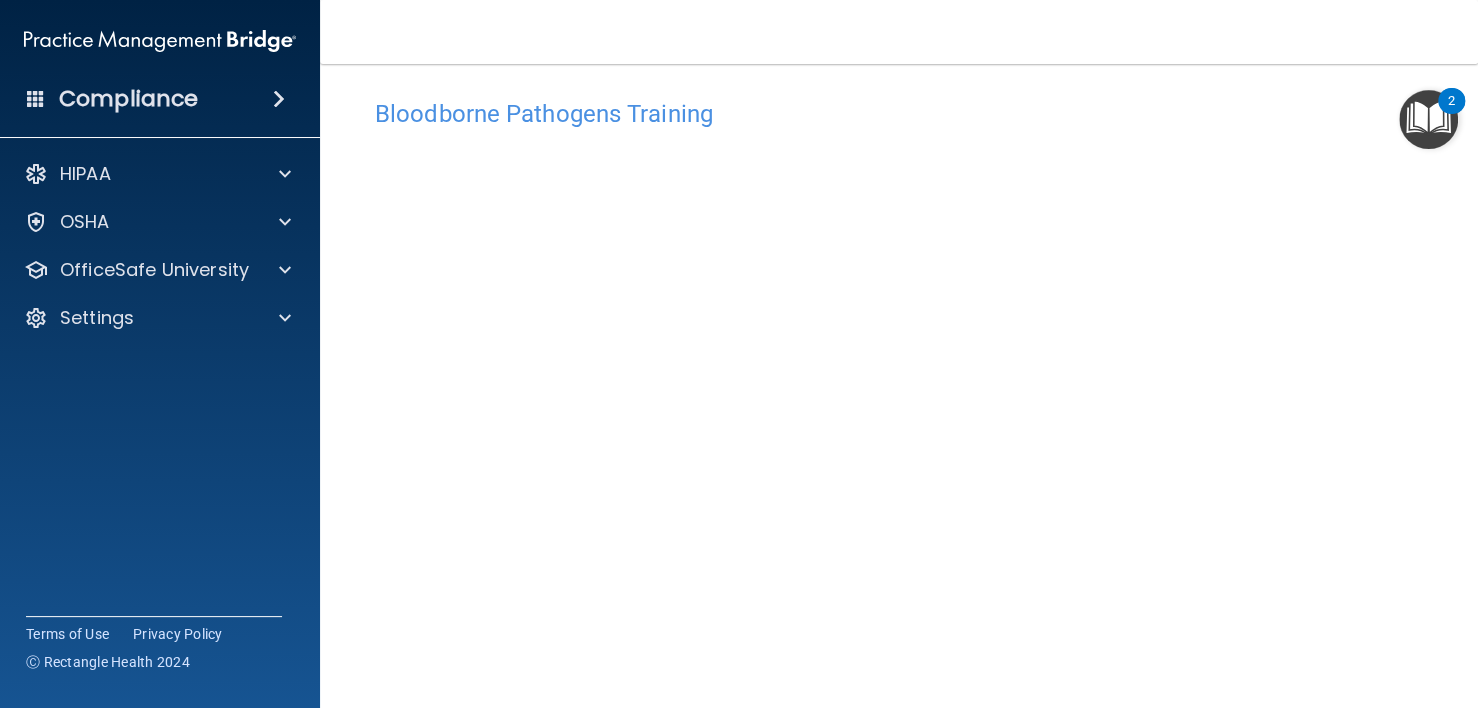 click on "Bloodborne Pathogens Training" at bounding box center [899, 114] 